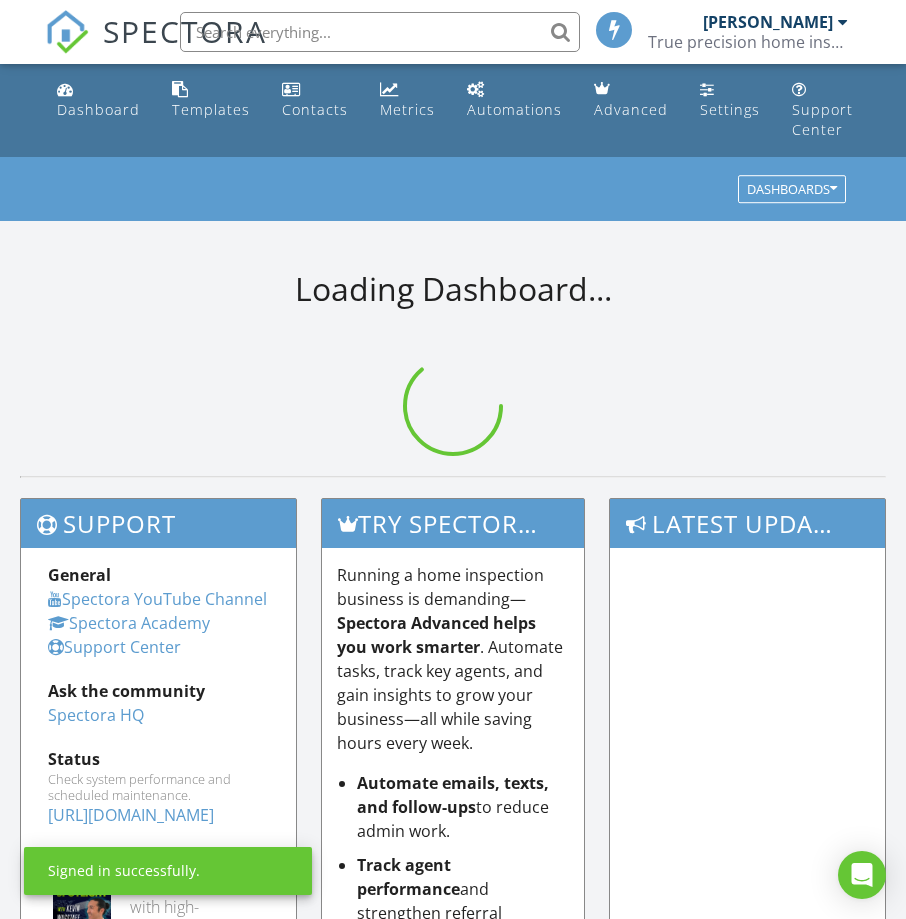 scroll, scrollTop: 0, scrollLeft: 0, axis: both 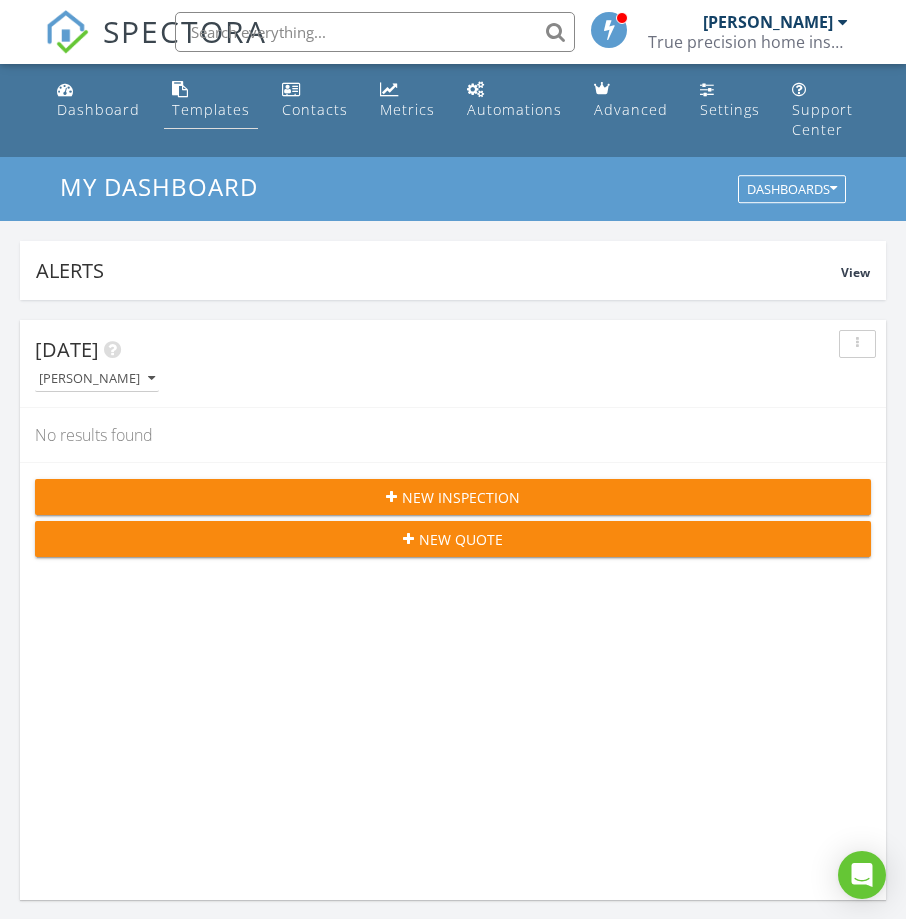 click at bounding box center (180, 89) 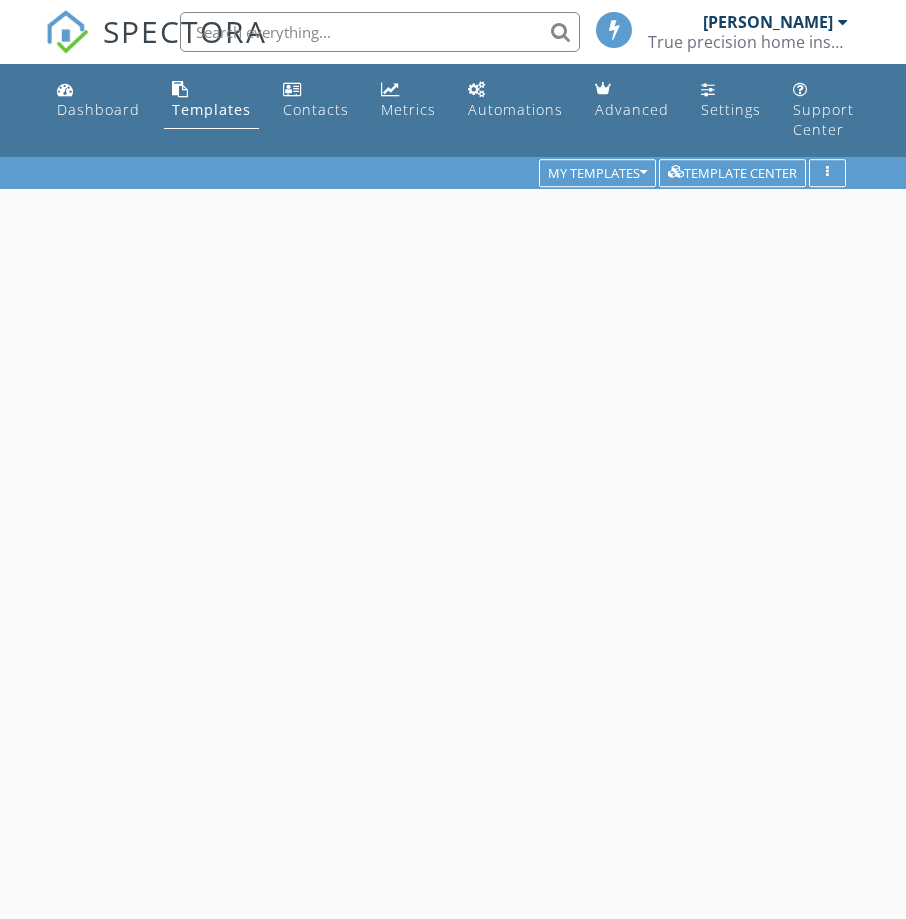 scroll, scrollTop: 0, scrollLeft: 0, axis: both 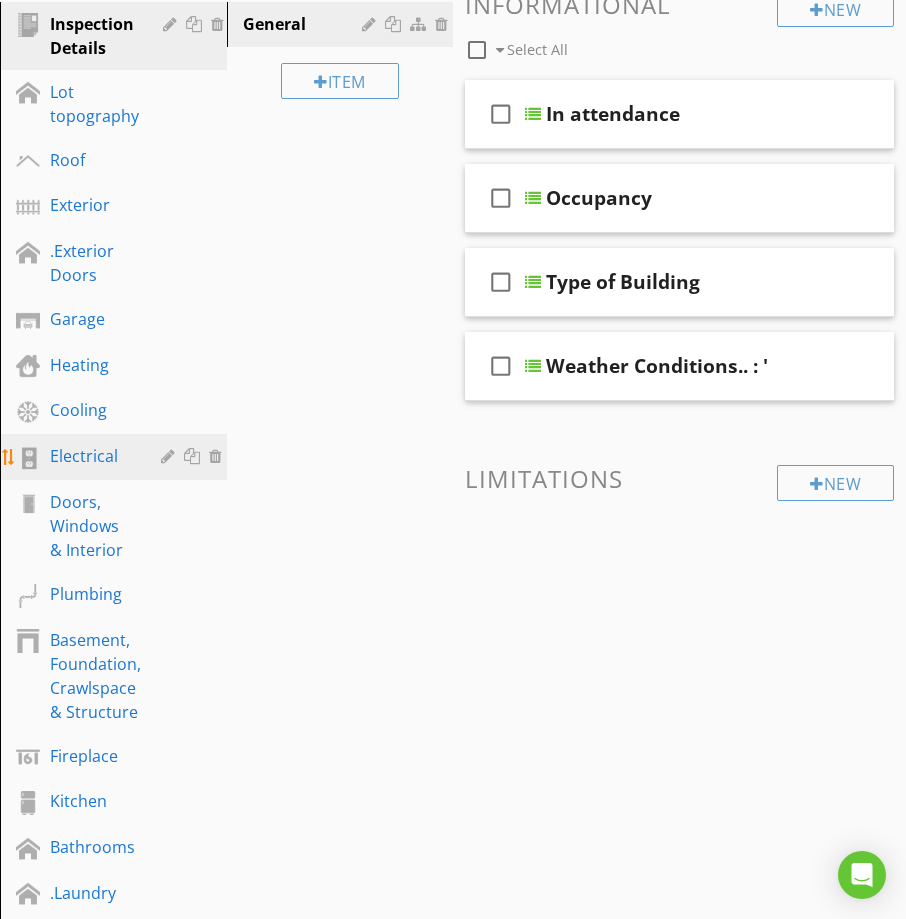 drag, startPoint x: 178, startPoint y: 448, endPoint x: 171, endPoint y: 464, distance: 17.464249 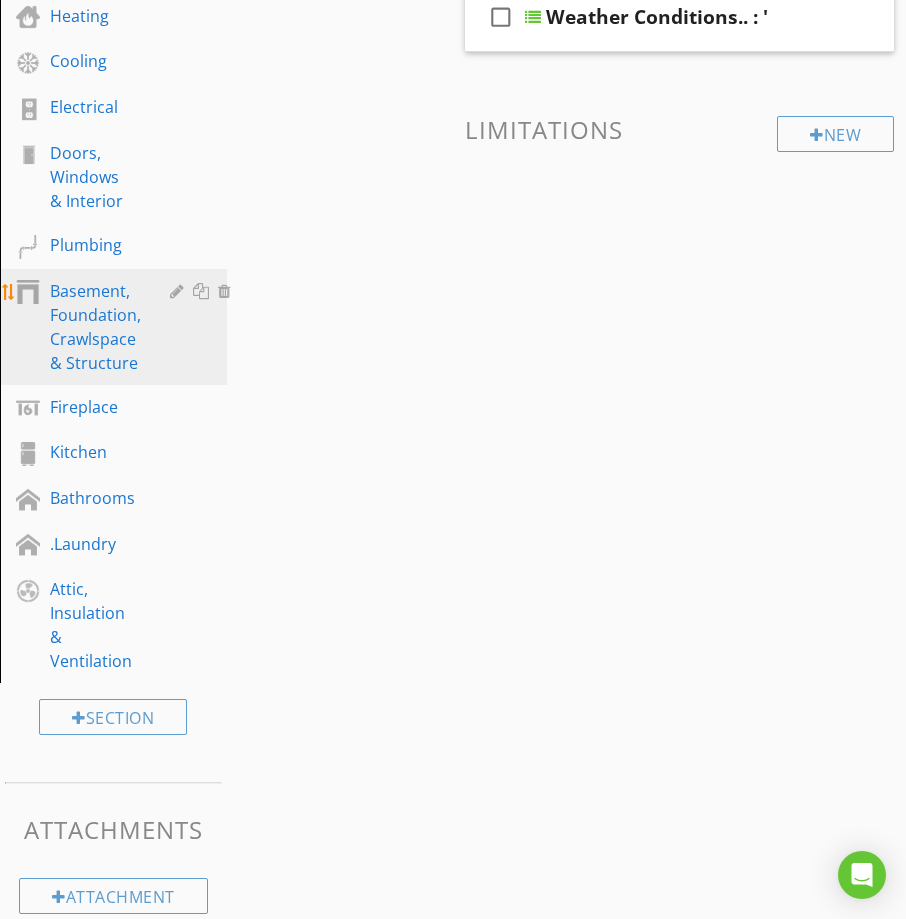 scroll, scrollTop: 679, scrollLeft: 0, axis: vertical 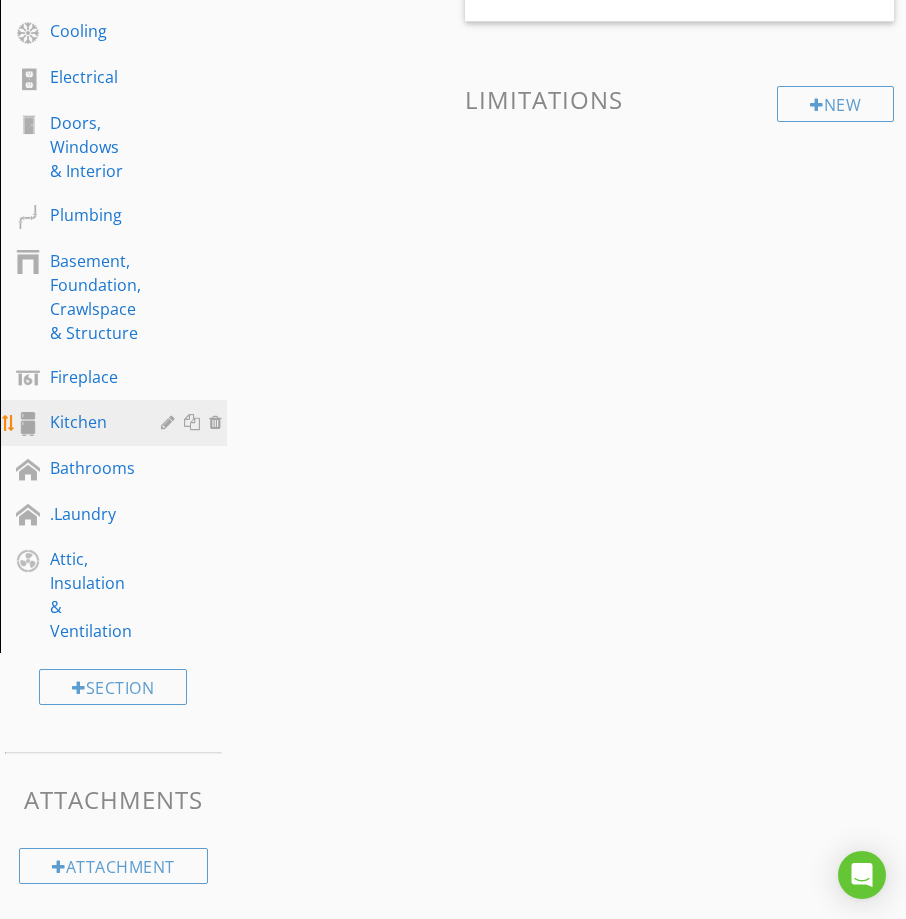 click on "Kitchen" at bounding box center (91, 422) 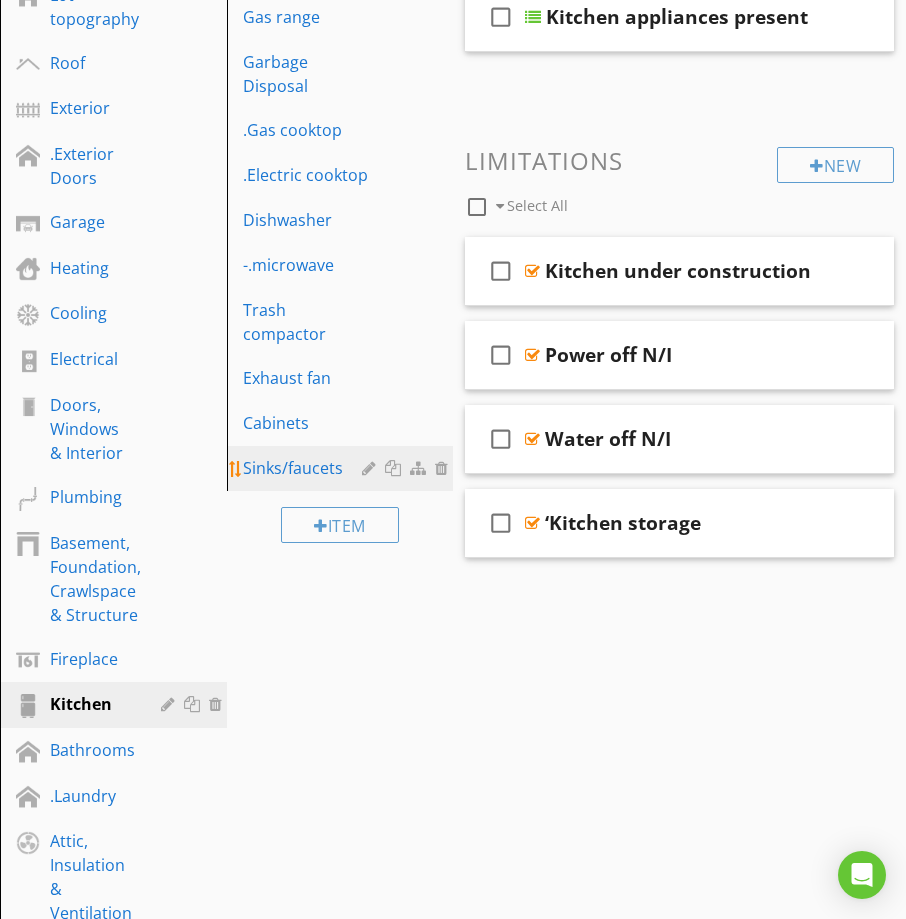 scroll, scrollTop: 400, scrollLeft: 0, axis: vertical 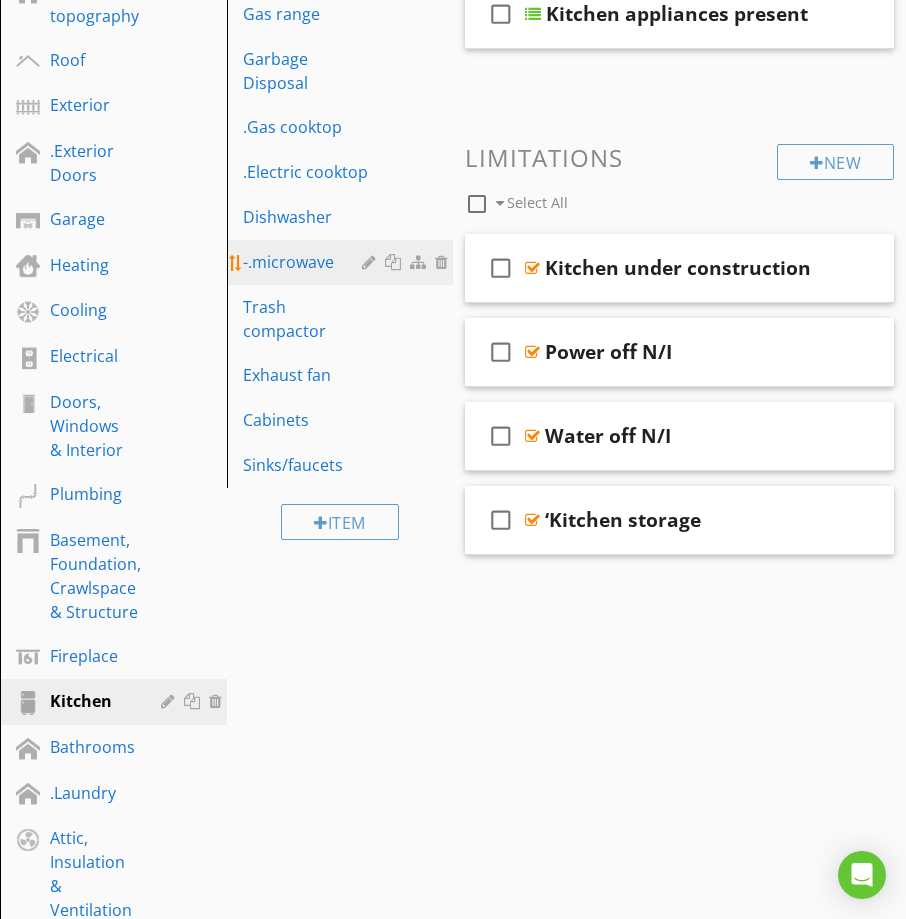 click on "-.microwave" at bounding box center [306, 262] 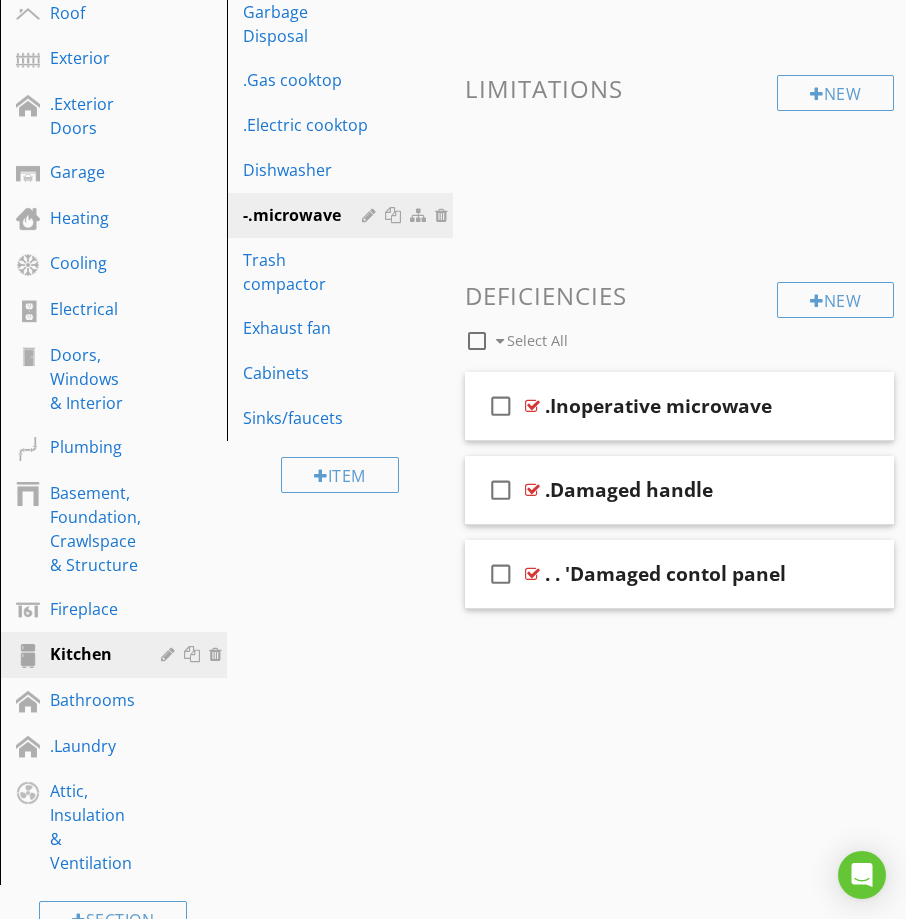 scroll, scrollTop: 479, scrollLeft: 0, axis: vertical 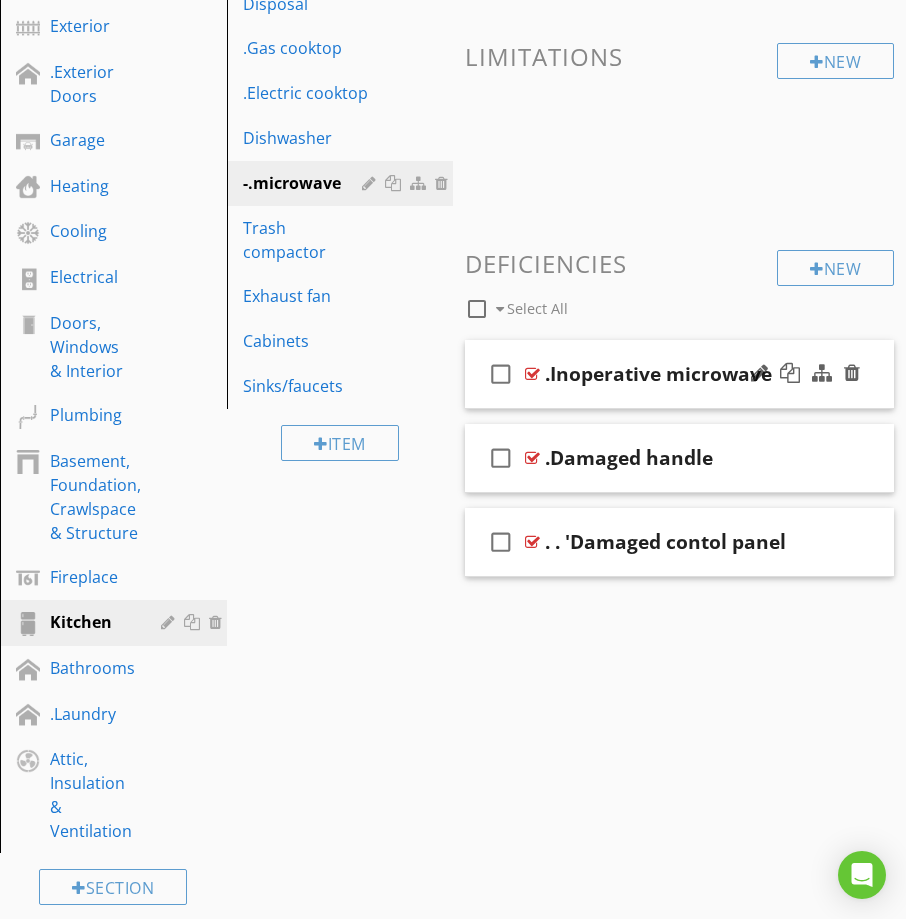 click on "check_box_outline_blank
.Inoperative microwave" at bounding box center [679, 374] 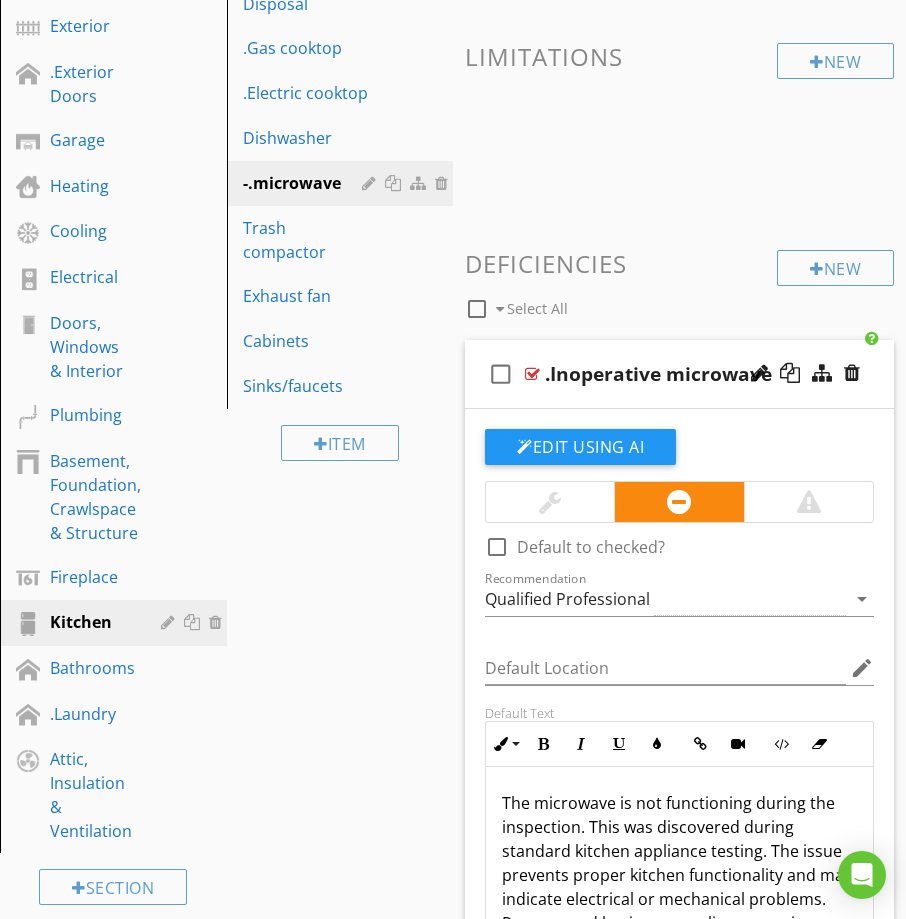 click on "check_box_outline_blank
.Inoperative microwave" at bounding box center [679, 374] 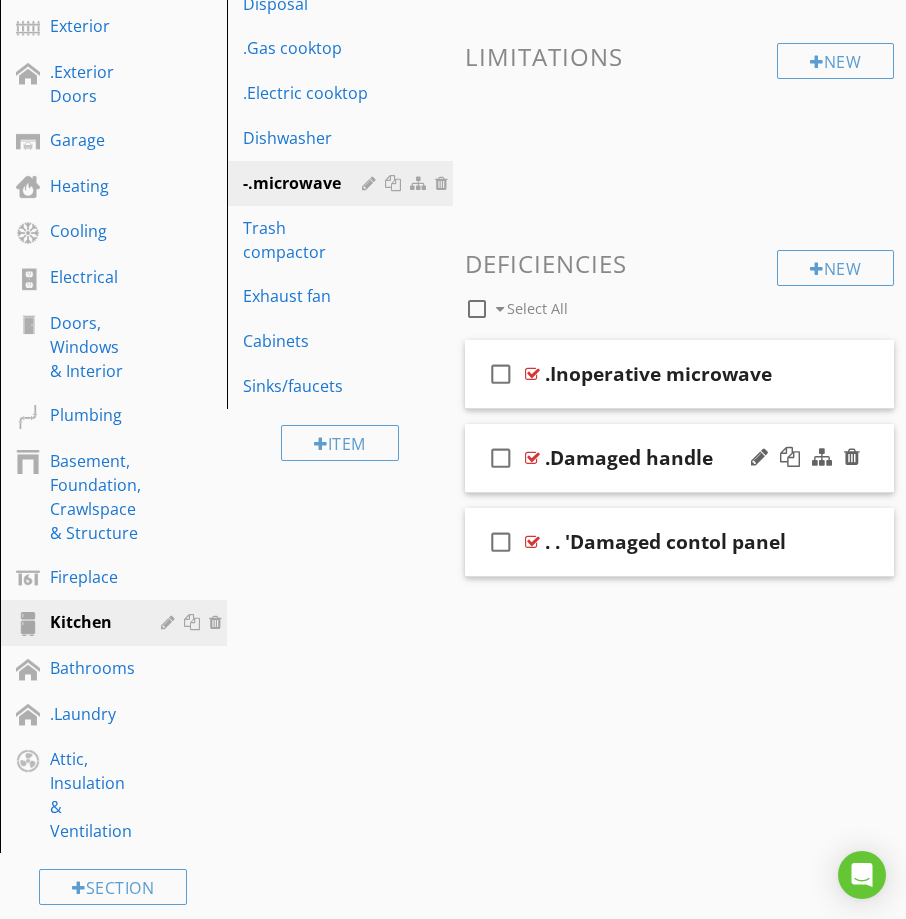 click on "check_box_outline_blank
.Damaged handle" at bounding box center [679, 458] 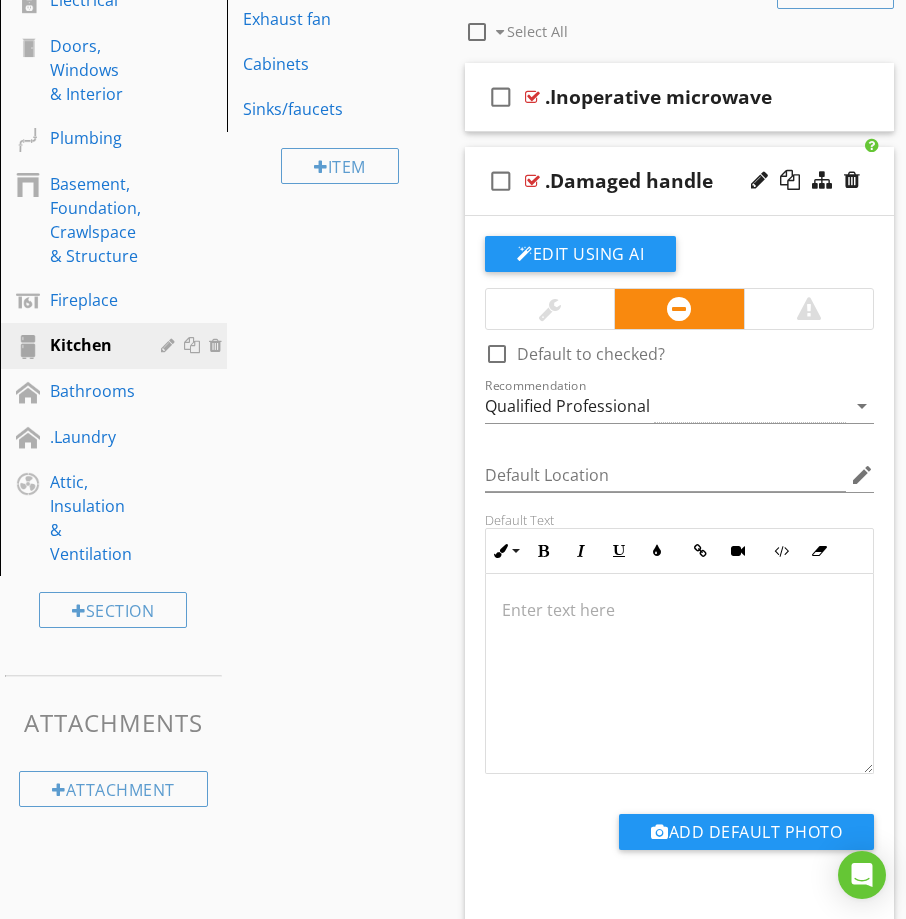 scroll, scrollTop: 779, scrollLeft: 0, axis: vertical 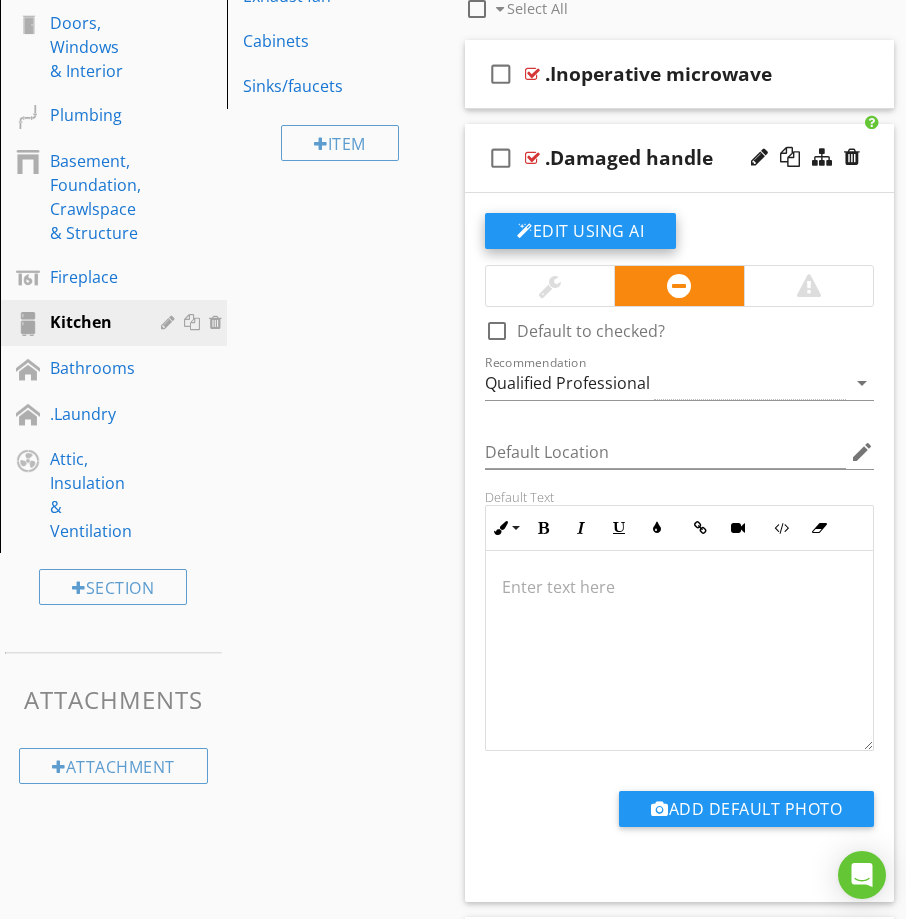 click on "Edit Using AI" at bounding box center (580, 231) 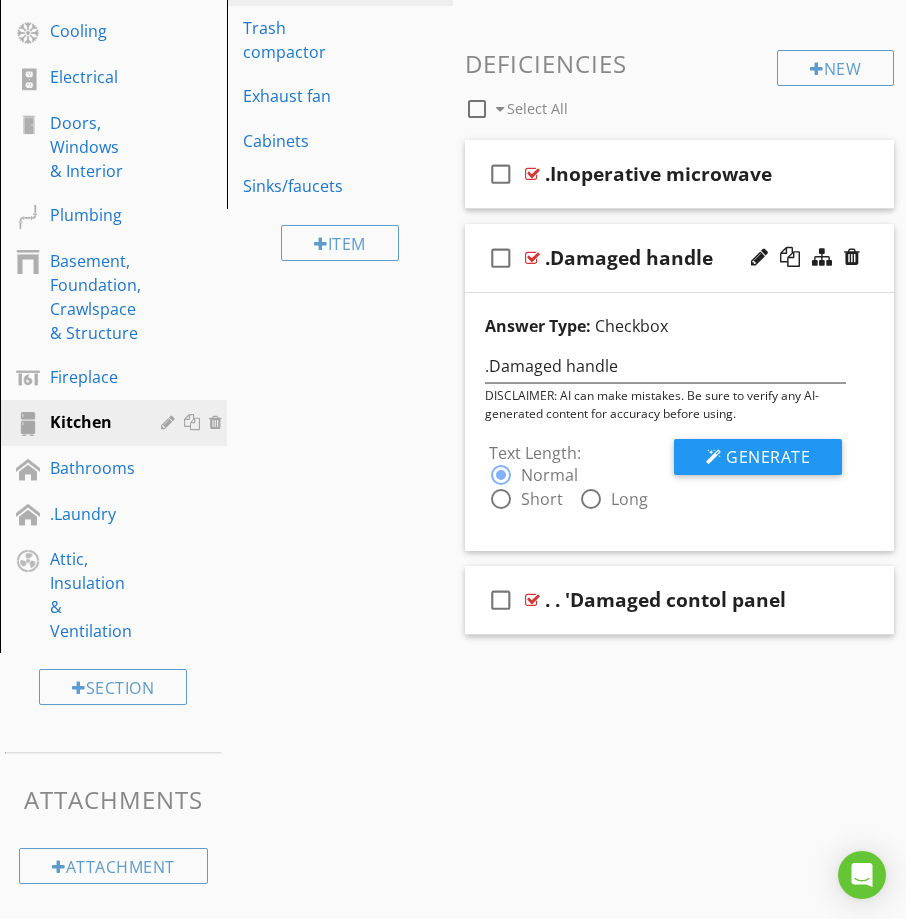 click at bounding box center [501, 499] 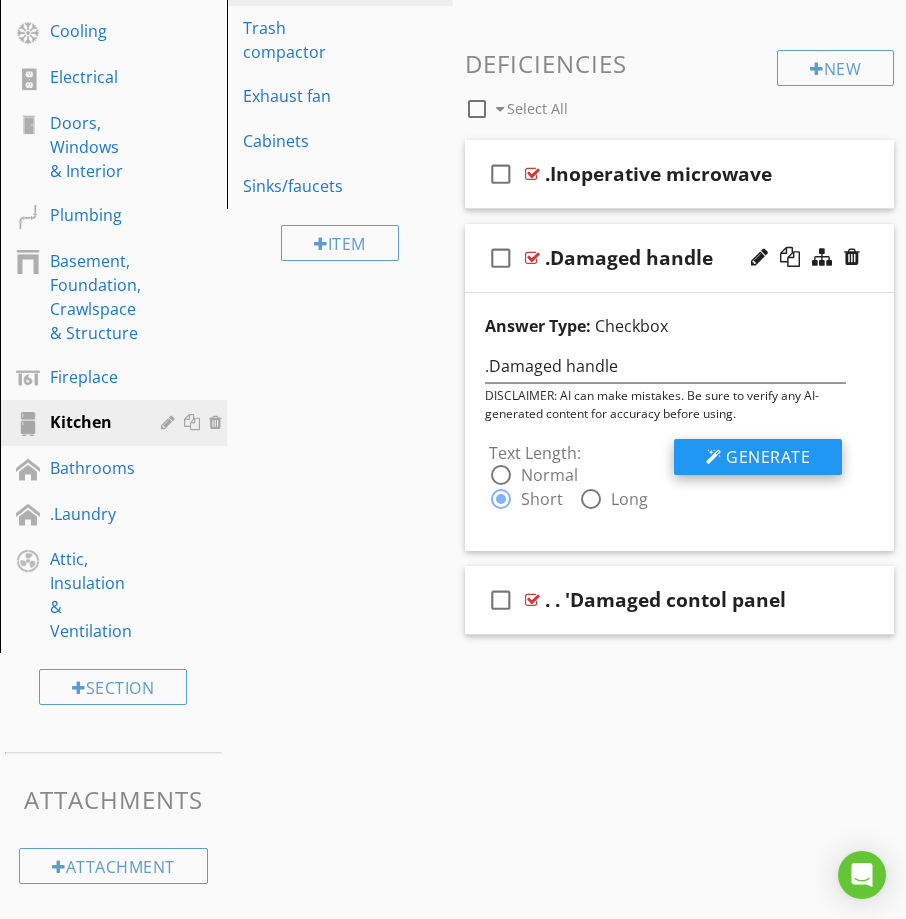 click on "Generate" at bounding box center [768, 457] 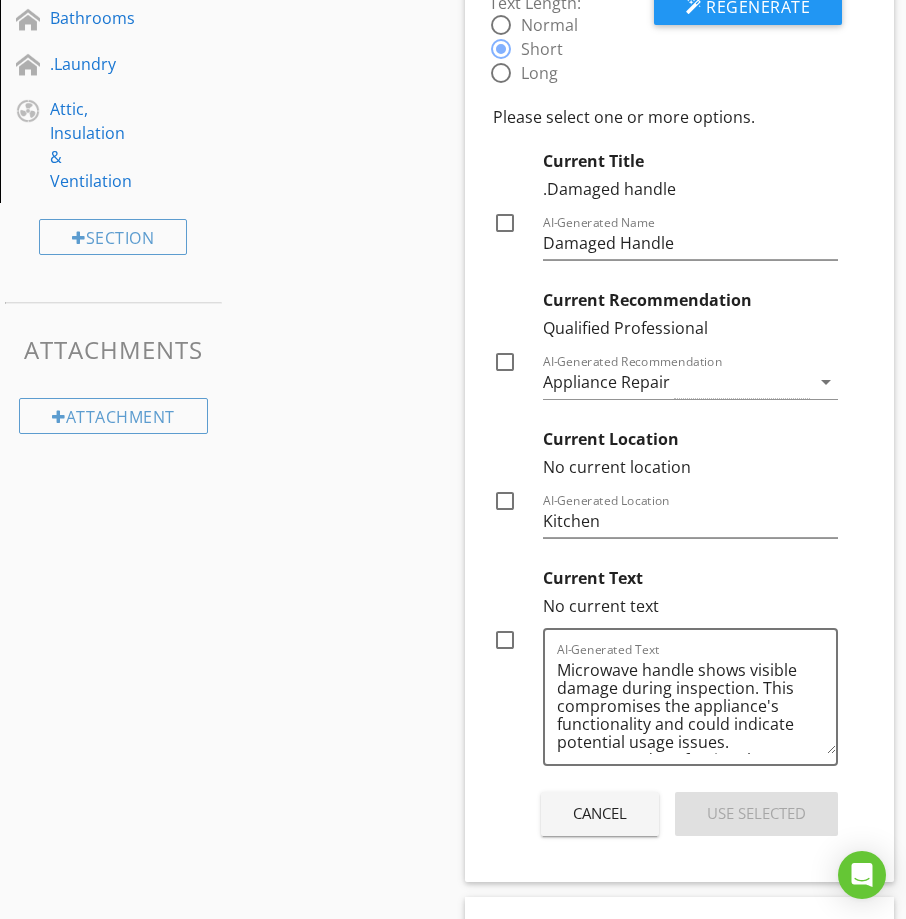 scroll, scrollTop: 1179, scrollLeft: 0, axis: vertical 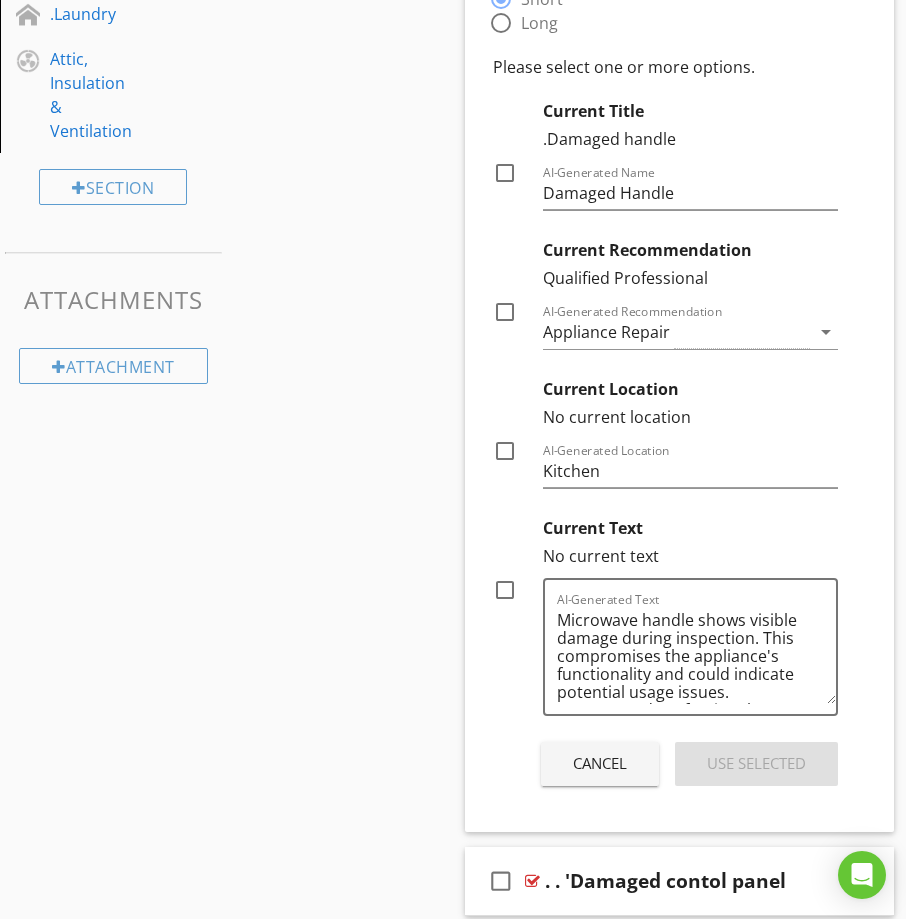 click at bounding box center (505, 590) 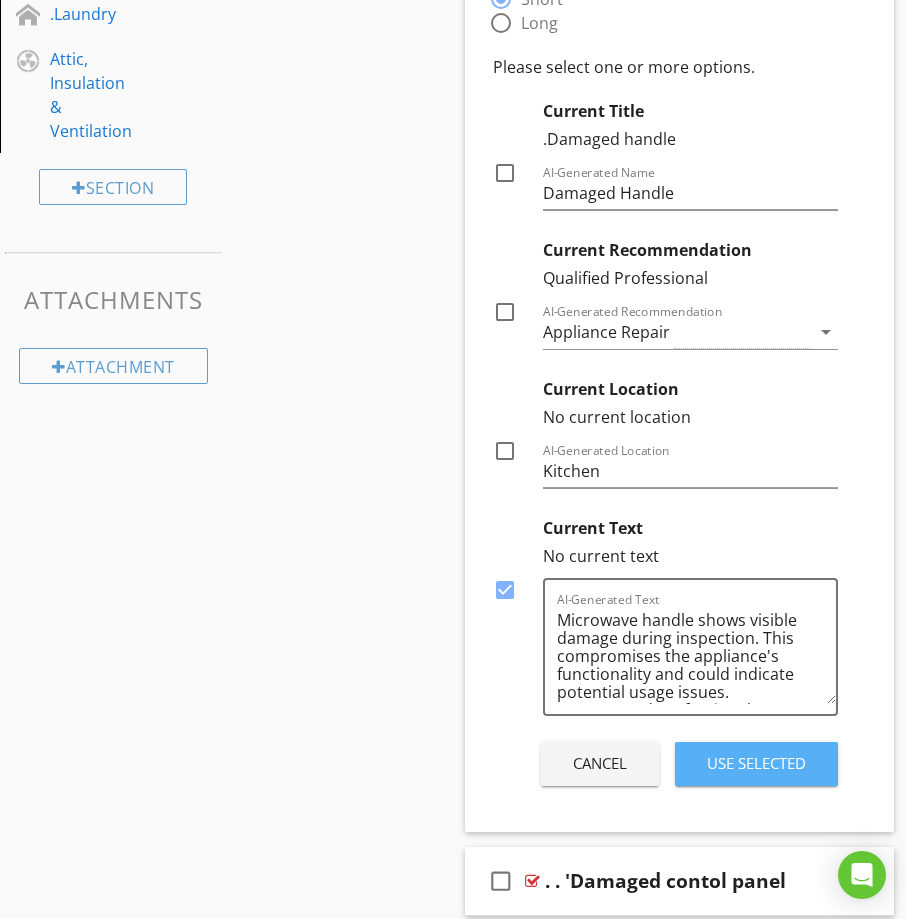 click on "Use Selected" at bounding box center [756, 763] 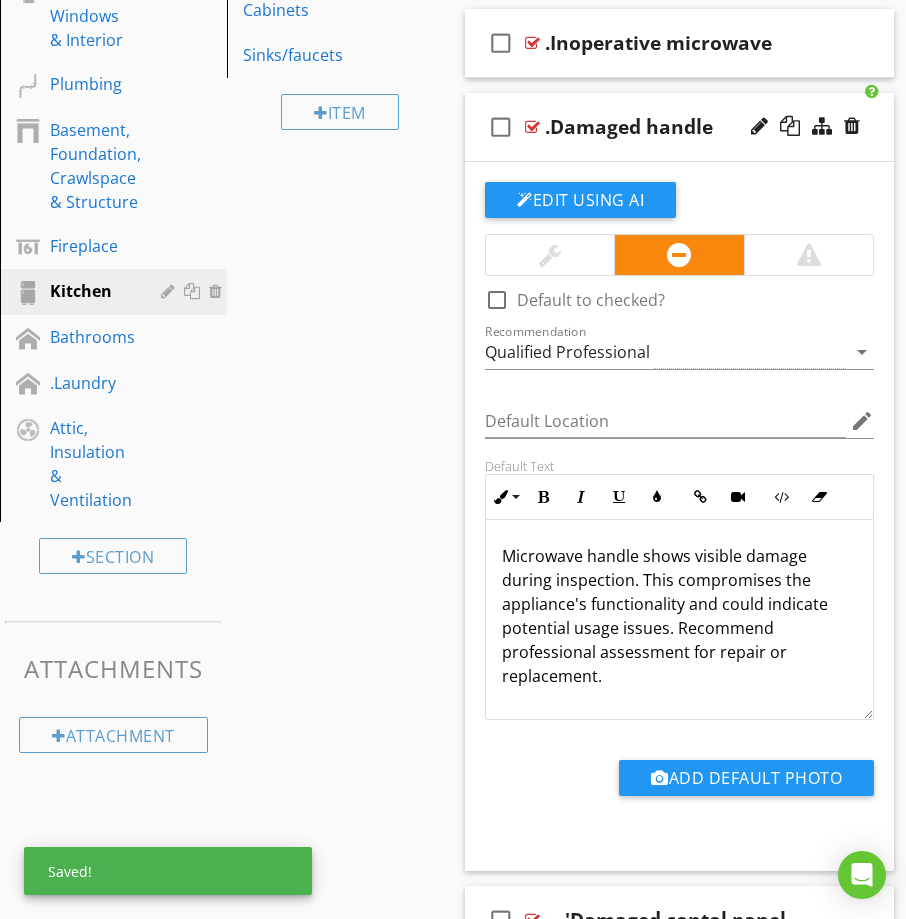 click on "check_box_outline_blank
.Damaged handle" at bounding box center (679, 127) 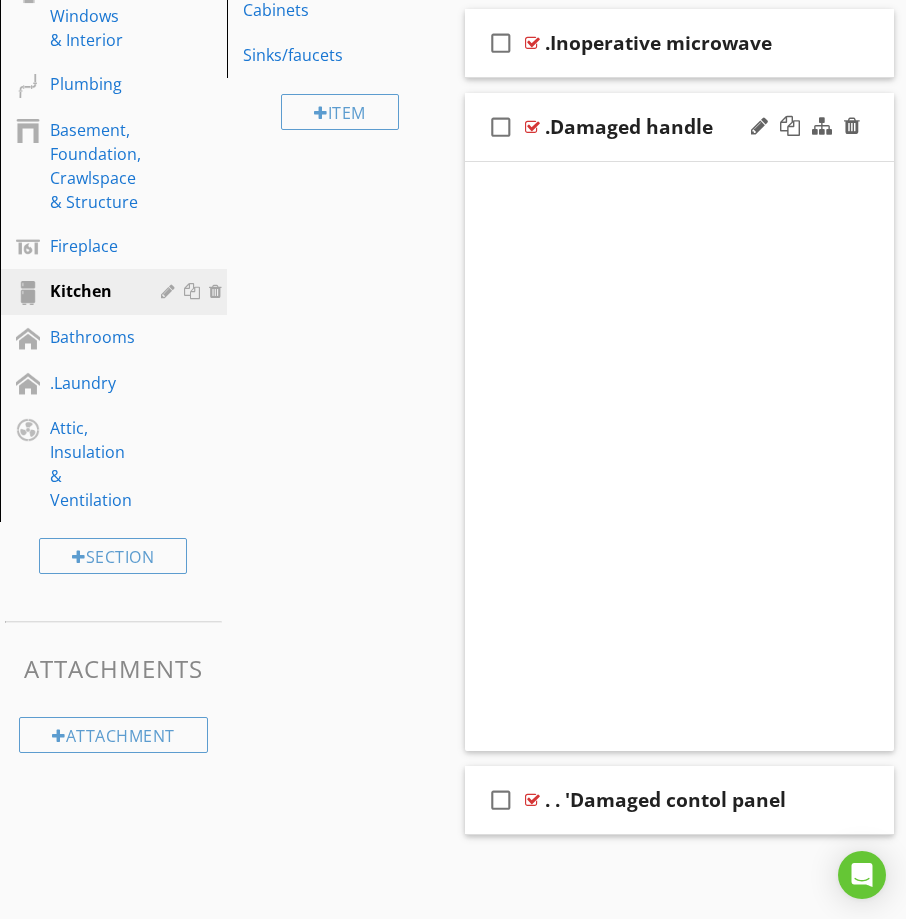 scroll, scrollTop: 679, scrollLeft: 0, axis: vertical 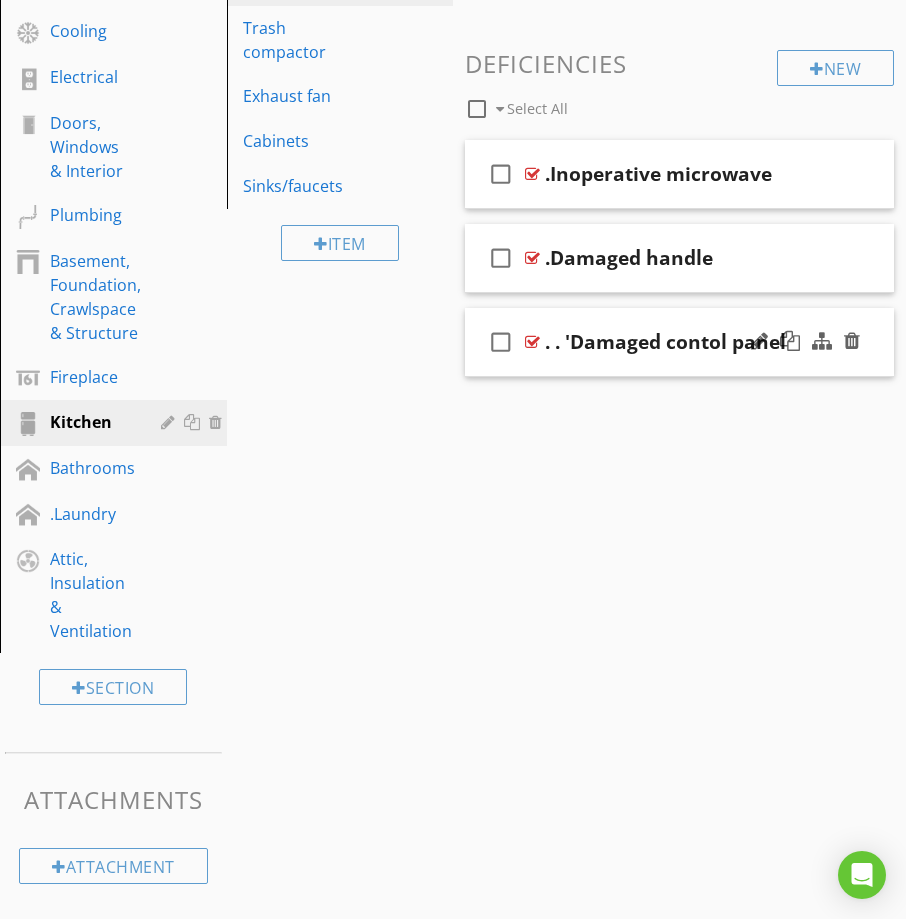 click on "check_box_outline_blank
. . 'Damaged contol panel" at bounding box center (679, 342) 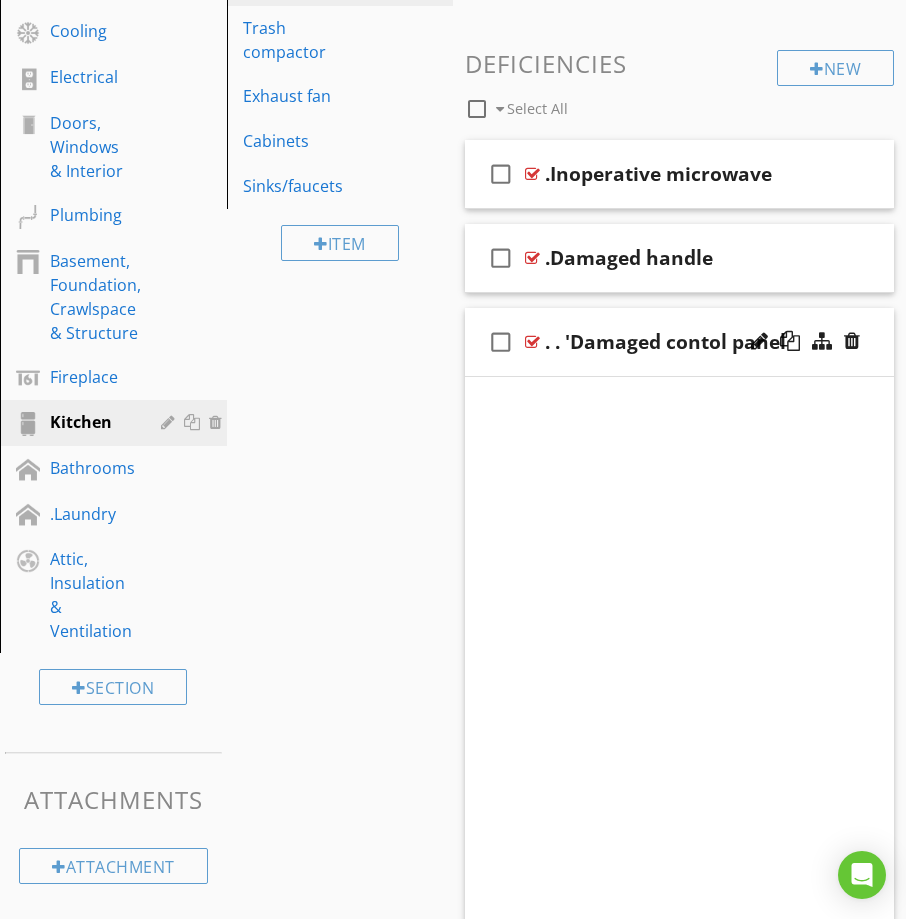 scroll, scrollTop: 810, scrollLeft: 0, axis: vertical 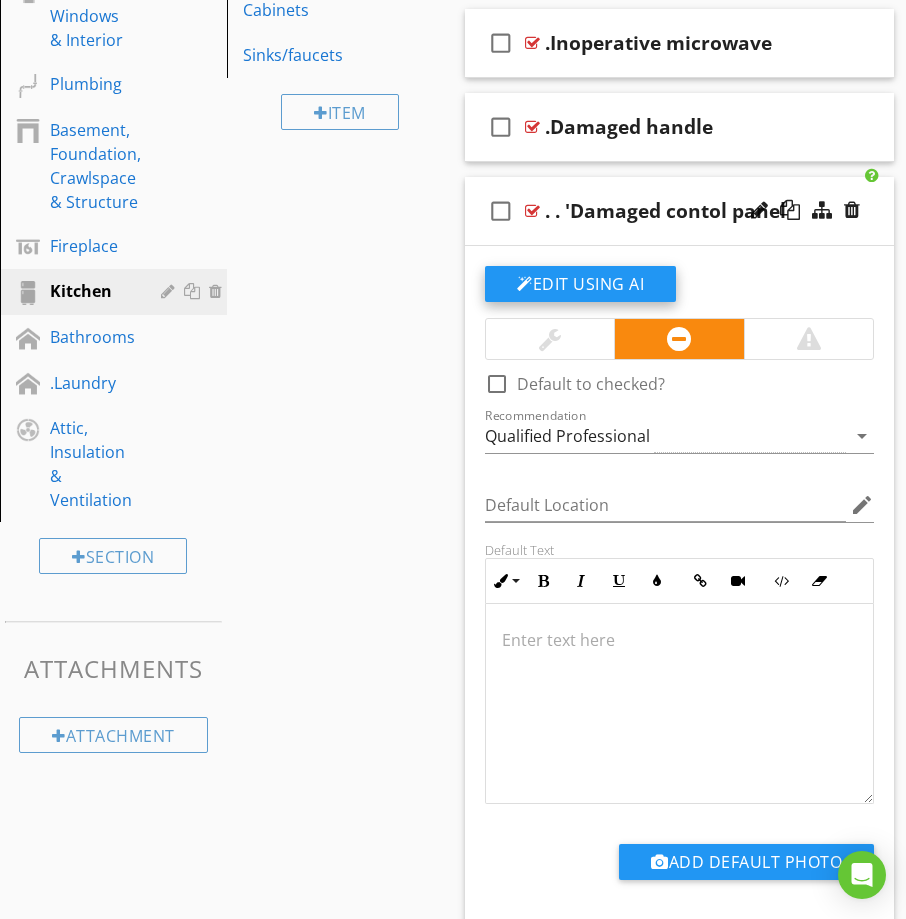 click on "Edit Using AI" at bounding box center [580, 284] 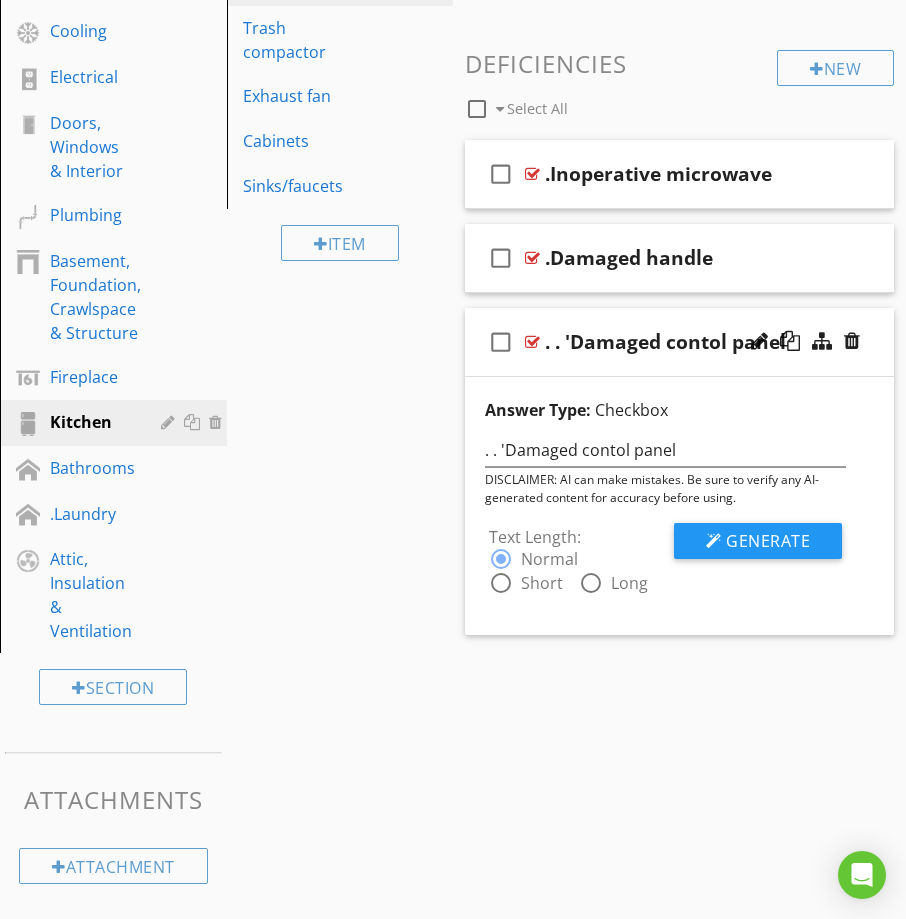 scroll, scrollTop: 679, scrollLeft: 0, axis: vertical 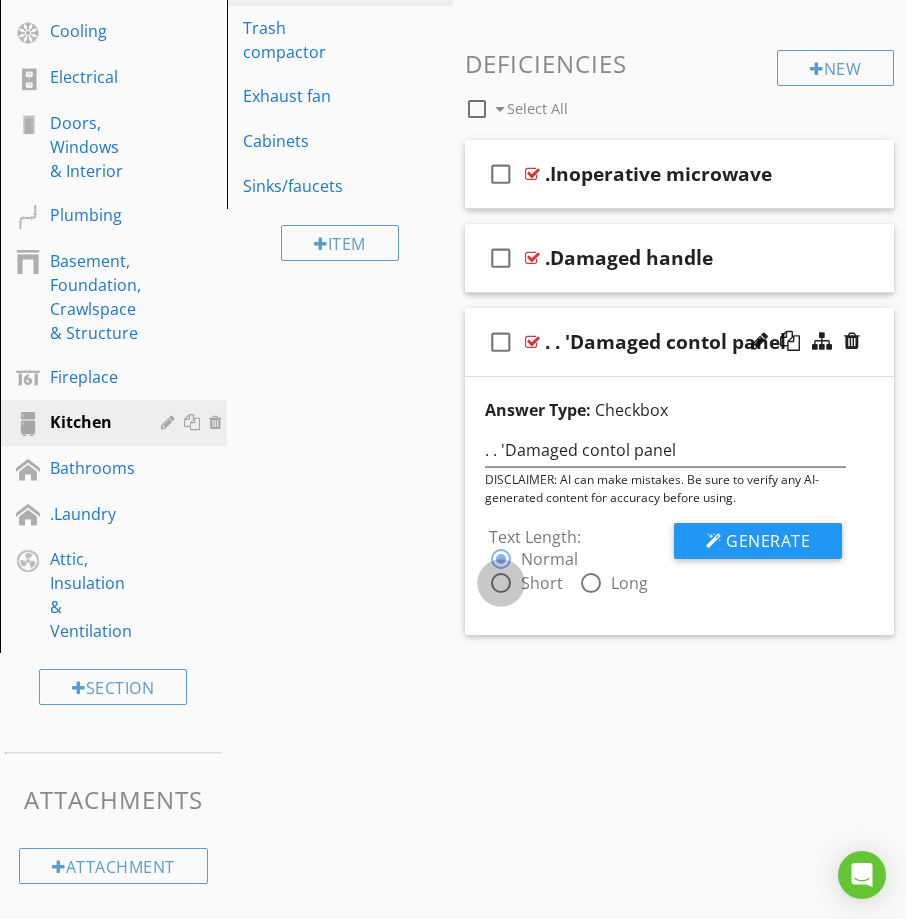 click at bounding box center (501, 583) 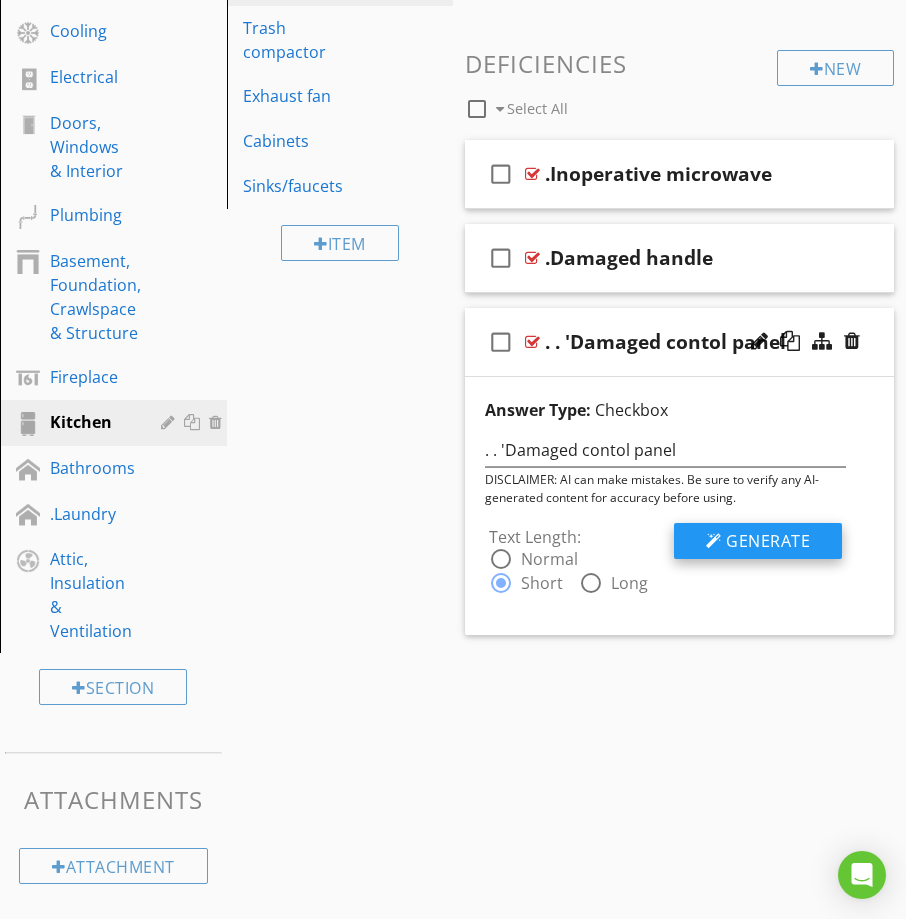click on "Generate" at bounding box center [768, 541] 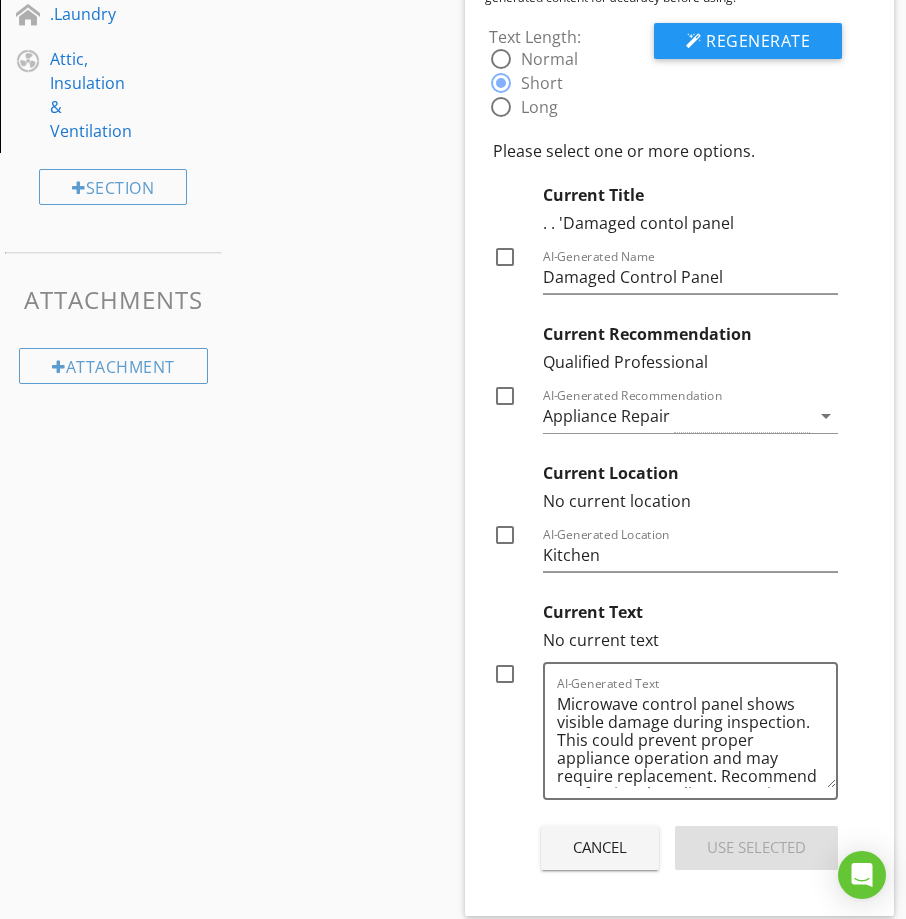 scroll, scrollTop: 1260, scrollLeft: 0, axis: vertical 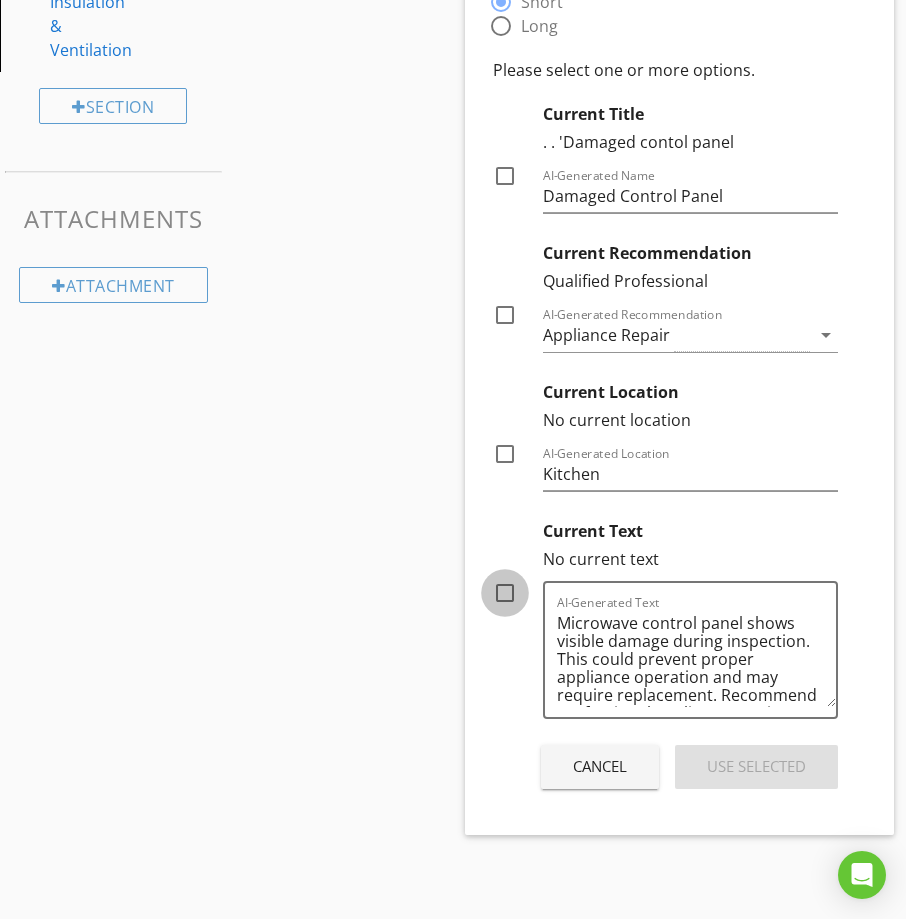 click at bounding box center [505, 593] 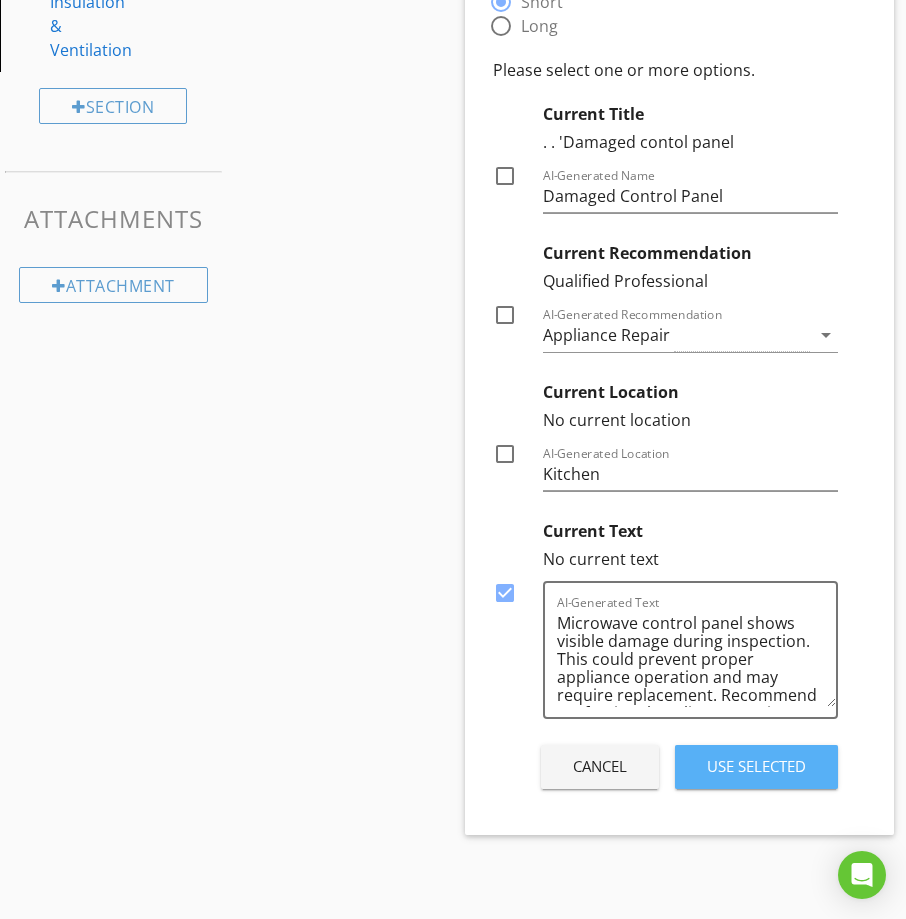 click on "Use Selected" at bounding box center [756, 766] 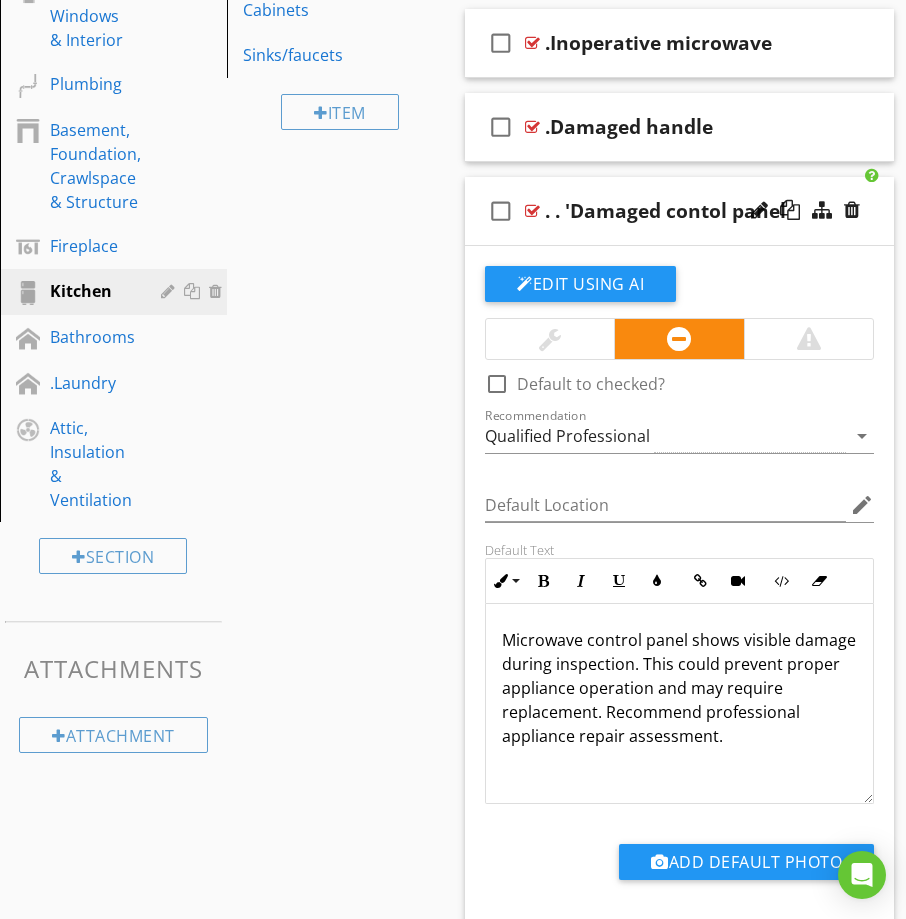 click on "check_box_outline_blank
. . 'Damaged contol panel" at bounding box center (679, 211) 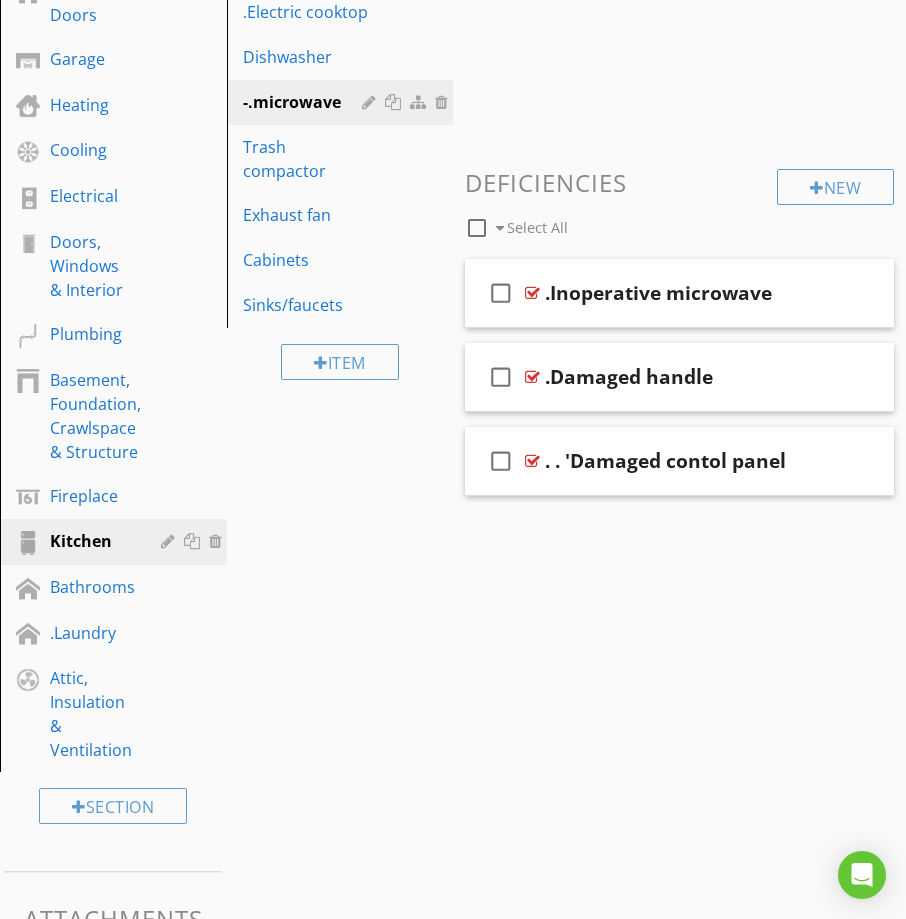 scroll, scrollTop: 479, scrollLeft: 0, axis: vertical 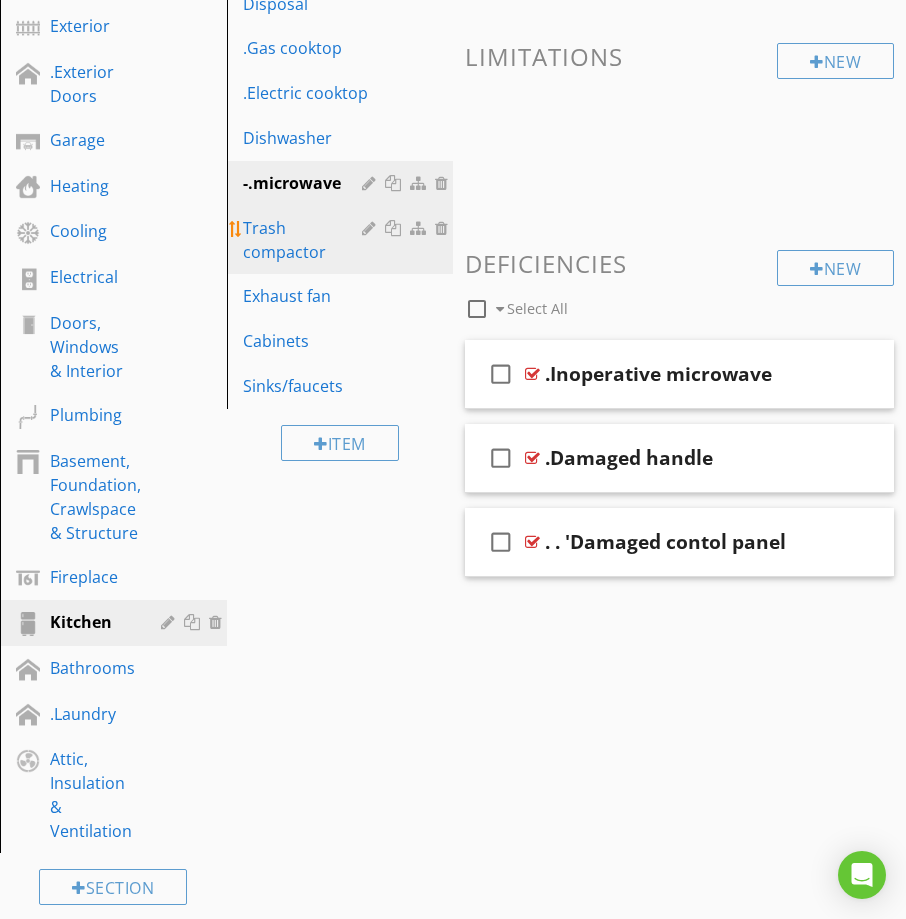 click on "Trash compactor" at bounding box center [306, 240] 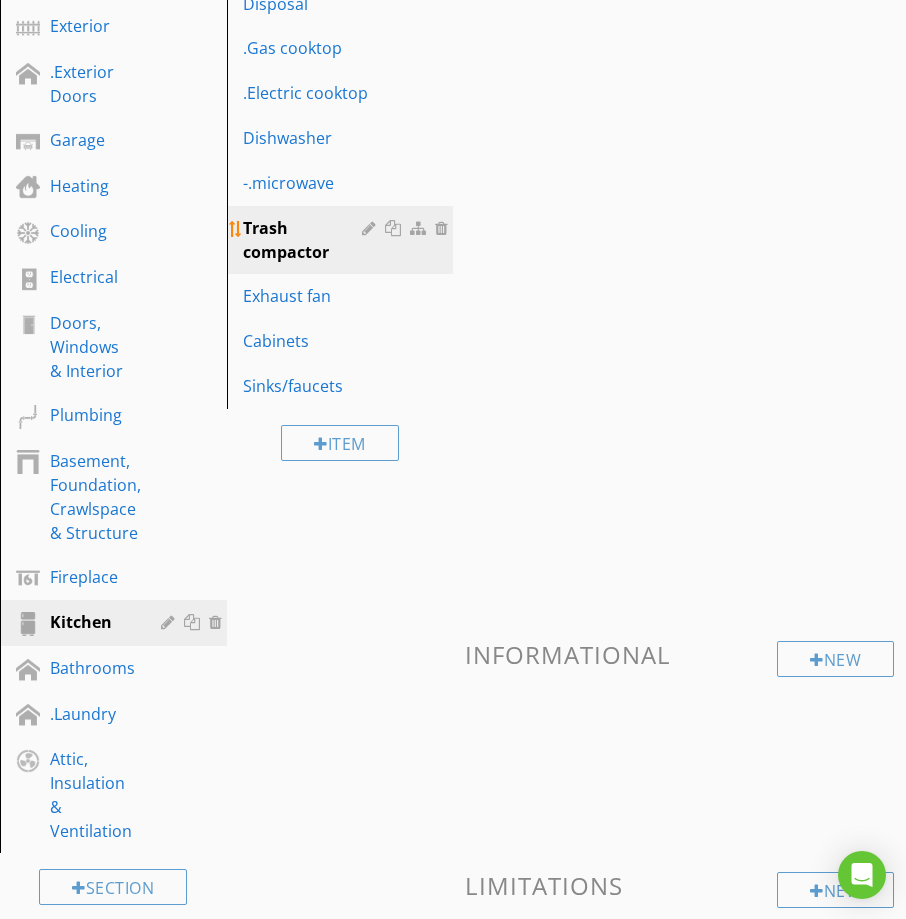 click on "Trash compactor" at bounding box center (306, 240) 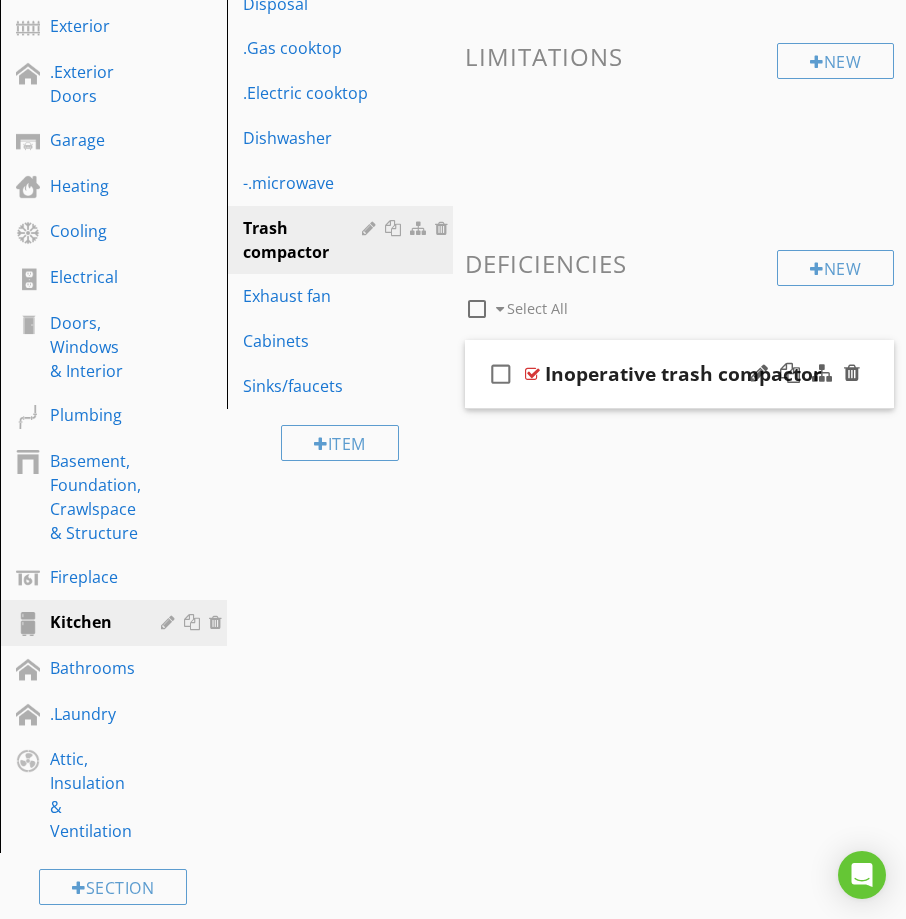 click on "check_box_outline_blank
Inoperative trash compactor" at bounding box center [679, 374] 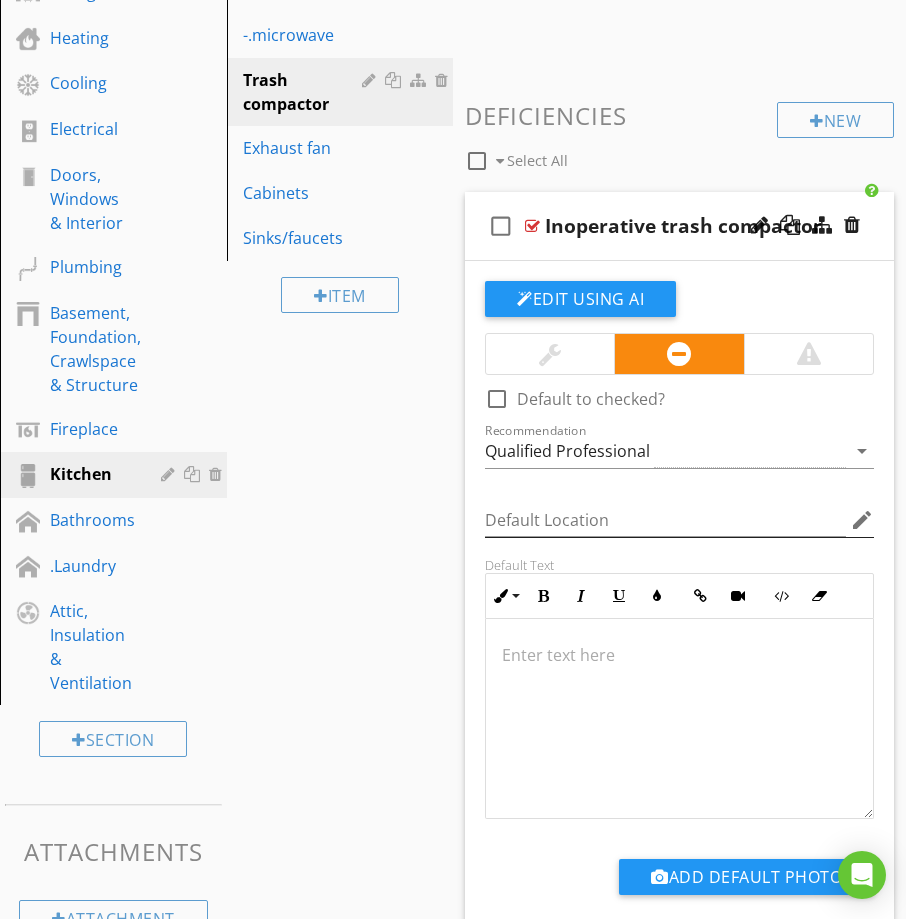 scroll, scrollTop: 562, scrollLeft: 0, axis: vertical 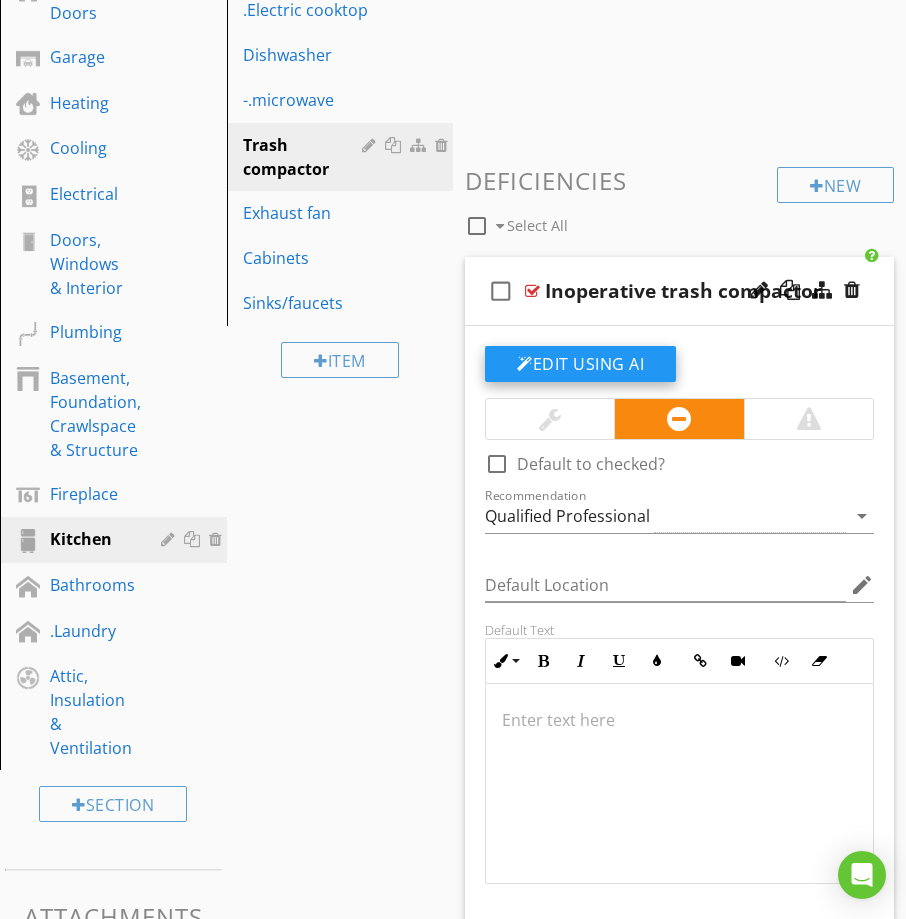 click on "Edit Using AI" at bounding box center [580, 364] 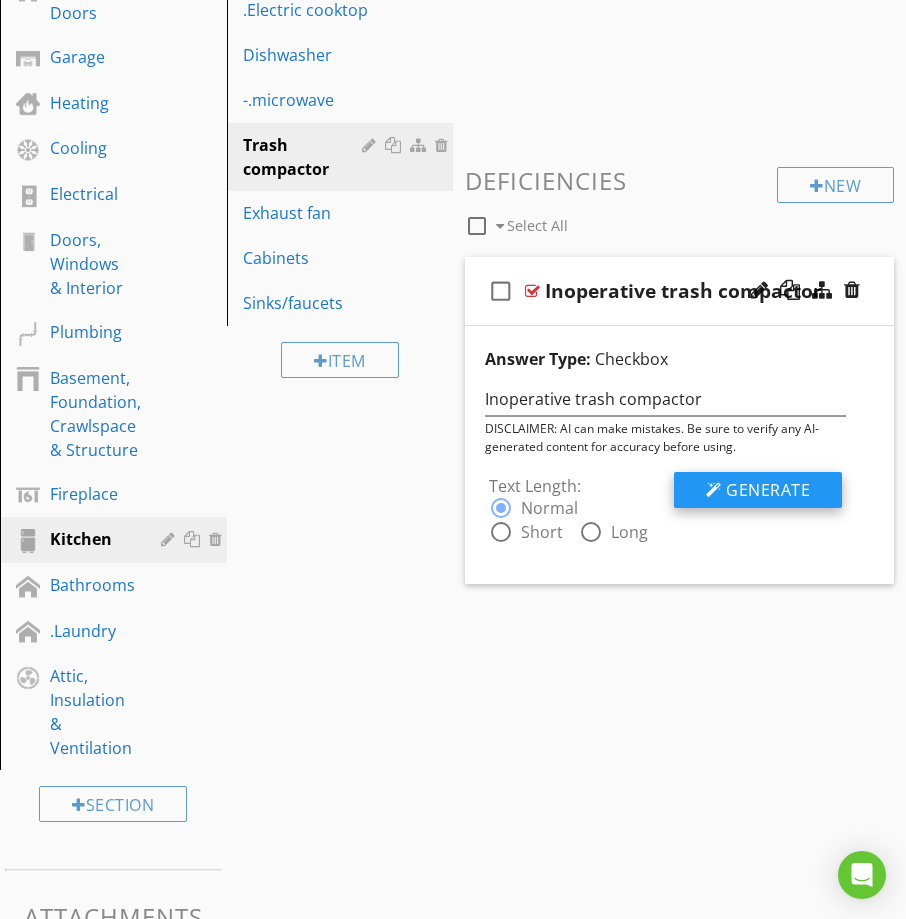 click on "Generate" at bounding box center [768, 490] 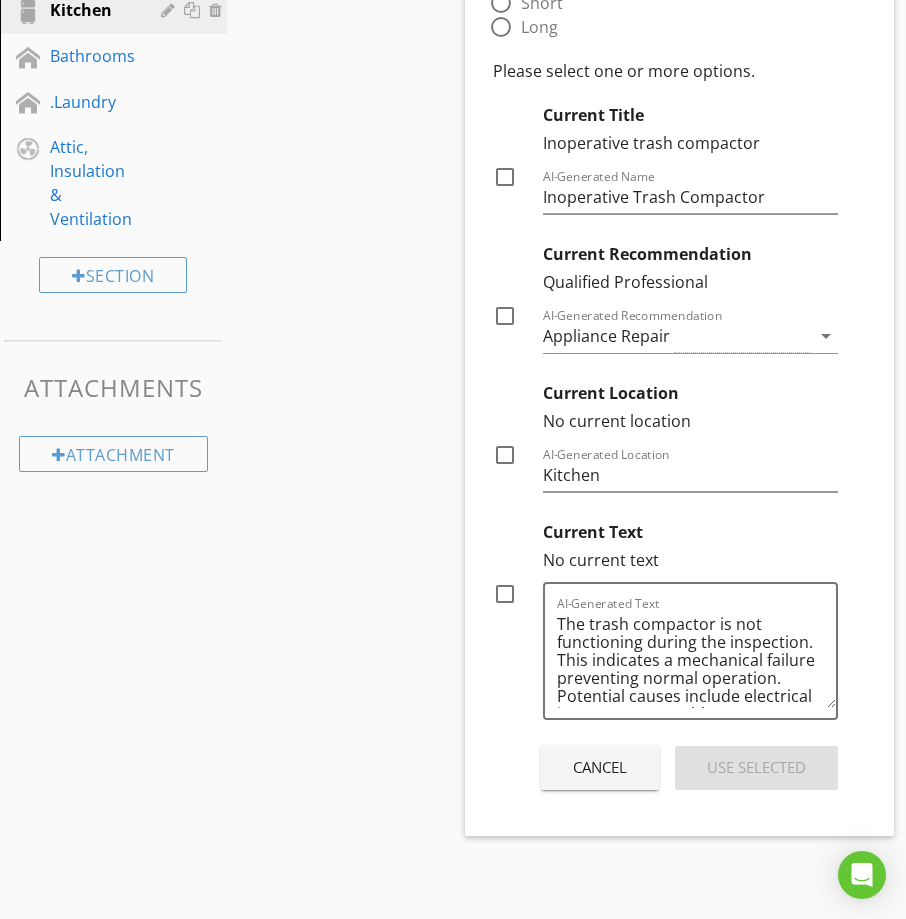 scroll, scrollTop: 1092, scrollLeft: 0, axis: vertical 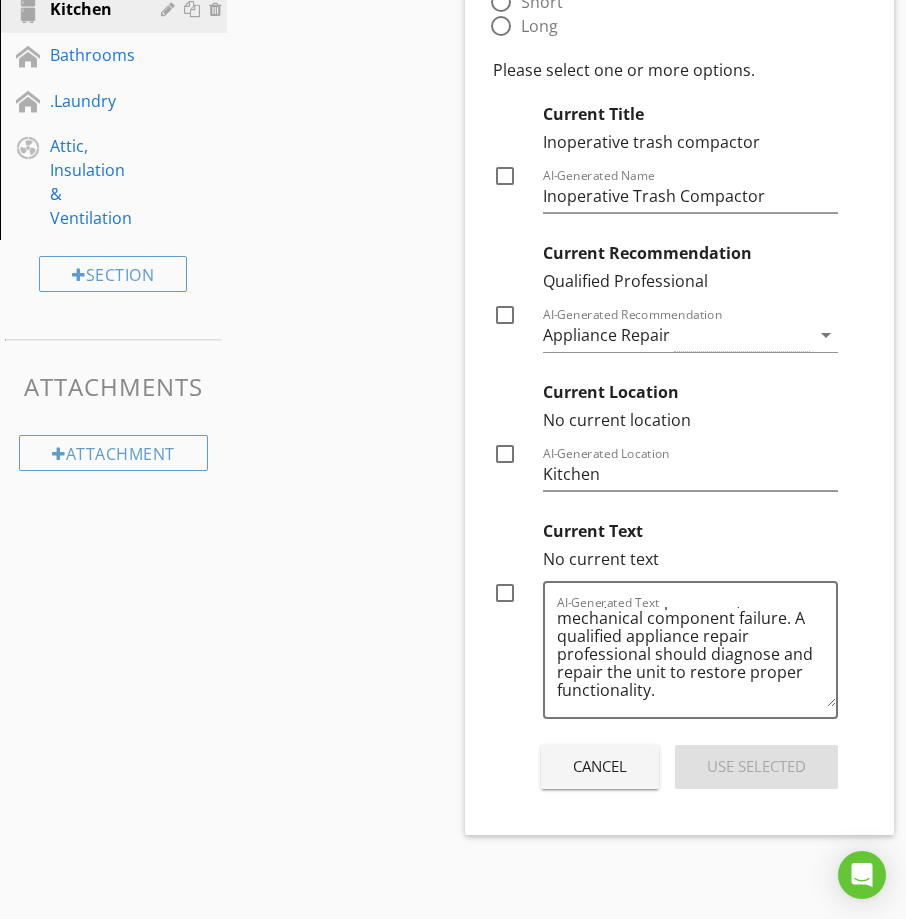 click at bounding box center (505, 593) 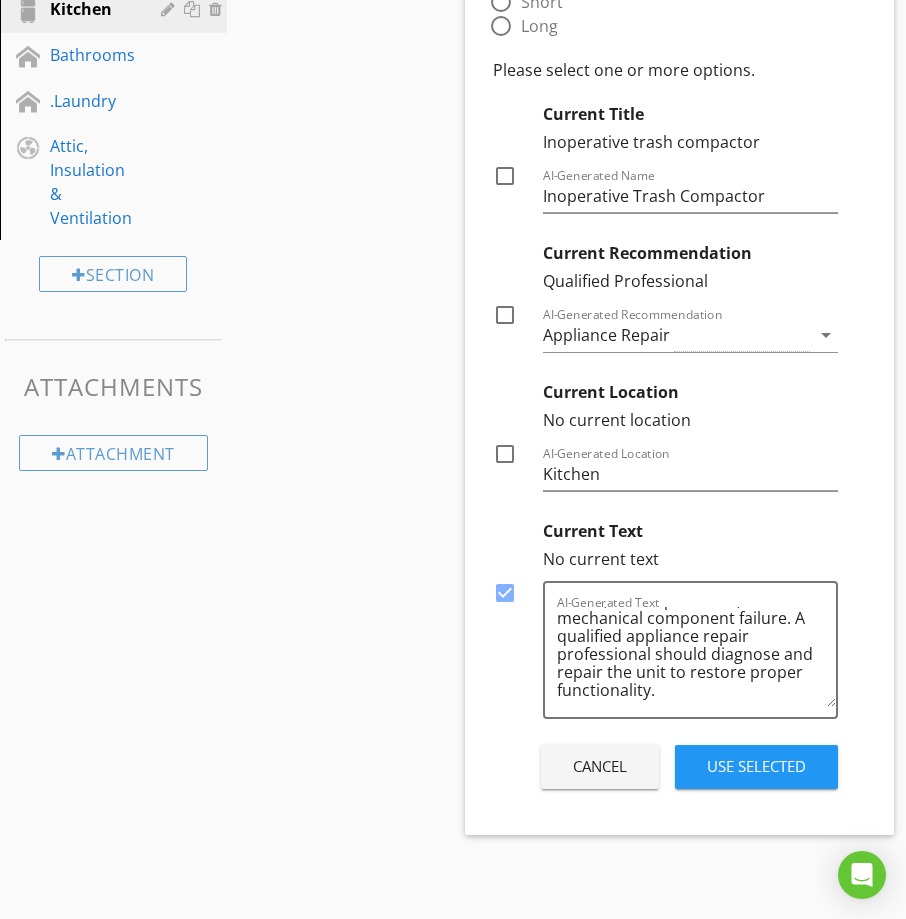 click on "Use Selected" at bounding box center (756, 766) 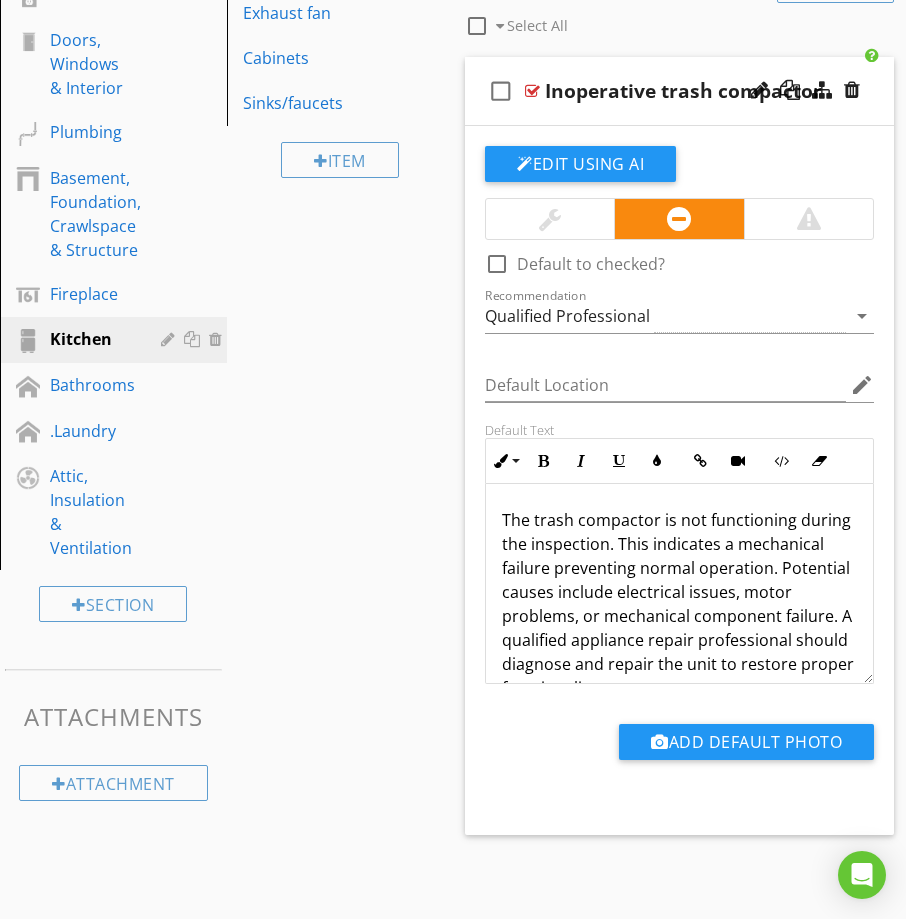scroll, scrollTop: 679, scrollLeft: 0, axis: vertical 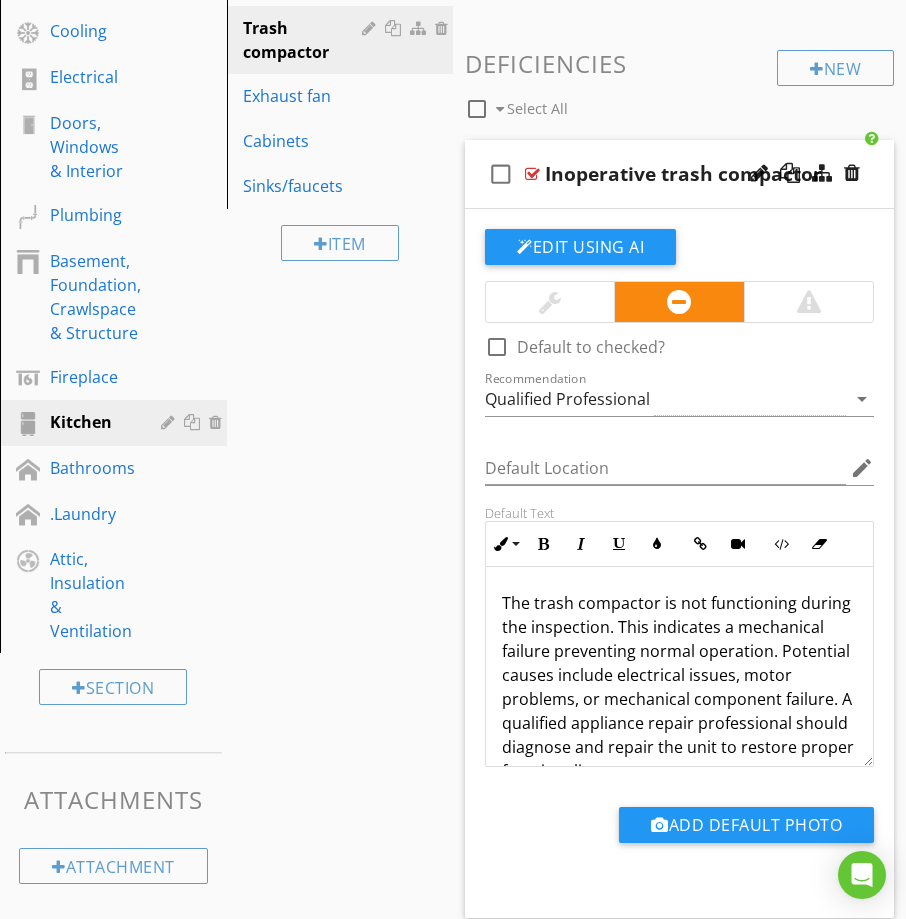 click on "check_box_outline_blank
Inoperative trash compactor" at bounding box center (679, 174) 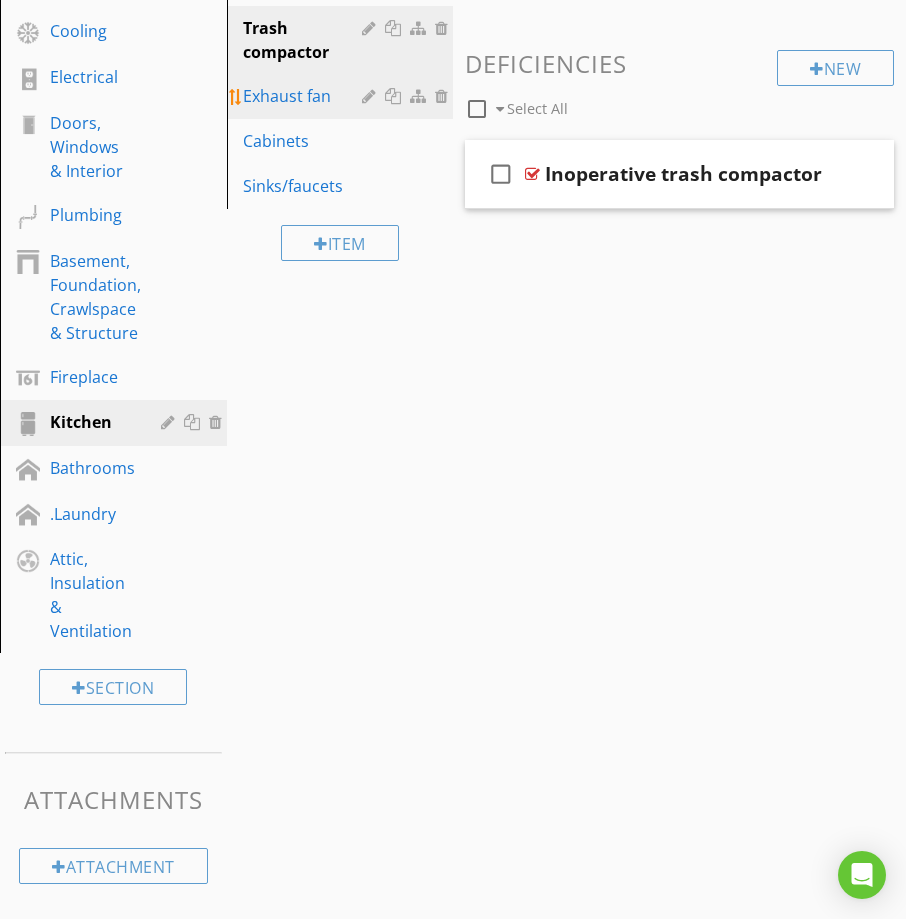 click on "Exhaust fan" at bounding box center (306, 96) 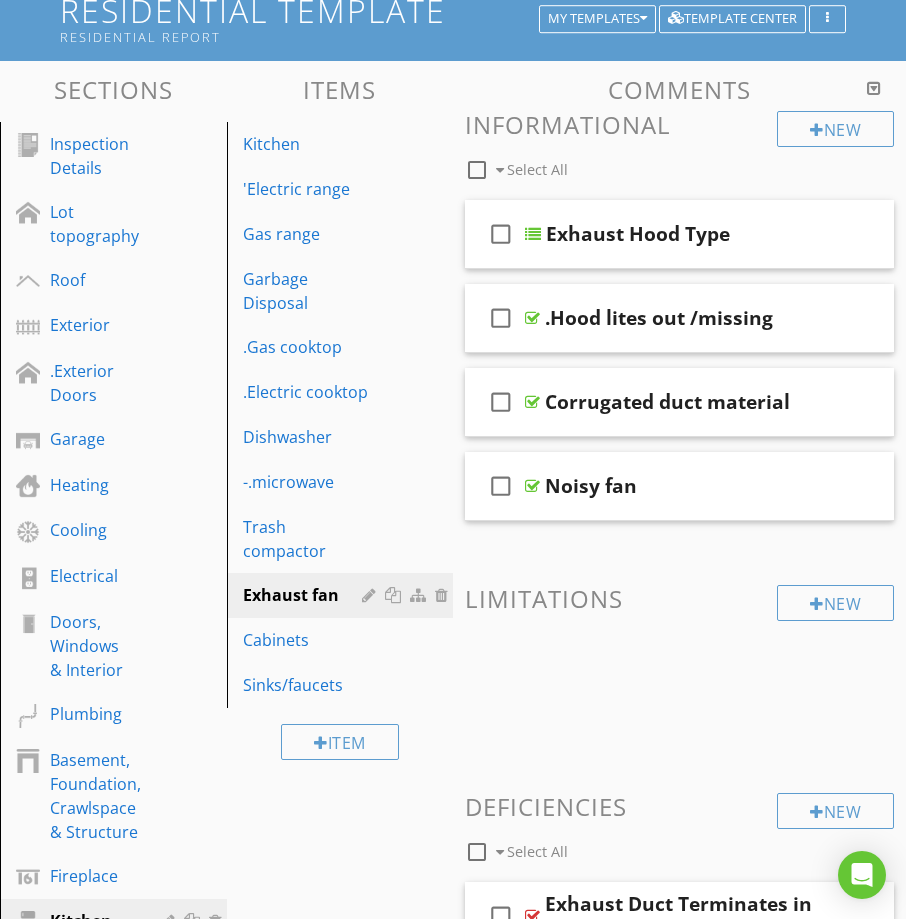 scroll, scrollTop: 179, scrollLeft: 0, axis: vertical 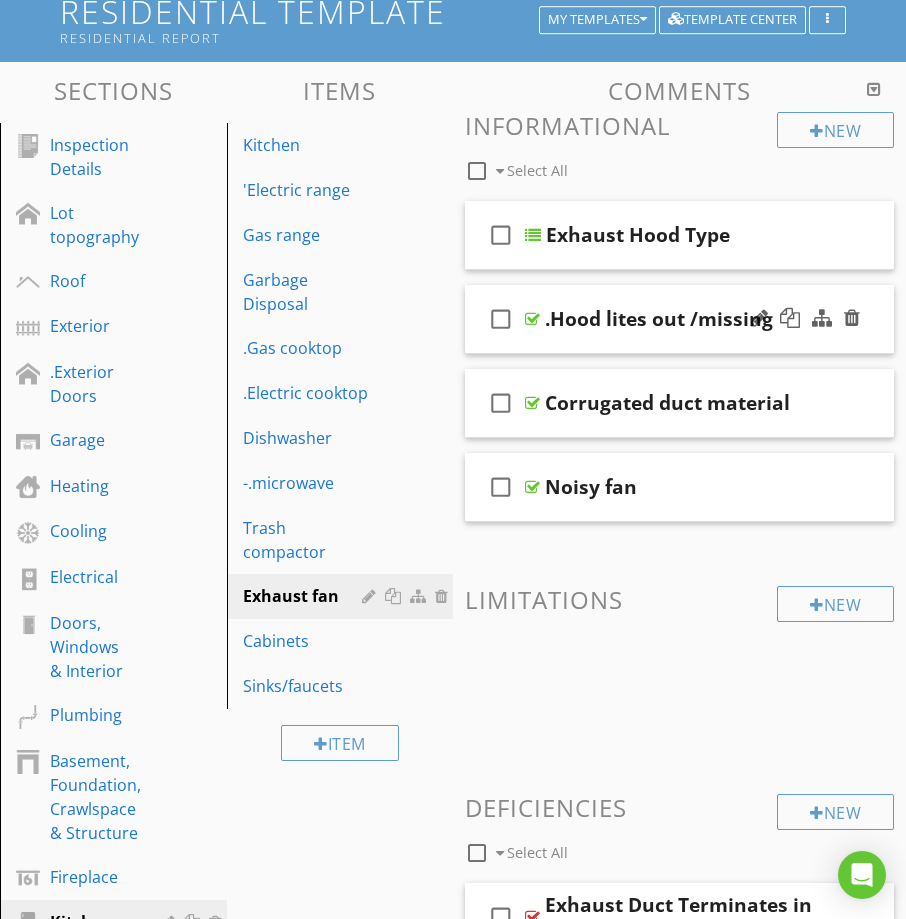 click on "check_box_outline_blank
.Hood lites out /missing" at bounding box center (679, 319) 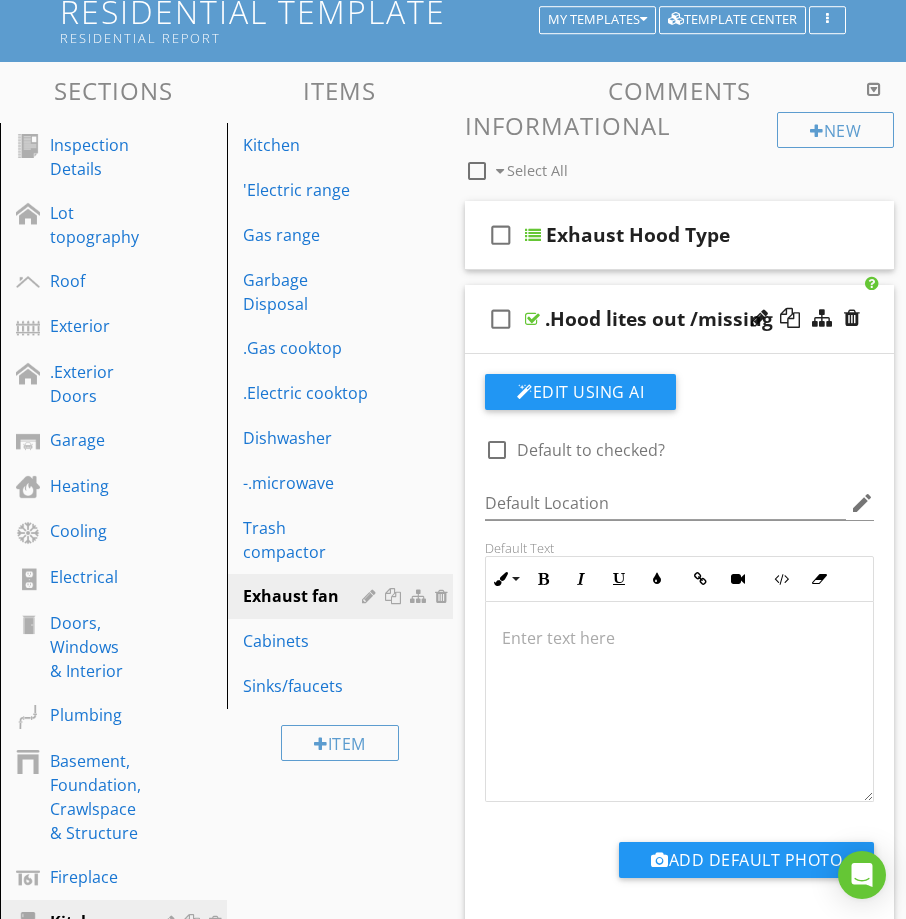 click at bounding box center [679, 702] 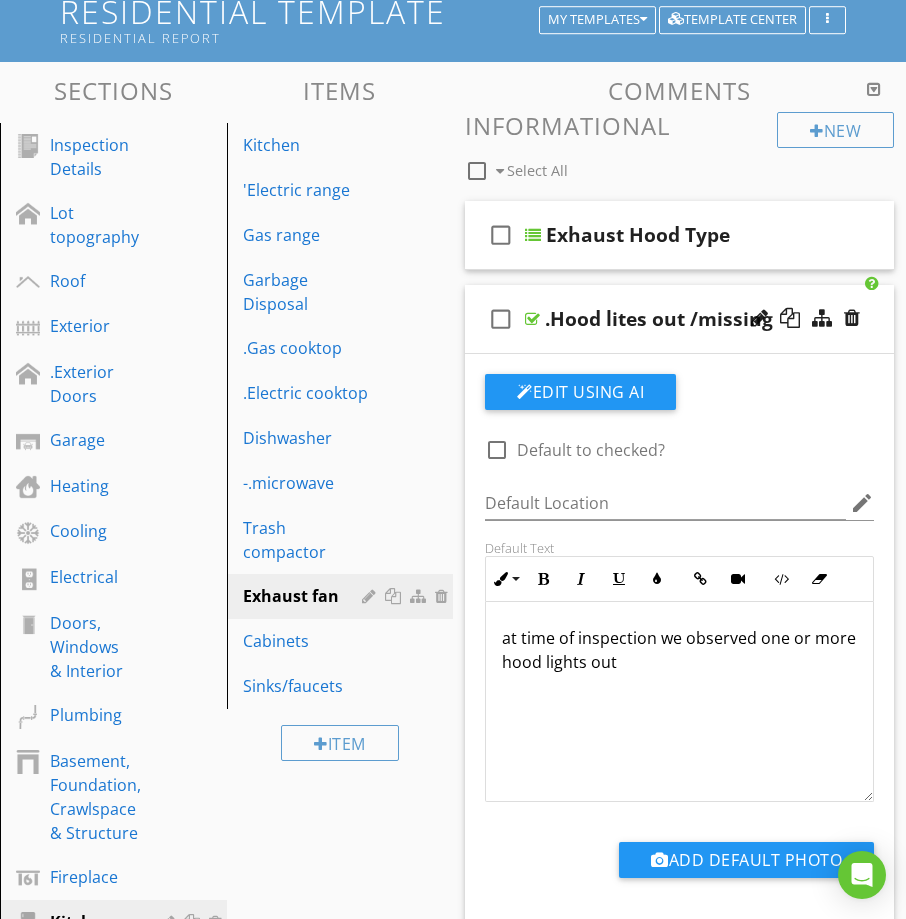 click on "at time of inspection we observed one or more hood lights out" at bounding box center (679, 650) 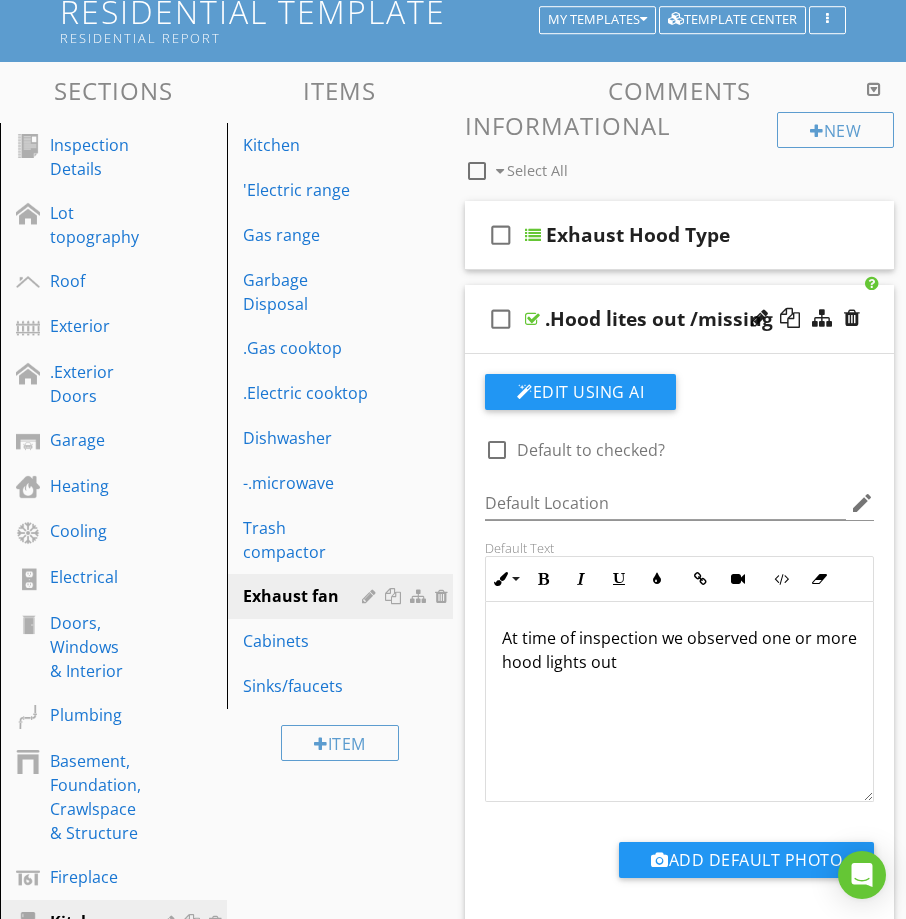 click on "At time of inspection we observed one or more hood lights out" at bounding box center (679, 650) 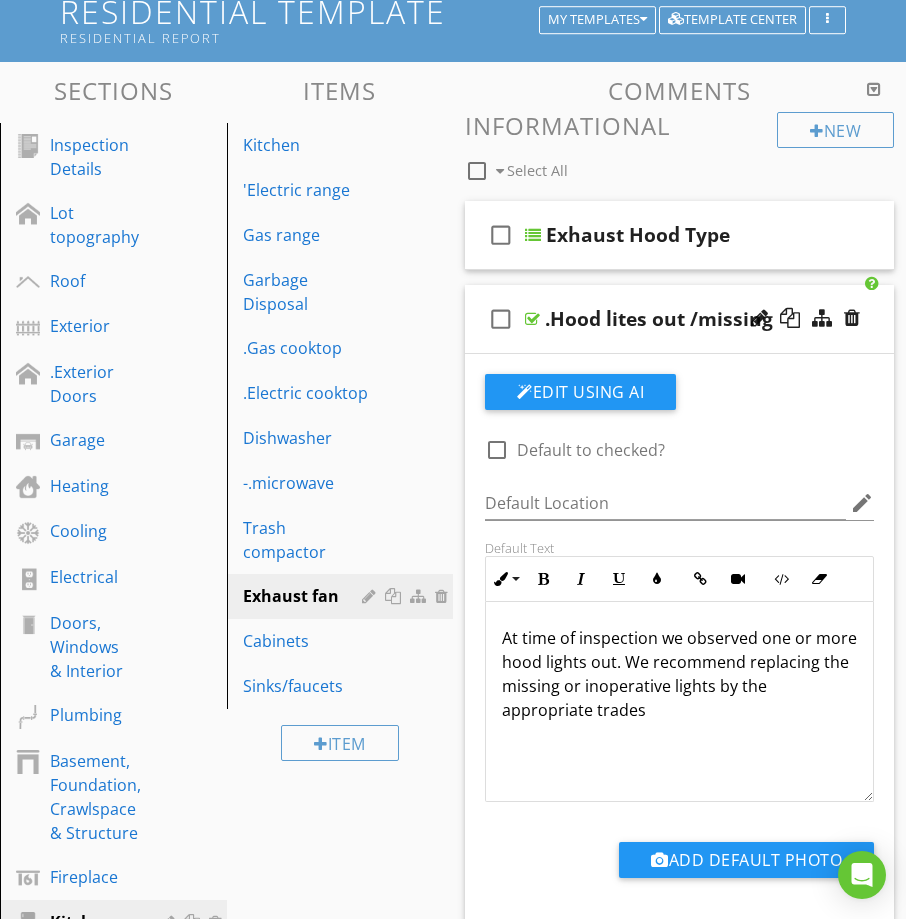 click on "check_box_outline_blank
.Hood lites out /missing" at bounding box center [679, 319] 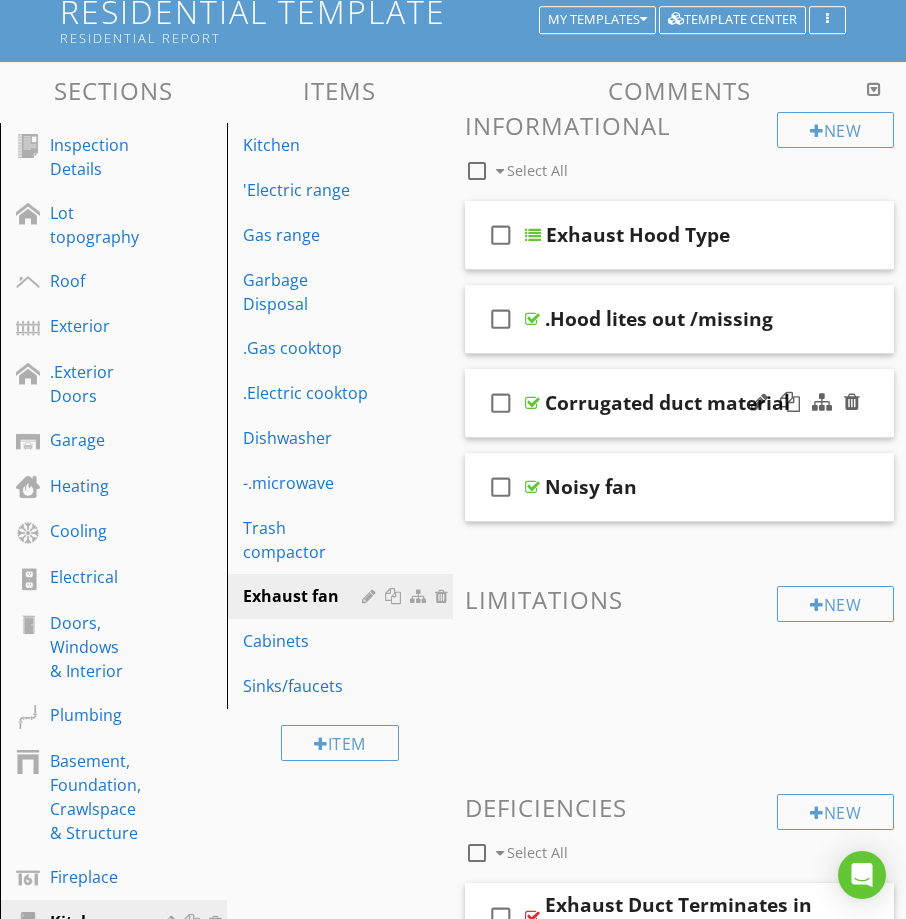 click on "check_box_outline_blank
Corrugated duct material" at bounding box center (679, 403) 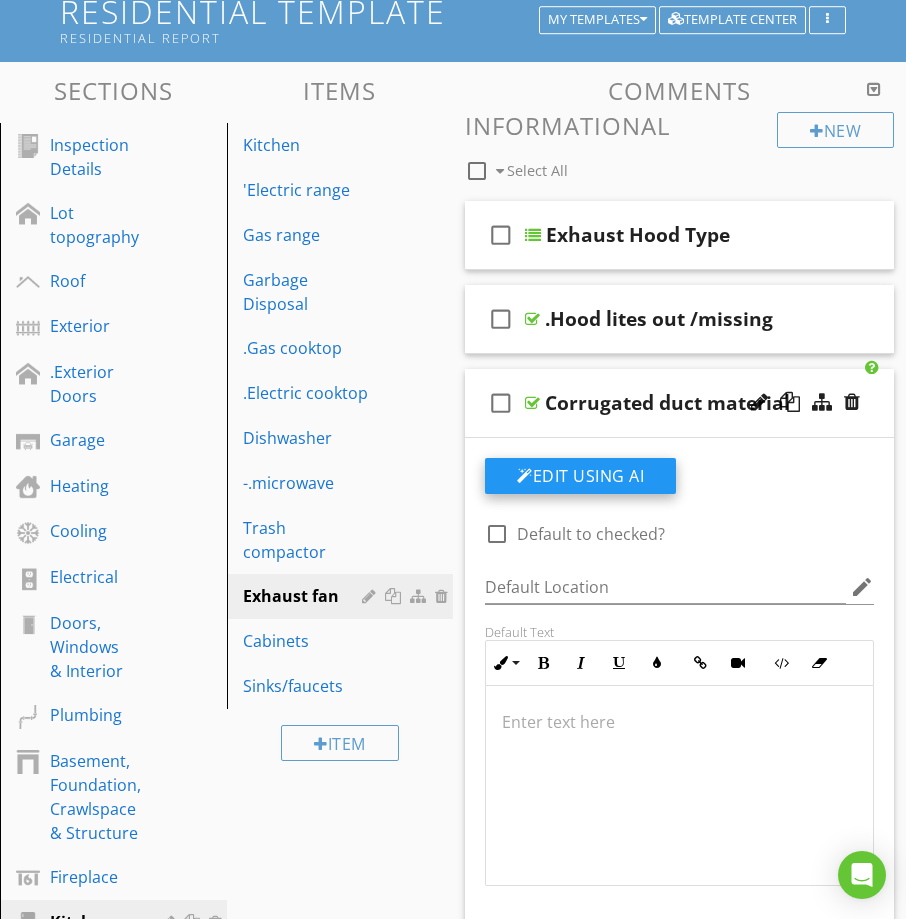 click on "Edit Using AI" at bounding box center (580, 476) 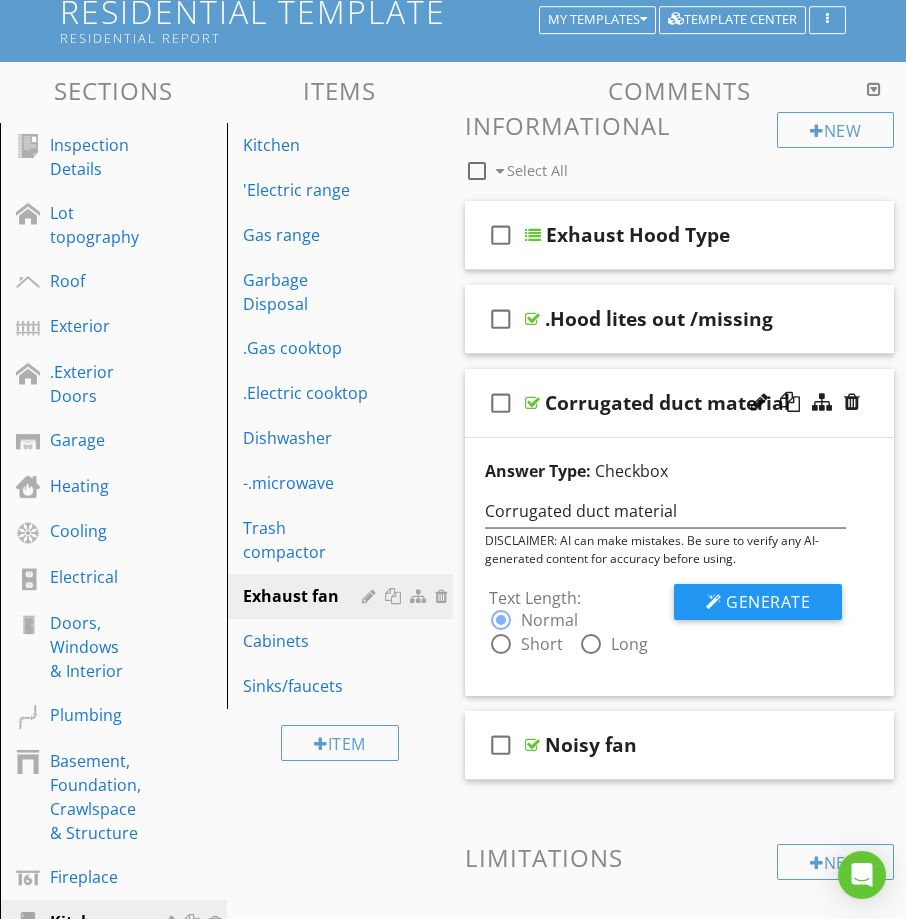 click at bounding box center (501, 644) 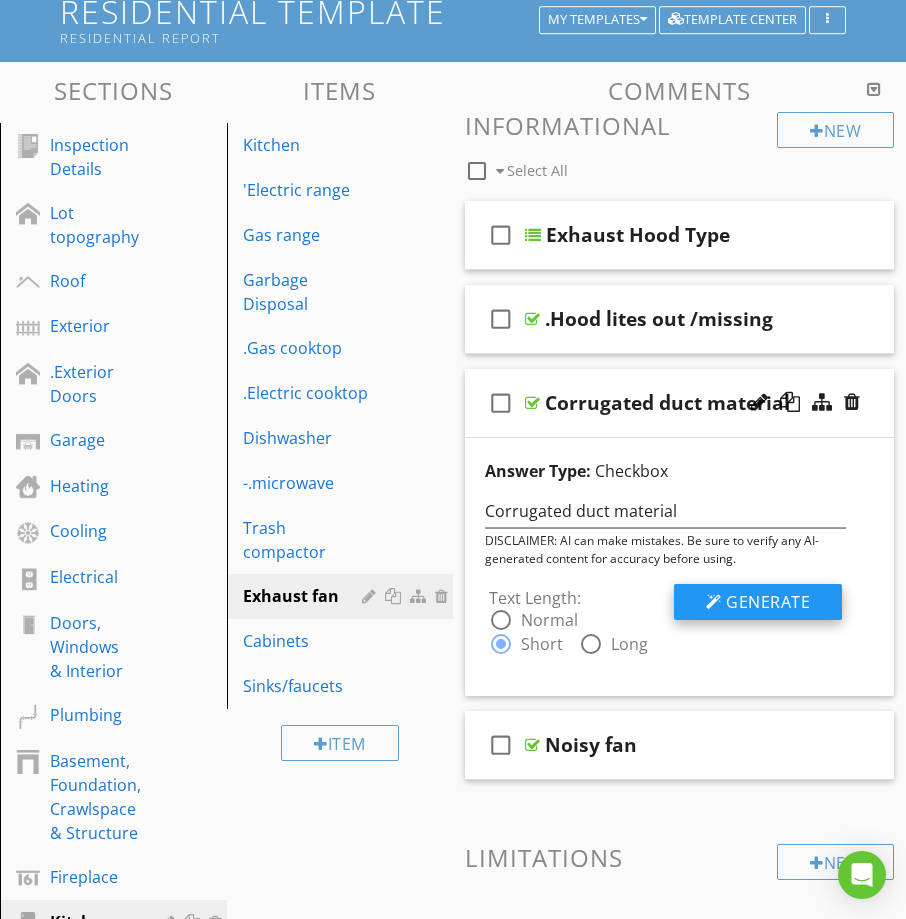 click on "Generate" at bounding box center (768, 602) 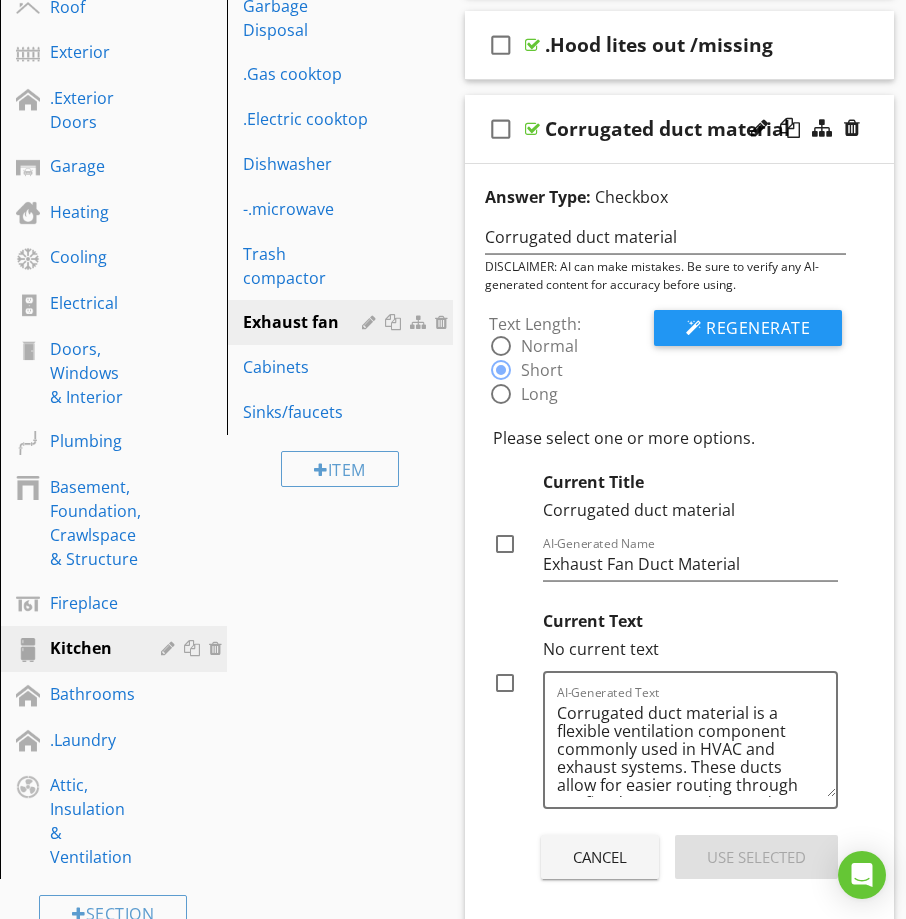 scroll, scrollTop: 579, scrollLeft: 0, axis: vertical 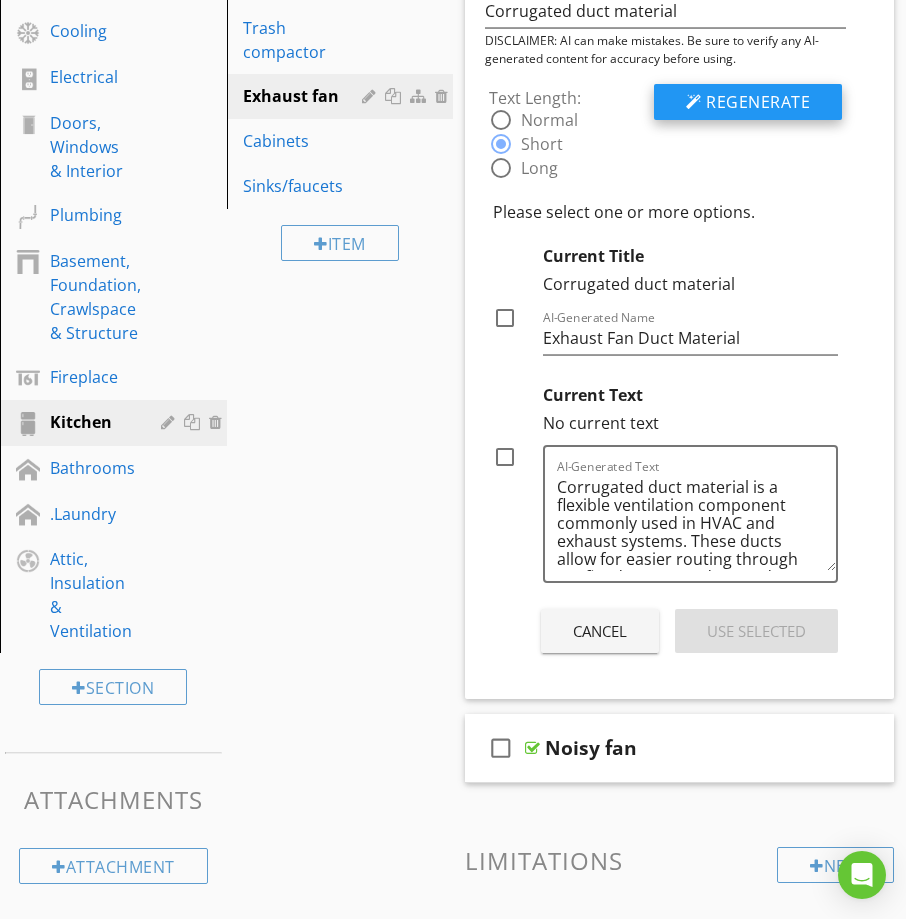 click on "Regenerate" at bounding box center [758, 102] 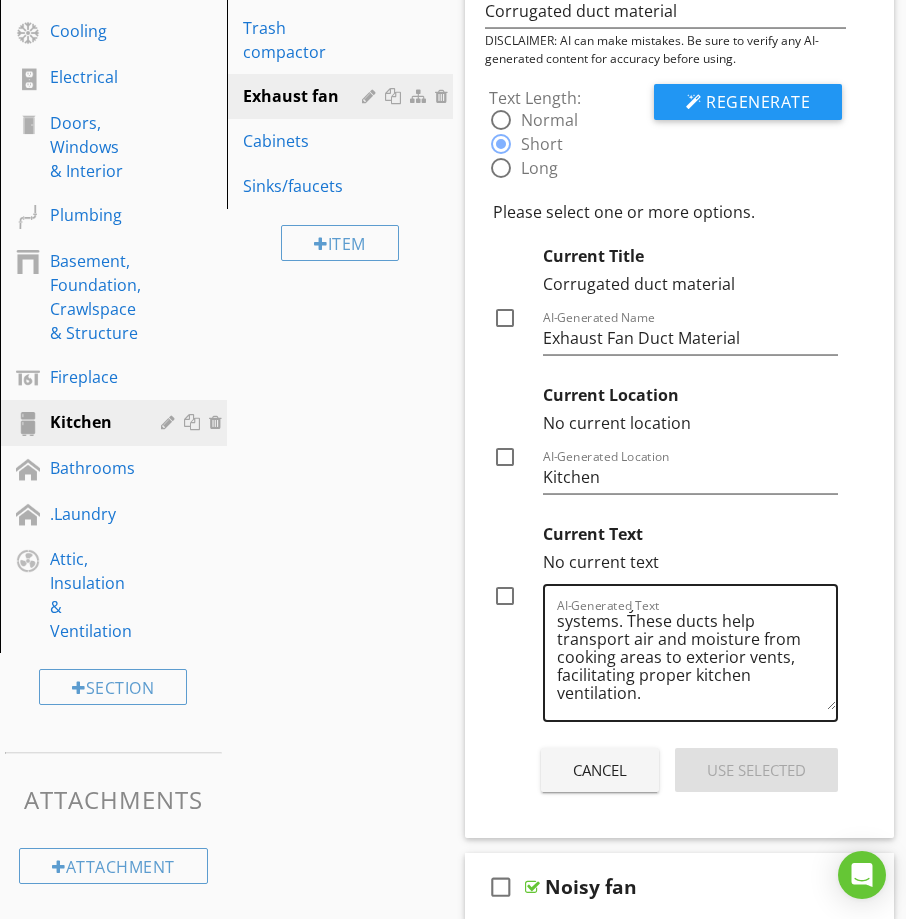 scroll, scrollTop: 0, scrollLeft: 0, axis: both 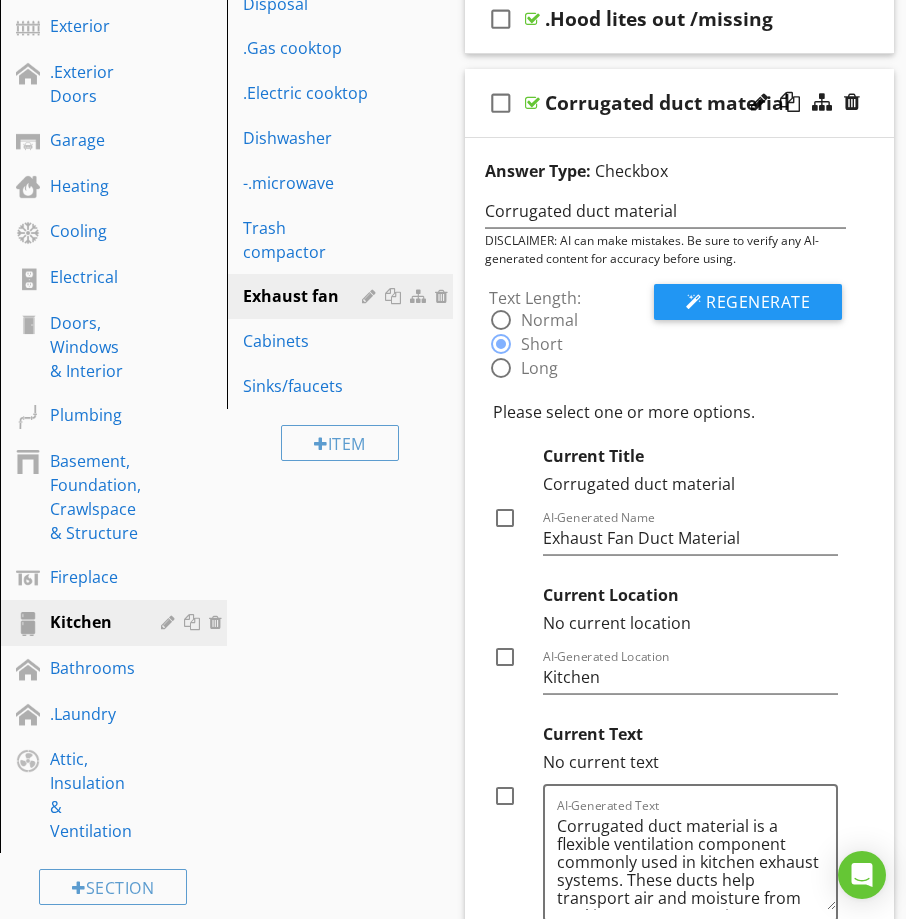 click on "check_box_outline_blank
Corrugated duct material" at bounding box center [679, 103] 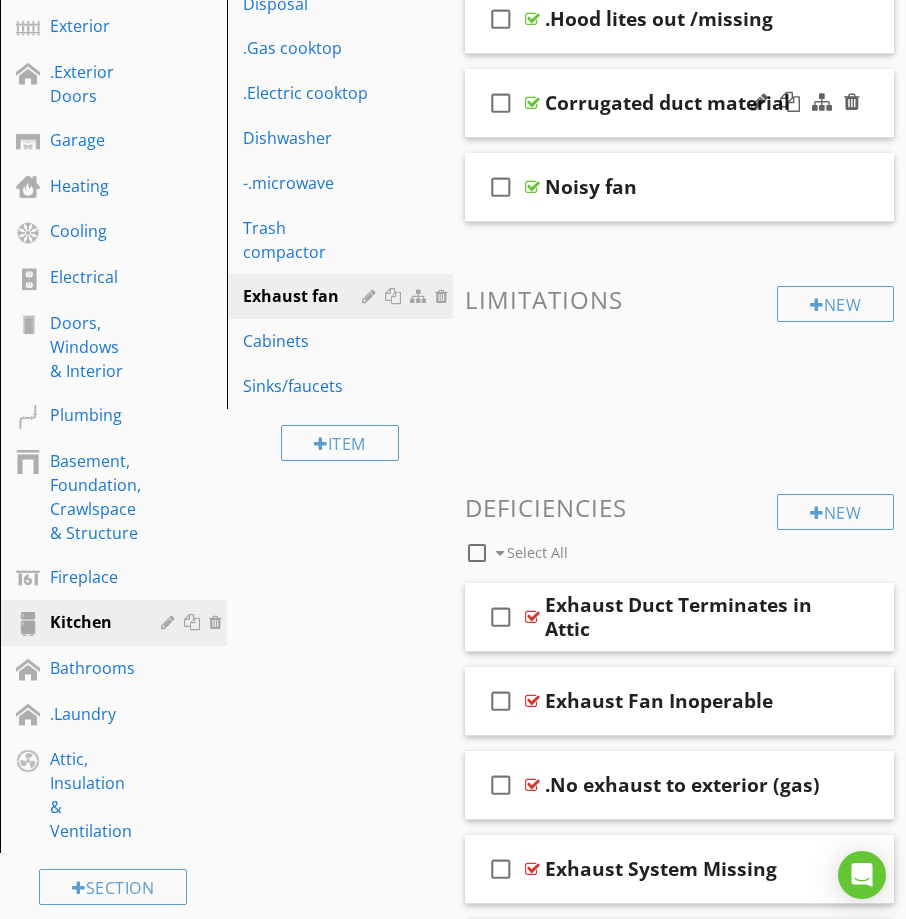 click on "check_box_outline_blank
Corrugated duct material" at bounding box center (679, 103) 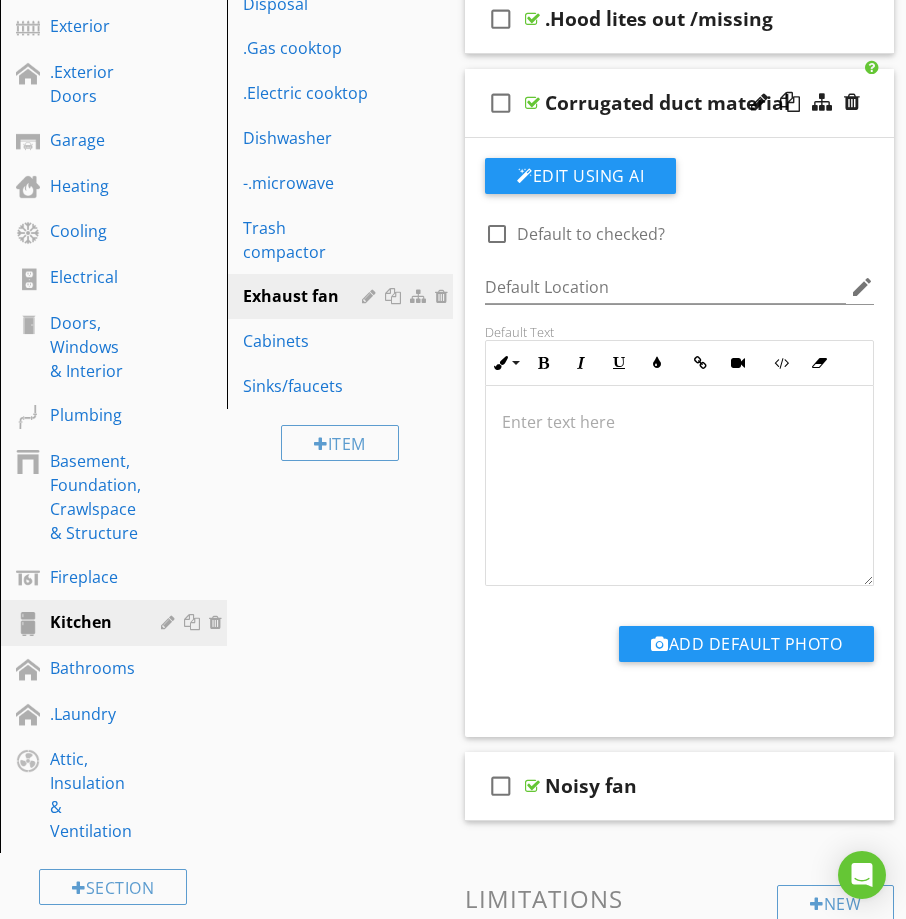 click at bounding box center [679, 422] 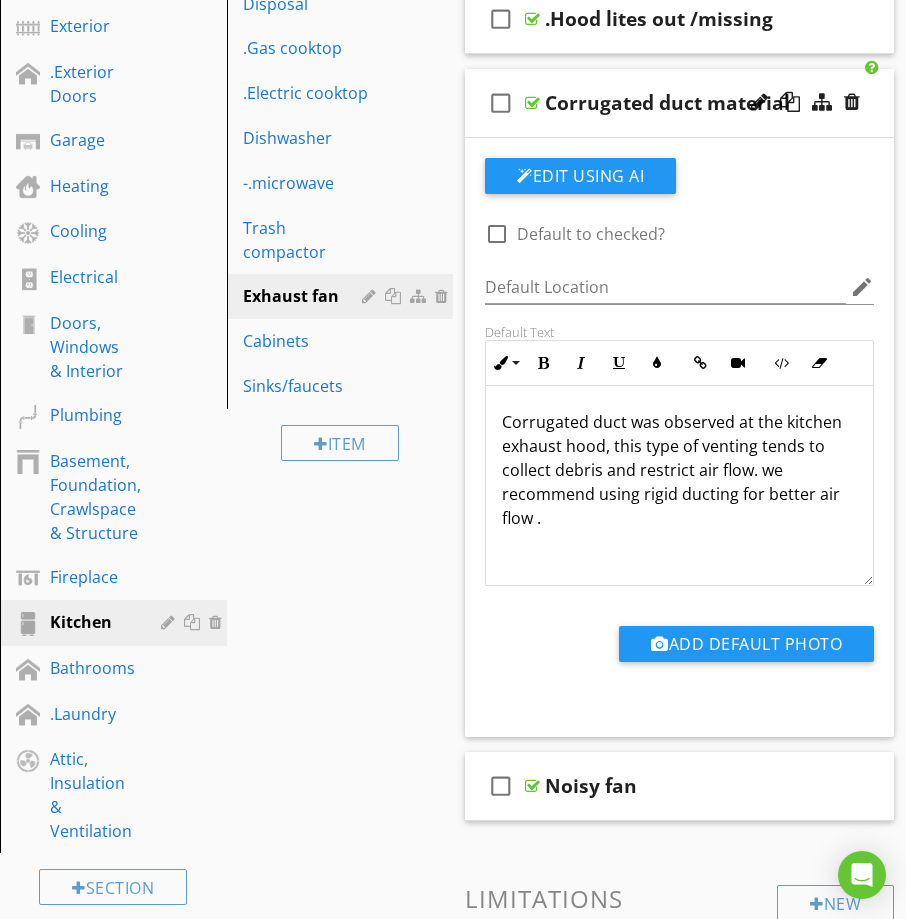 click on "Corrugated duct was observed at the kitchen exhaust hood, this type of venting tends to collect debris and restrict air flow. we recommend using rigid ducting for better air flow ." at bounding box center [679, 470] 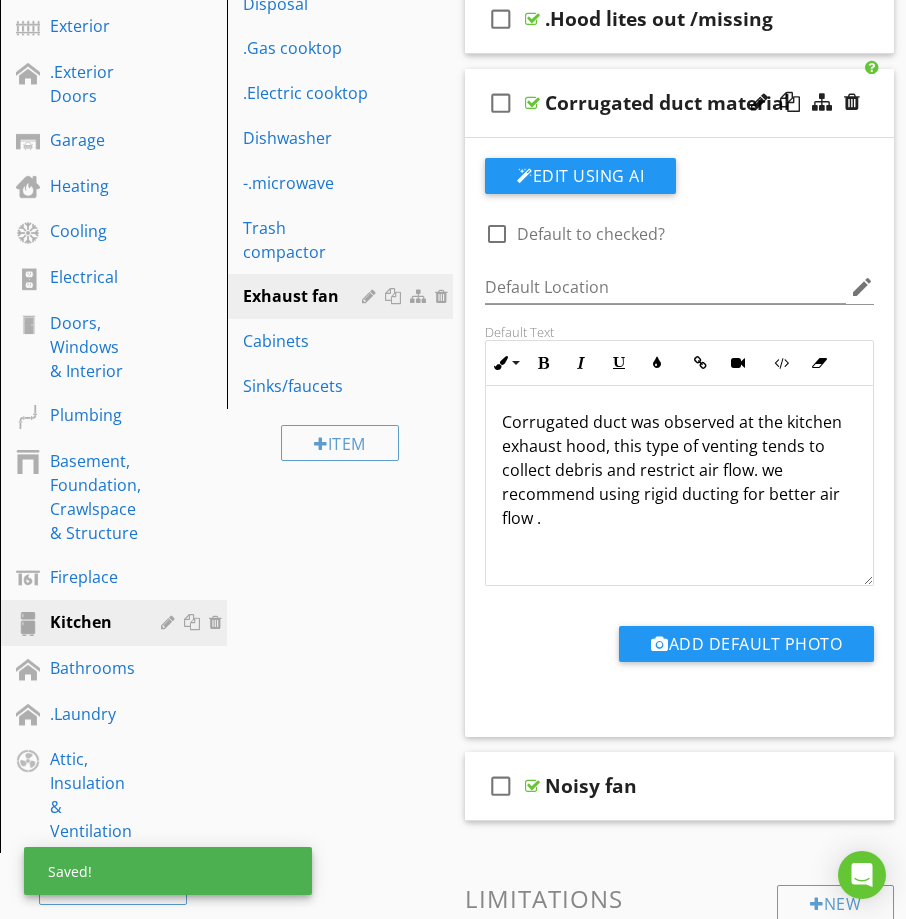 click on "Corrugated duct was observed at the kitchen exhaust hood, this type of venting tends to collect debris and restrict air flow. we recommend using rigid ducting for better air flow ." at bounding box center (679, 470) 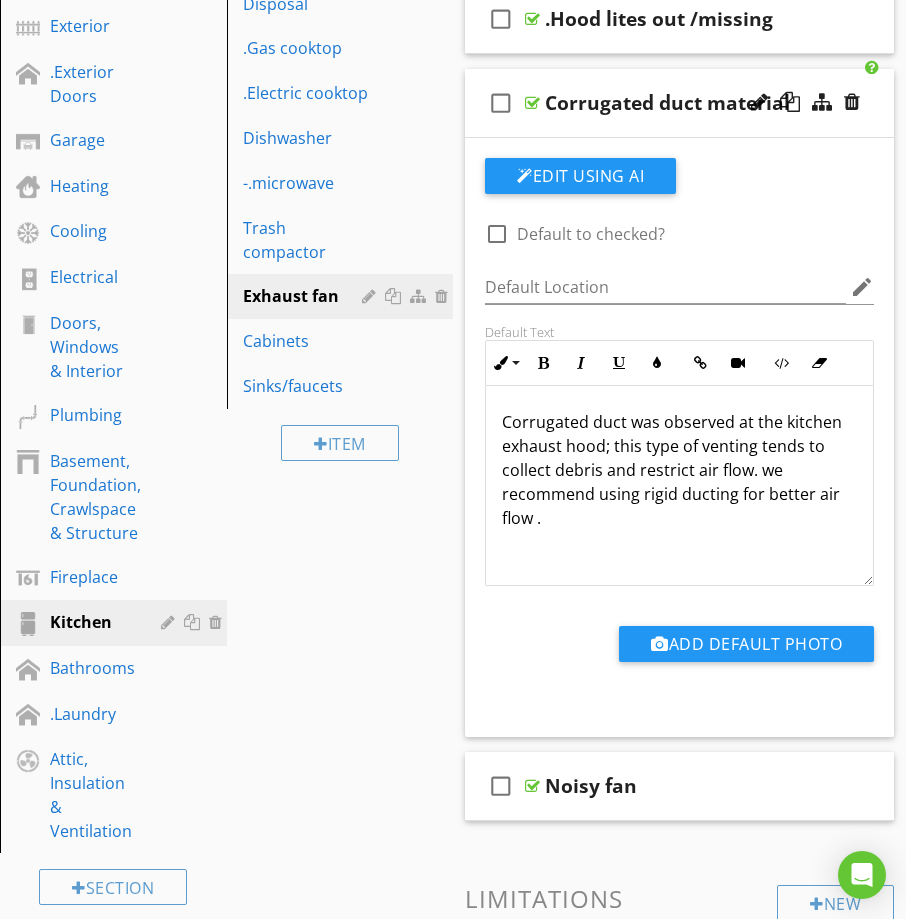 click on "Corrugated duct was observed at the kitchen exhaust hood; this type of venting tends to collect debris and restrict air flow. we recommend using rigid ducting for better air flow ." at bounding box center (679, 470) 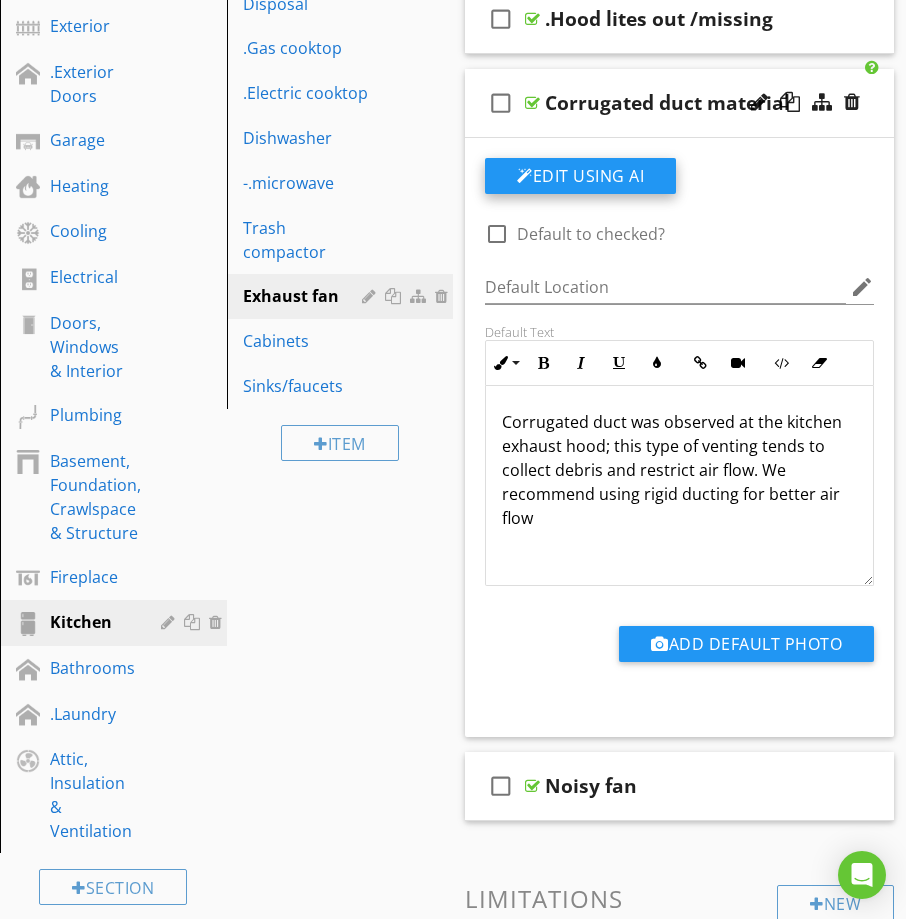 click on "Edit Using AI" at bounding box center [580, 176] 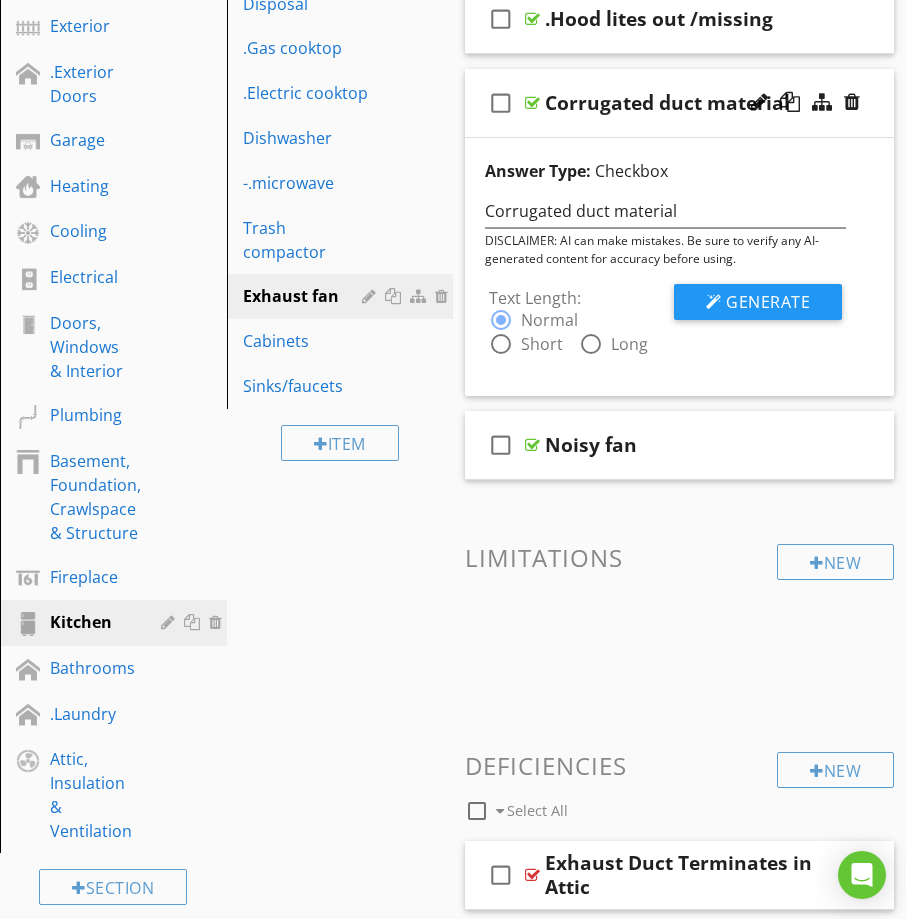 click at bounding box center [501, 344] 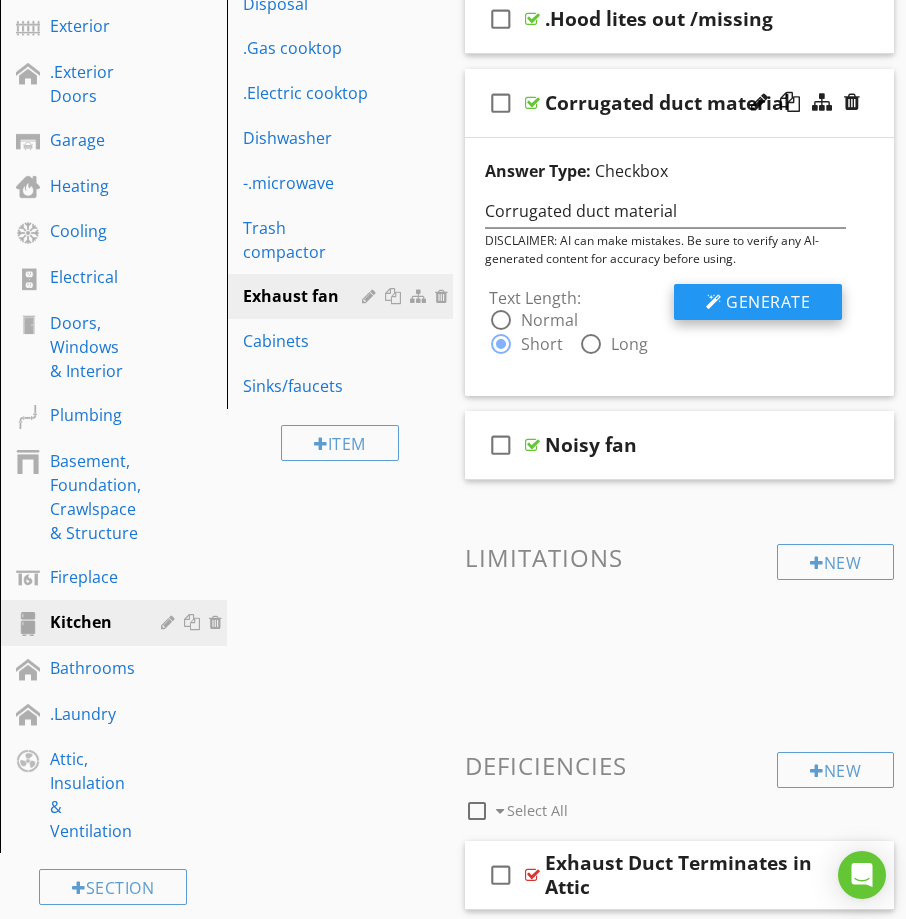 click on "Generate" at bounding box center [768, 302] 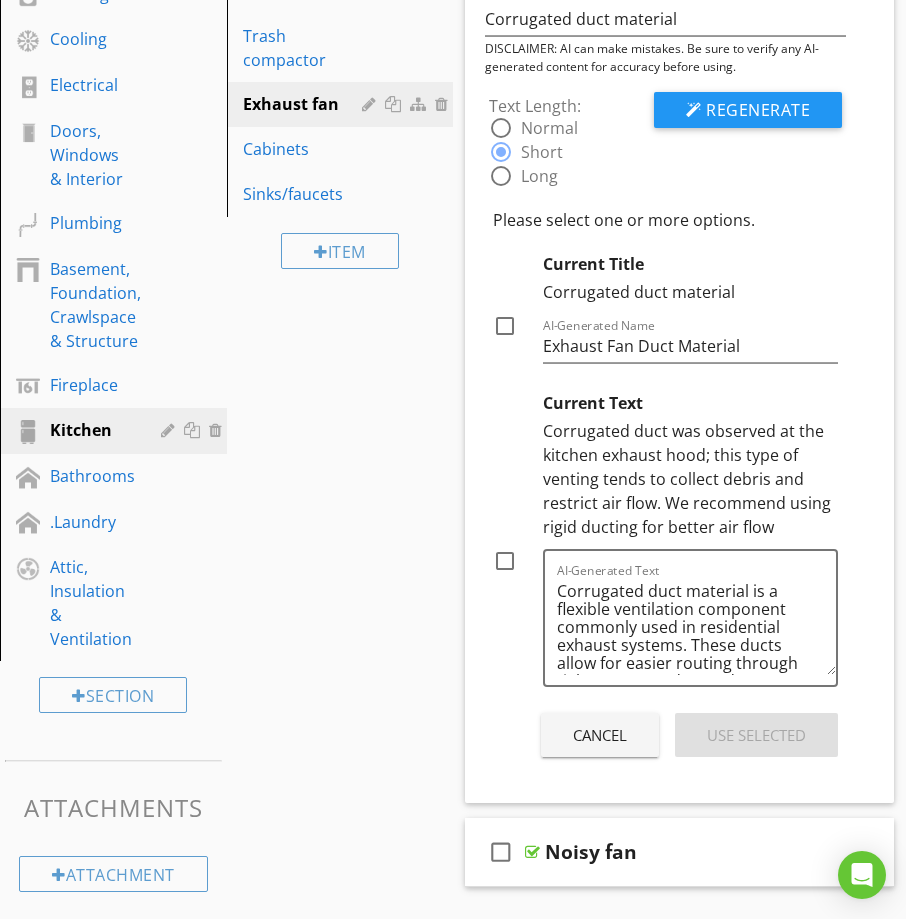 scroll, scrollTop: 679, scrollLeft: 0, axis: vertical 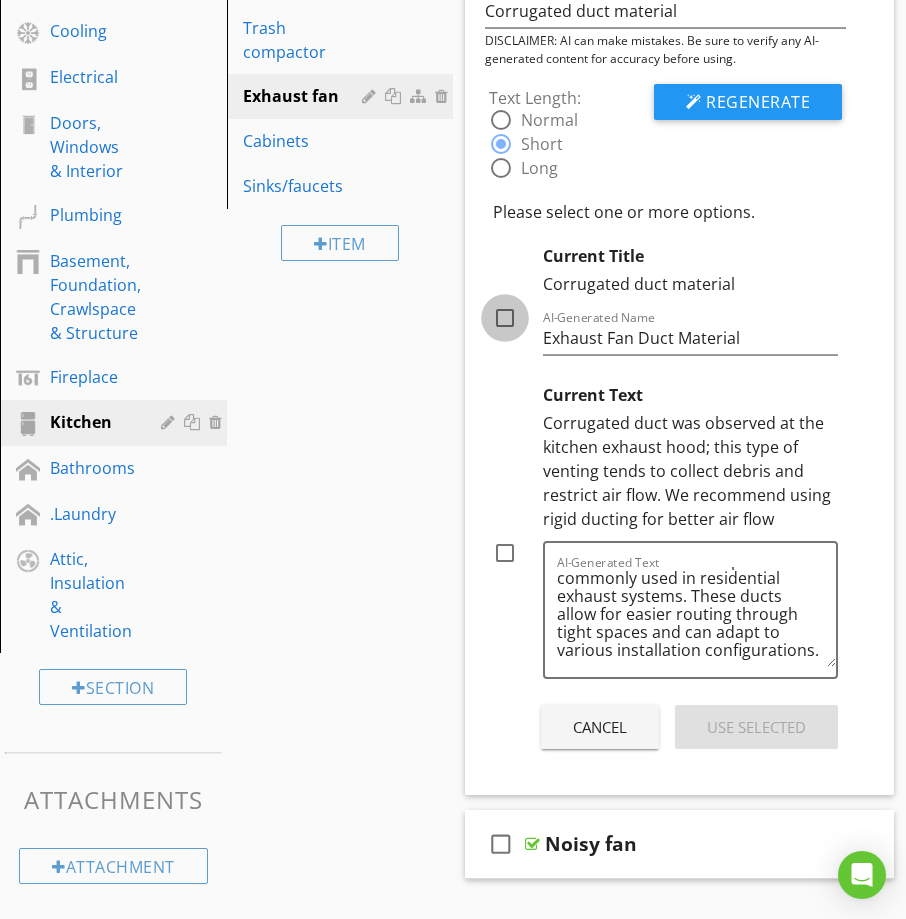 click at bounding box center (505, 318) 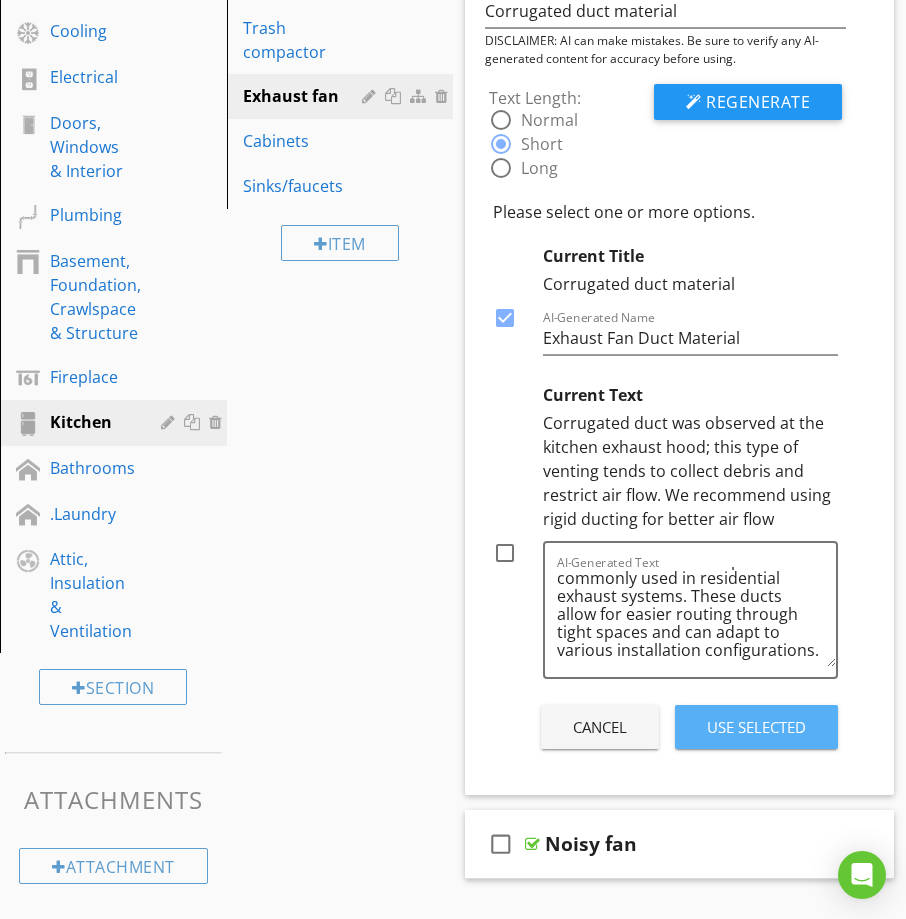 click on "Use Selected" at bounding box center (756, 727) 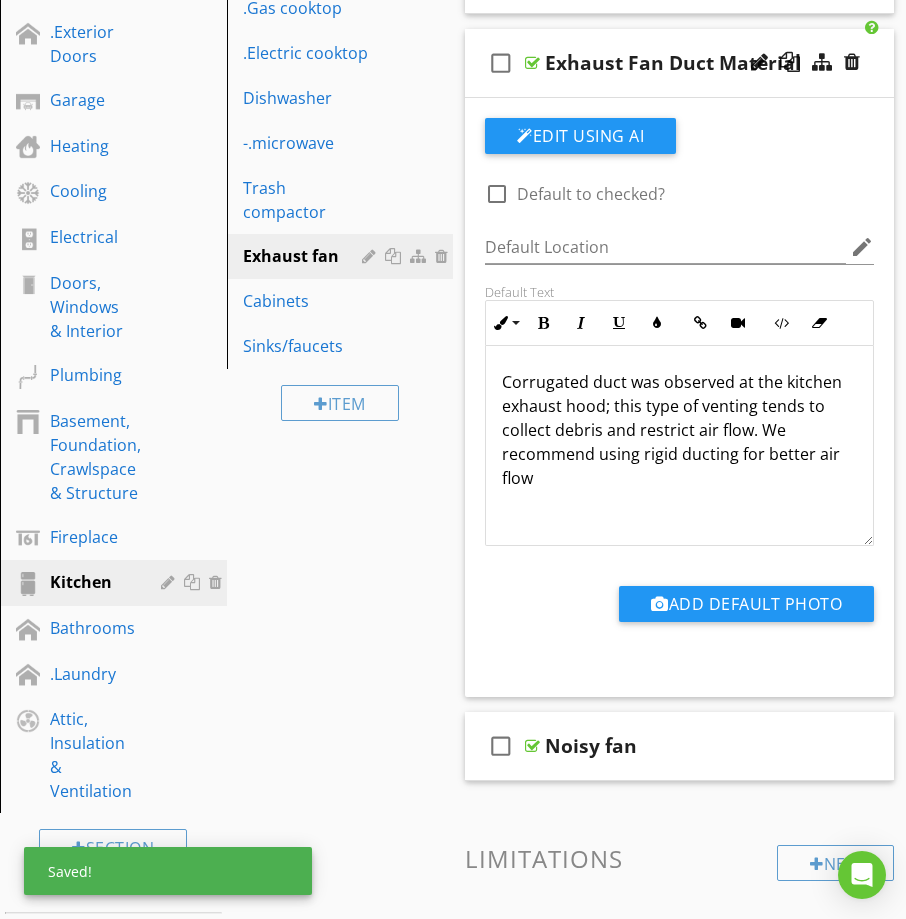 scroll, scrollTop: 479, scrollLeft: 0, axis: vertical 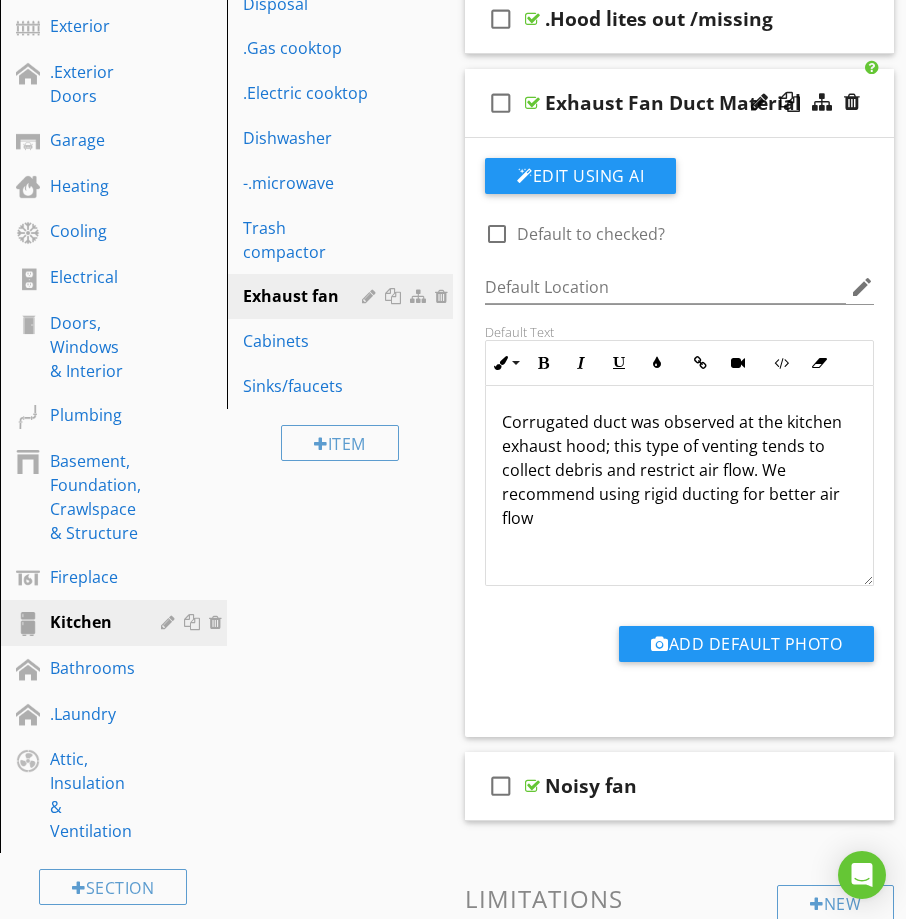 click on "check_box_outline_blank
Exhaust Fan Duct Material" at bounding box center [679, 103] 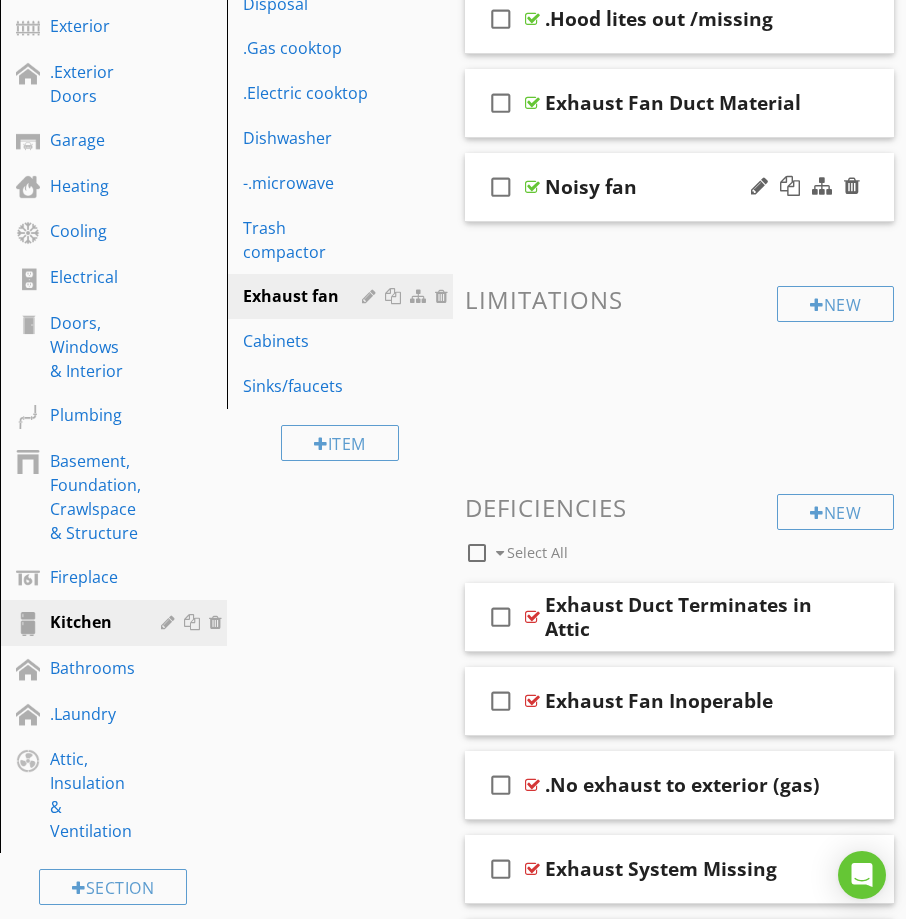 click on "check_box_outline_blank
Noisy fan" at bounding box center (679, 187) 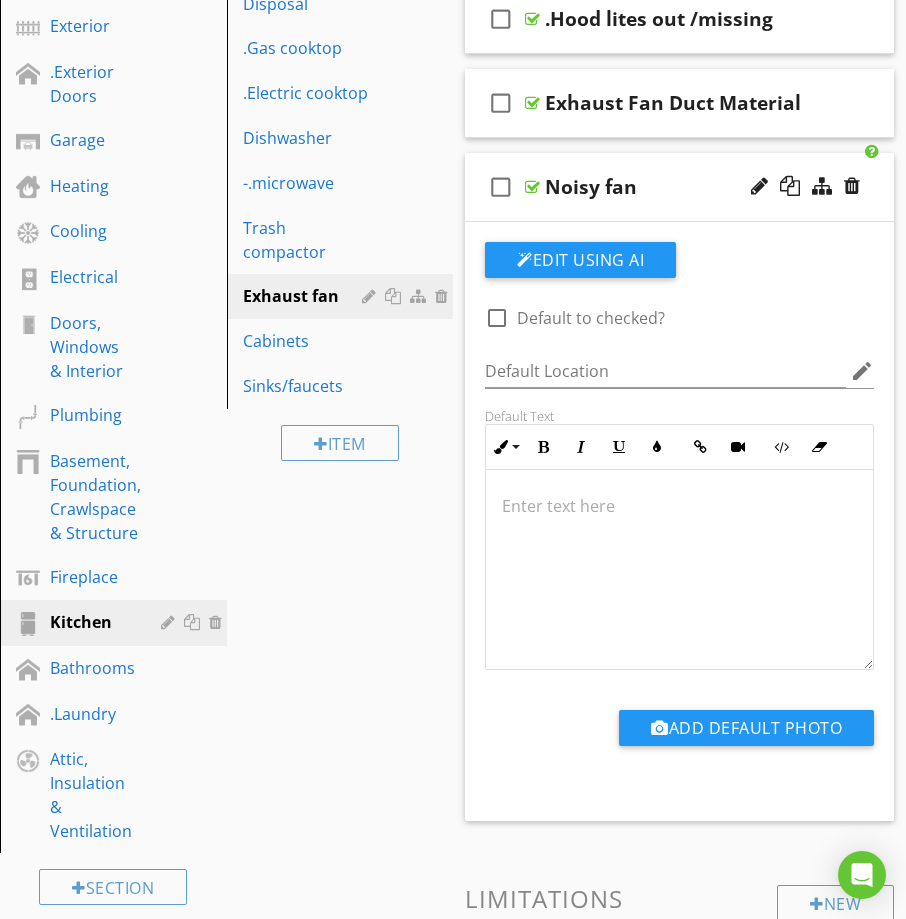 click at bounding box center (679, 506) 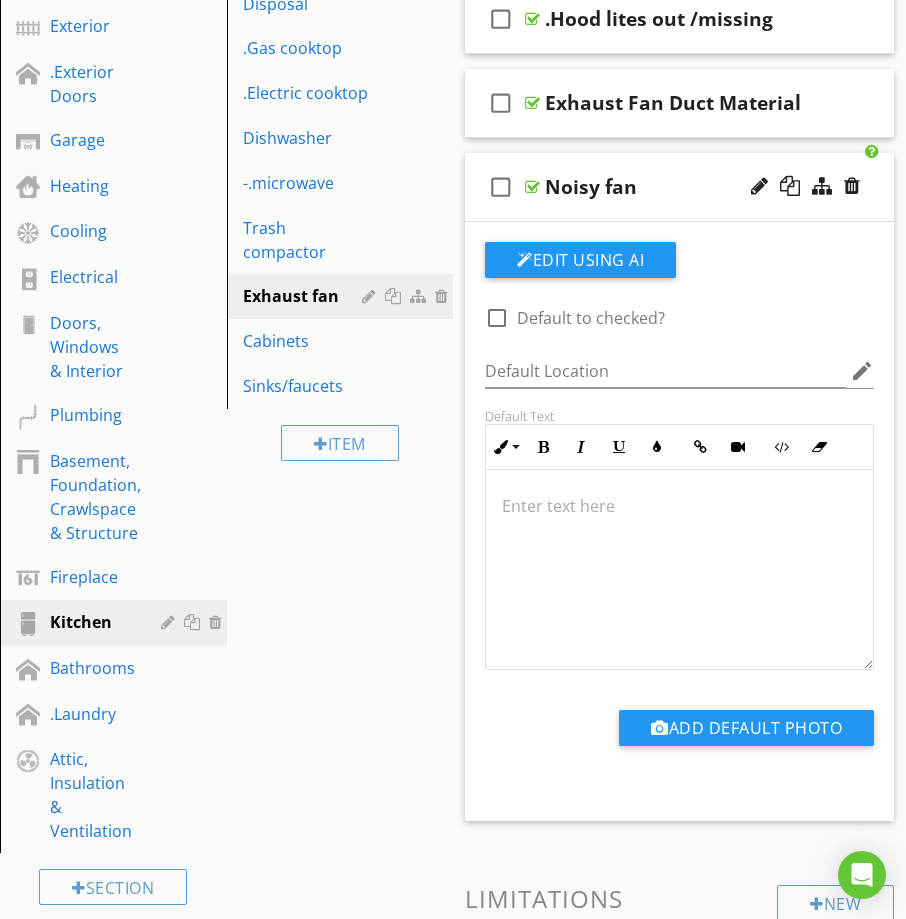 type 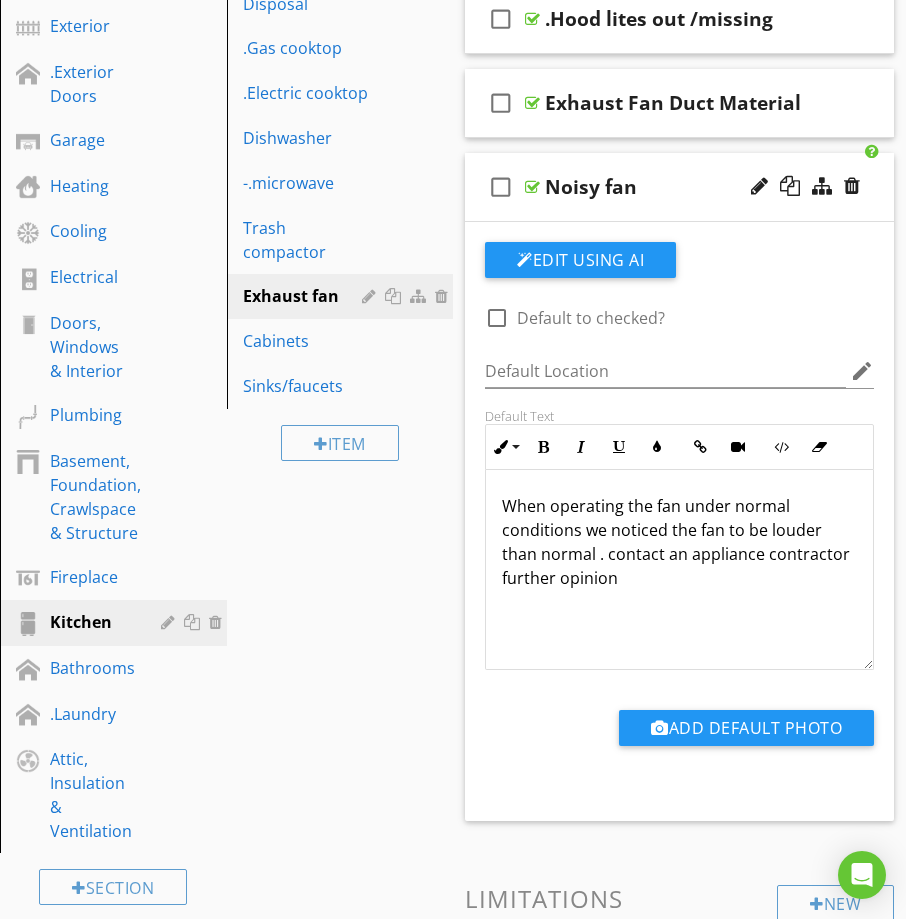 click on "check_box_outline_blank
Noisy fan" at bounding box center (679, 187) 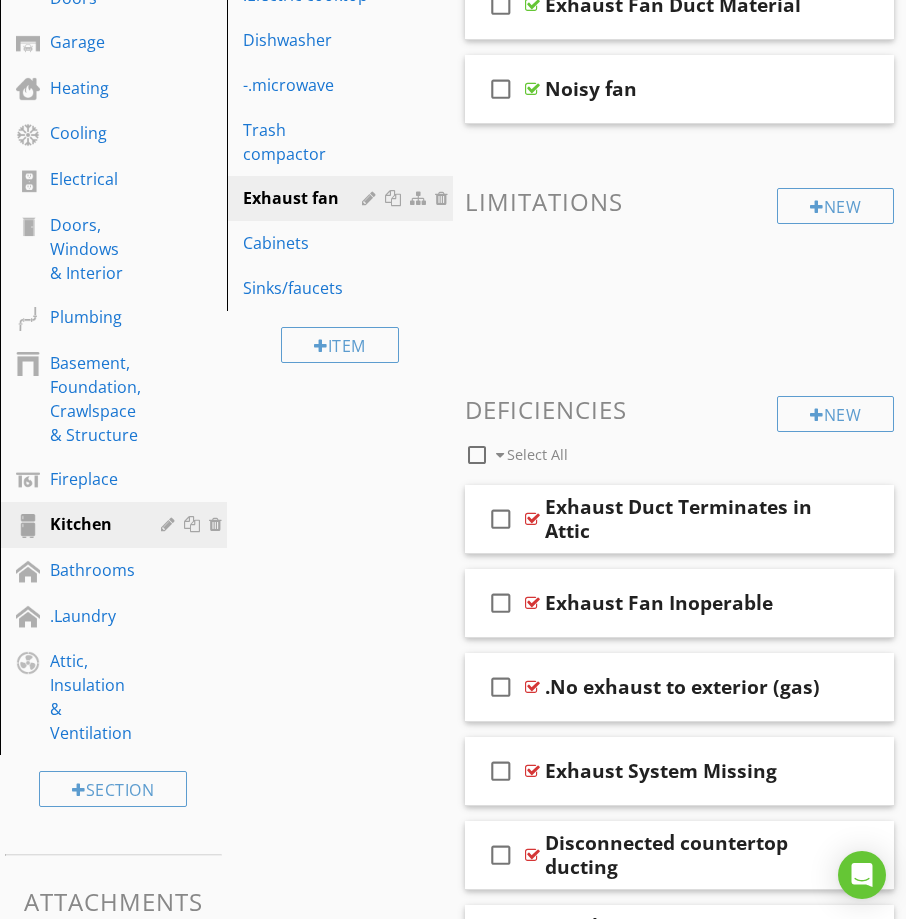 scroll, scrollTop: 579, scrollLeft: 0, axis: vertical 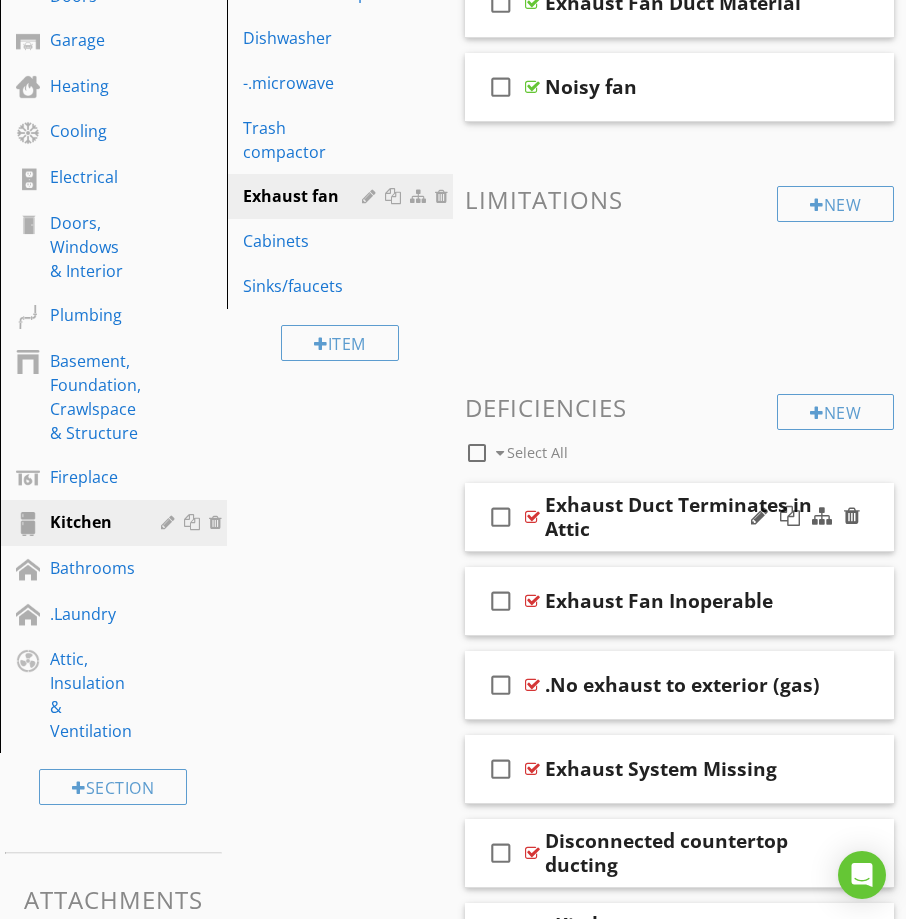 click on "check_box_outline_blank
Exhaust Duct Terminates in Attic" at bounding box center [679, 517] 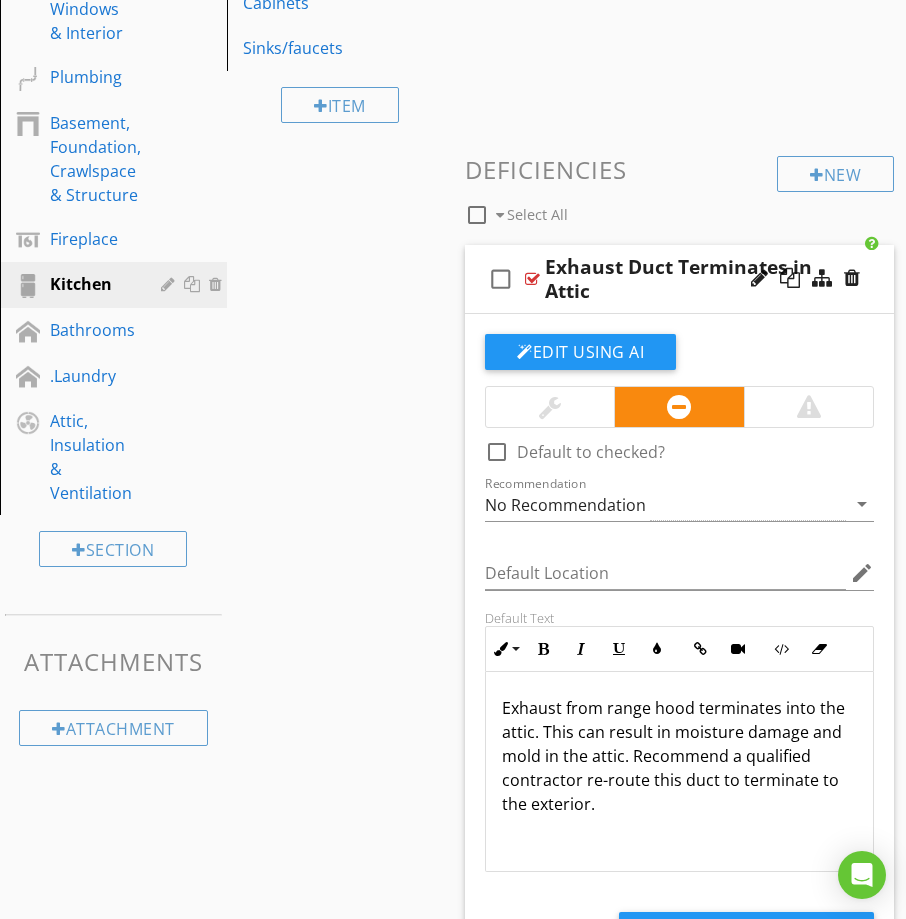 scroll, scrollTop: 879, scrollLeft: 0, axis: vertical 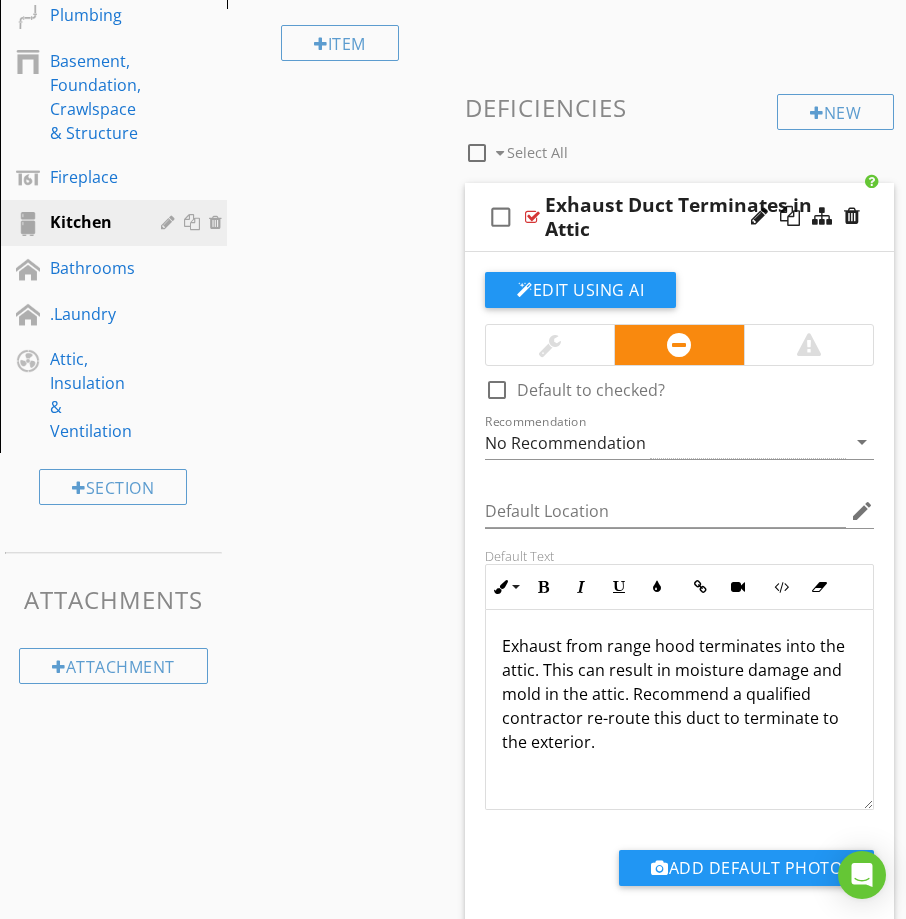 click on "Exhaust from range hood terminates into the attic. This can result in moisture damage and mold in the attic. Recommend a qualified contractor re-route this duct to terminate to the exterior." at bounding box center [679, 694] 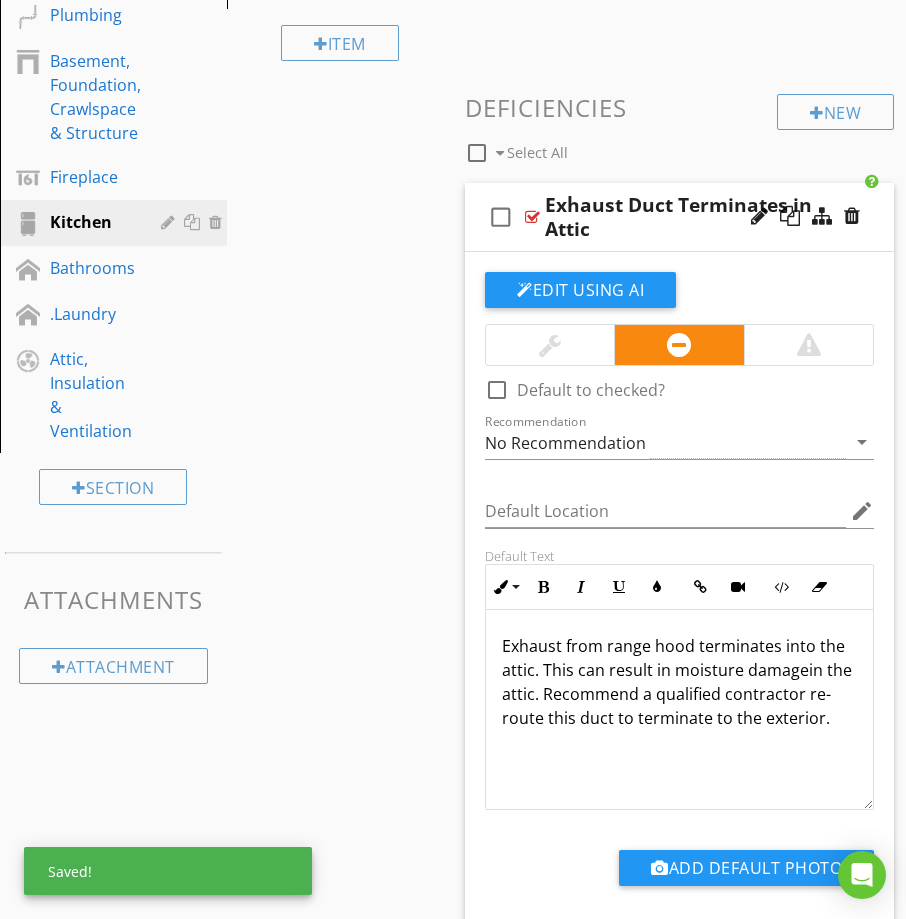 type 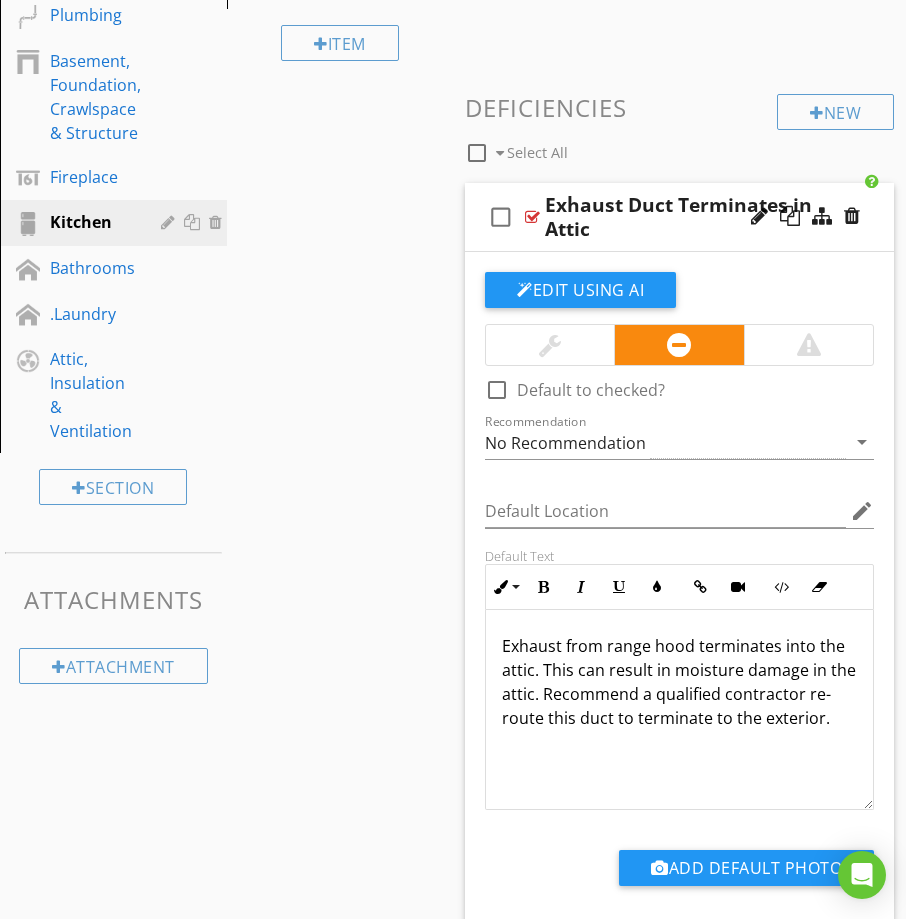 click on "check_box_outline_blank
Exhaust Duct Terminates in Attic" at bounding box center [679, 217] 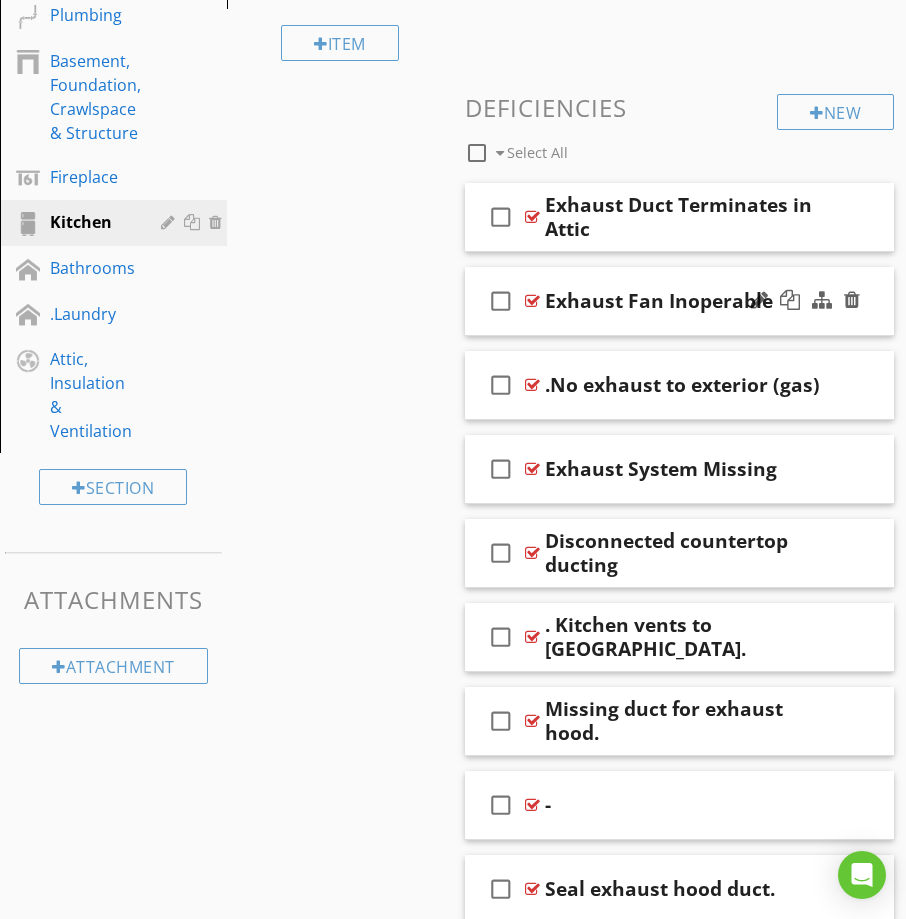 click on "check_box_outline_blank
Exhaust Fan Inoperable" at bounding box center (679, 301) 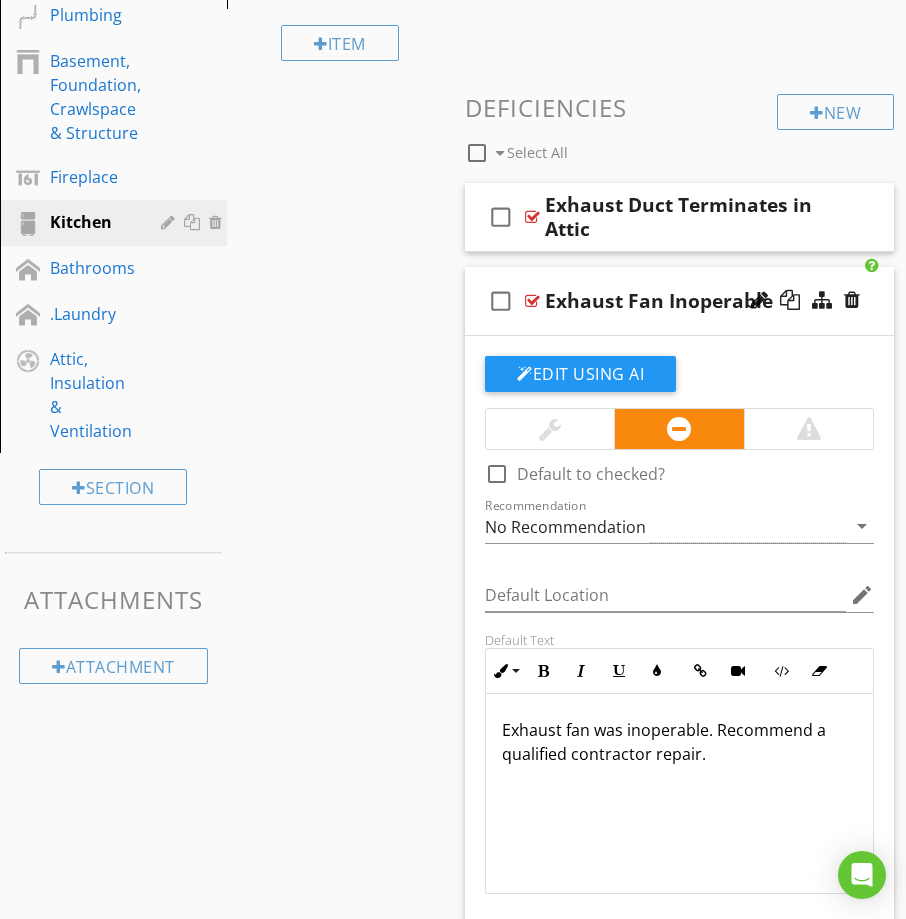click on "check_box_outline_blank
Exhaust Fan Inoperable" at bounding box center (679, 301) 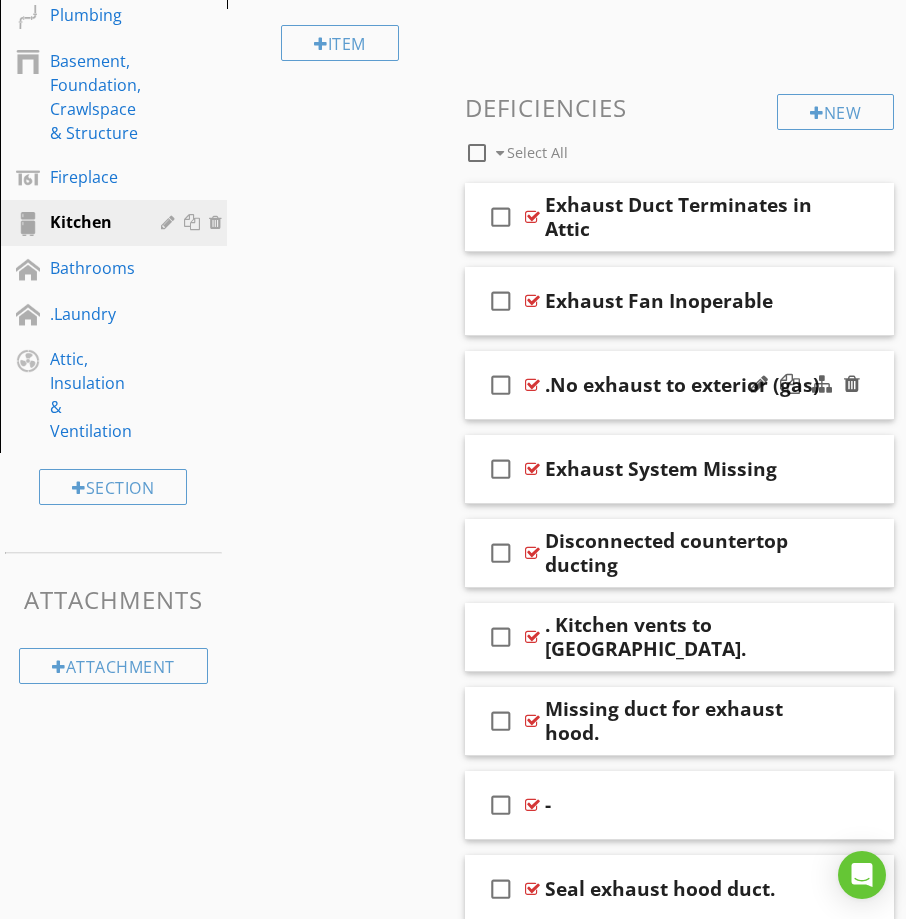 click on "check_box_outline_blank
.No exhaust to exterior (gas)" at bounding box center (679, 385) 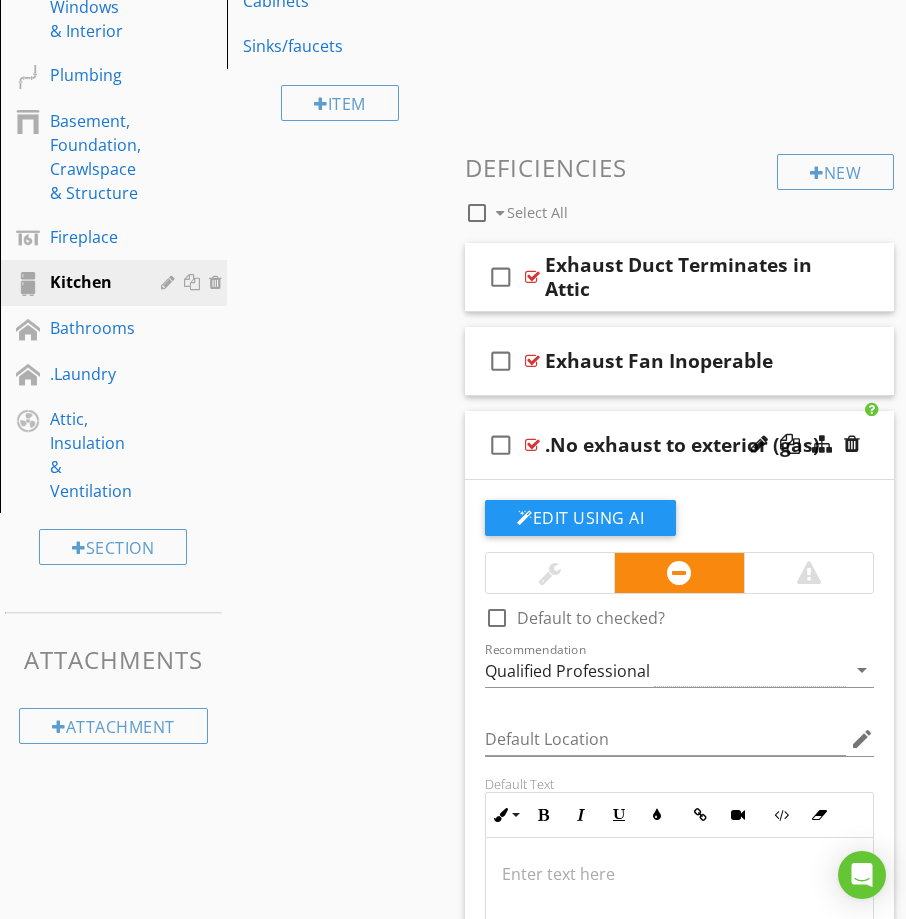 scroll, scrollTop: 779, scrollLeft: 0, axis: vertical 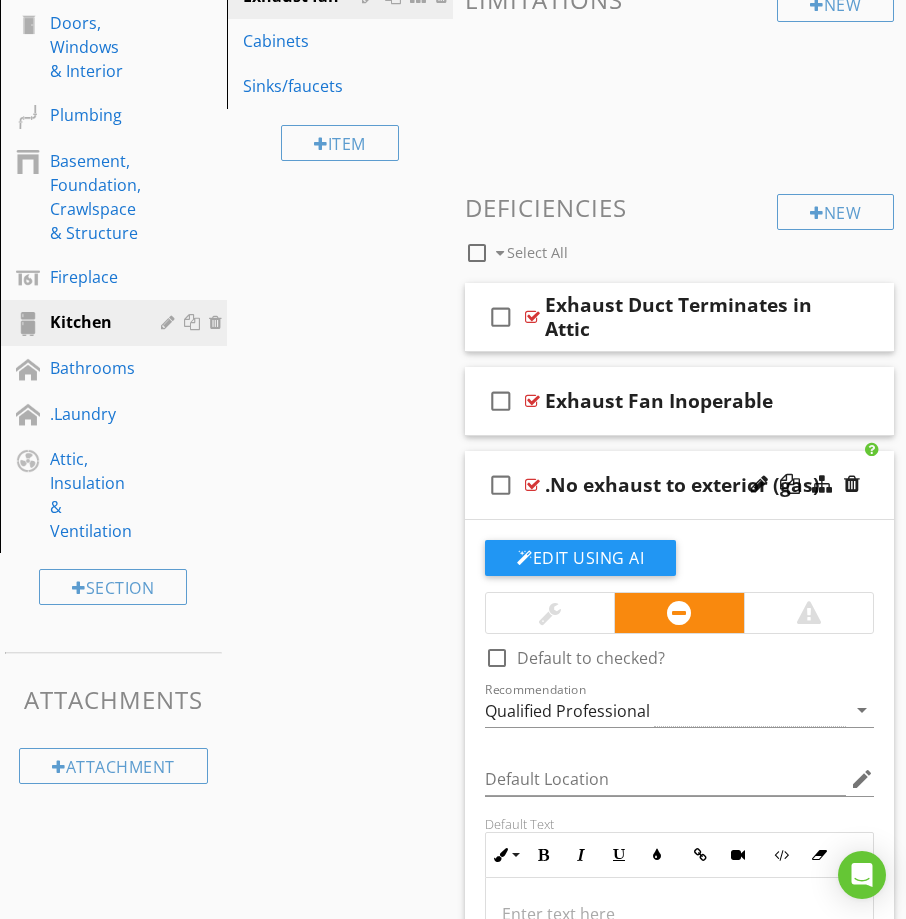 click on "check_box_outline_blank
.No exhaust to exterior (gas)" at bounding box center [679, 485] 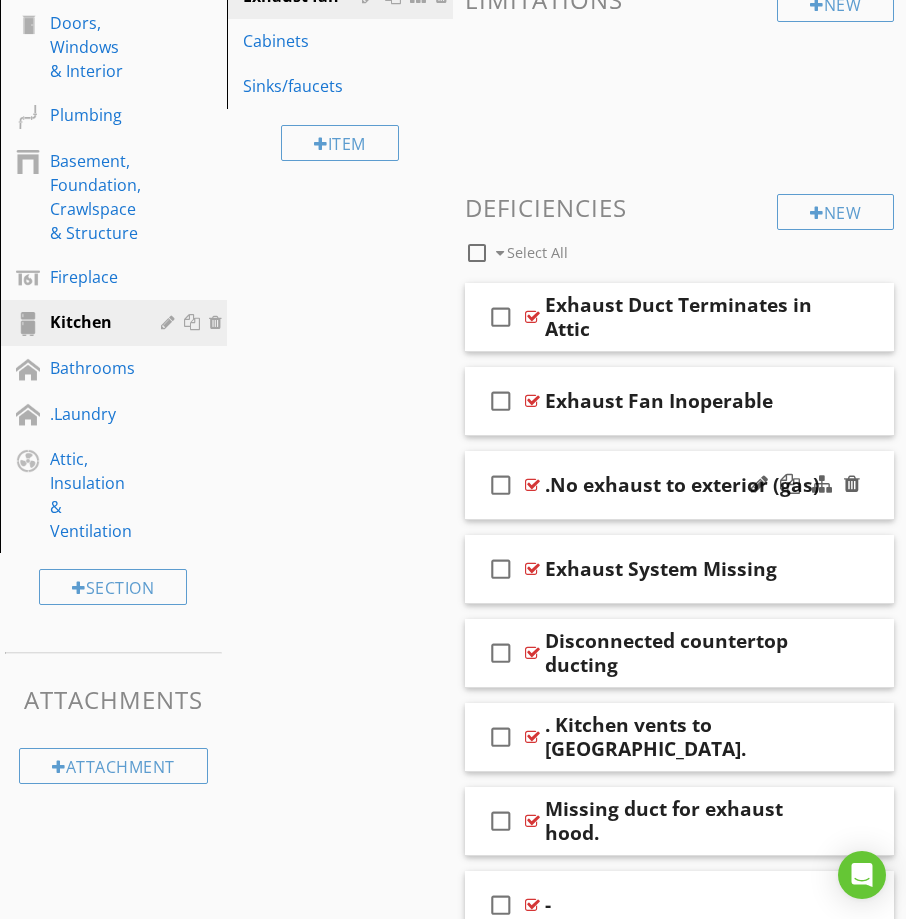 click on "check_box_outline_blank
.No exhaust to exterior (gas)" at bounding box center [679, 485] 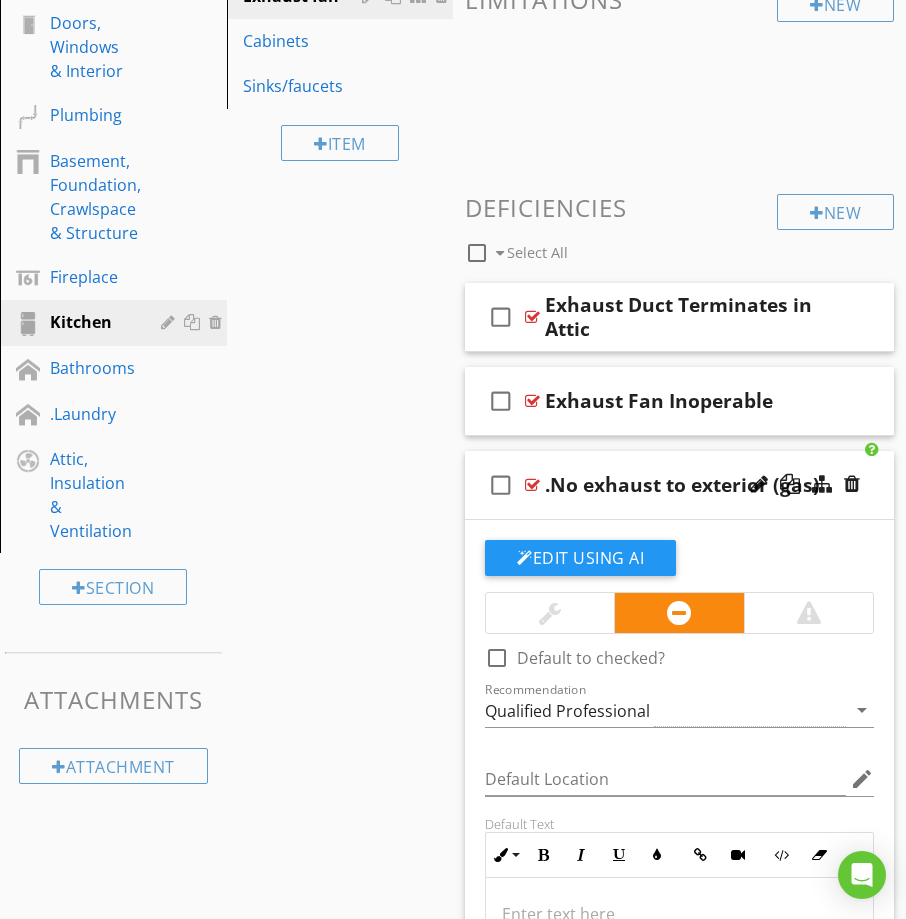 drag, startPoint x: 567, startPoint y: 457, endPoint x: 331, endPoint y: 317, distance: 274.40115 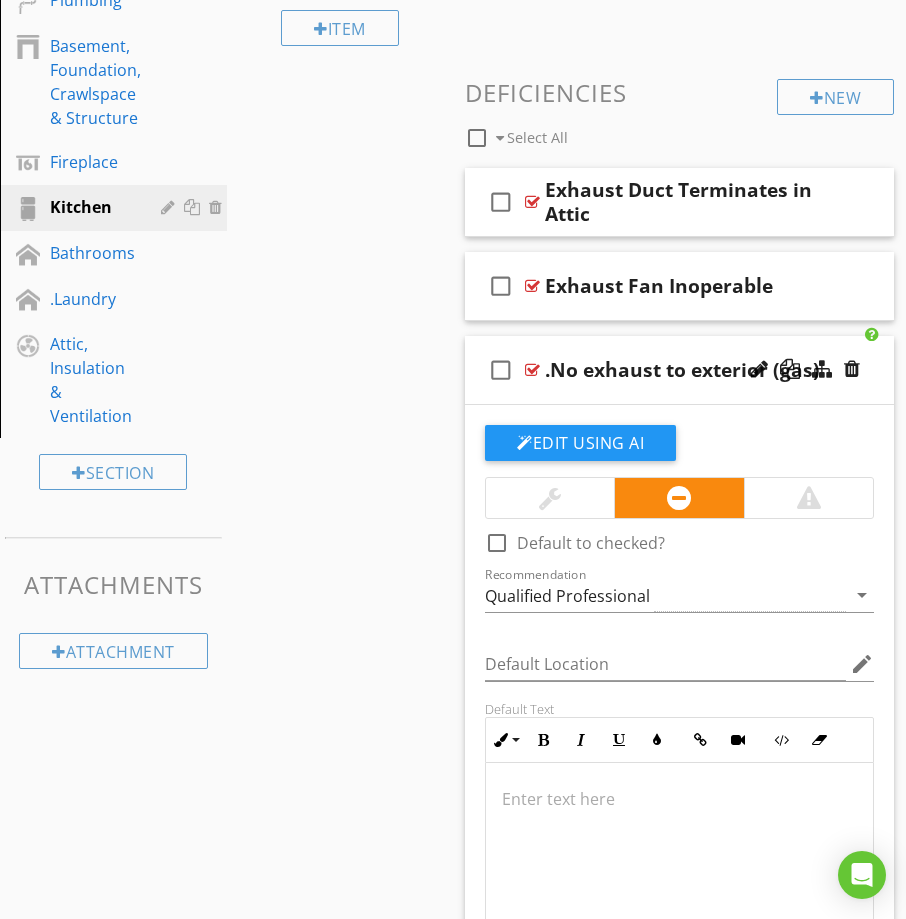 scroll, scrollTop: 879, scrollLeft: 0, axis: vertical 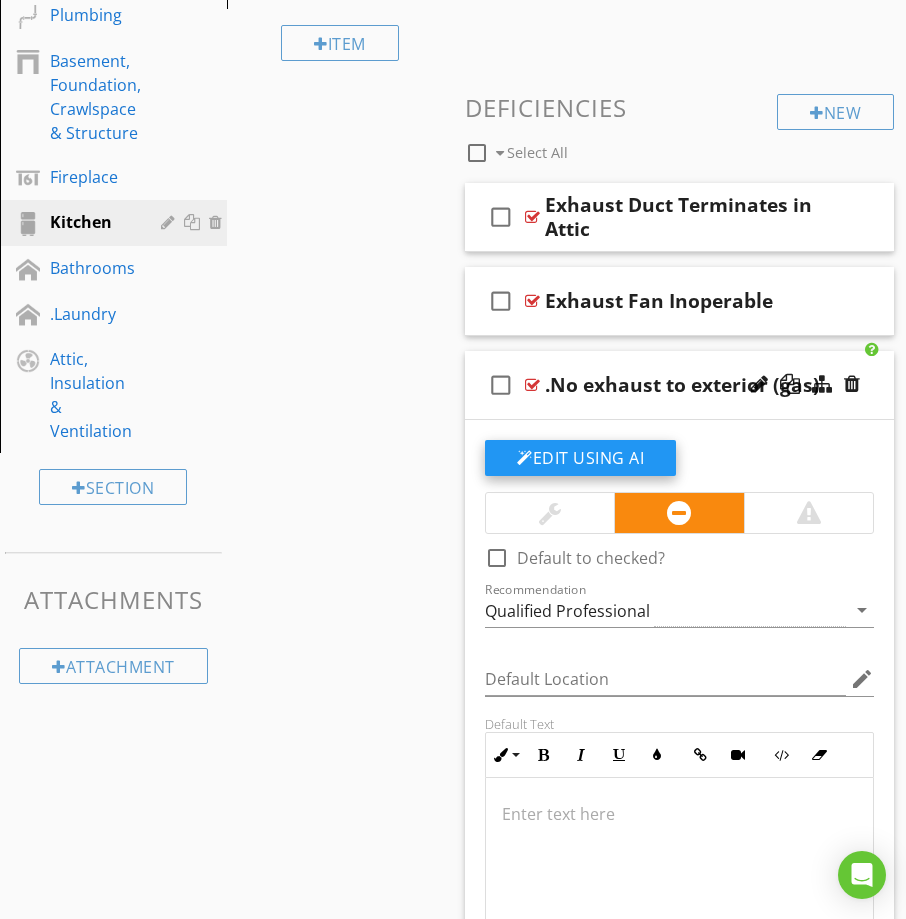 click on "Edit Using AI" at bounding box center [580, 458] 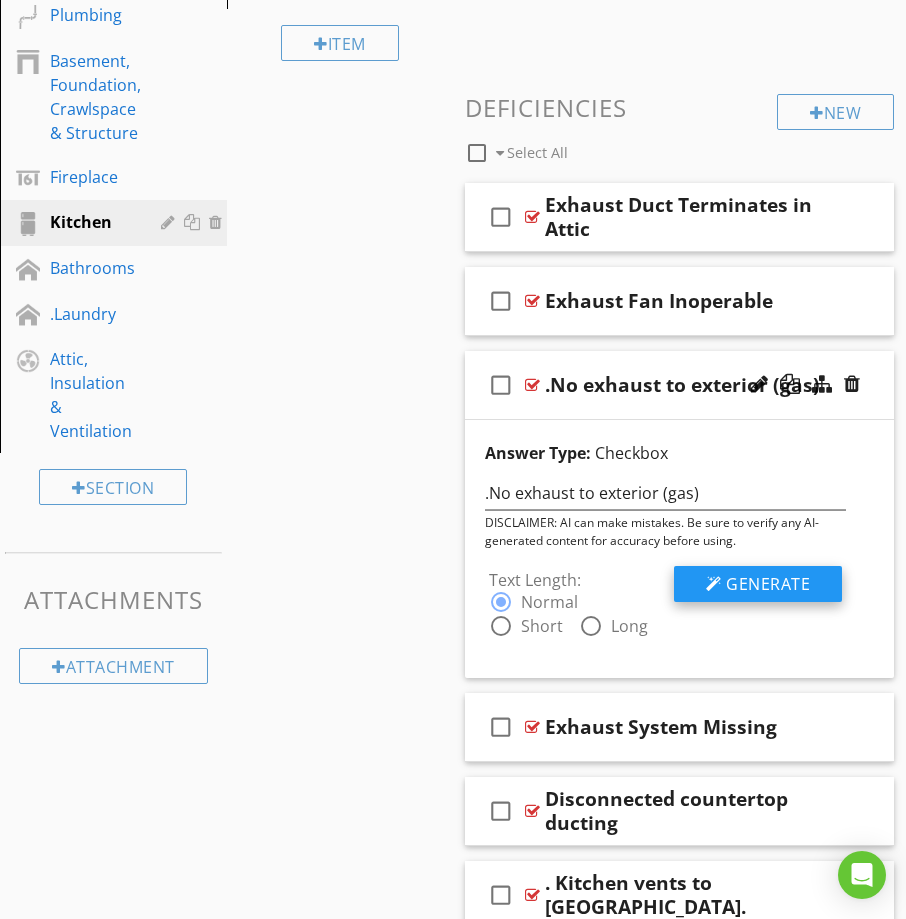 click on "Generate" at bounding box center (768, 584) 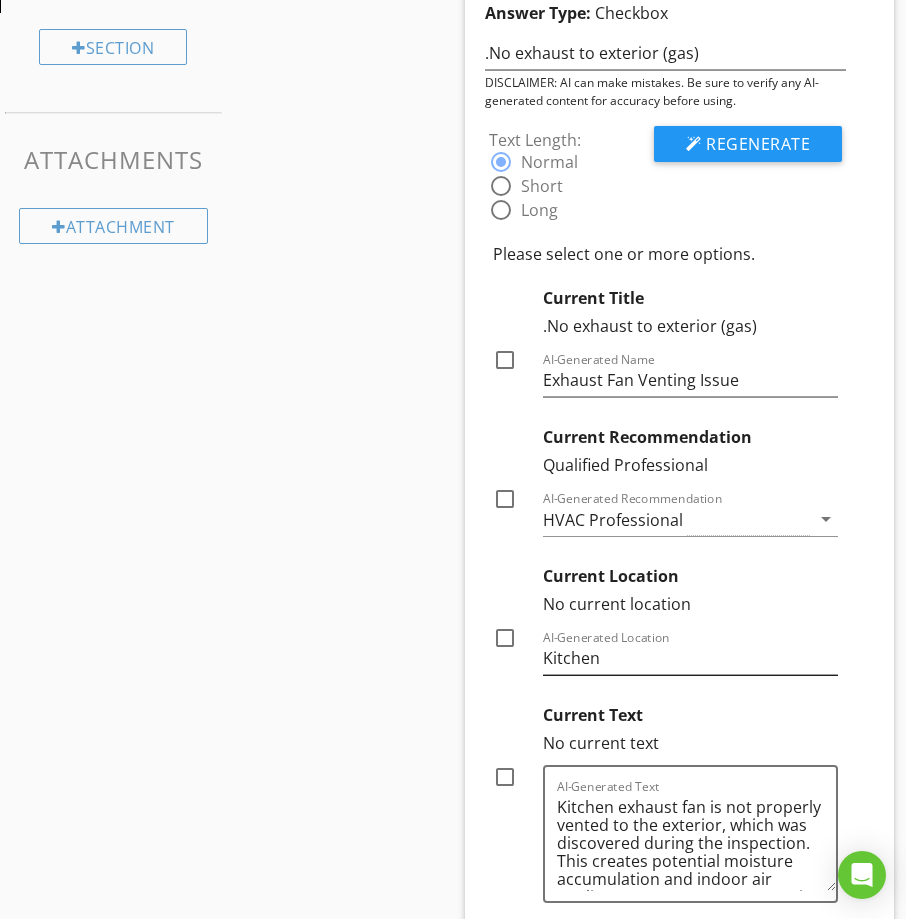 scroll, scrollTop: 1479, scrollLeft: 0, axis: vertical 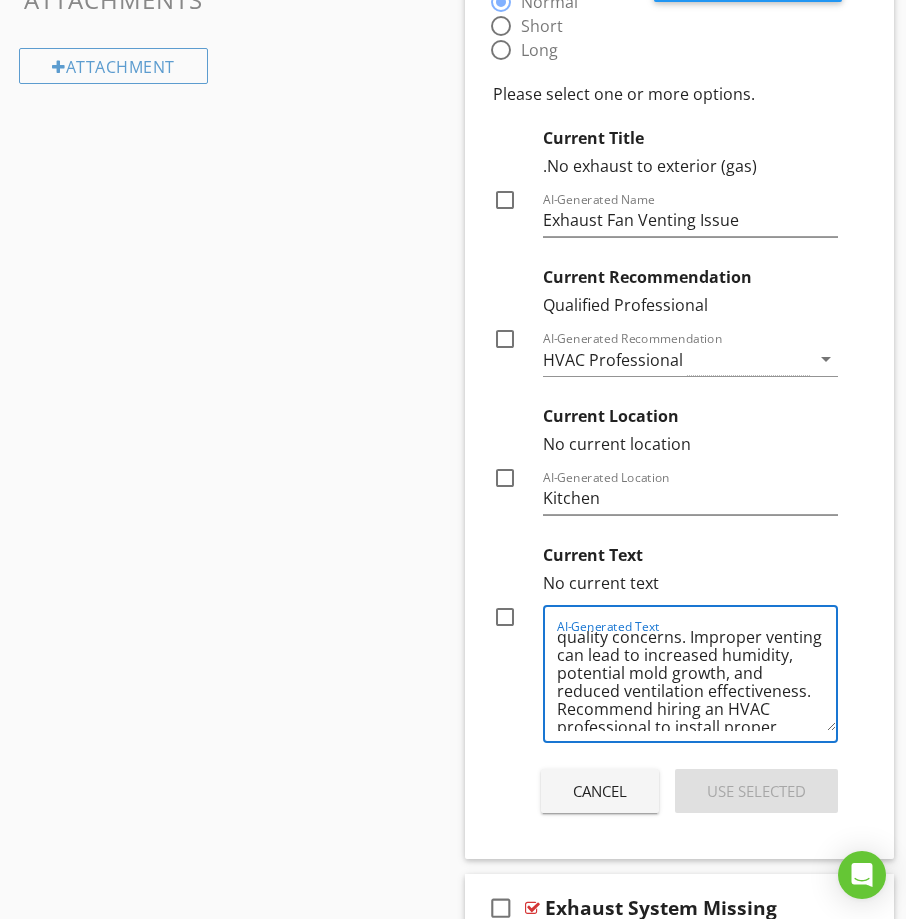 click on "Kitchen exhaust fan is not properly vented to the exterior, which was discovered during the inspection. This creates potential moisture accumulation and indoor air quality concerns. Improper venting can lead to increased humidity, potential mold growth, and reduced ventilation effectiveness. Recommend hiring an HVAC professional to install proper exterior venting to ensure adequate kitchen ventilation and prevent potential moisture-related damage." at bounding box center (696, 681) 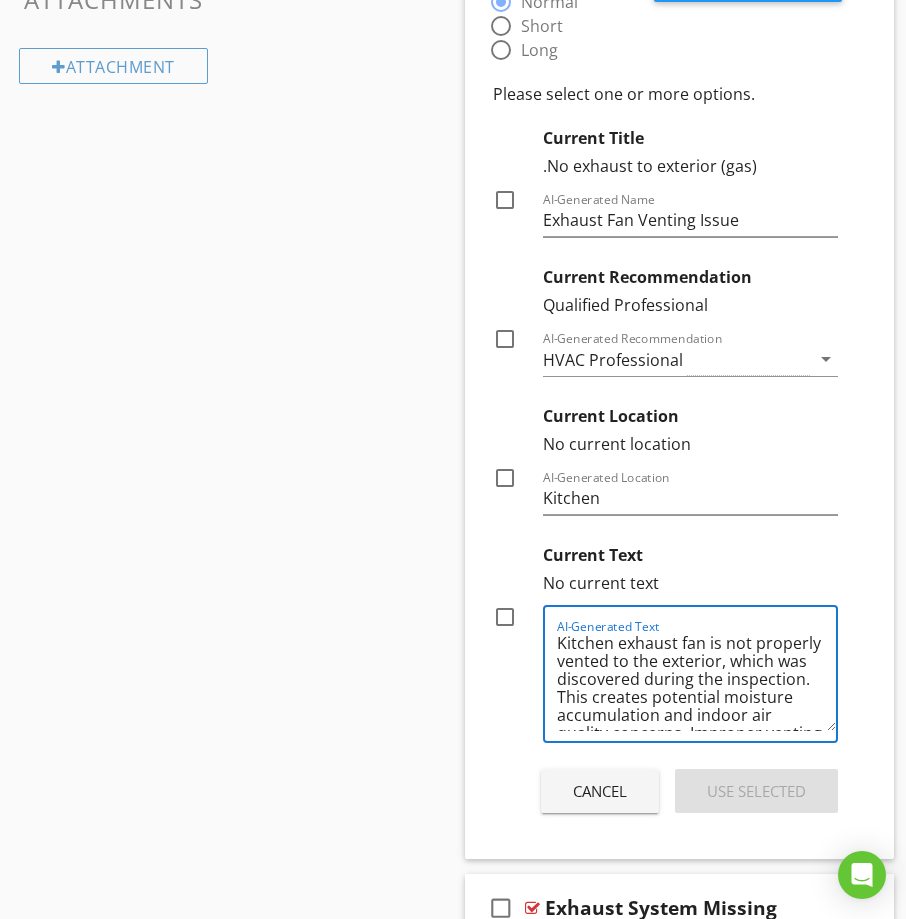 scroll, scrollTop: 0, scrollLeft: 0, axis: both 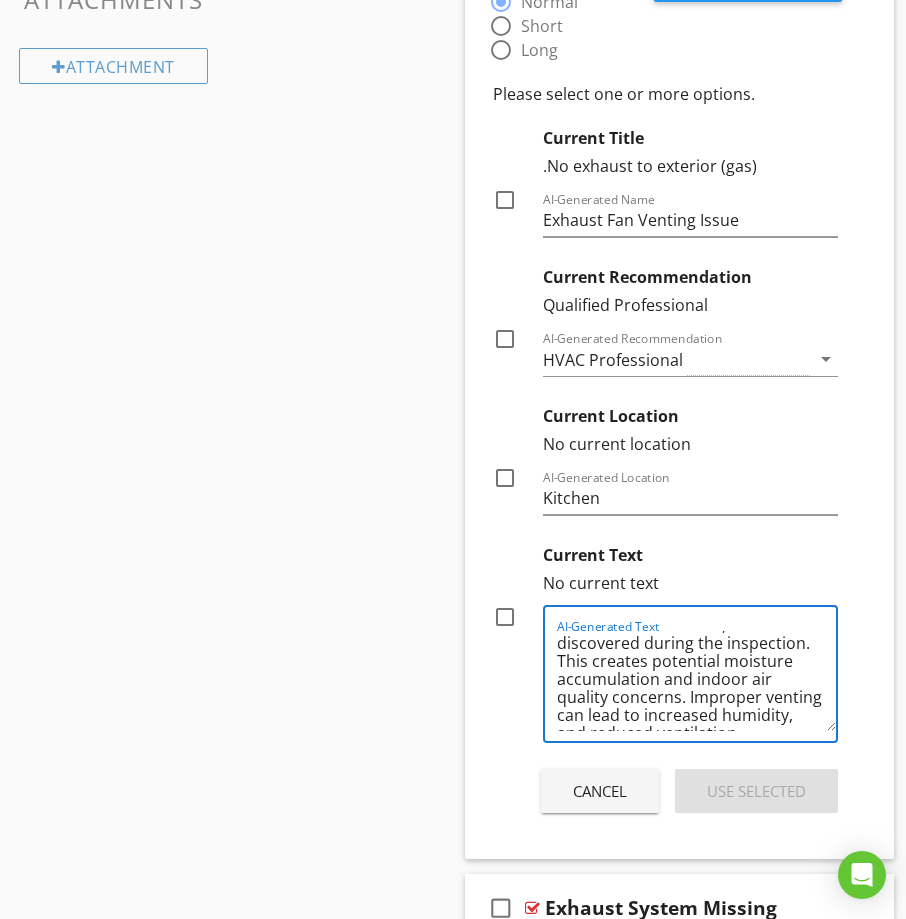click on "Kitchen exhaust fan is not properly vented to the exterior, which was discovered during the inspection. This creates potential moisture accumulation and indoor air quality concerns. Improper venting can lead to increased humidity, and reduced ventilation effectiveness. Recommend hiring an HVAC professional to install proper exterior venting to ensure adequate kitchen ventilation and prevent potential moisture-related damage." at bounding box center (696, 681) 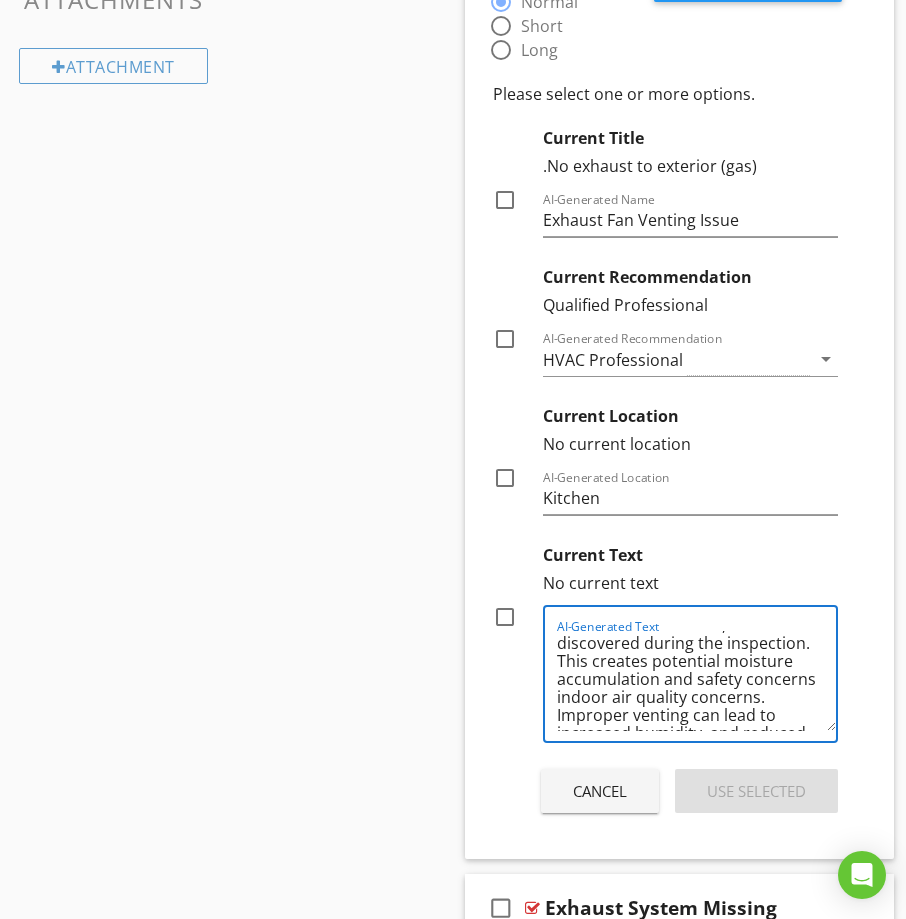 click on "Kitchen exhaust fan is not properly vented to the exterior, which was discovered during the inspection. This creates potential moisture accumulation and safety concerns indoor air quality concerns. Improper venting can lead to increased humidity, and reduced ventilation effectiveness. Recommend hiring an HVAC professional to install proper exterior venting to ensure adequate kitchen ventilation and prevent potential moisture-related damage." at bounding box center [696, 681] 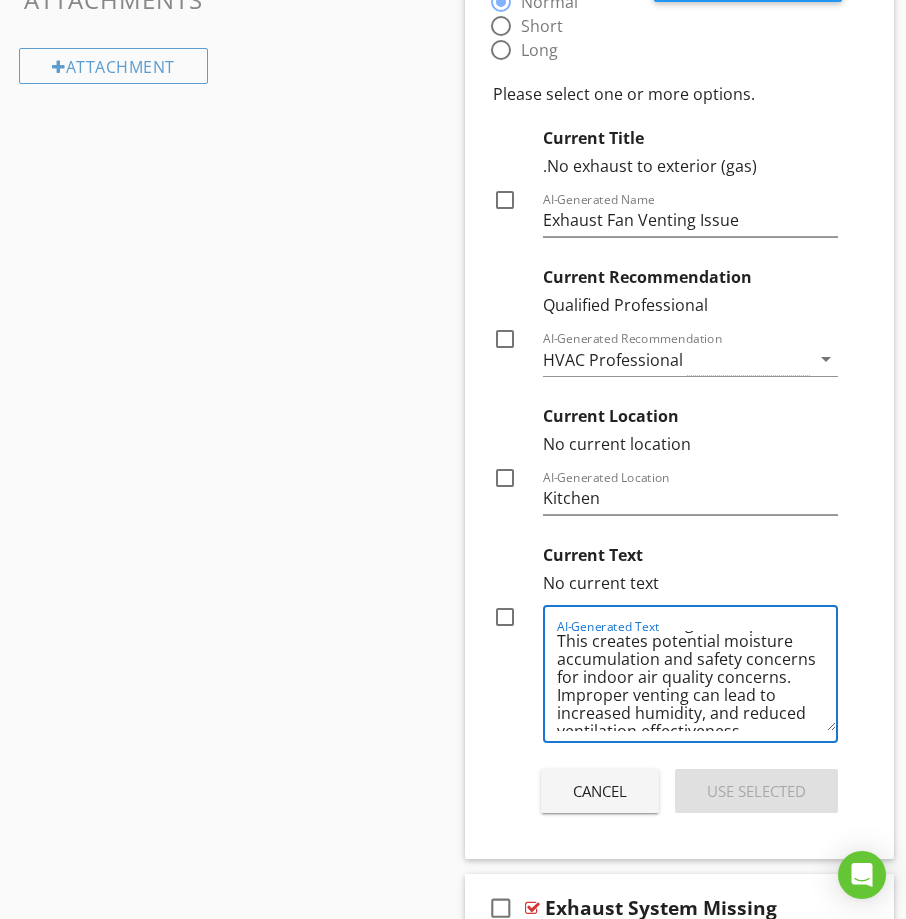 scroll, scrollTop: 80, scrollLeft: 0, axis: vertical 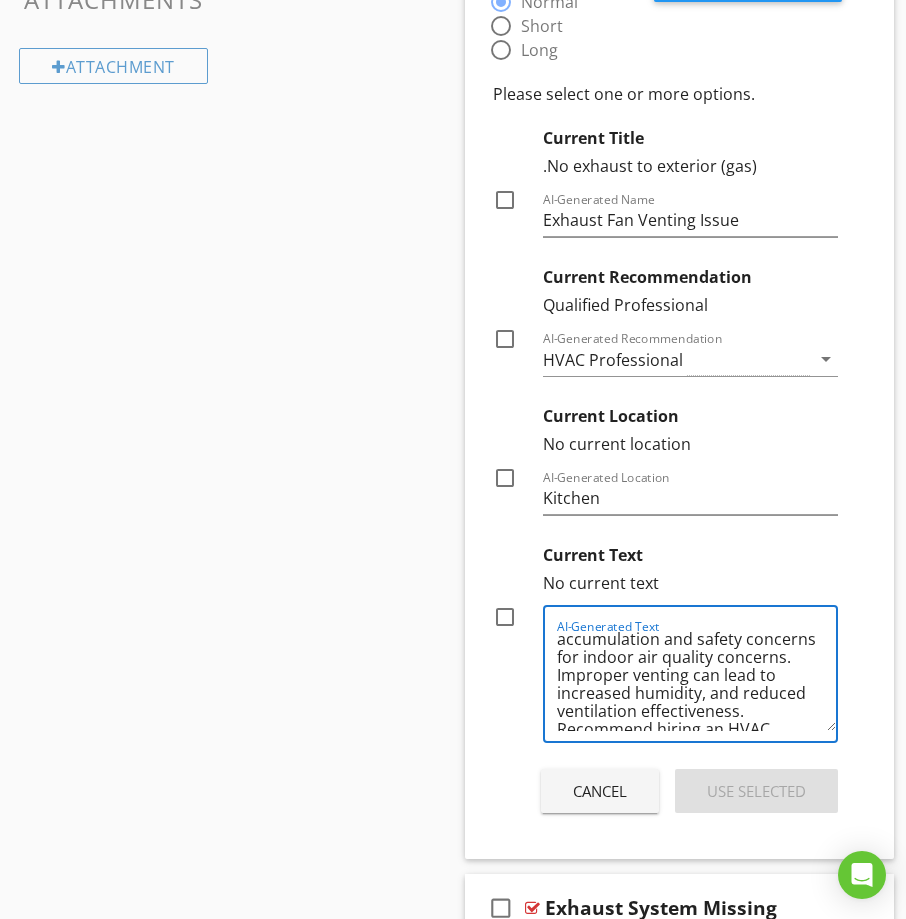 click on "Kitchen exhaust fan is not properly vented to the exterior, which was discovered during the inspection. This creates potential moisture accumulation and safety concerns for indoor air quality concerns. Improper venting can lead to increased humidity, and reduced ventilation effectiveness. Recommend hiring an HVAC professional to install proper exterior venting to ensure adequate kitchen ventilation and prevent potential moisture-related damage." at bounding box center (696, 681) 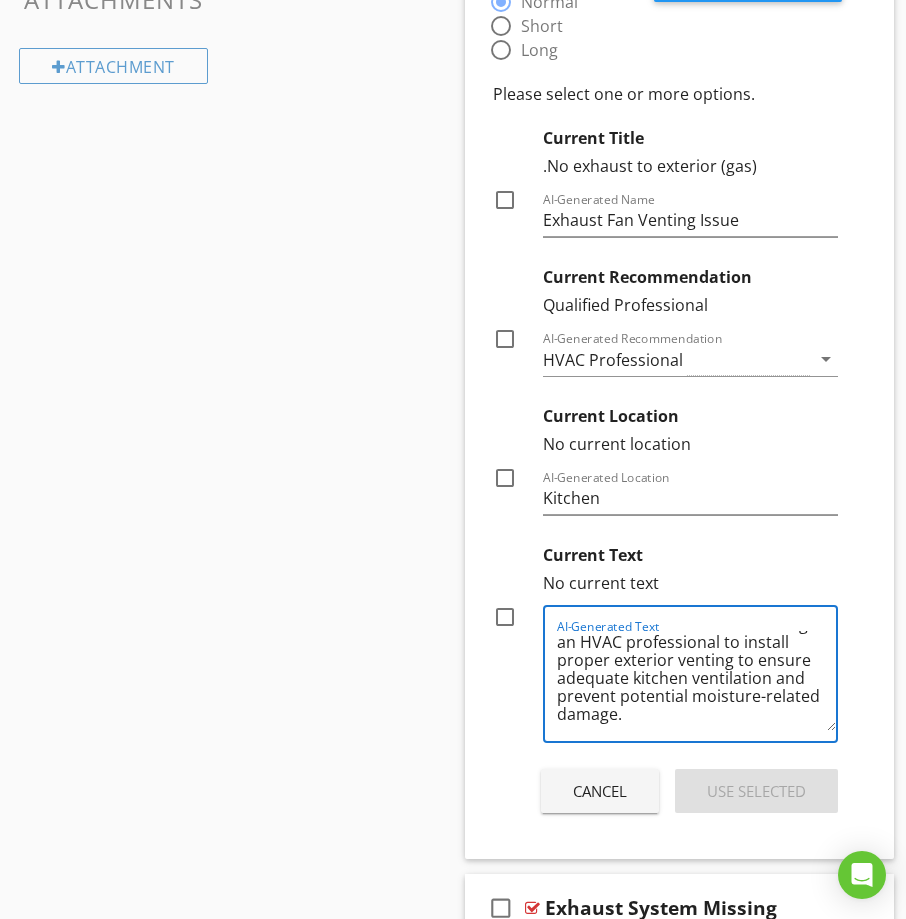 scroll, scrollTop: 180, scrollLeft: 0, axis: vertical 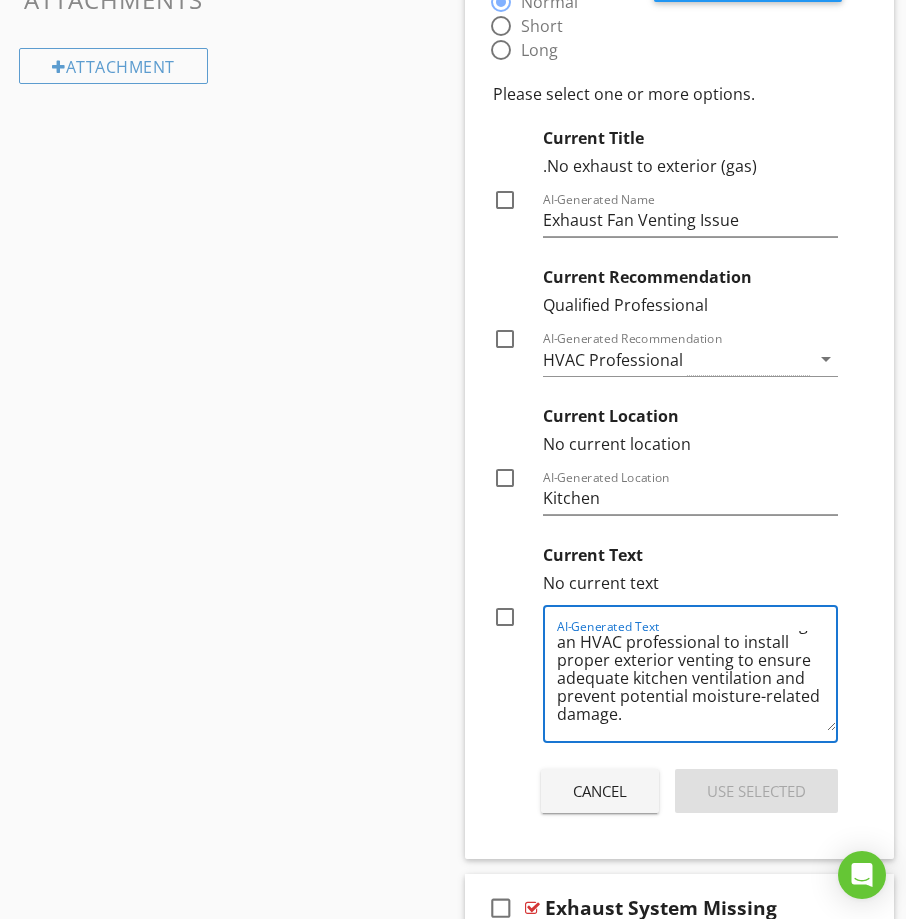 type on "Kitchen exhaust fan is not properly vented to the exterior, which was discovered during the inspection. This creates potential moisture accumulation and safety concerns for indoor air quality.  Improper venting can lead to increased humidity, and reduced ventilation effectiveness. Recommend hiring an HVAC professional to install proper exterior venting to ensure adequate kitchen ventilation and prevent potential moisture-related damage." 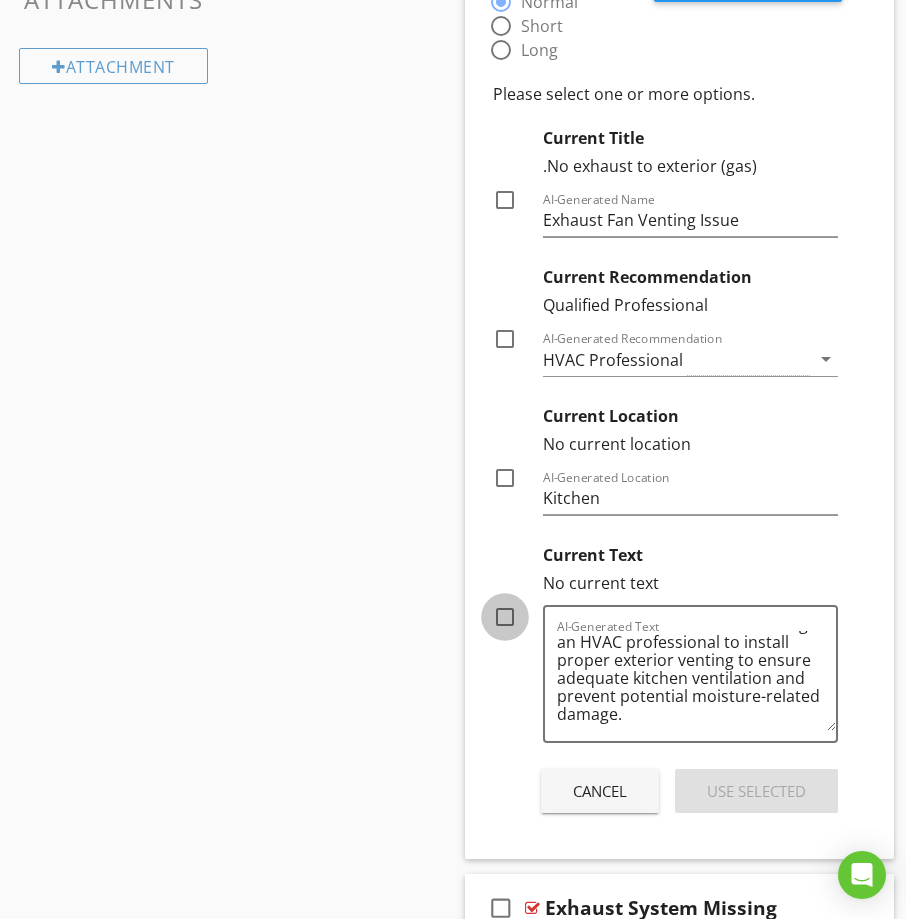 click at bounding box center (505, 617) 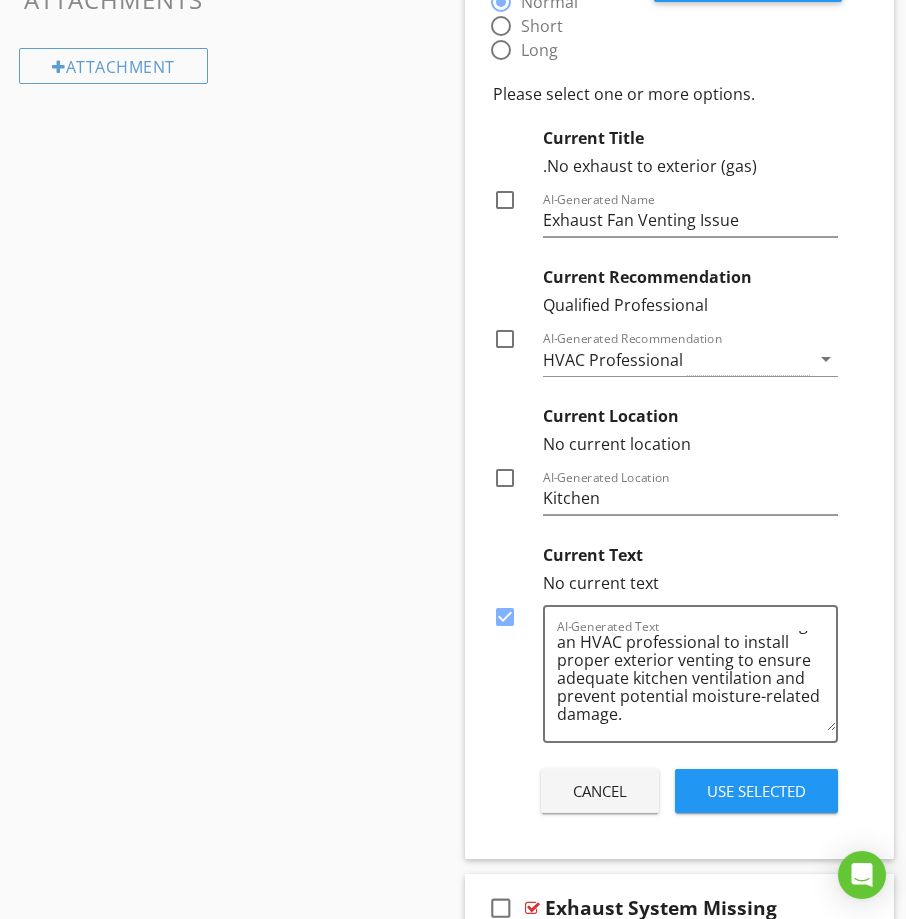 click on "Use Selected" at bounding box center (756, 791) 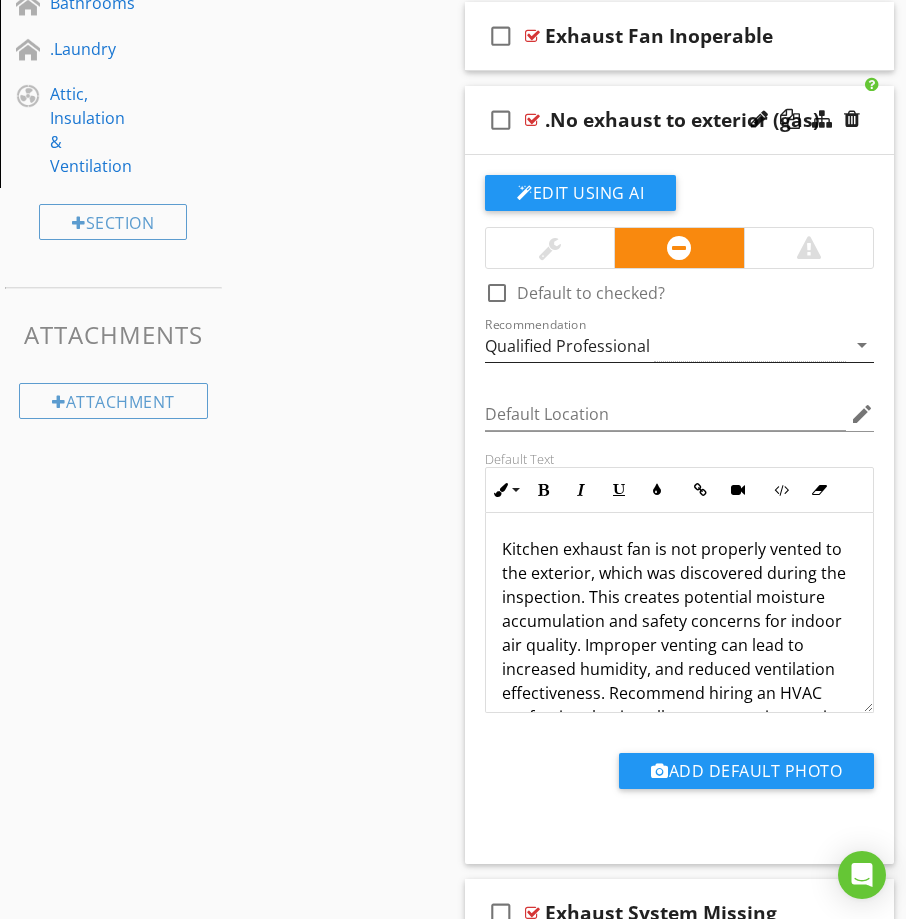 scroll, scrollTop: 1079, scrollLeft: 0, axis: vertical 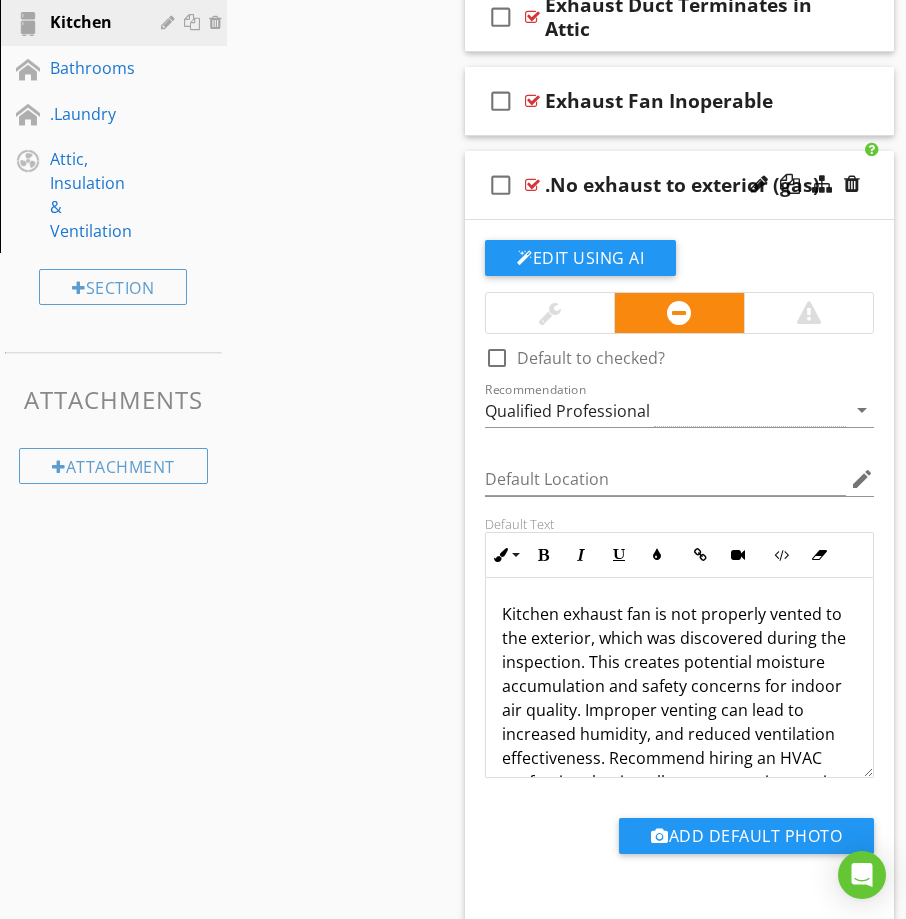 click on "check_box_outline_blank
.No exhaust to exterior (gas)" at bounding box center (679, 185) 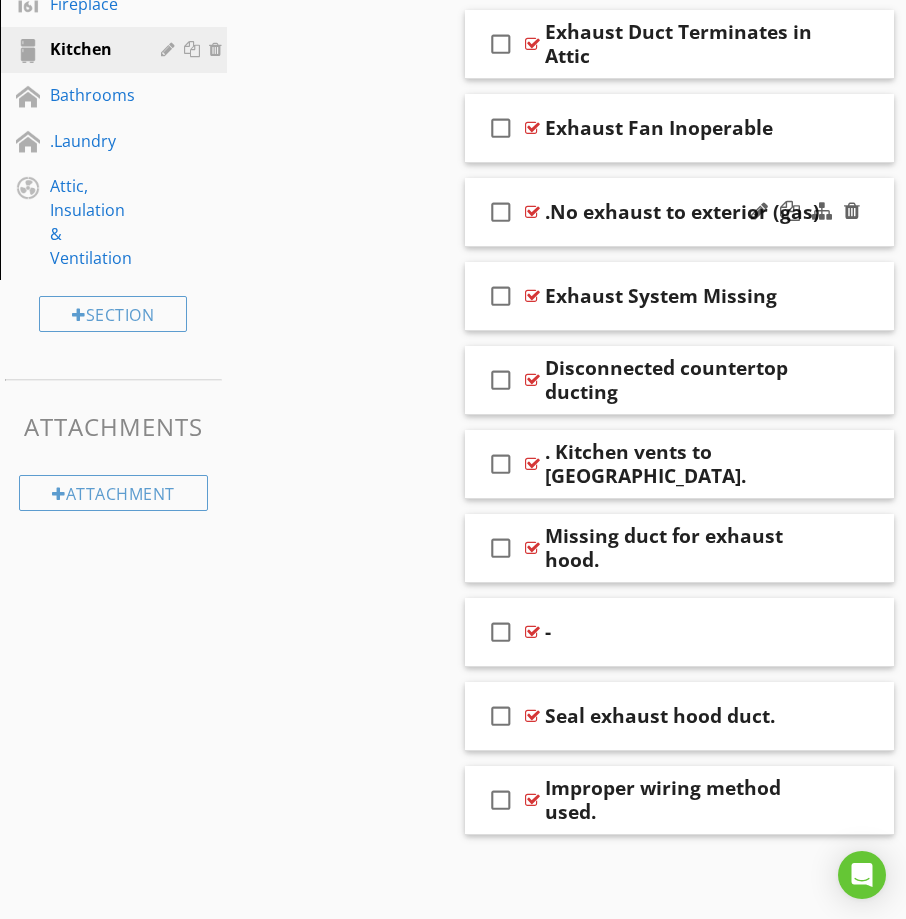 scroll, scrollTop: 1052, scrollLeft: 0, axis: vertical 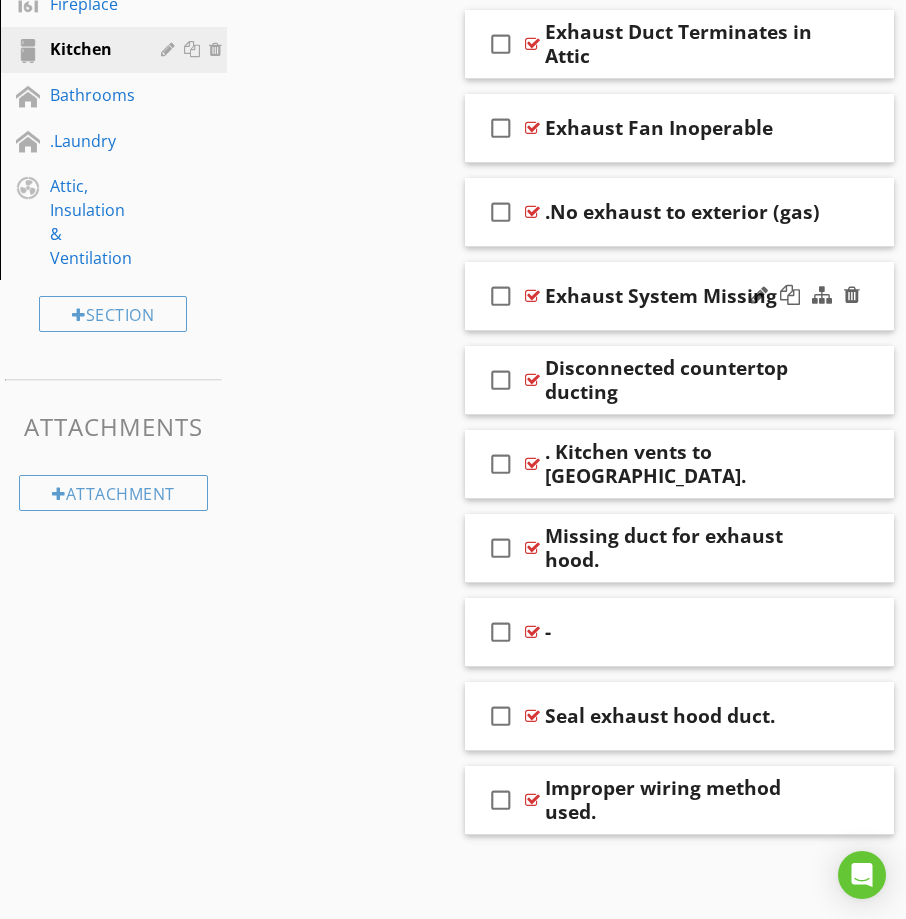 click on "check_box_outline_blank
Exhaust System Missing" at bounding box center (679, 296) 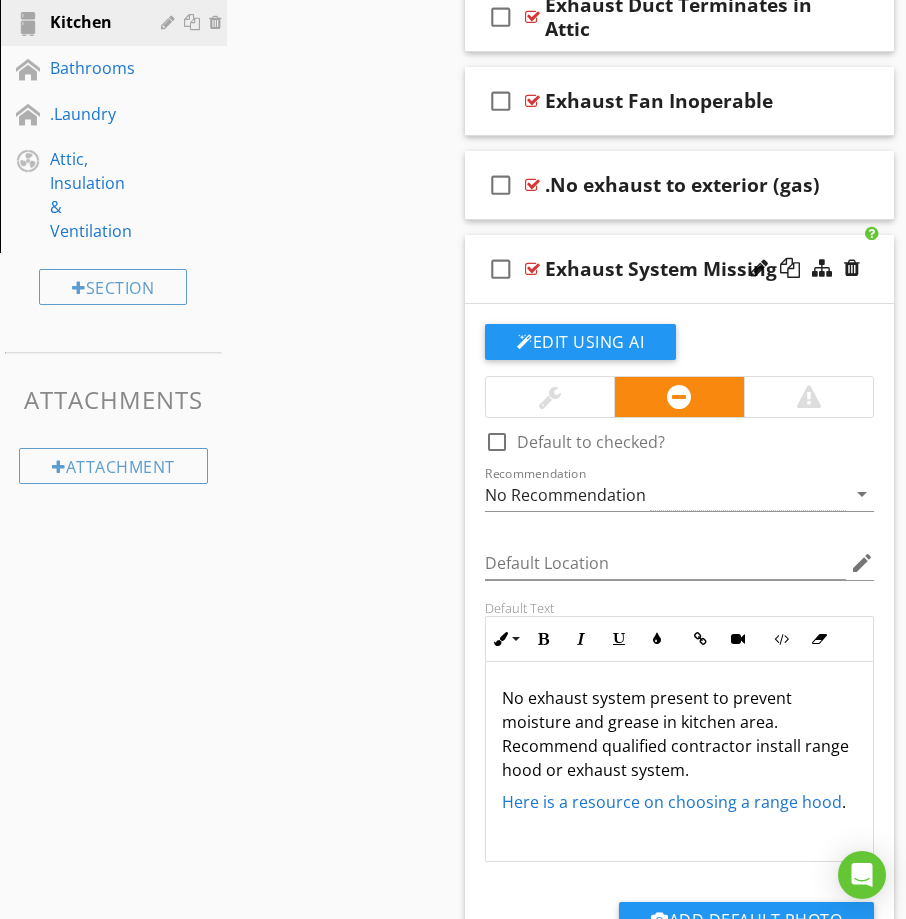 click on "check_box_outline_blank
Exhaust System Missing" at bounding box center [679, 269] 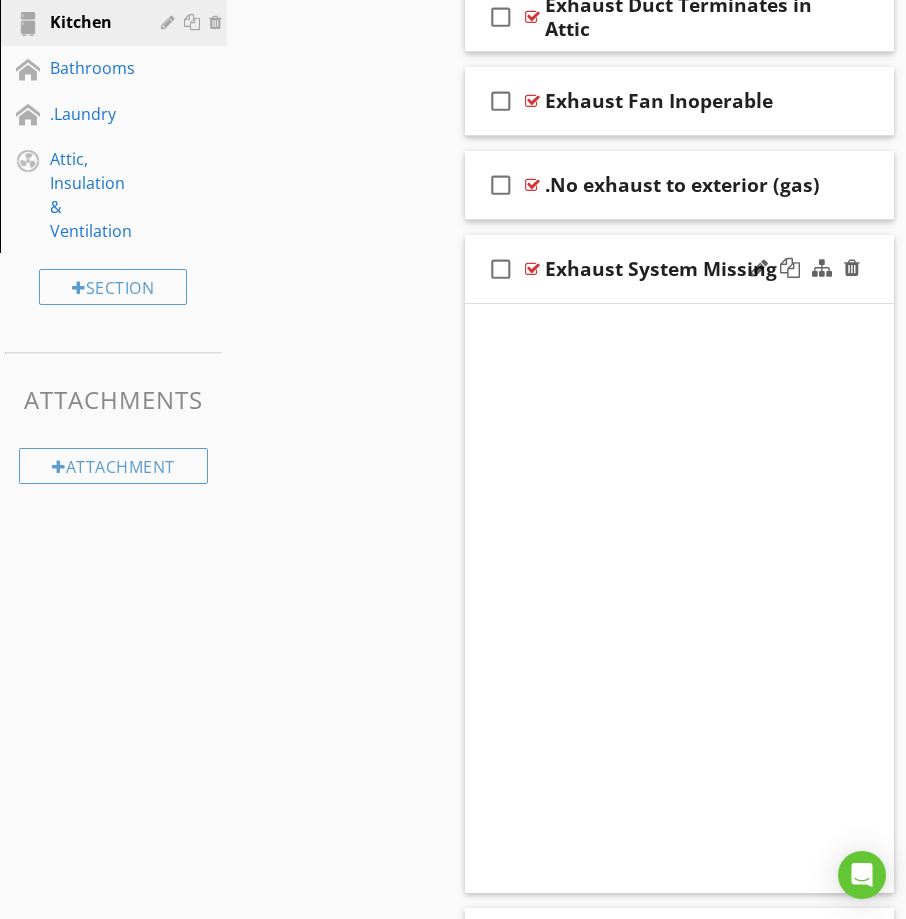 scroll, scrollTop: 1052, scrollLeft: 0, axis: vertical 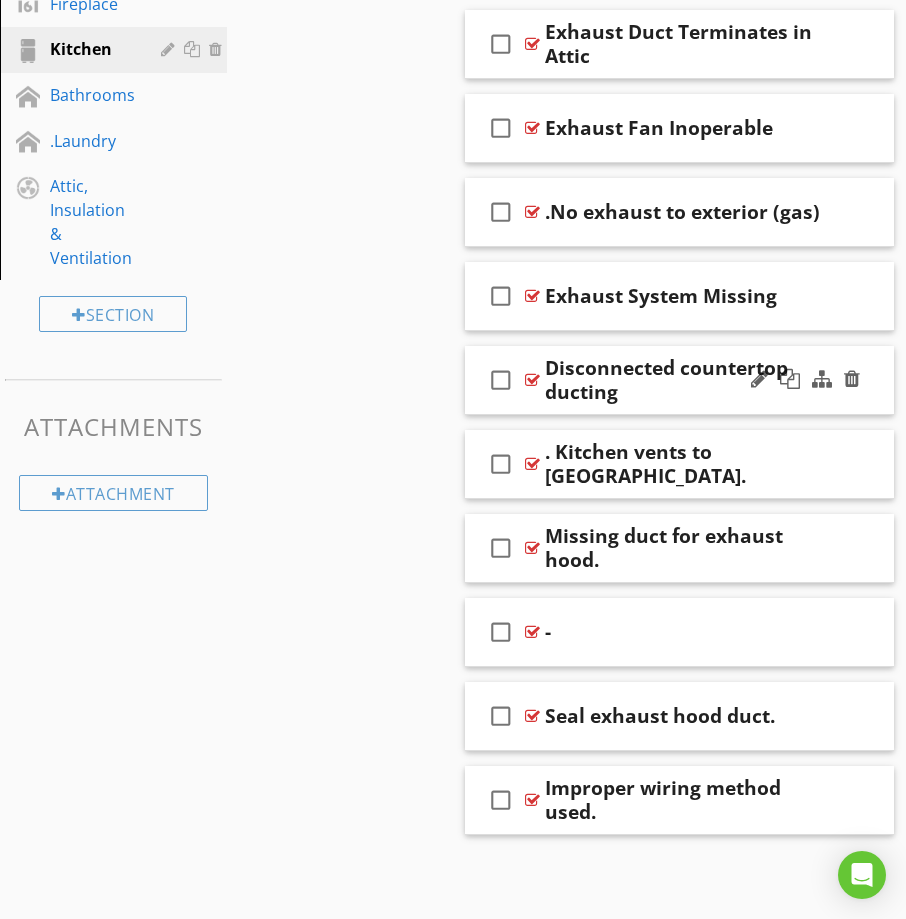 click on "check_box_outline_blank
Disconnected countertop ducting" at bounding box center (679, 380) 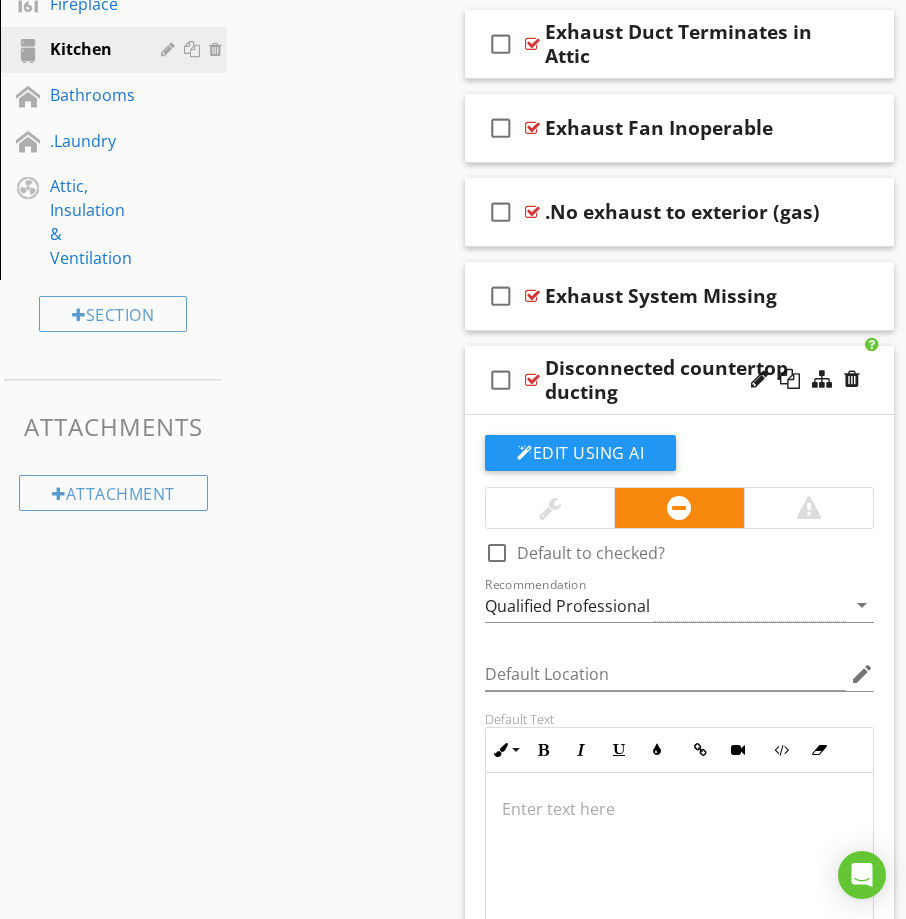 scroll, scrollTop: 1079, scrollLeft: 0, axis: vertical 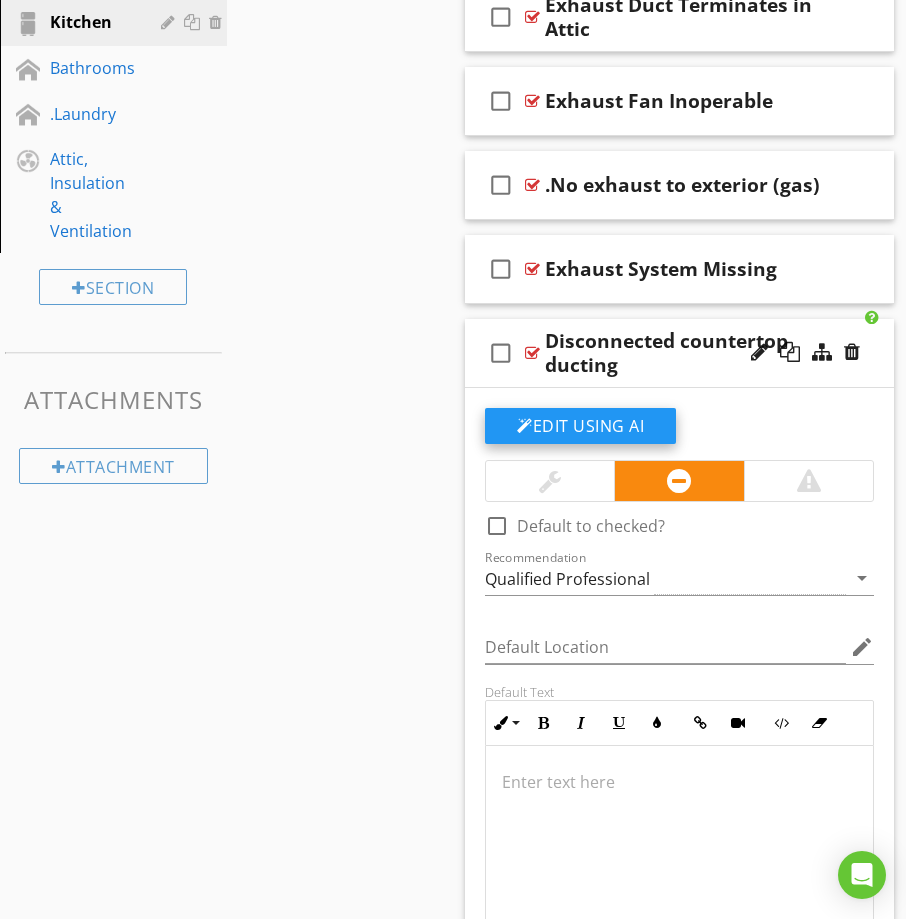 click on "Edit Using AI" at bounding box center (580, 426) 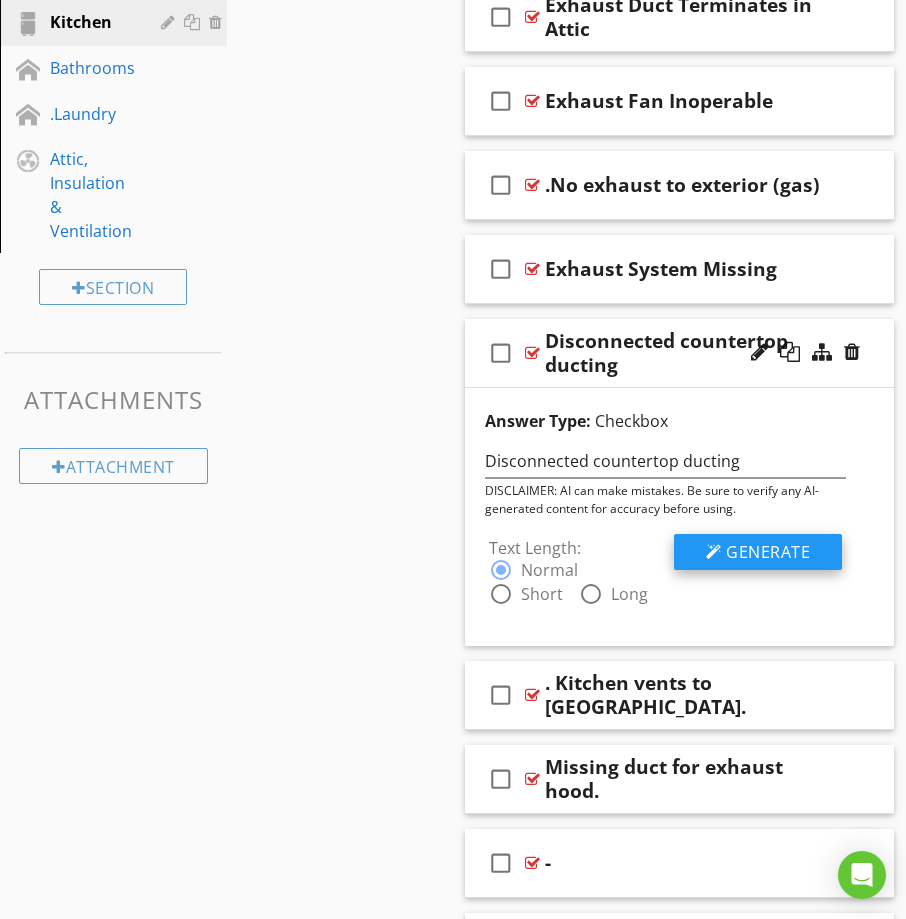 click at bounding box center (714, 552) 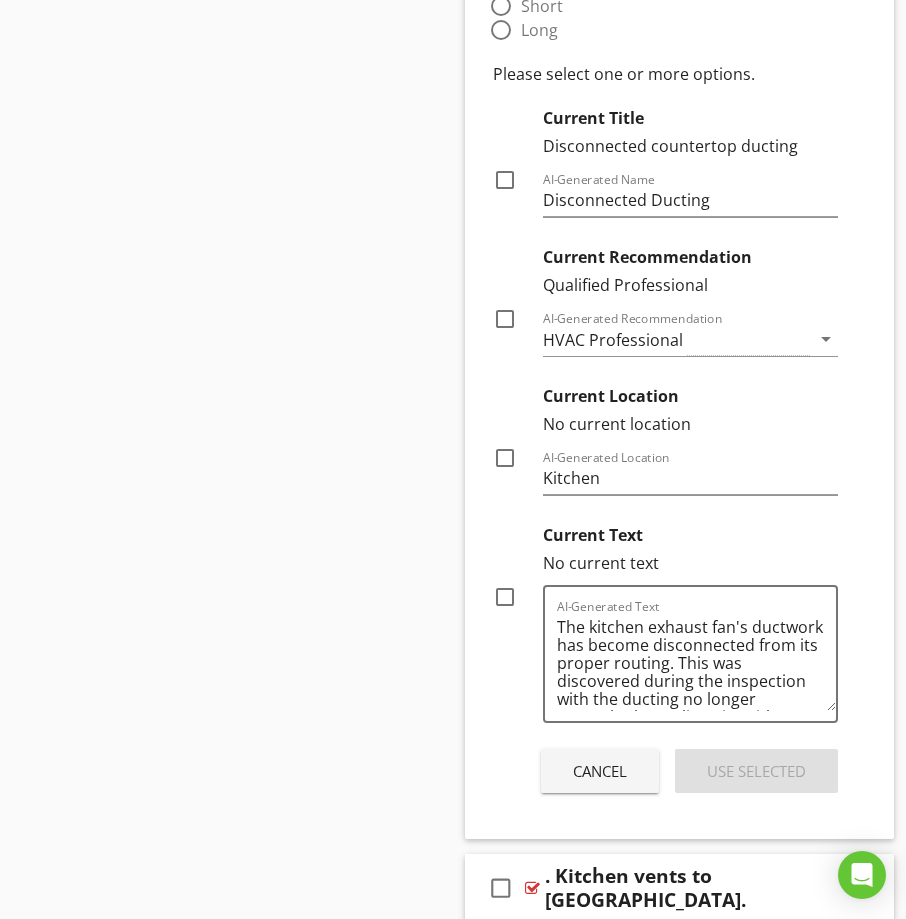 scroll, scrollTop: 1679, scrollLeft: 0, axis: vertical 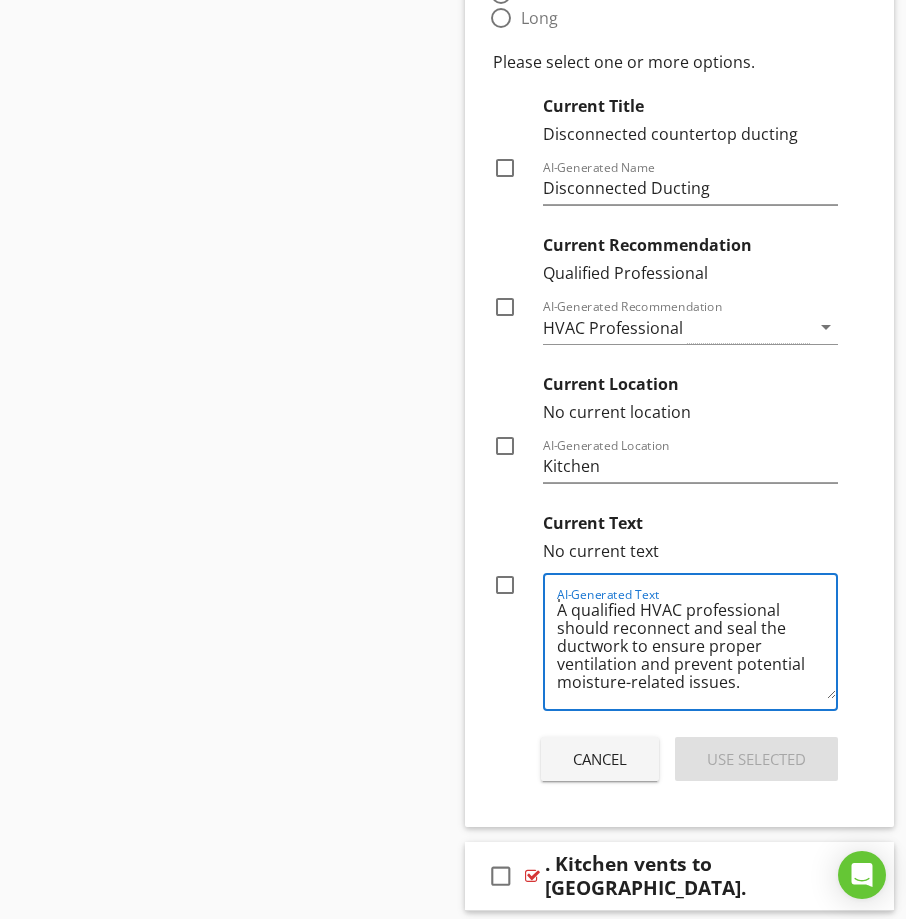 click at bounding box center (505, 585) 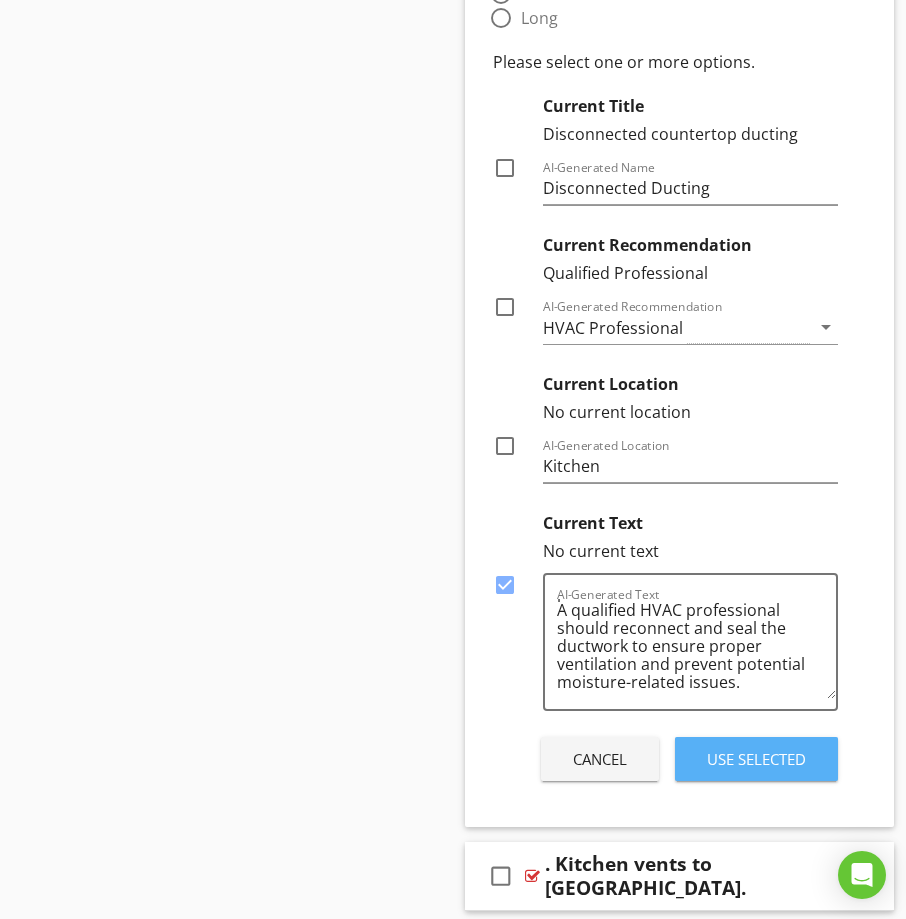 click on "Use Selected" at bounding box center [756, 759] 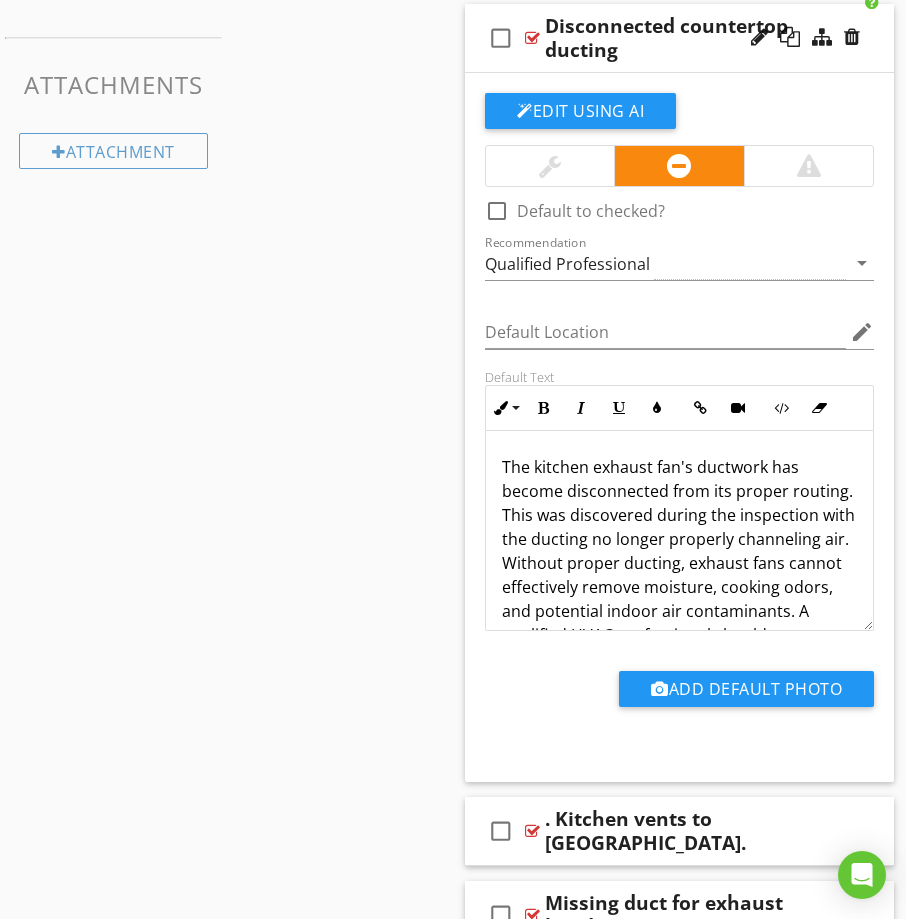 click on "check_box_outline_blank
Disconnected countertop ducting" at bounding box center [679, 38] 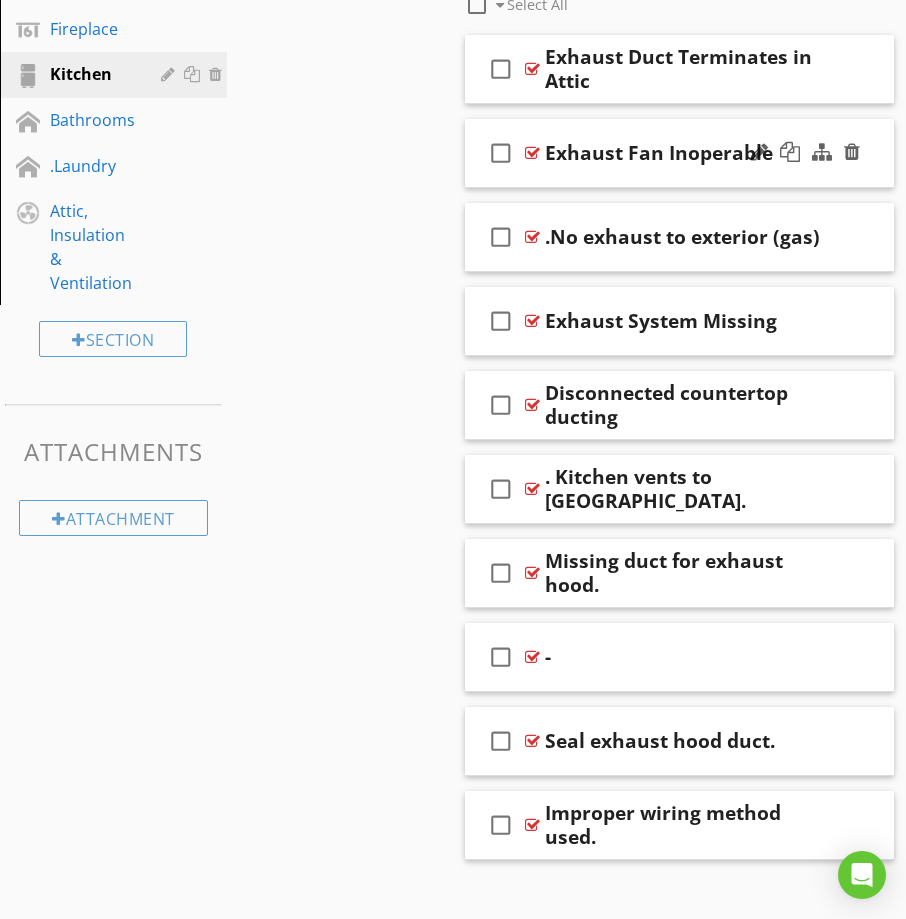scroll, scrollTop: 1052, scrollLeft: 0, axis: vertical 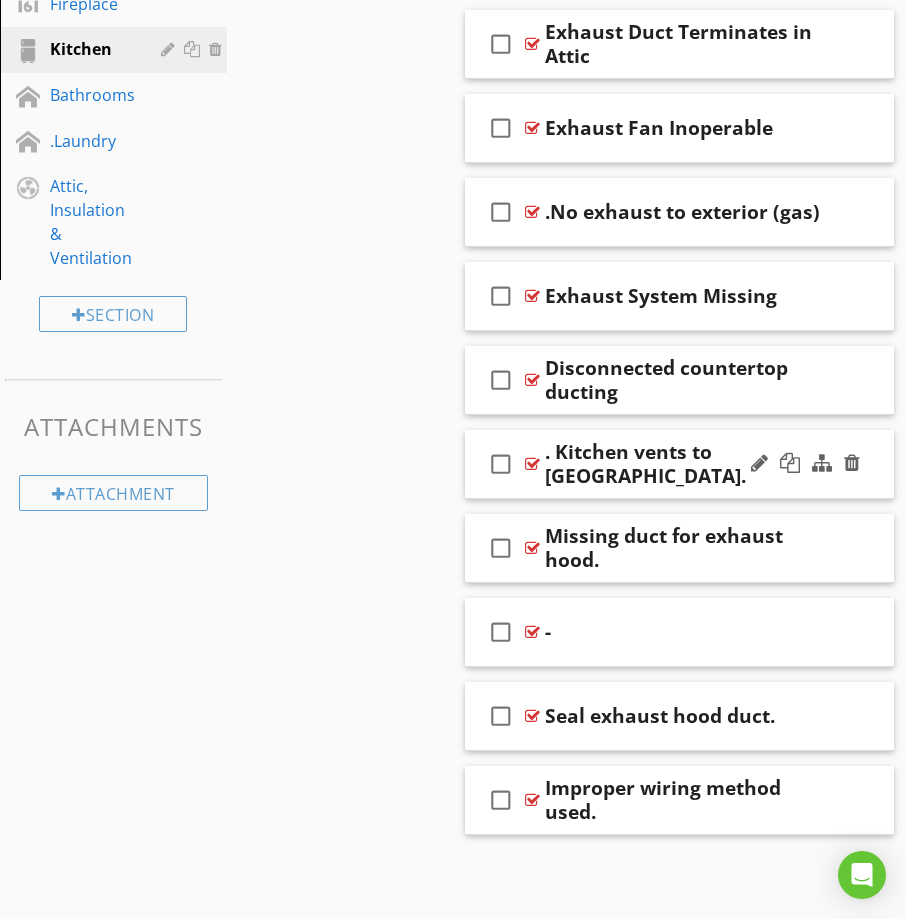click on "check_box_outline_blank
. Kitchen vents to [GEOGRAPHIC_DATA]." at bounding box center (679, 464) 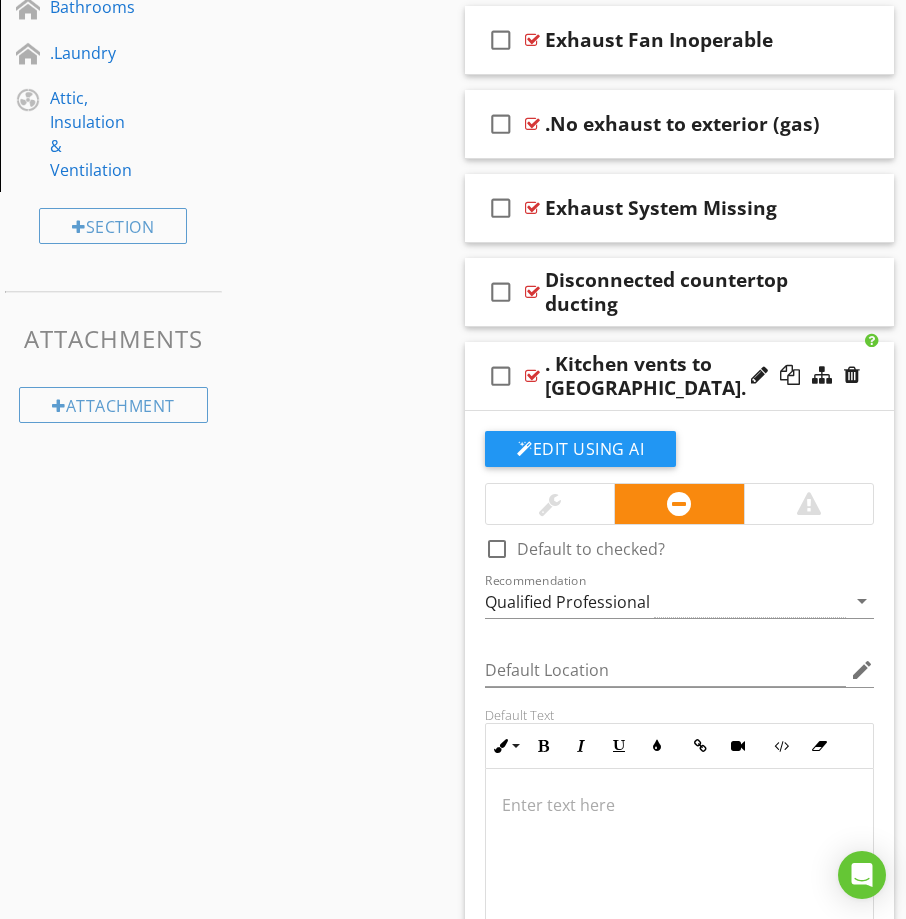 scroll, scrollTop: 1152, scrollLeft: 0, axis: vertical 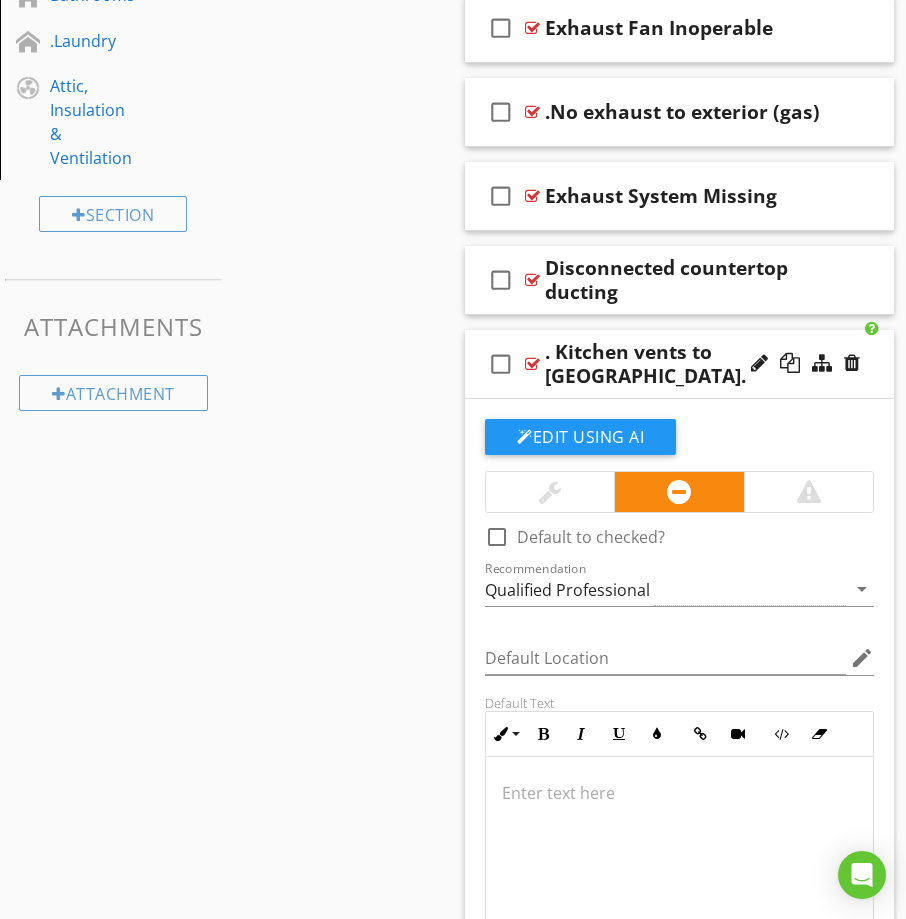 click on "check_box_outline_blank
. Kitchen vents to [GEOGRAPHIC_DATA]." at bounding box center [679, 364] 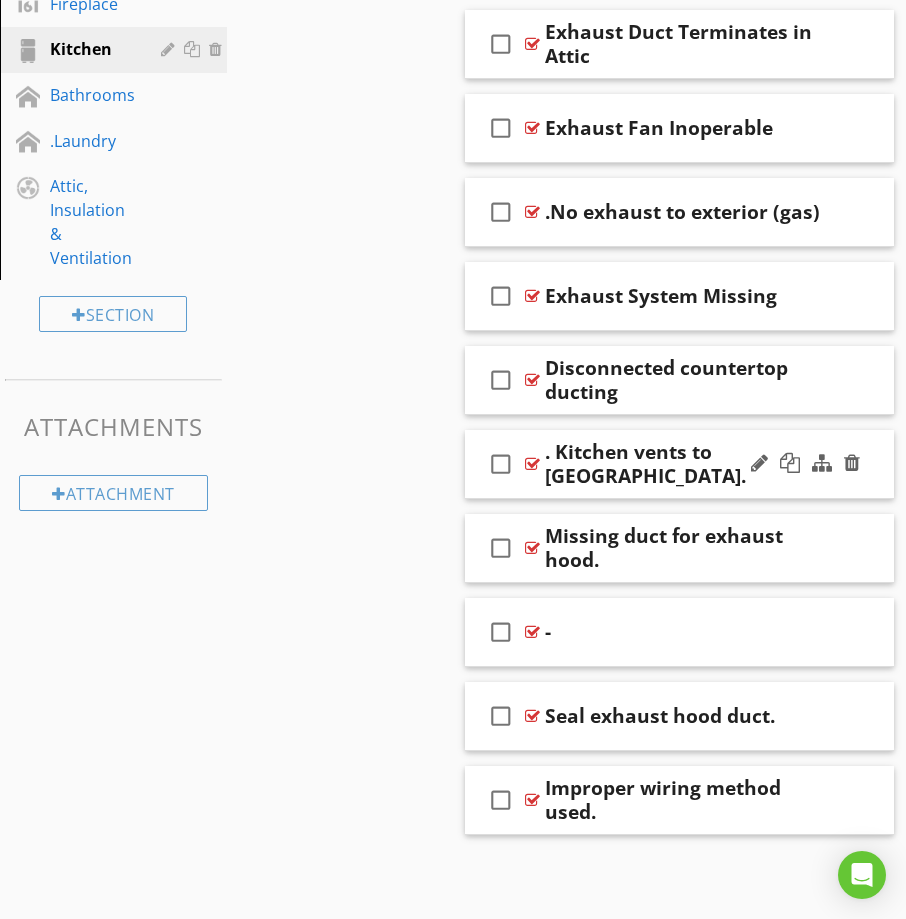 scroll, scrollTop: 1052, scrollLeft: 0, axis: vertical 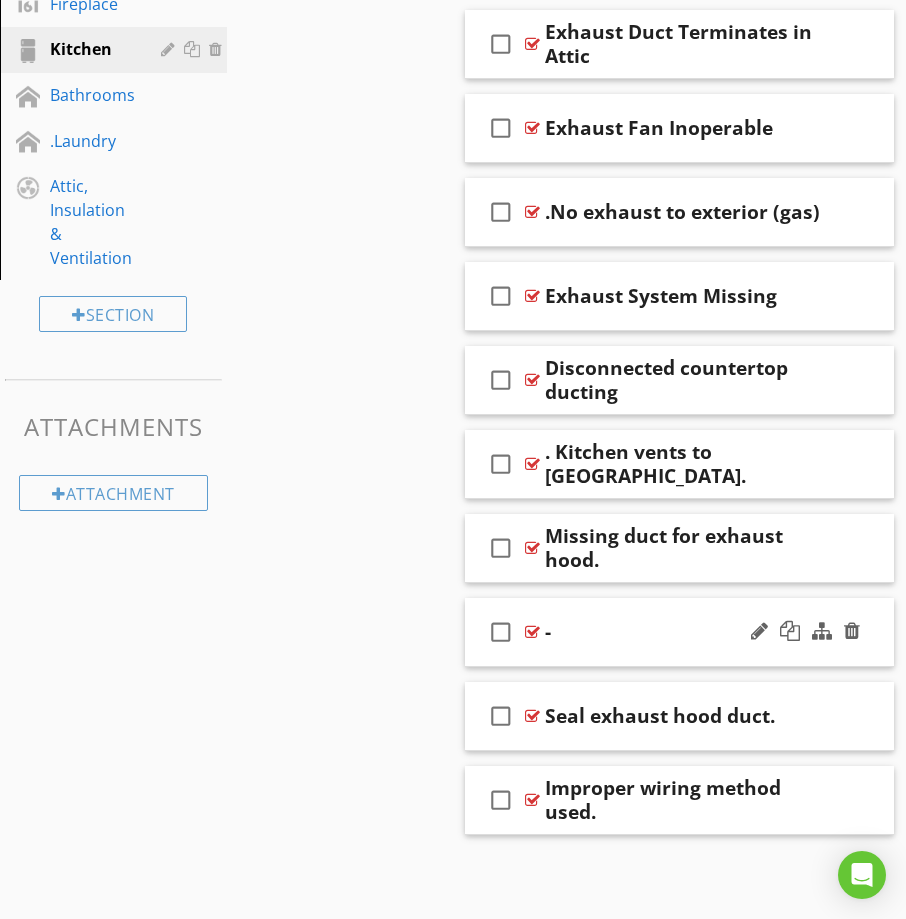 click on "check_box_outline_blank
-" at bounding box center (679, 632) 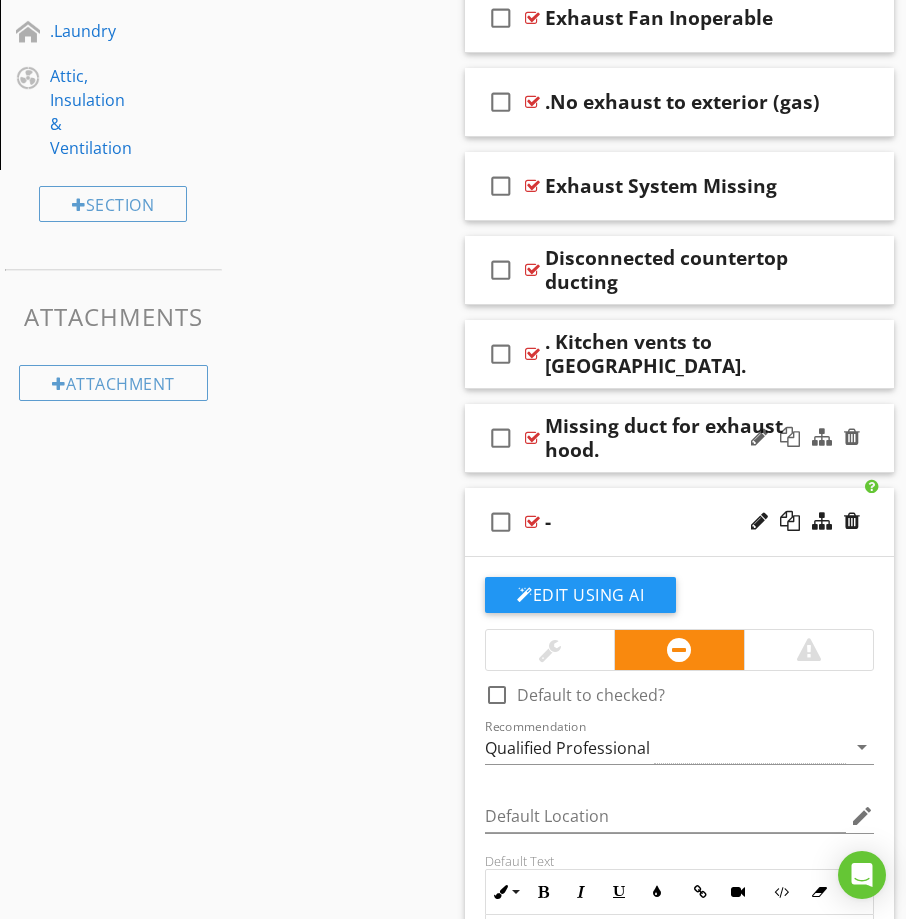 scroll, scrollTop: 1152, scrollLeft: 0, axis: vertical 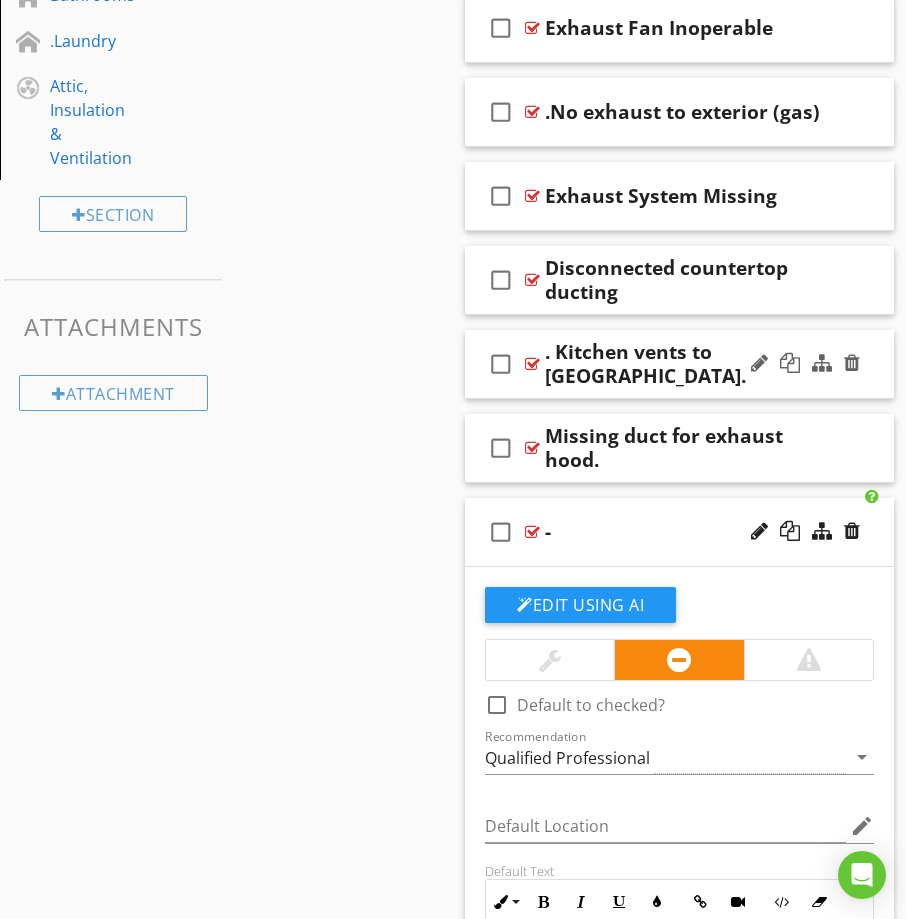 click on "check_box_outline_blank
. Kitchen vents to [GEOGRAPHIC_DATA]." at bounding box center [679, 364] 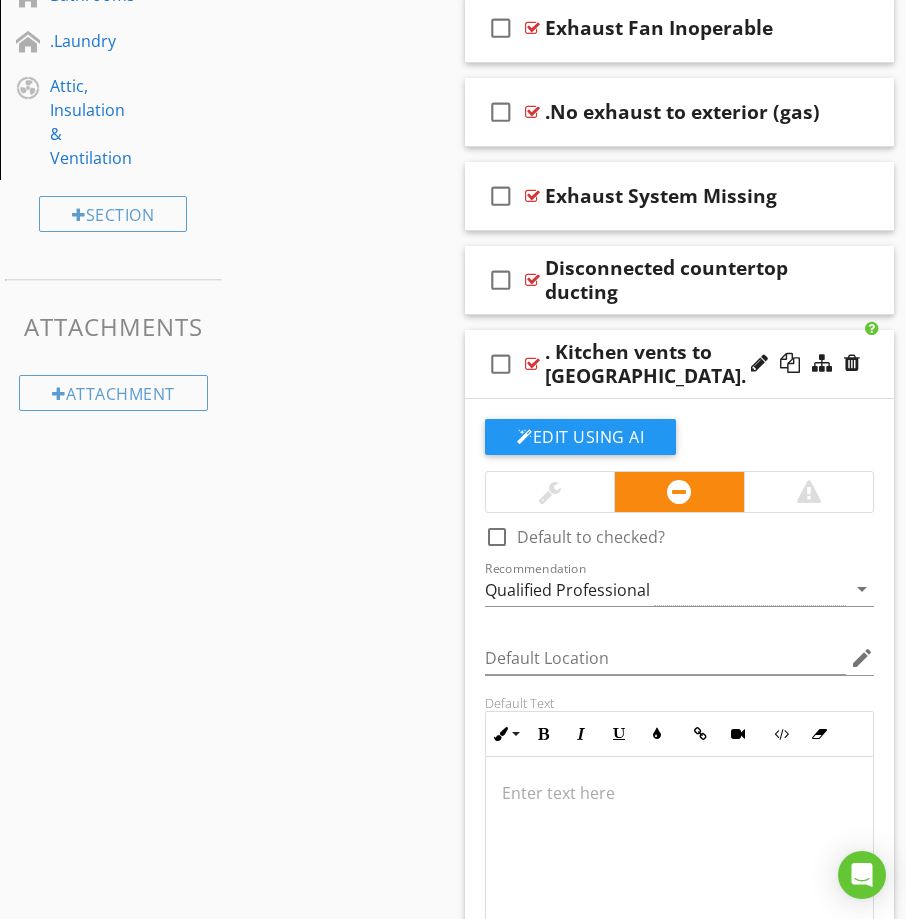 click on "check_box_outline_blank
. Kitchen vents to [GEOGRAPHIC_DATA]." at bounding box center (679, 364) 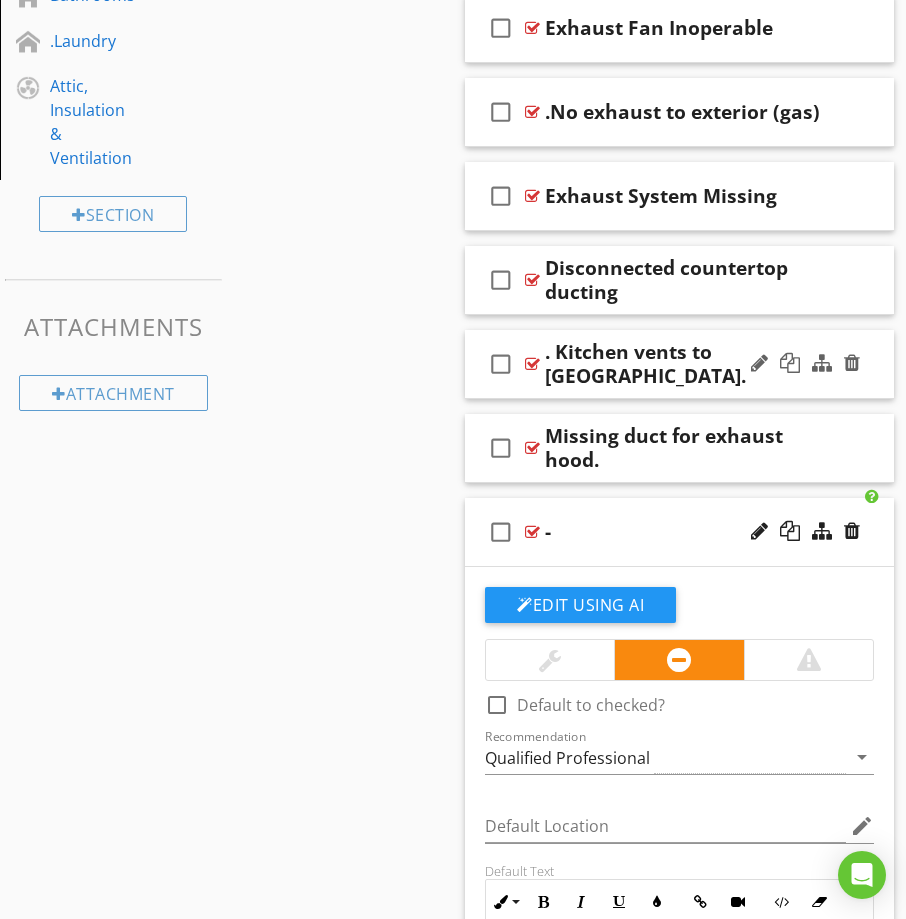 drag, startPoint x: 592, startPoint y: 338, endPoint x: 572, endPoint y: 342, distance: 20.396078 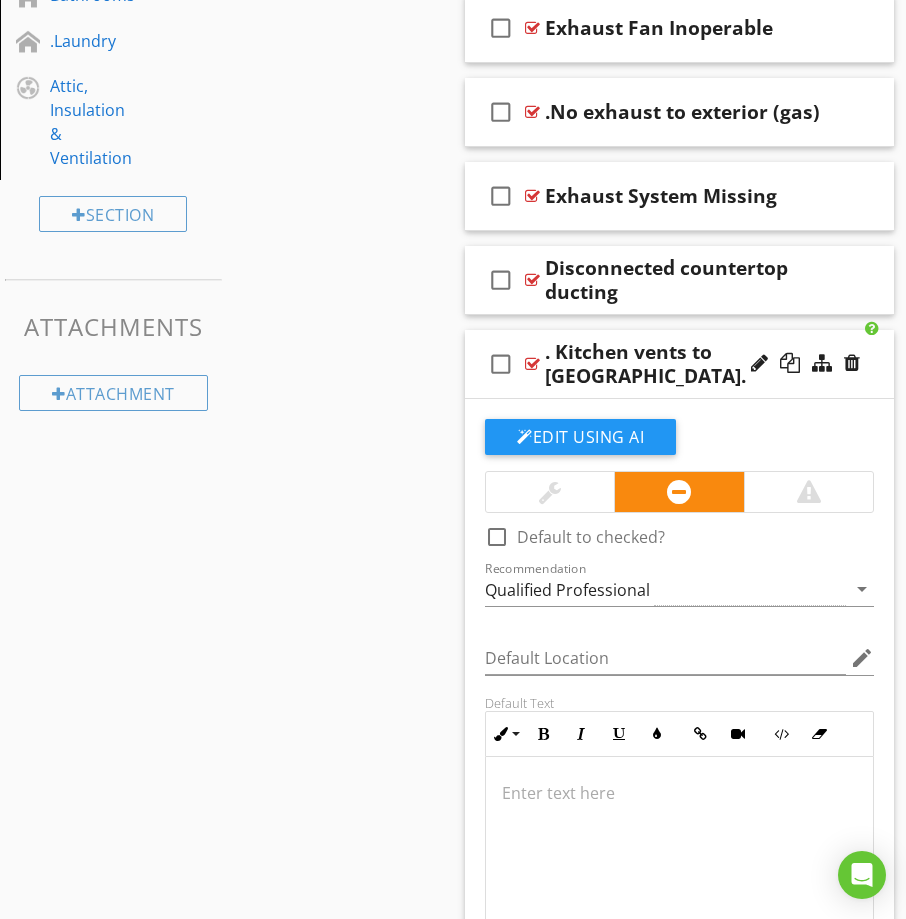 click on "check_box_outline_blank
. Kitchen vents to [GEOGRAPHIC_DATA]." at bounding box center [679, 364] 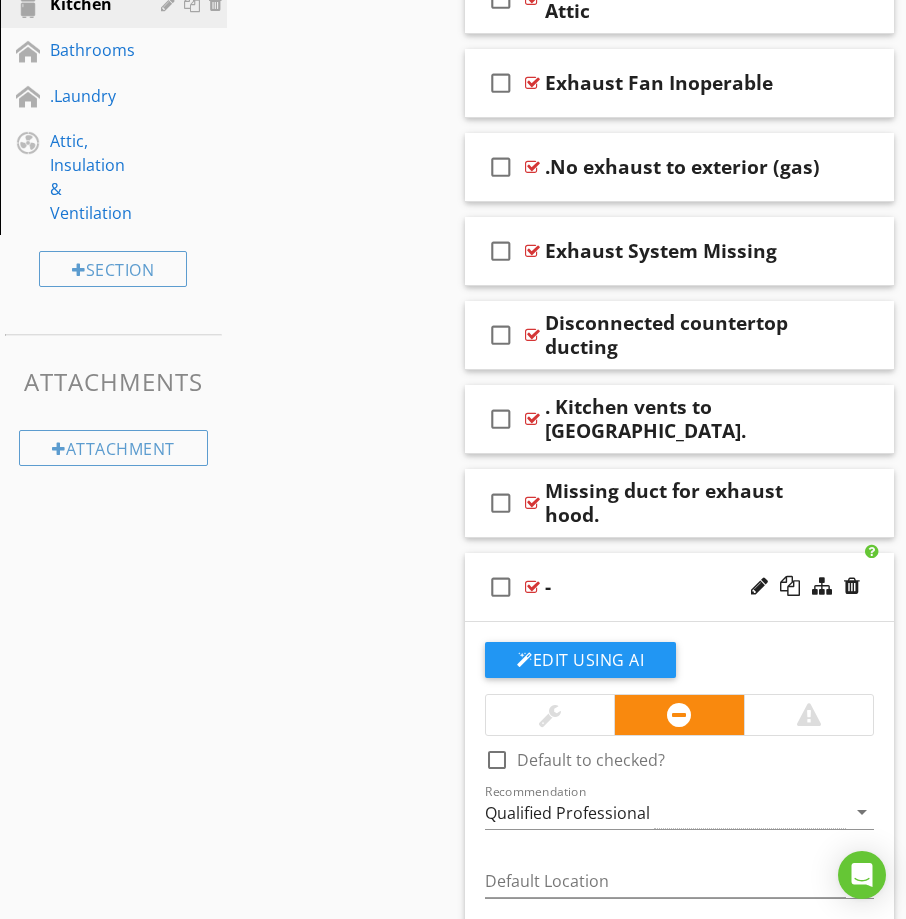 scroll, scrollTop: 1152, scrollLeft: 0, axis: vertical 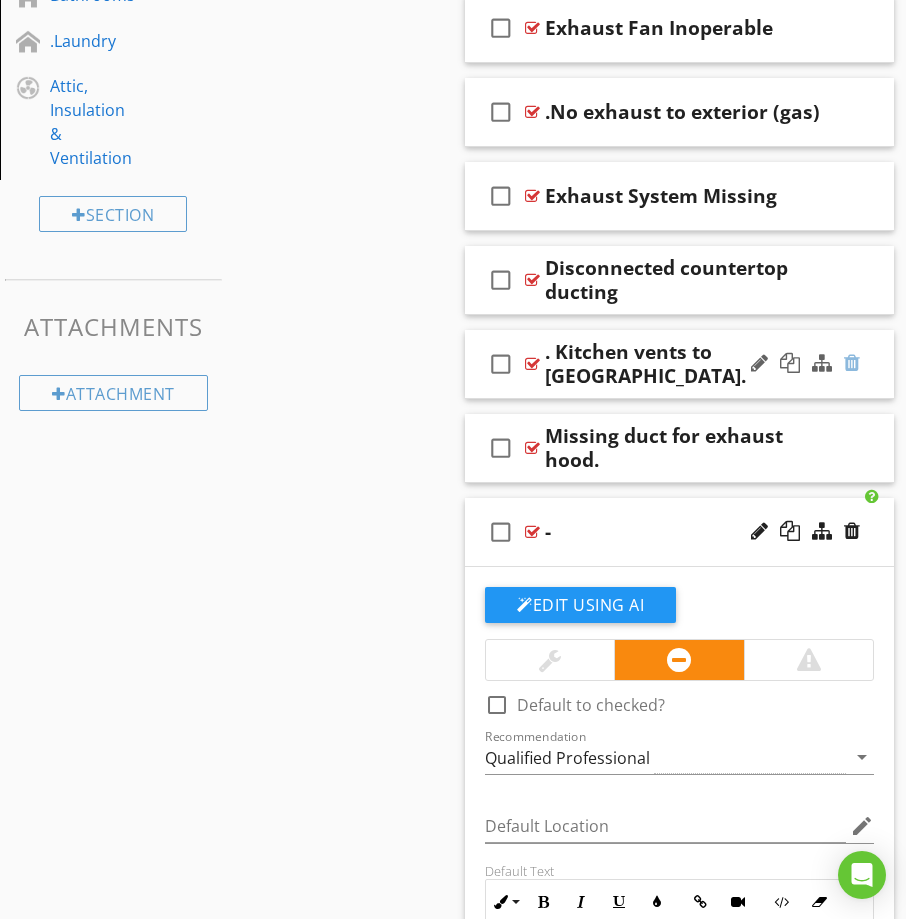 click at bounding box center [852, 363] 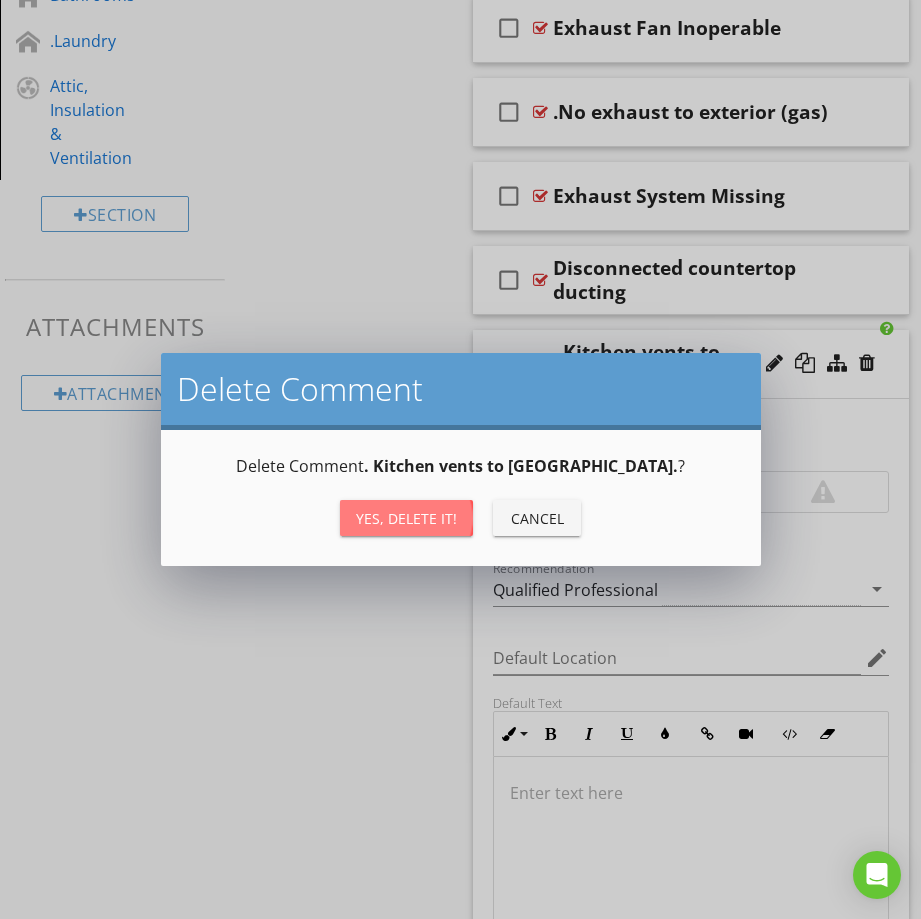 click on "Yes, Delete it!" at bounding box center (406, 518) 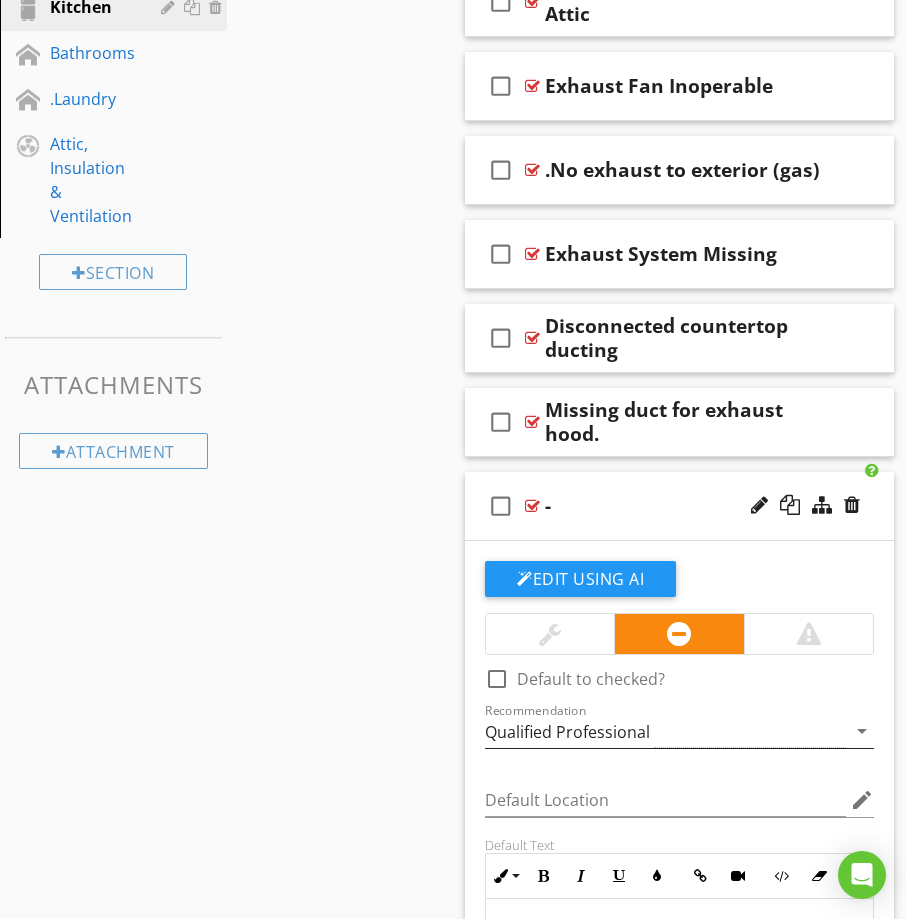 scroll, scrollTop: 1052, scrollLeft: 0, axis: vertical 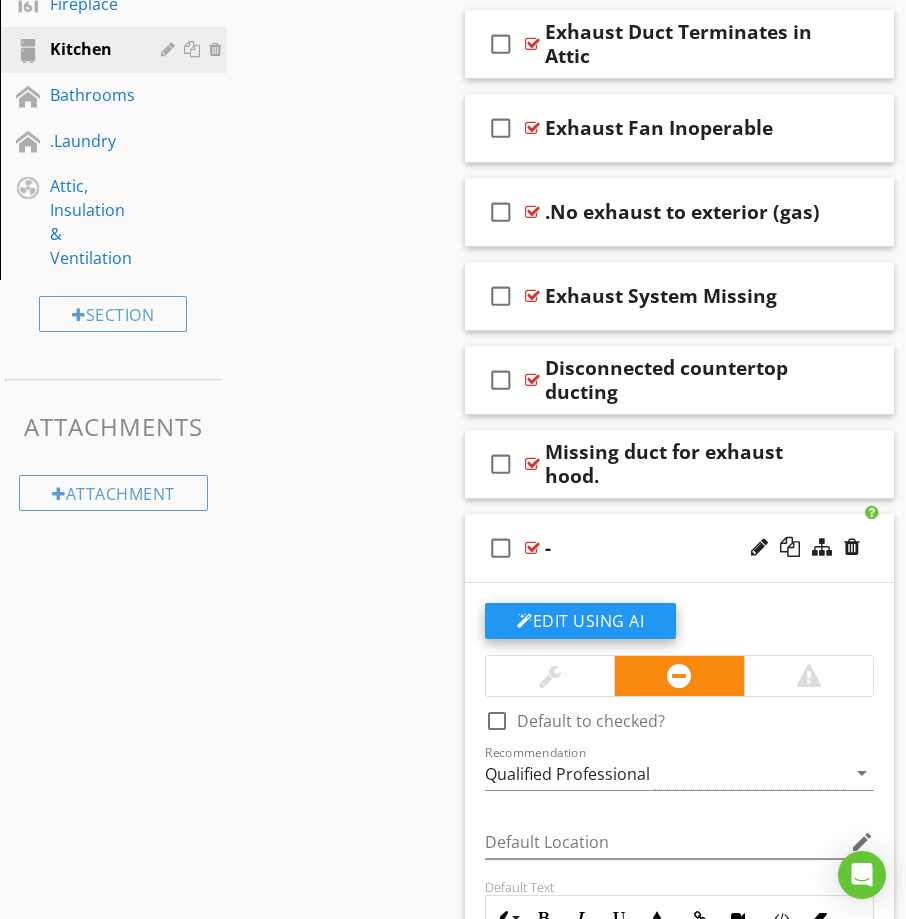 click on "Edit Using AI" at bounding box center (580, 621) 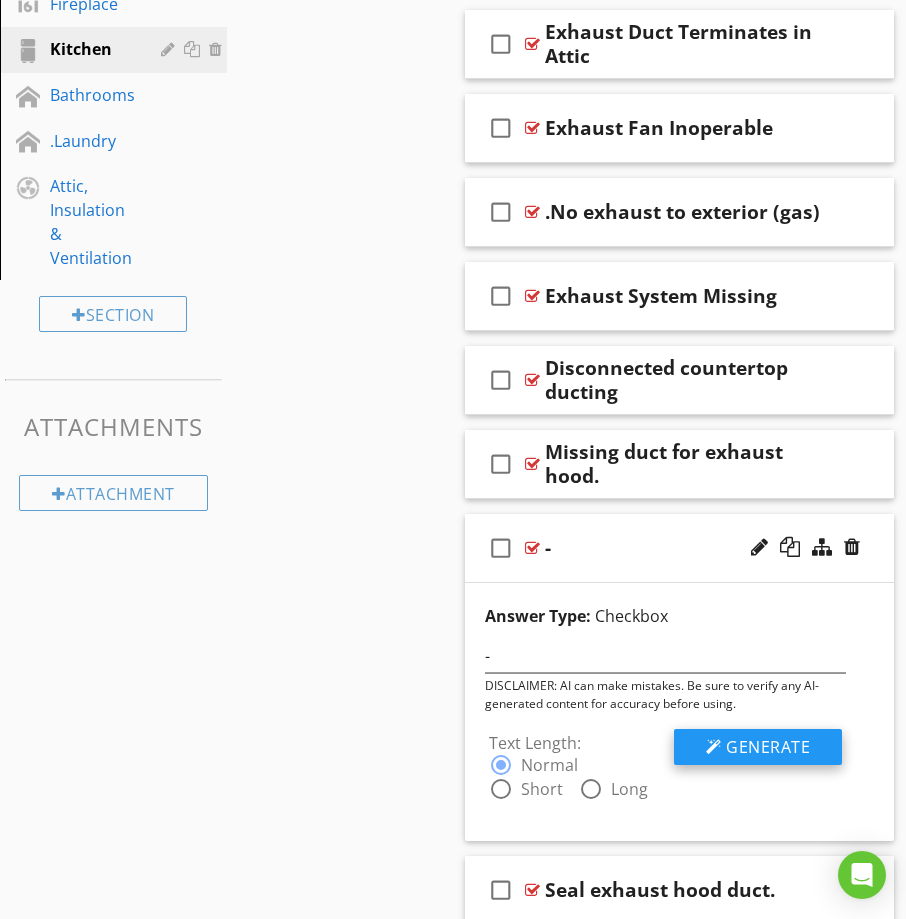 click on "Generate" at bounding box center [768, 747] 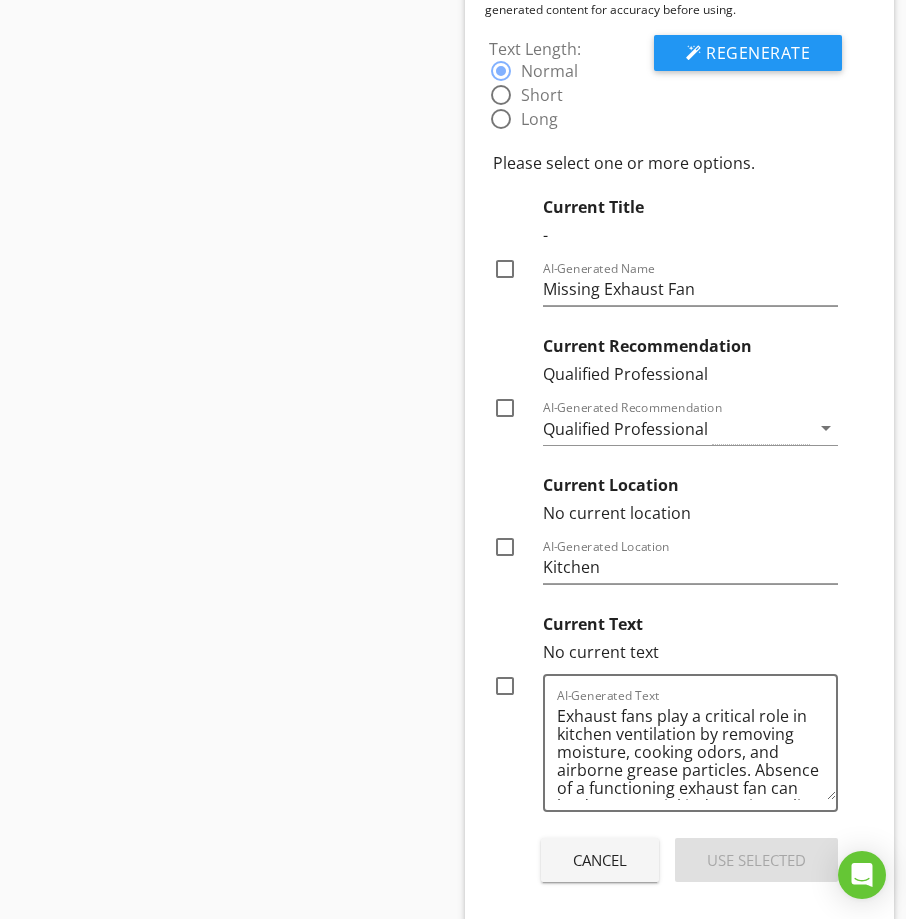 scroll, scrollTop: 1752, scrollLeft: 0, axis: vertical 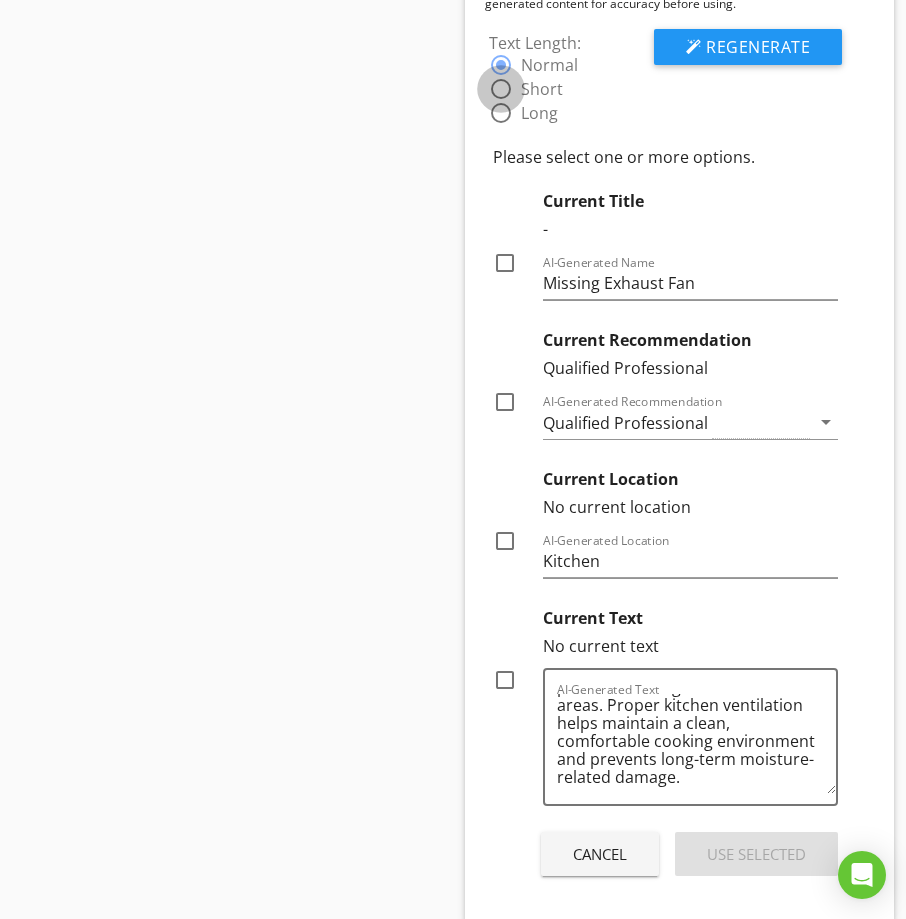 click at bounding box center [501, 89] 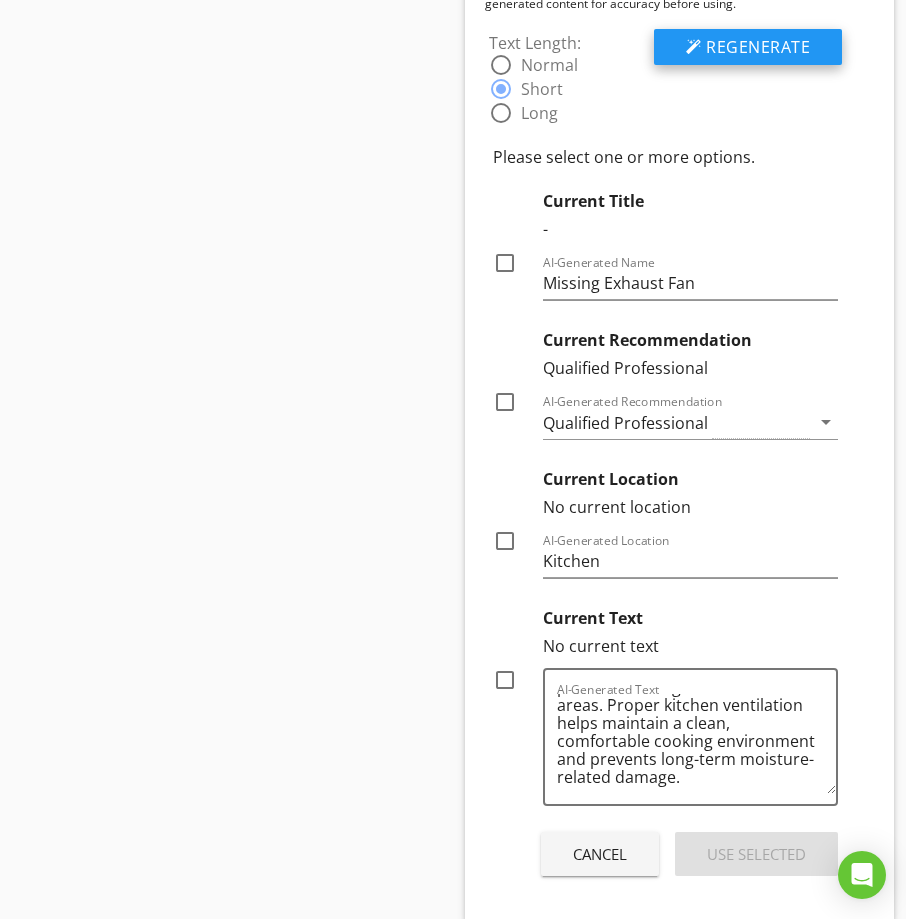 click on "Regenerate" at bounding box center [748, 47] 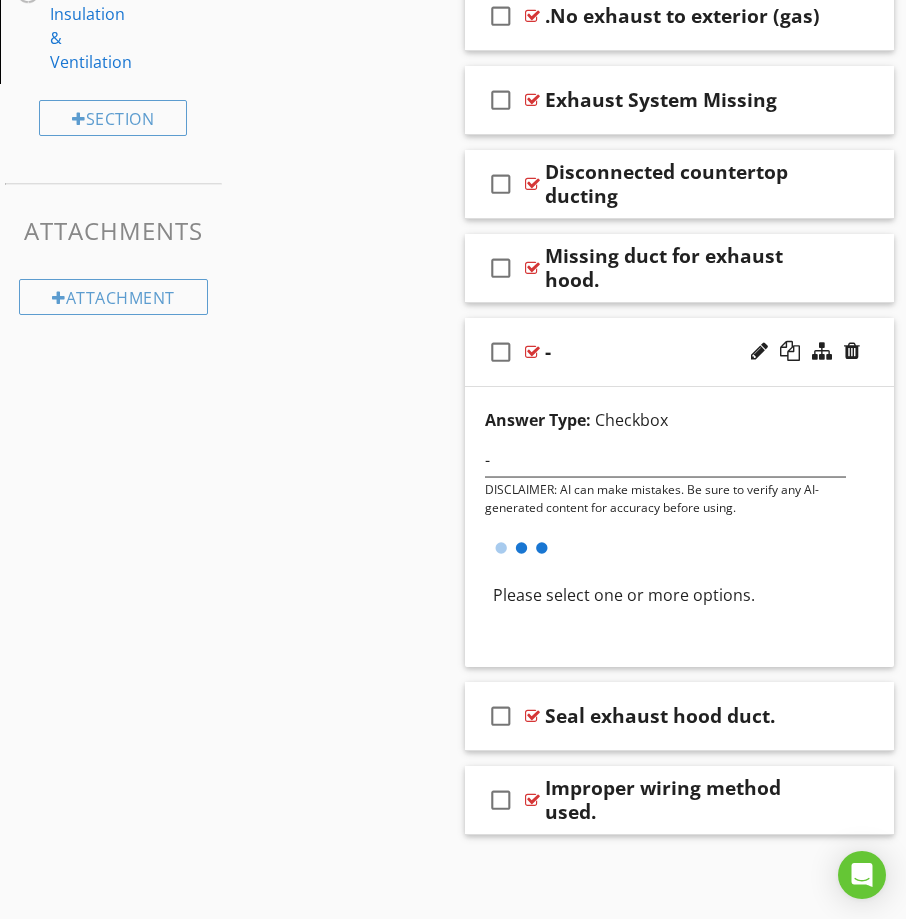 scroll, scrollTop: 1752, scrollLeft: 0, axis: vertical 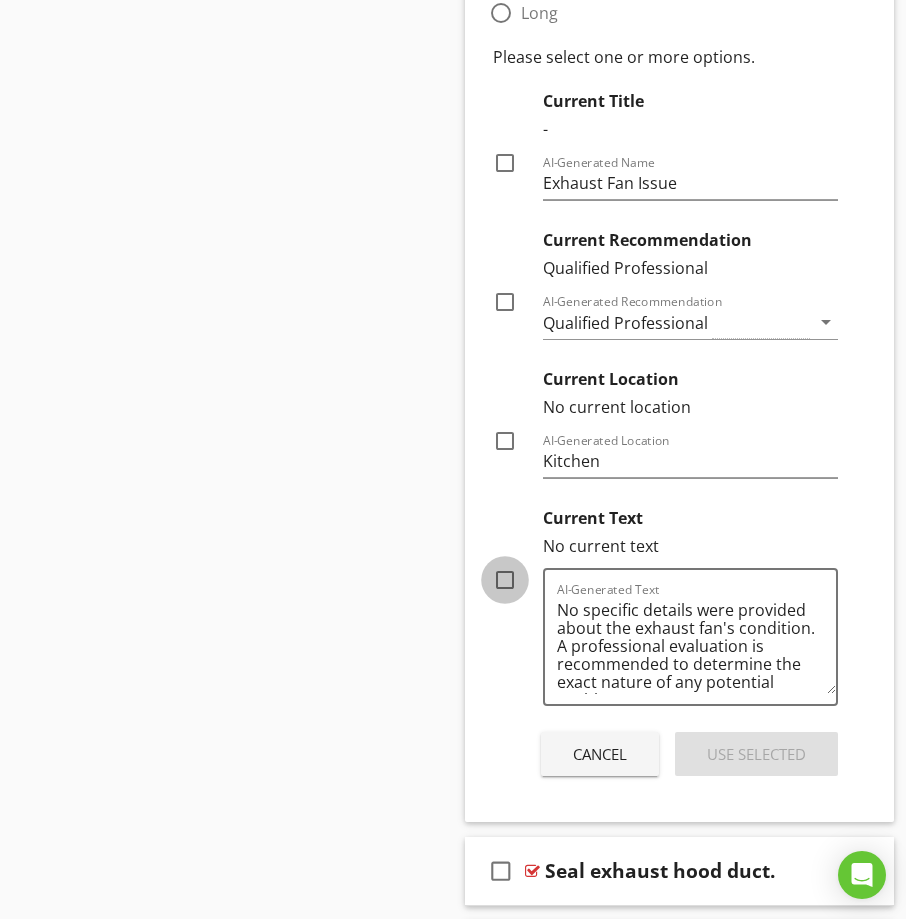 click at bounding box center (505, 580) 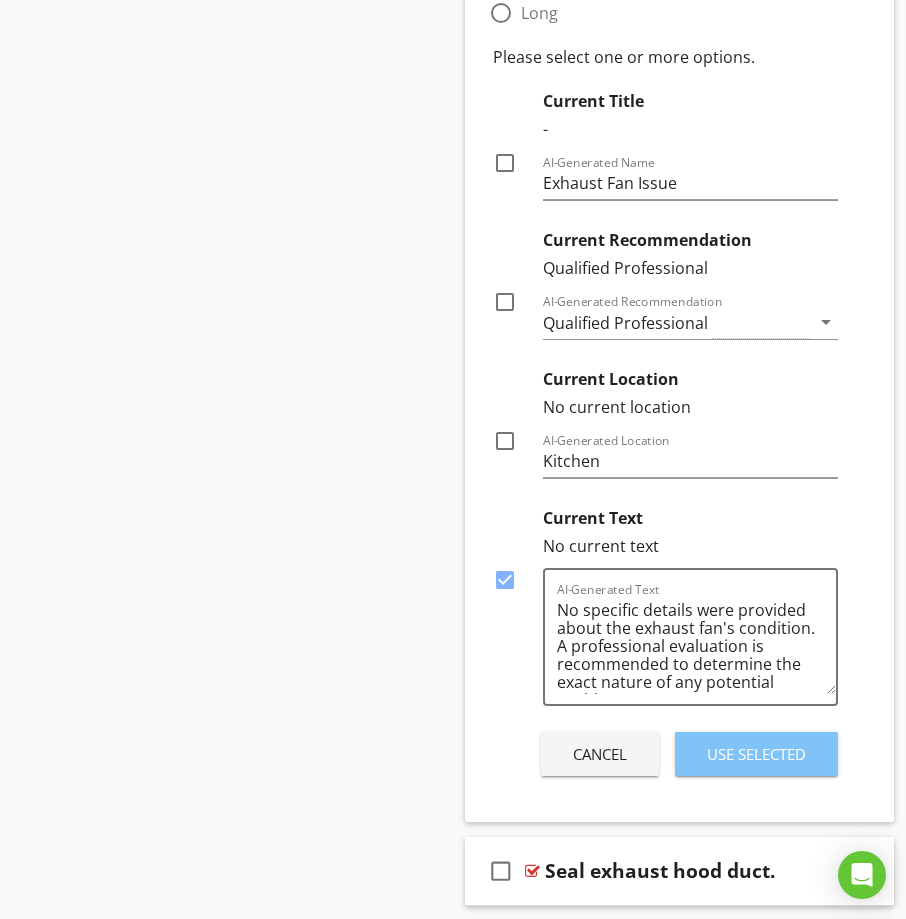 click on "Use Selected" at bounding box center [756, 754] 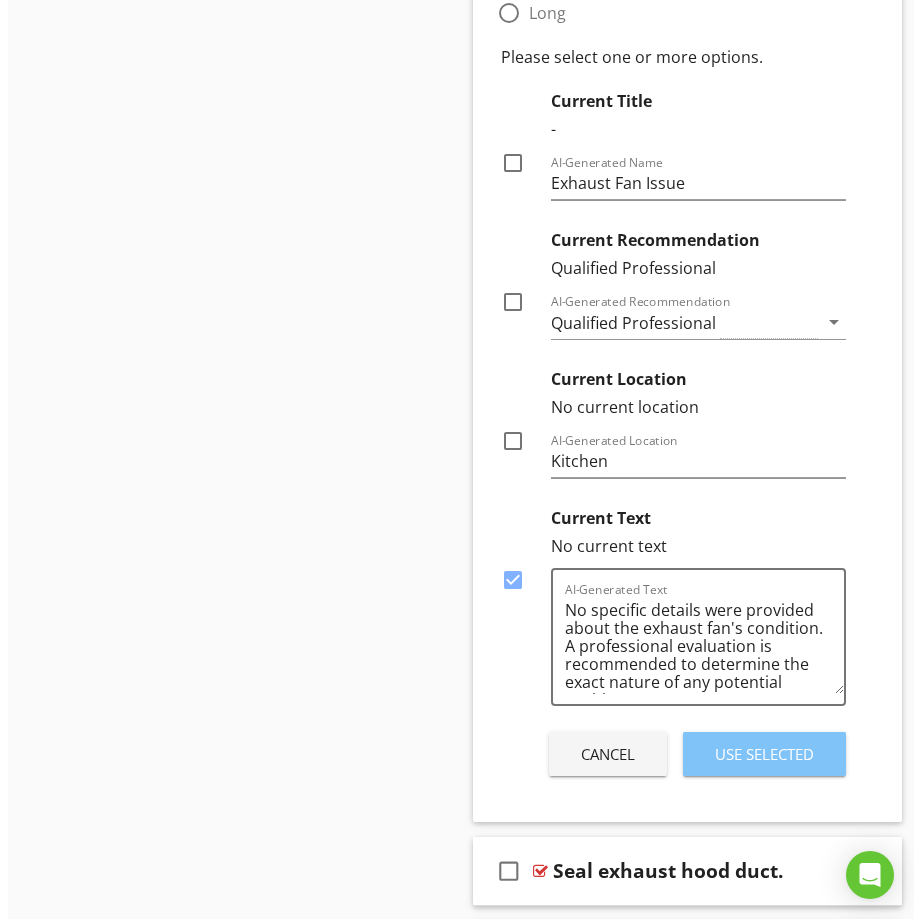 scroll, scrollTop: 1310, scrollLeft: 0, axis: vertical 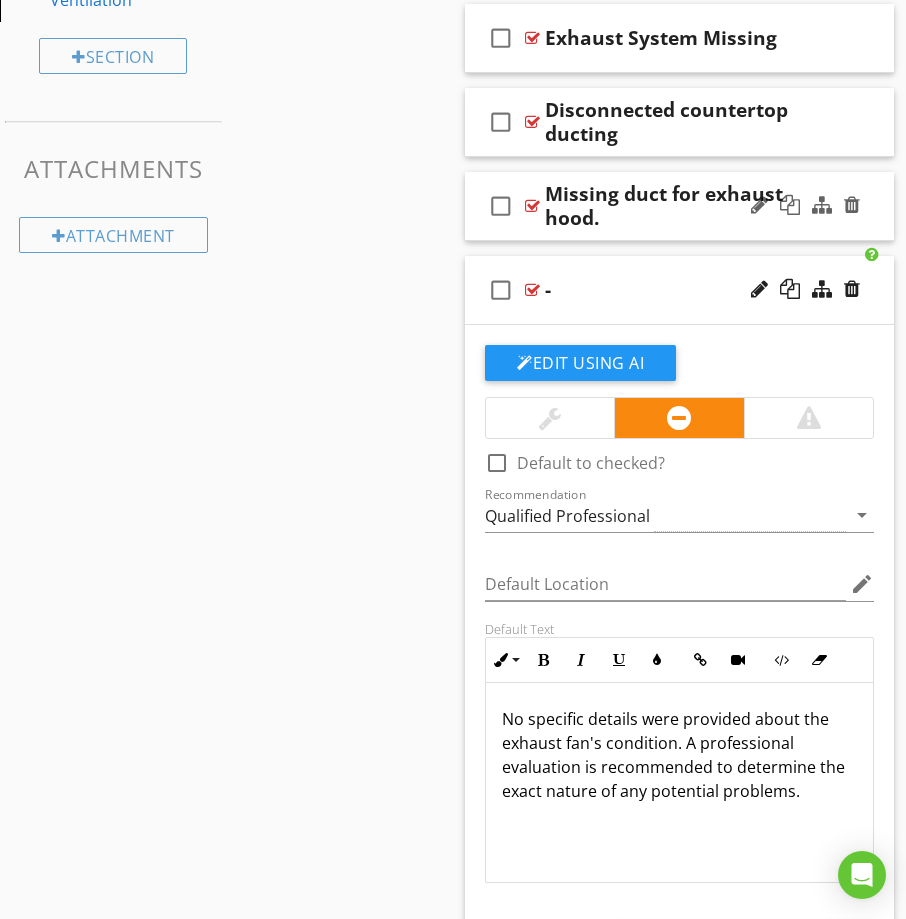 click on "check_box_outline_blank
Missing duct for exhaust hood." at bounding box center [679, 206] 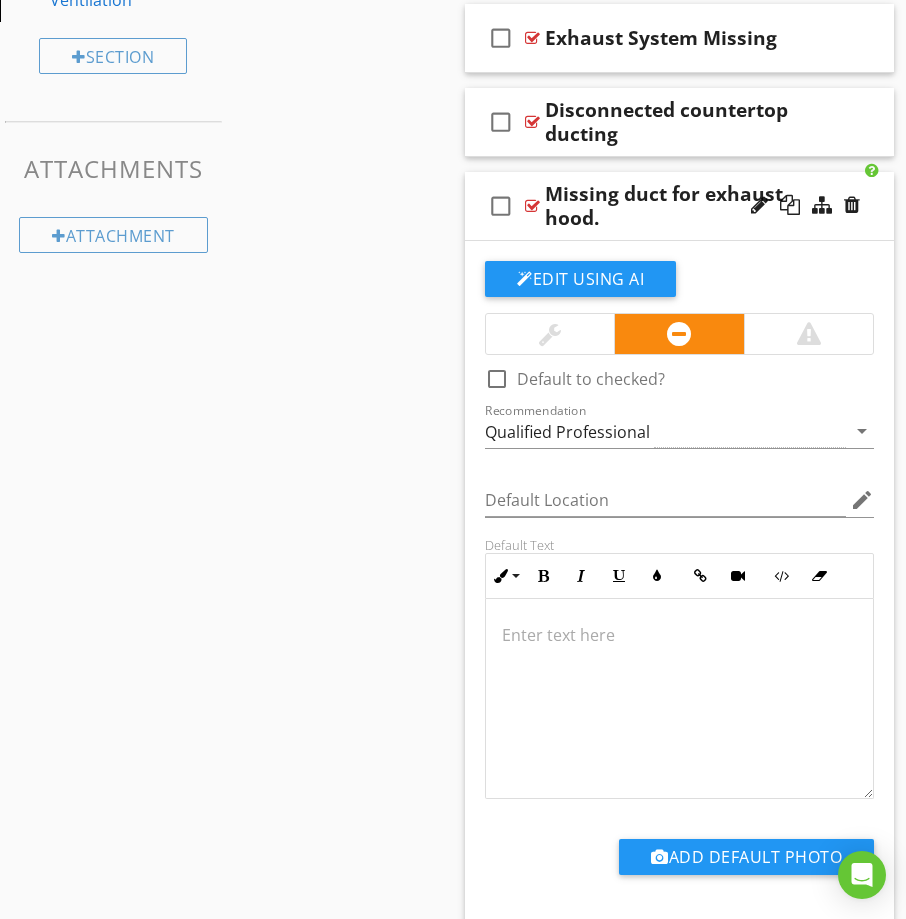 click on "check_box_outline_blank
Missing duct for exhaust hood." at bounding box center [679, 206] 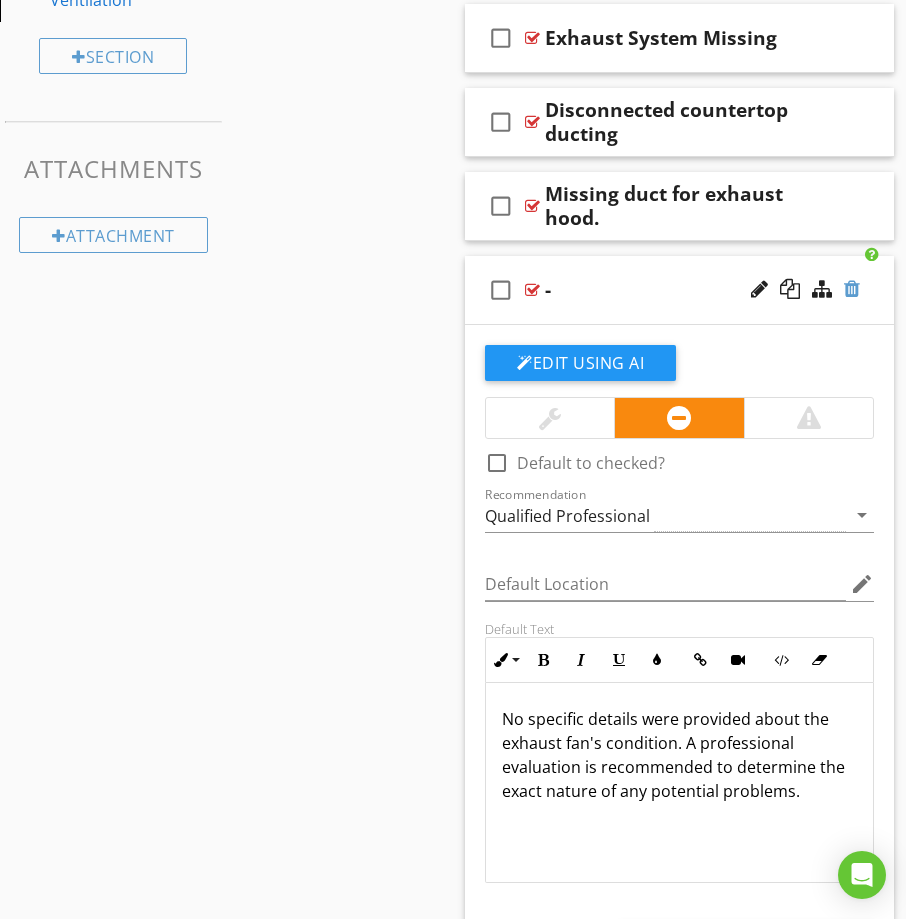 click at bounding box center (852, 289) 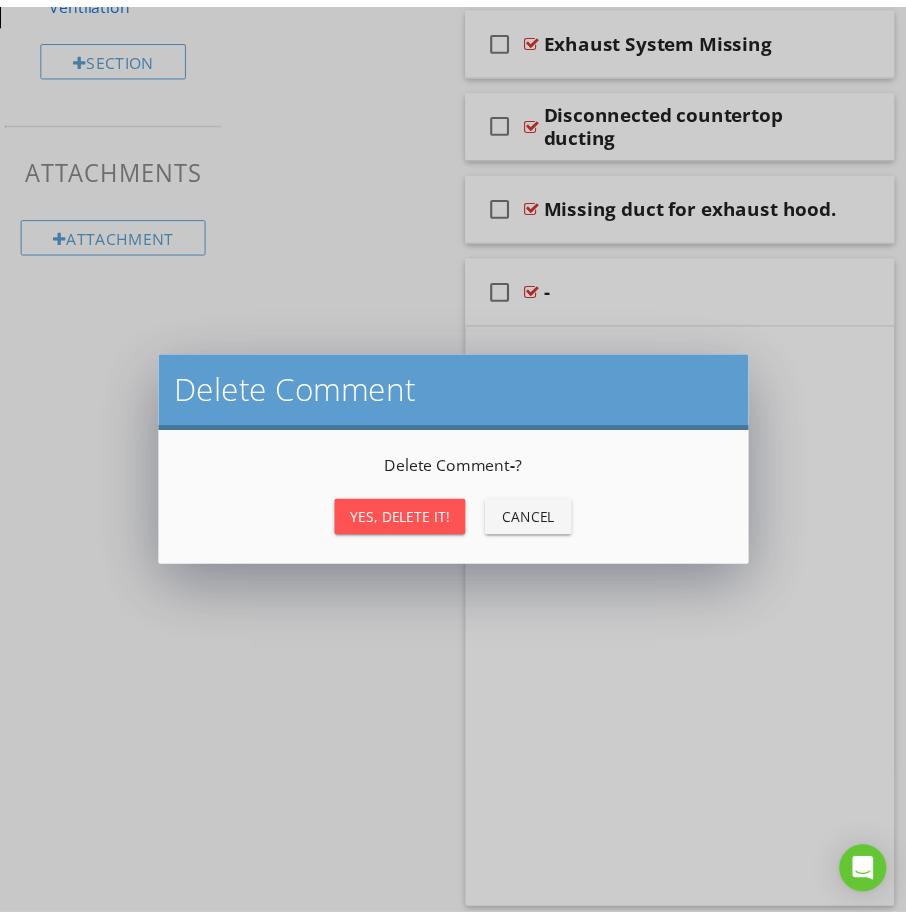 scroll, scrollTop: 968, scrollLeft: 0, axis: vertical 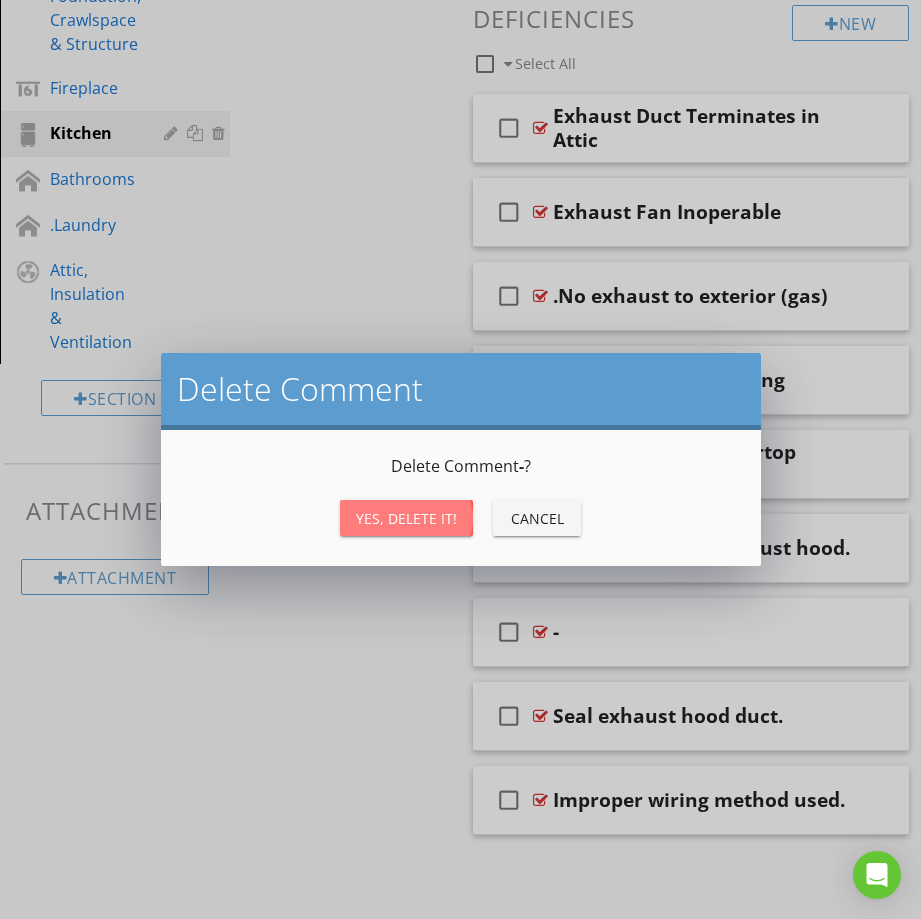 click on "Yes, Delete it!" at bounding box center [406, 518] 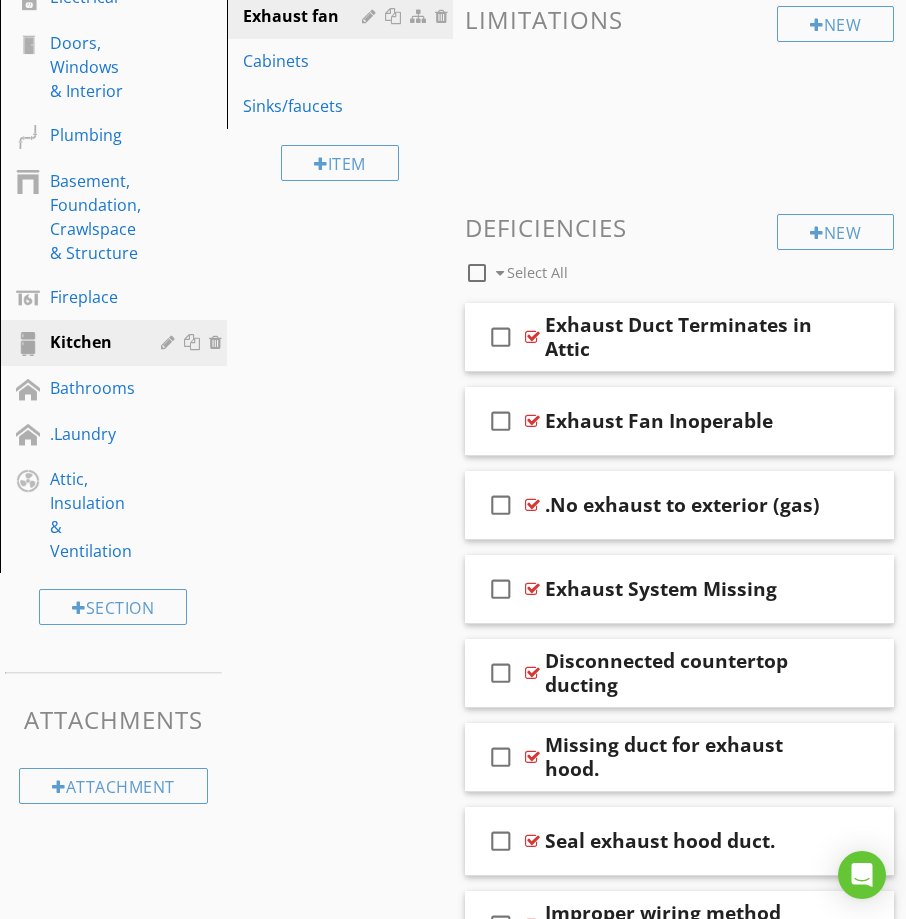 scroll, scrollTop: 884, scrollLeft: 0, axis: vertical 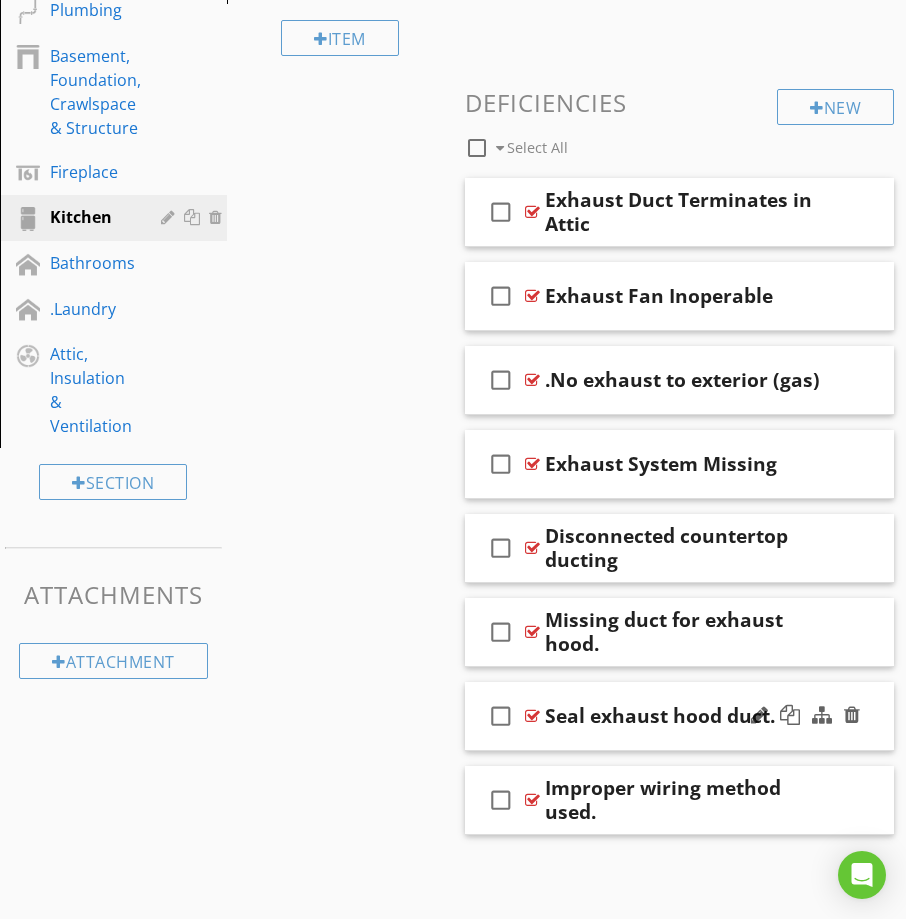 click on "check_box_outline_blank
Seal exhaust hood duct." at bounding box center [679, 716] 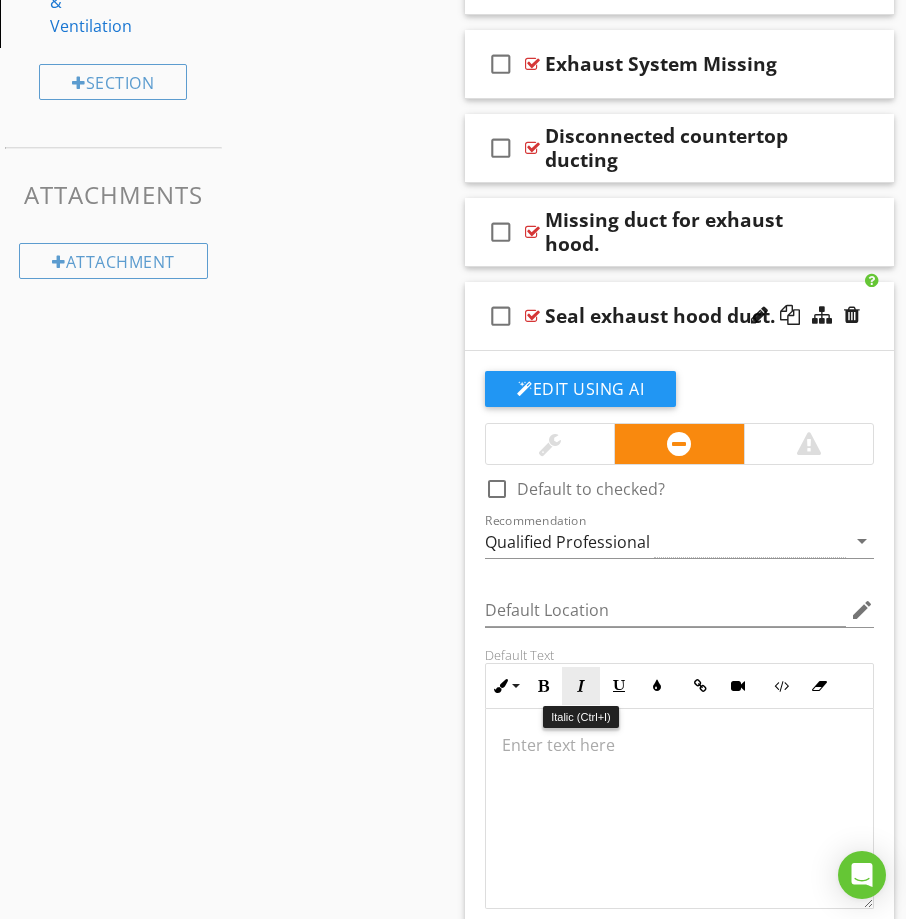 scroll, scrollTop: 1384, scrollLeft: 0, axis: vertical 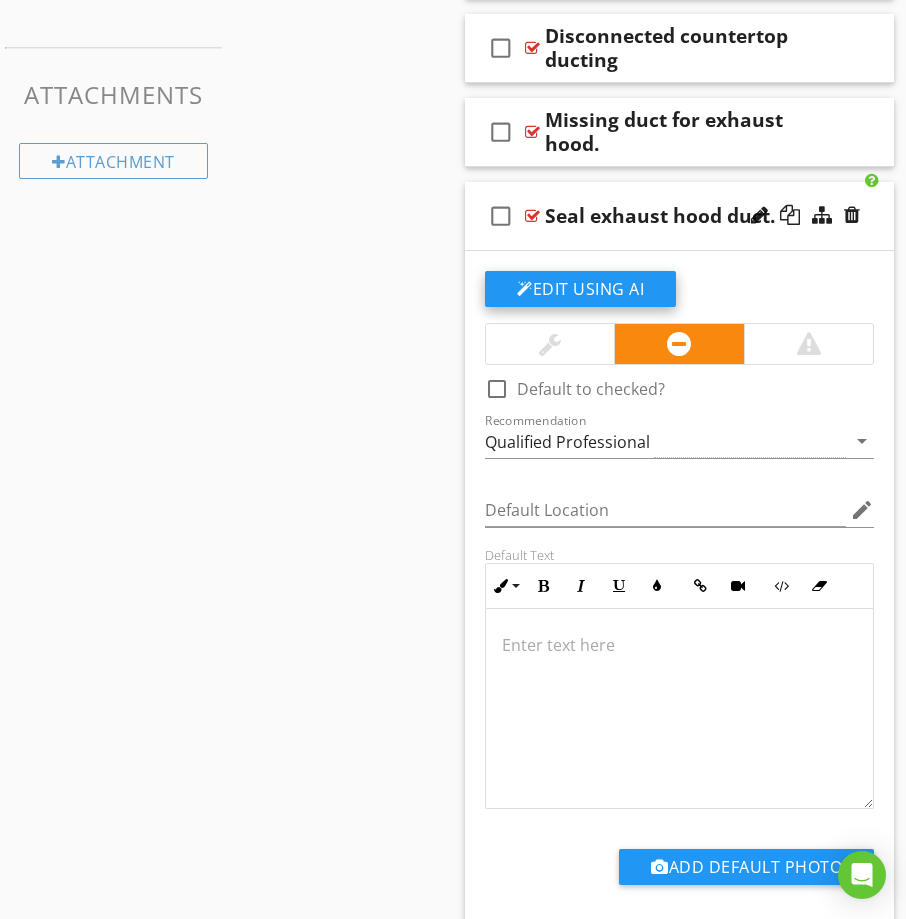 click on "Edit Using AI" at bounding box center (580, 289) 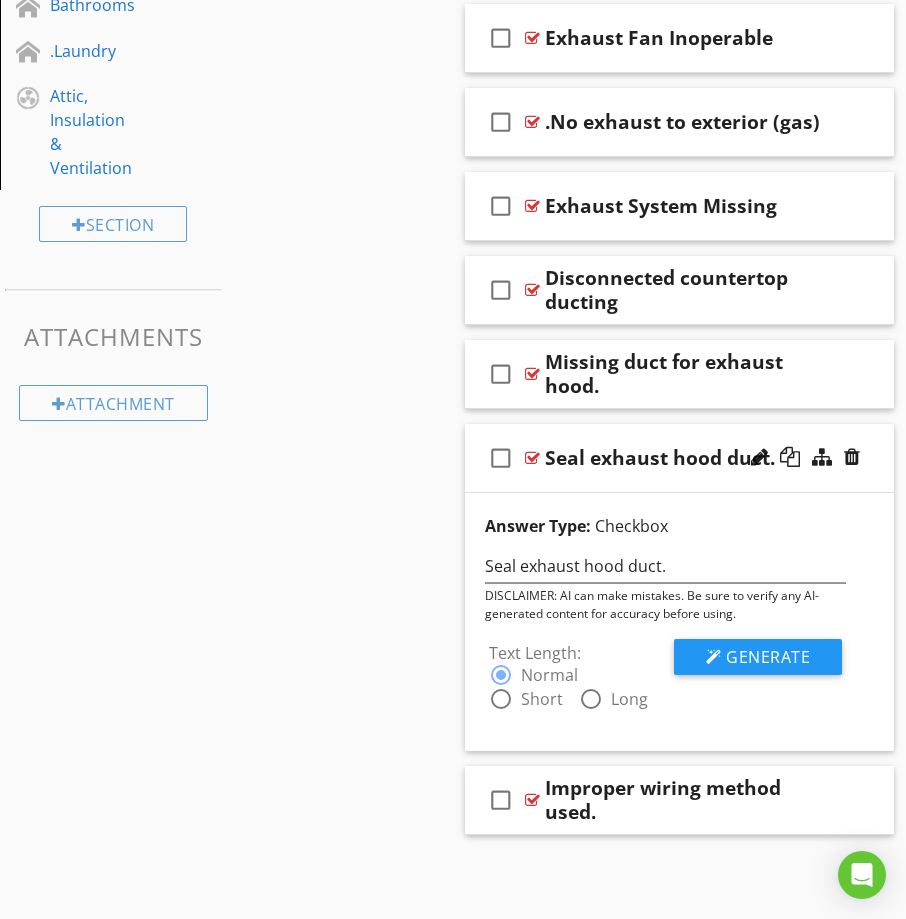 scroll, scrollTop: 1142, scrollLeft: 0, axis: vertical 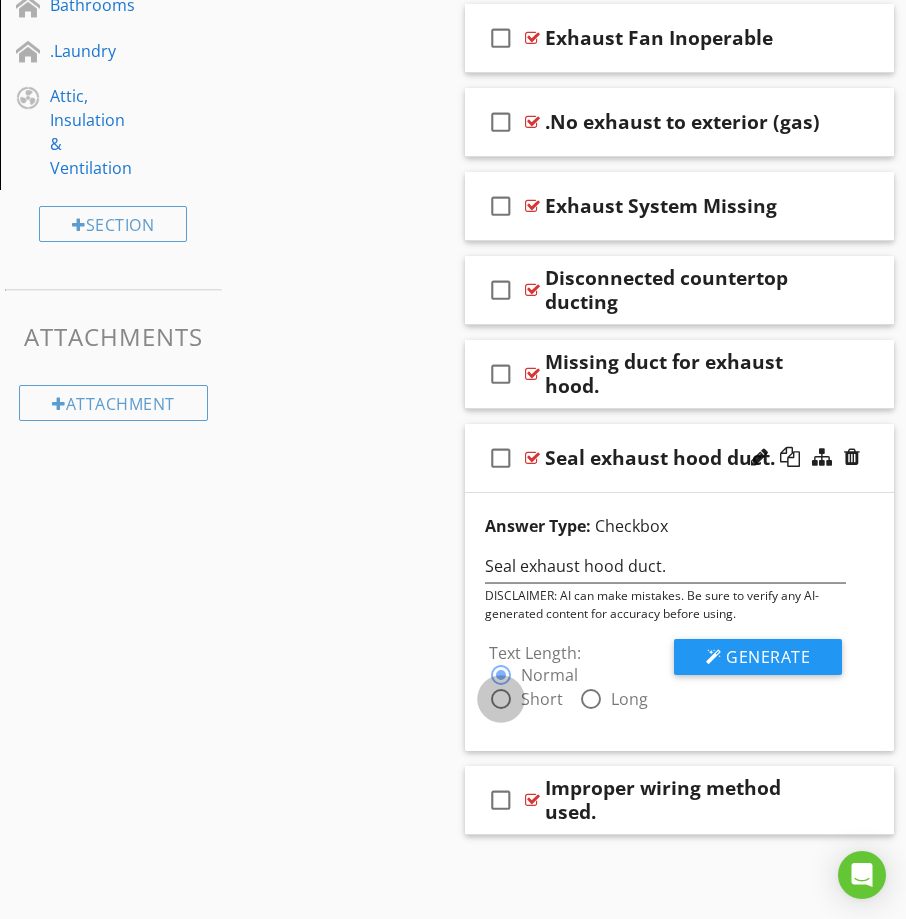 click at bounding box center [501, 699] 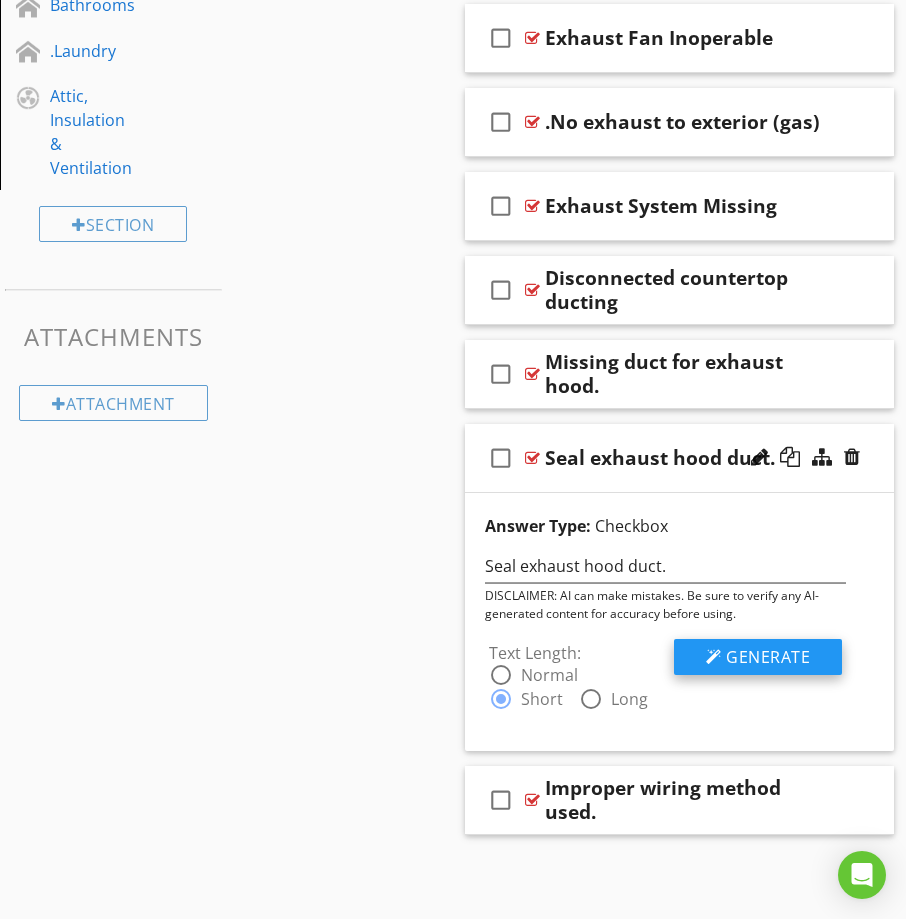 click on "Generate" at bounding box center (768, 657) 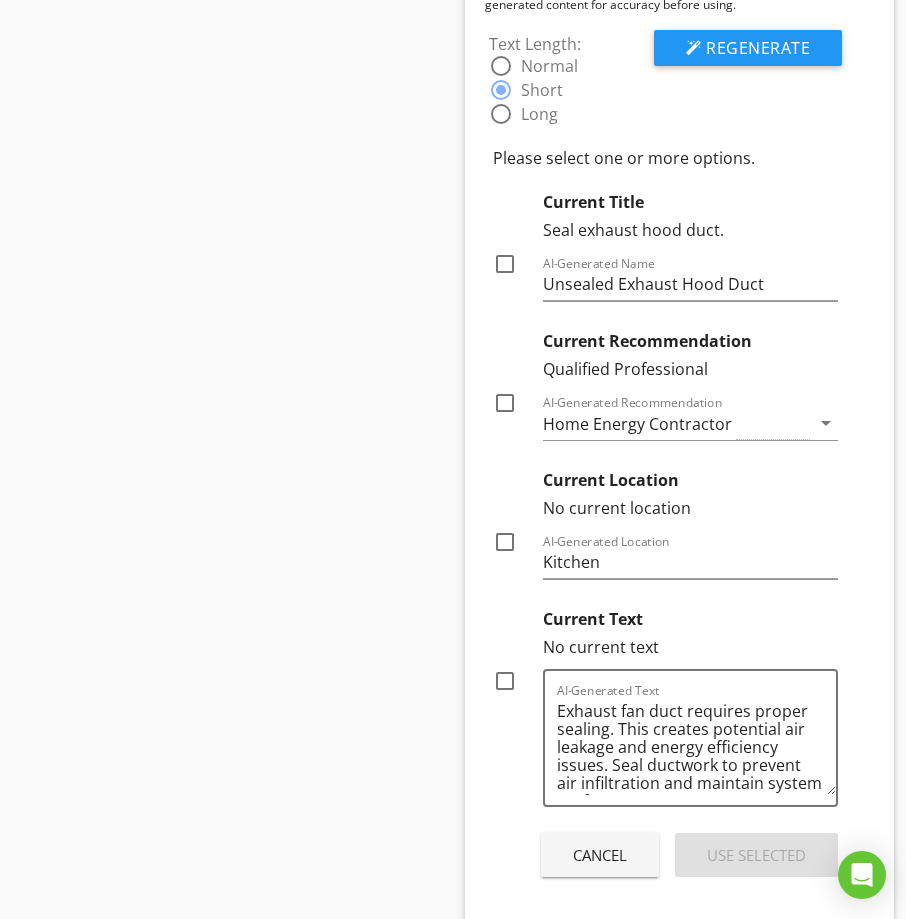 scroll, scrollTop: 1842, scrollLeft: 0, axis: vertical 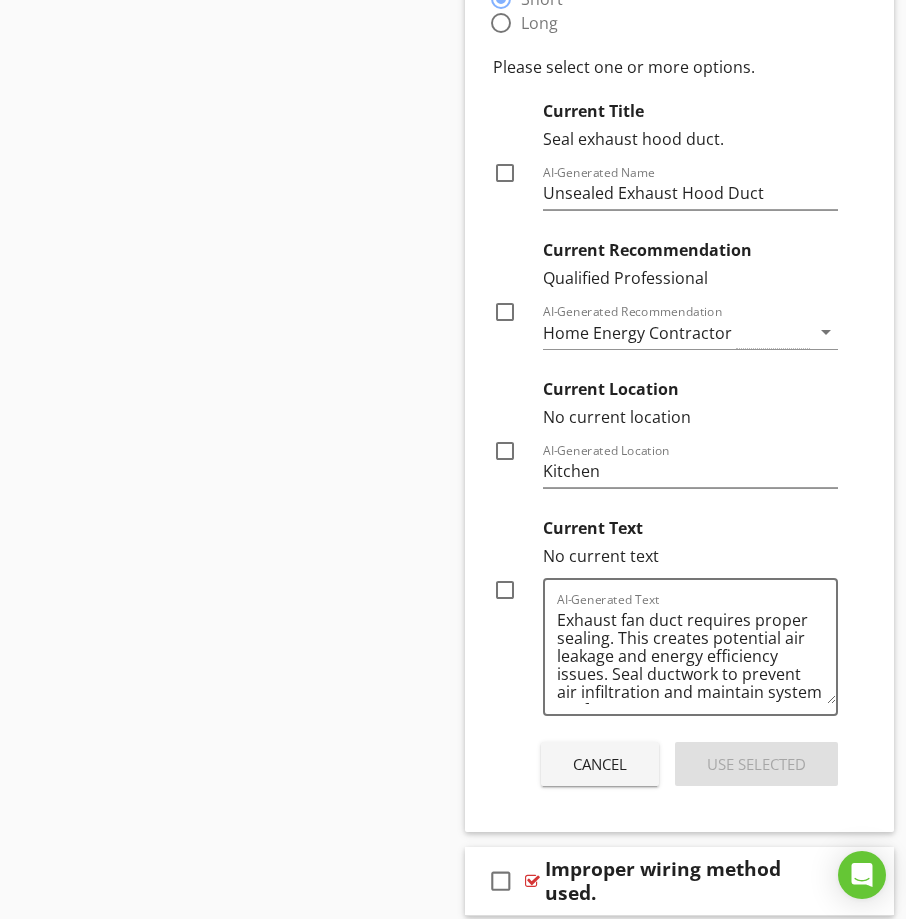 click at bounding box center (505, 590) 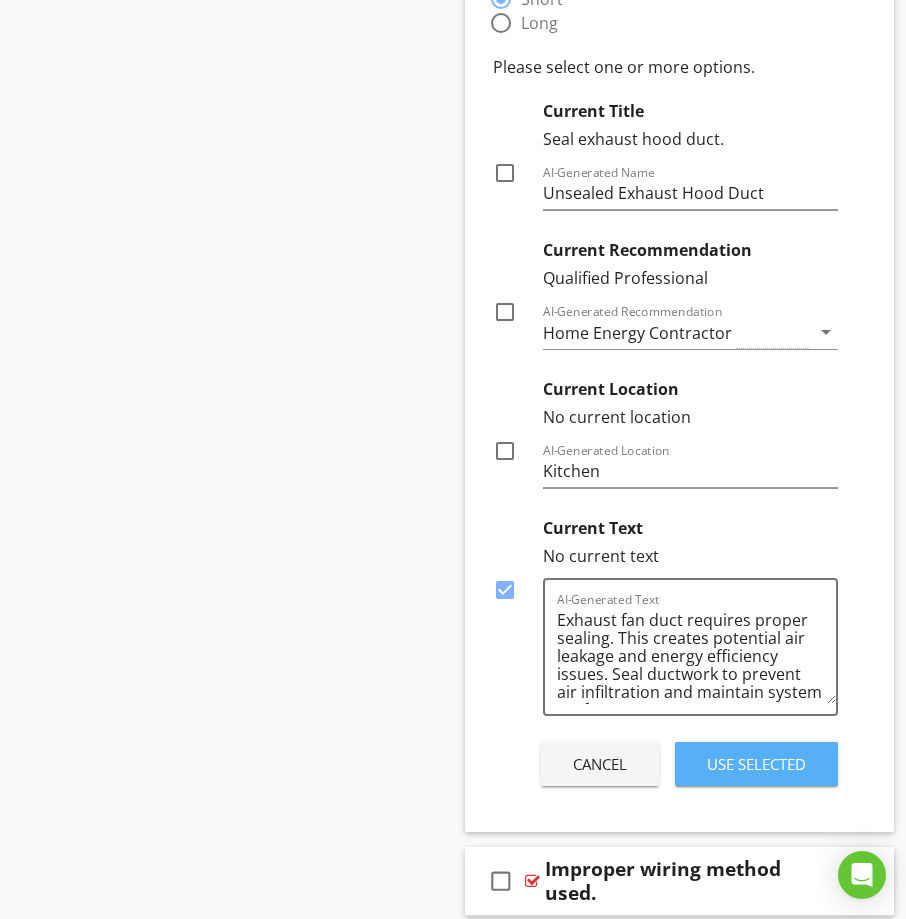 click on "Use Selected" at bounding box center (756, 764) 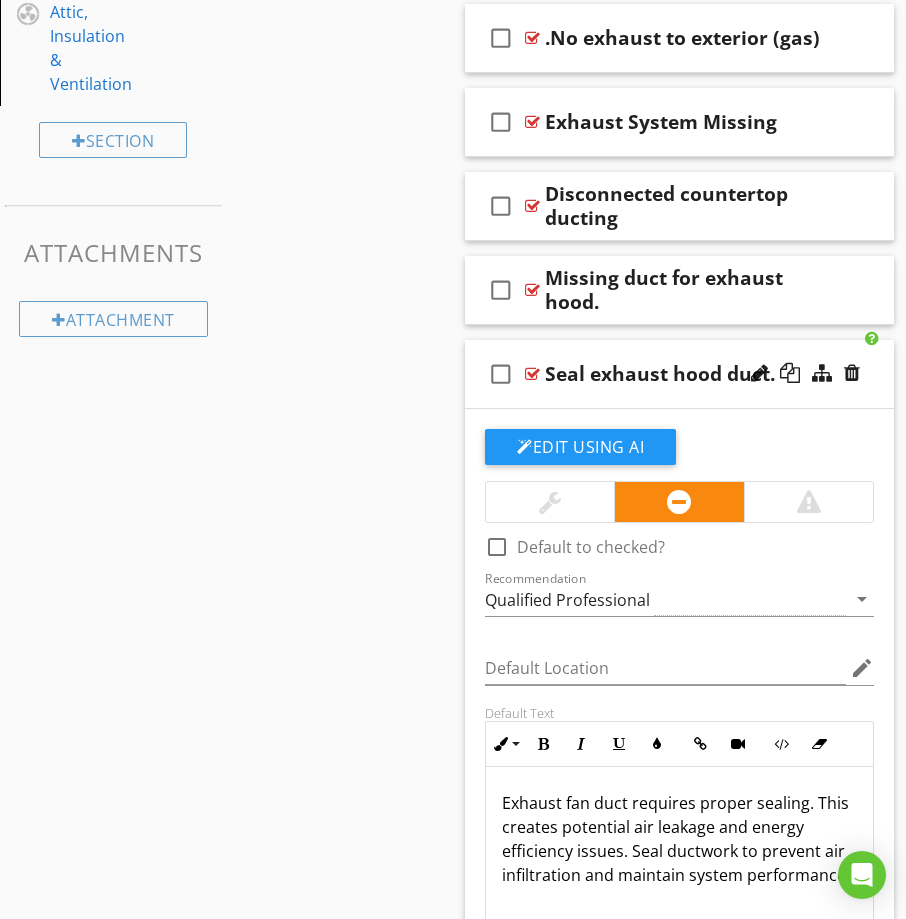 click on "check_box_outline_blank
Seal exhaust hood duct." at bounding box center [679, 374] 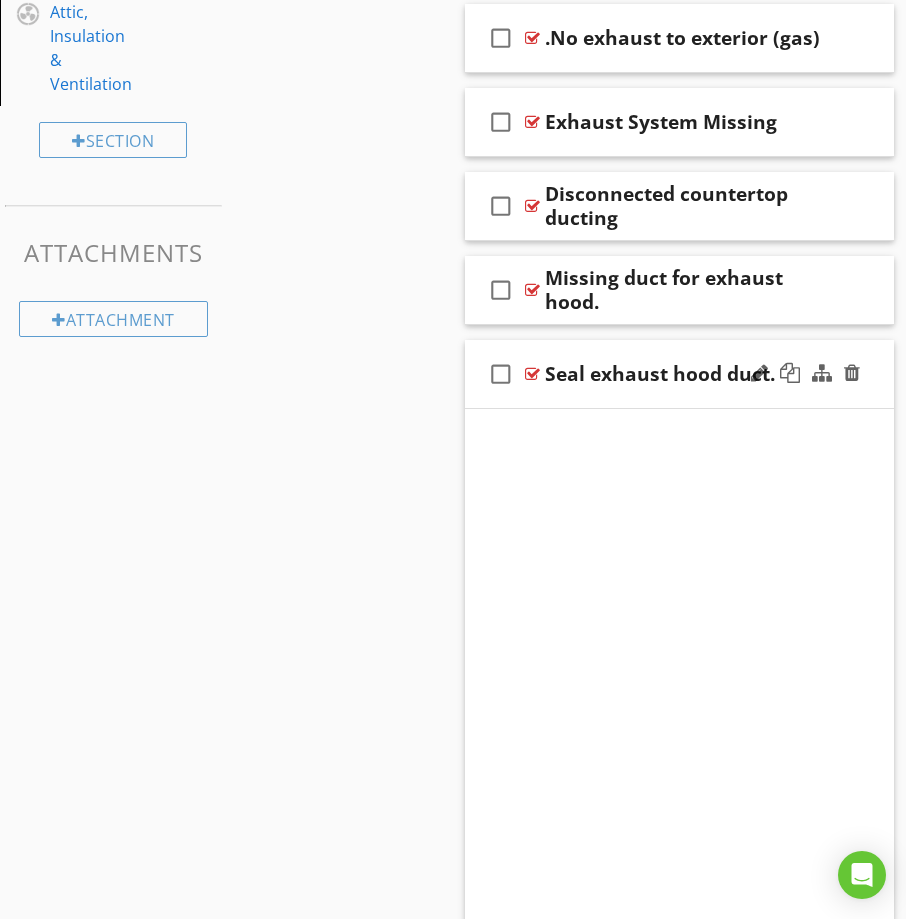 scroll, scrollTop: 884, scrollLeft: 0, axis: vertical 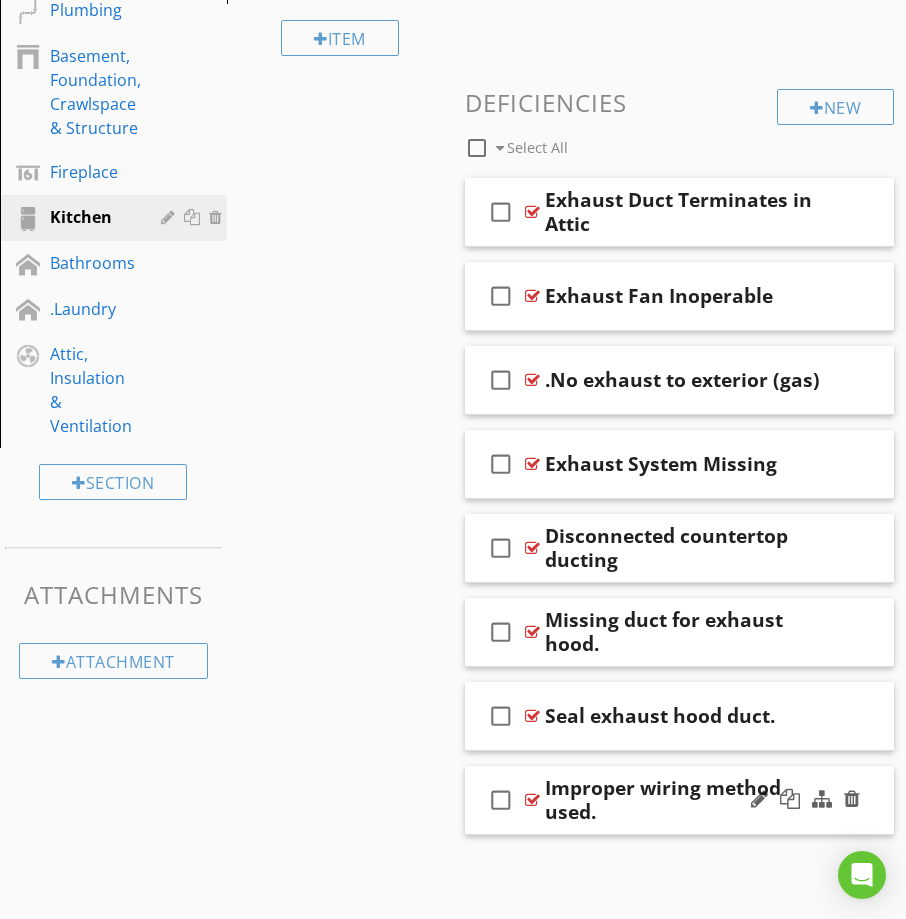 click on "check_box_outline_blank
Improper wiring method used." at bounding box center (679, 800) 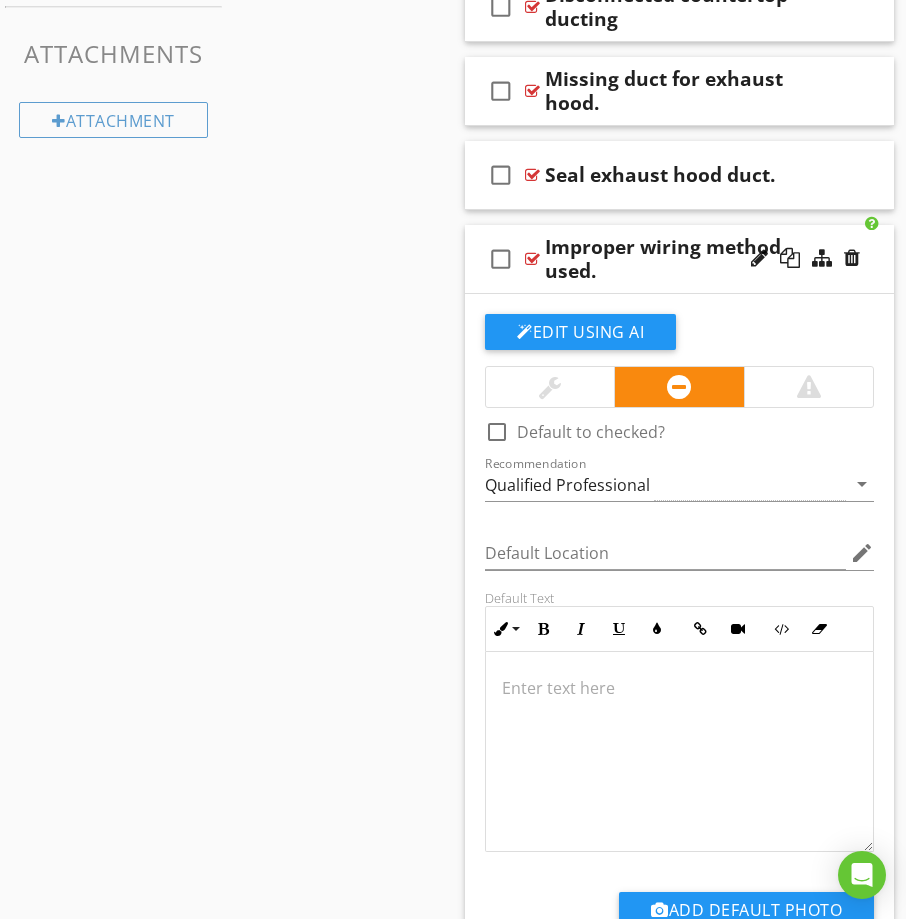 scroll, scrollTop: 1393, scrollLeft: 0, axis: vertical 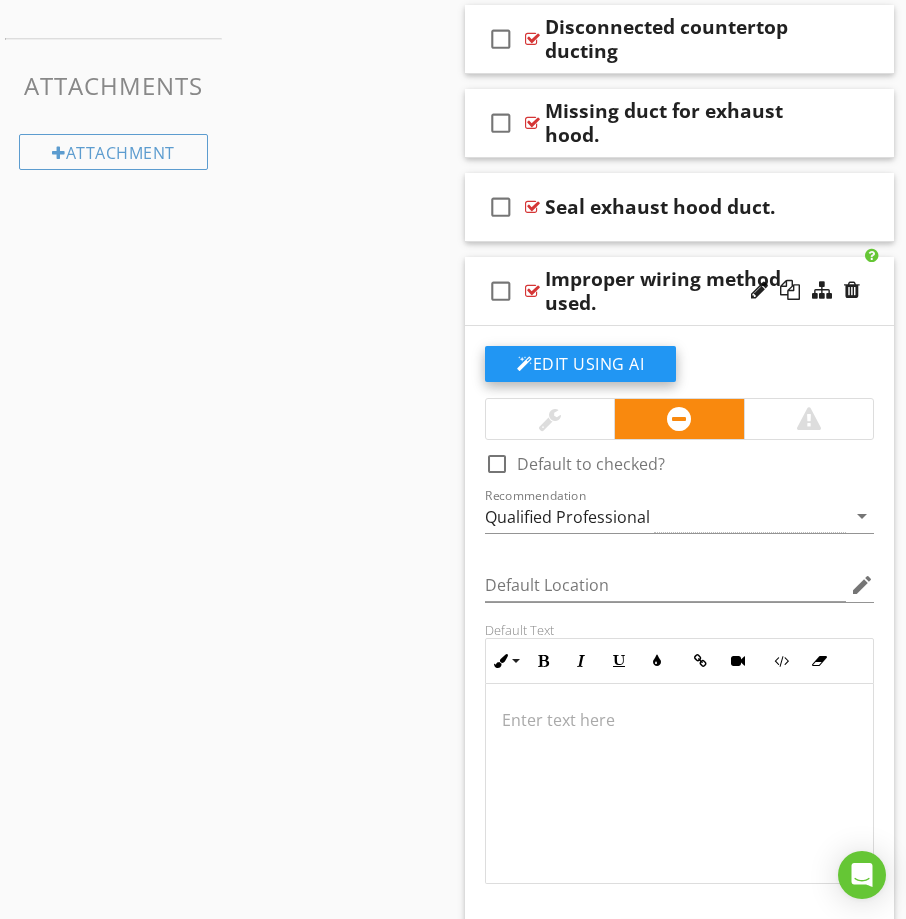 click on "Edit Using AI" at bounding box center (580, 364) 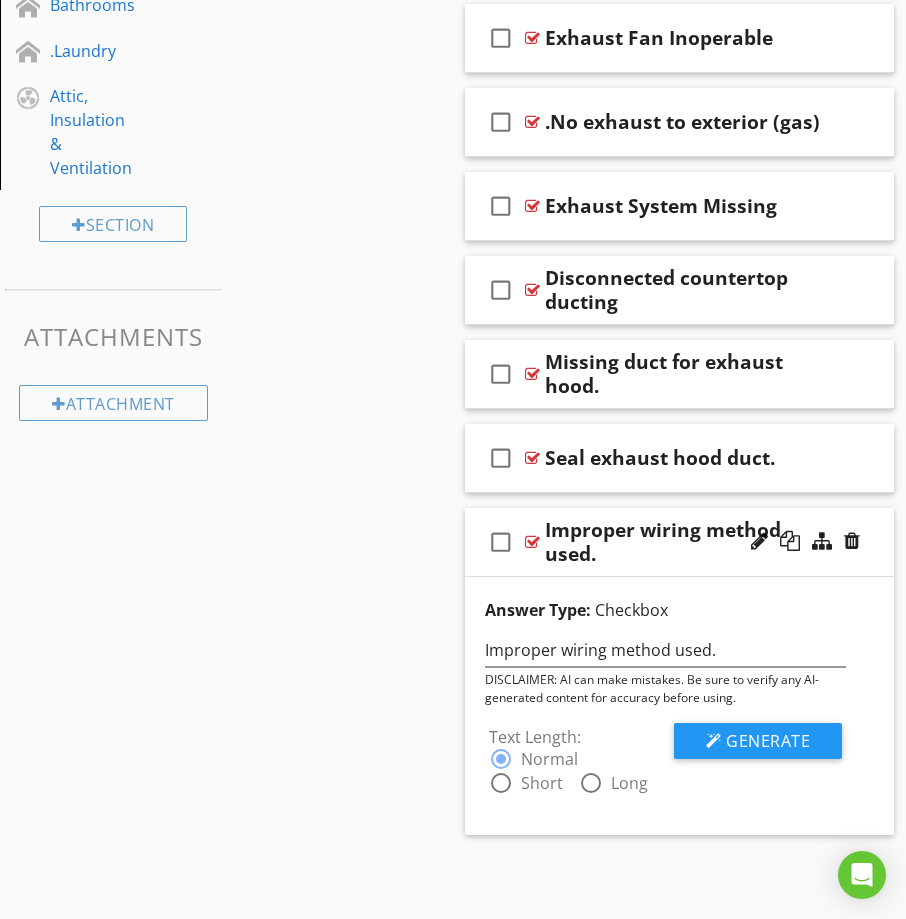 click at bounding box center (501, 783) 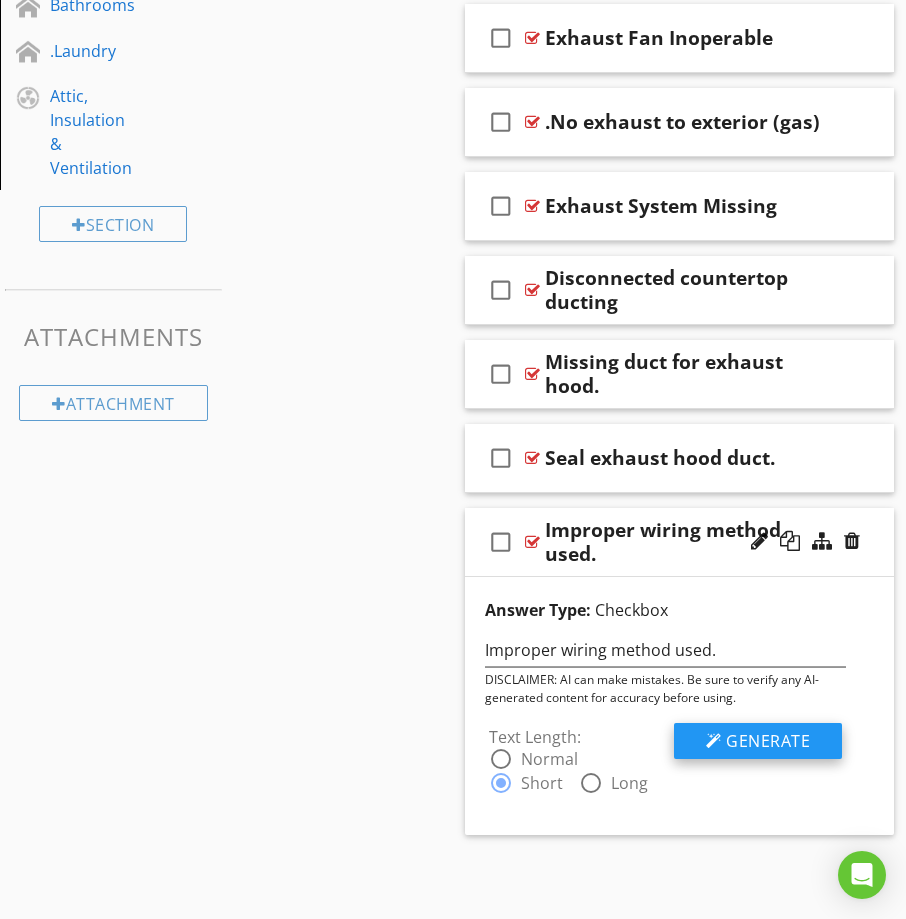 click on "Generate" at bounding box center (768, 741) 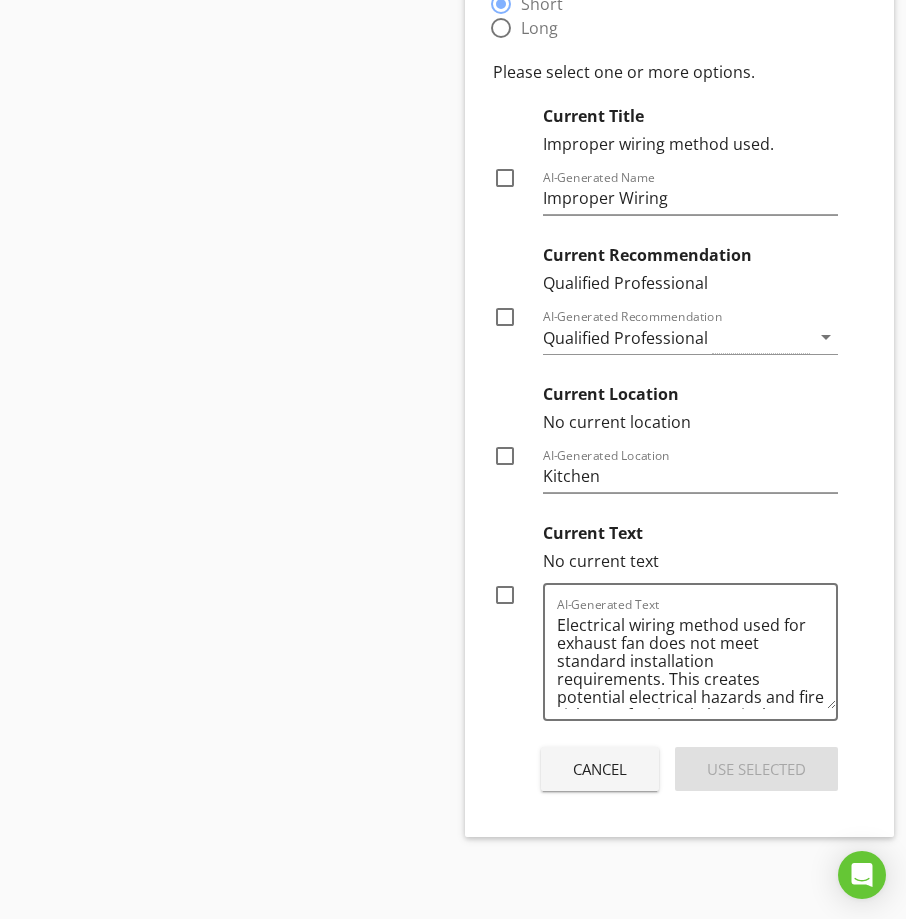scroll, scrollTop: 1923, scrollLeft: 0, axis: vertical 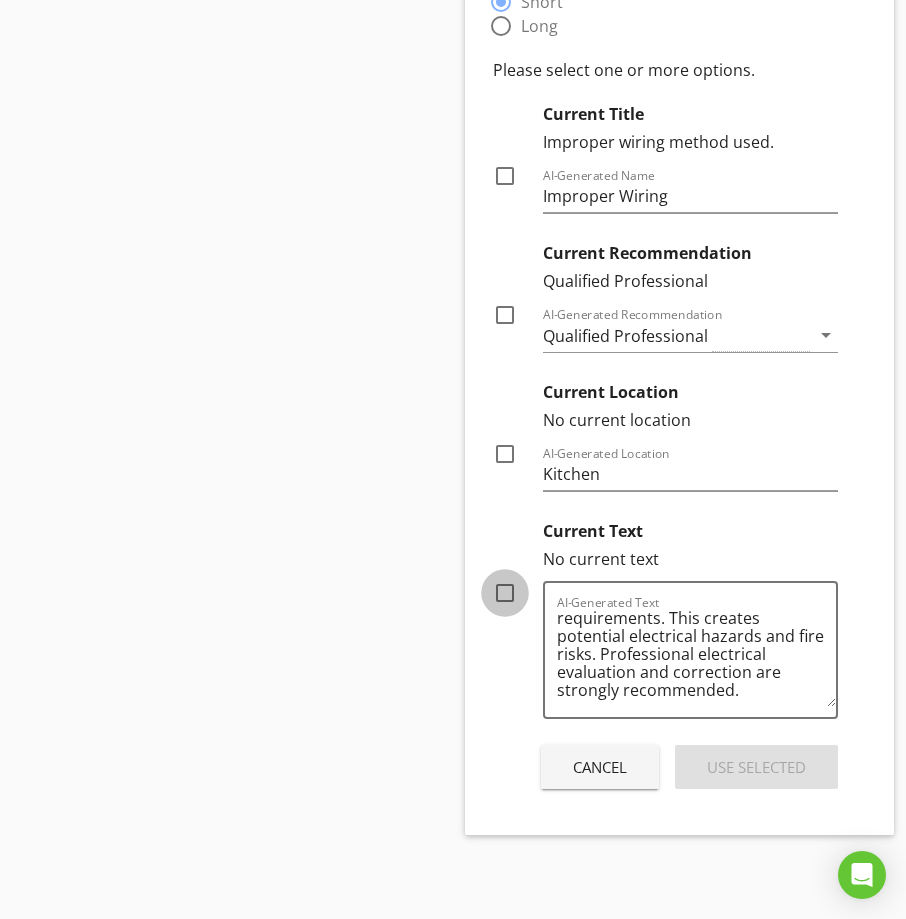 click at bounding box center (505, 593) 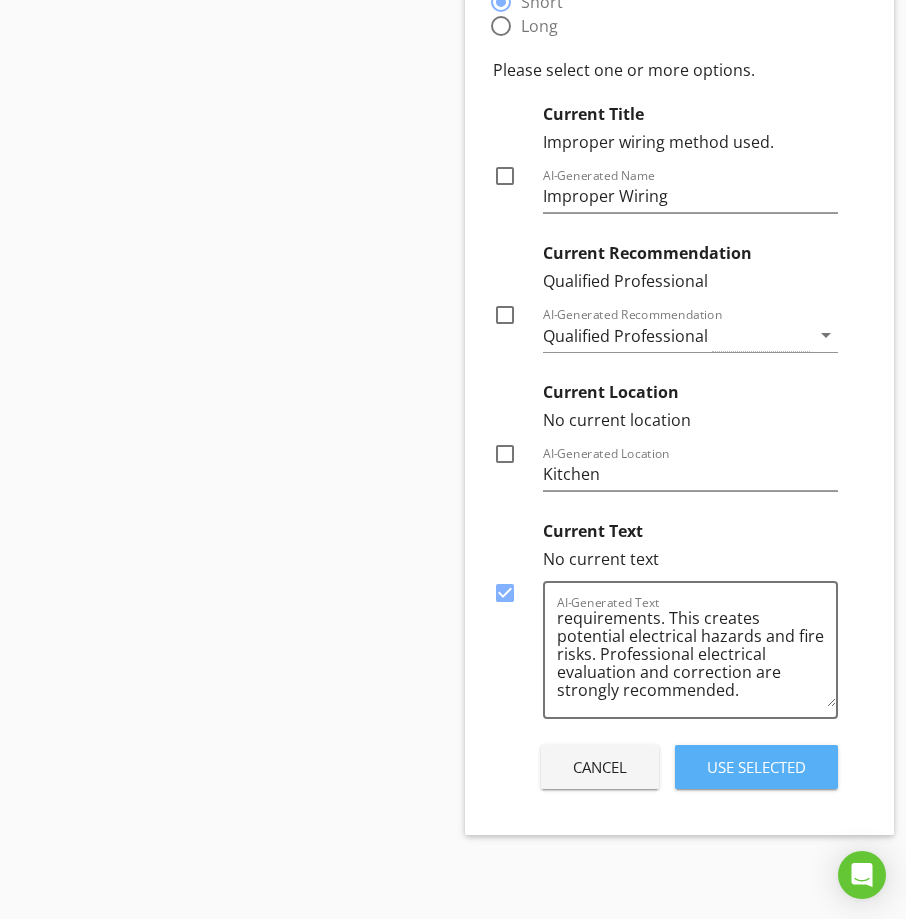 click on "Use Selected" at bounding box center [756, 767] 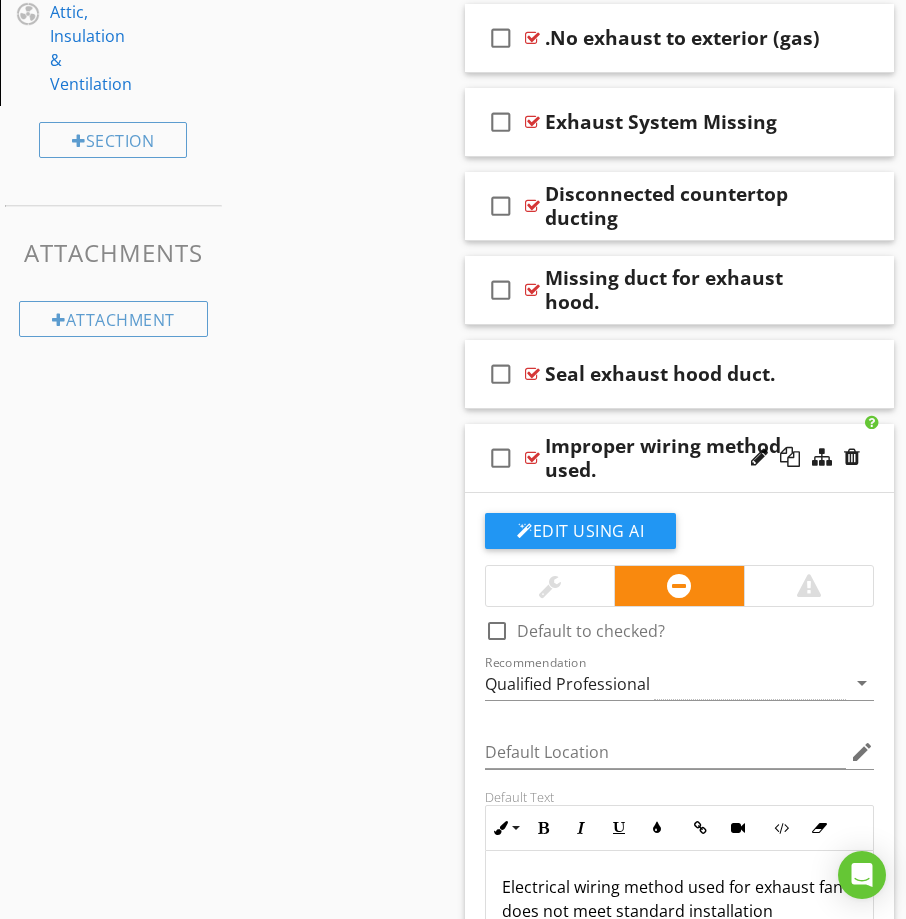 click on "check_box_outline_blank
Improper wiring method used." at bounding box center (679, 458) 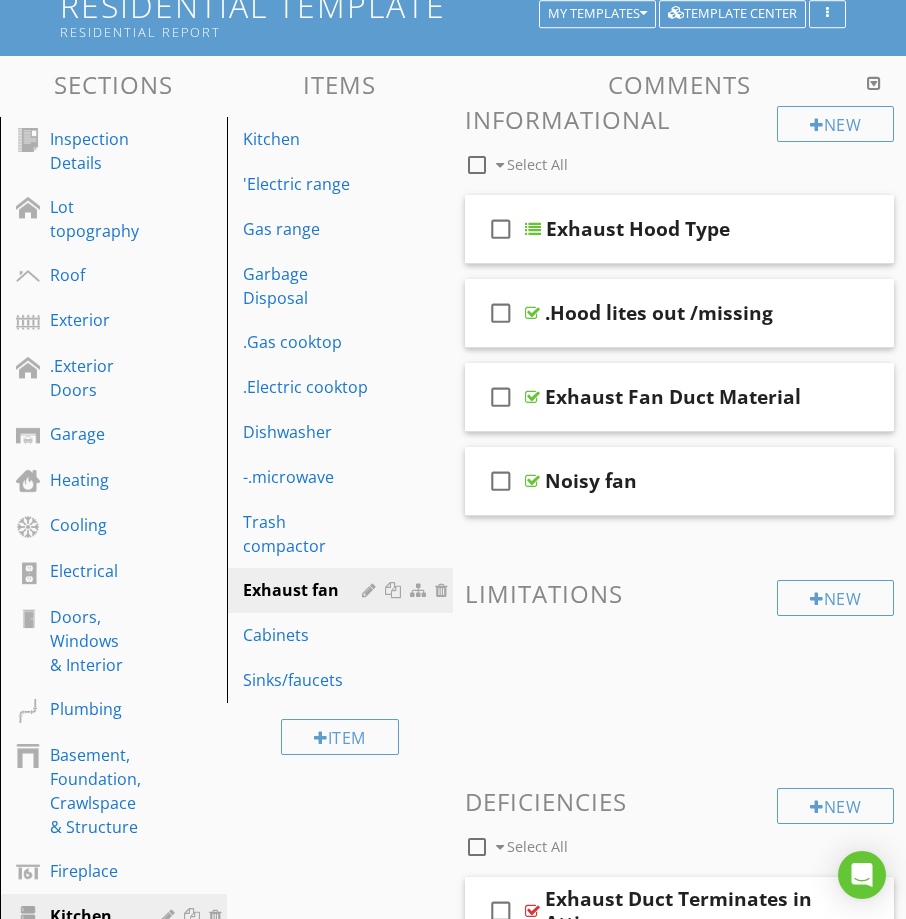 scroll, scrollTop: 184, scrollLeft: 0, axis: vertical 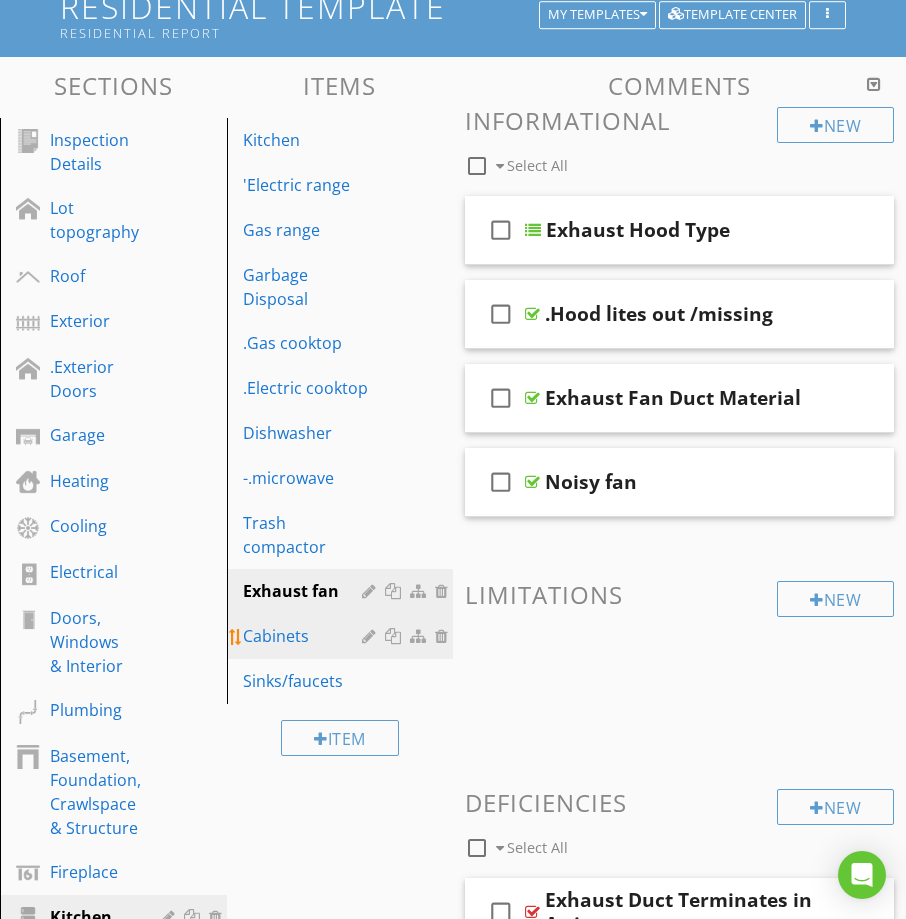 click on "Cabinets" at bounding box center [306, 636] 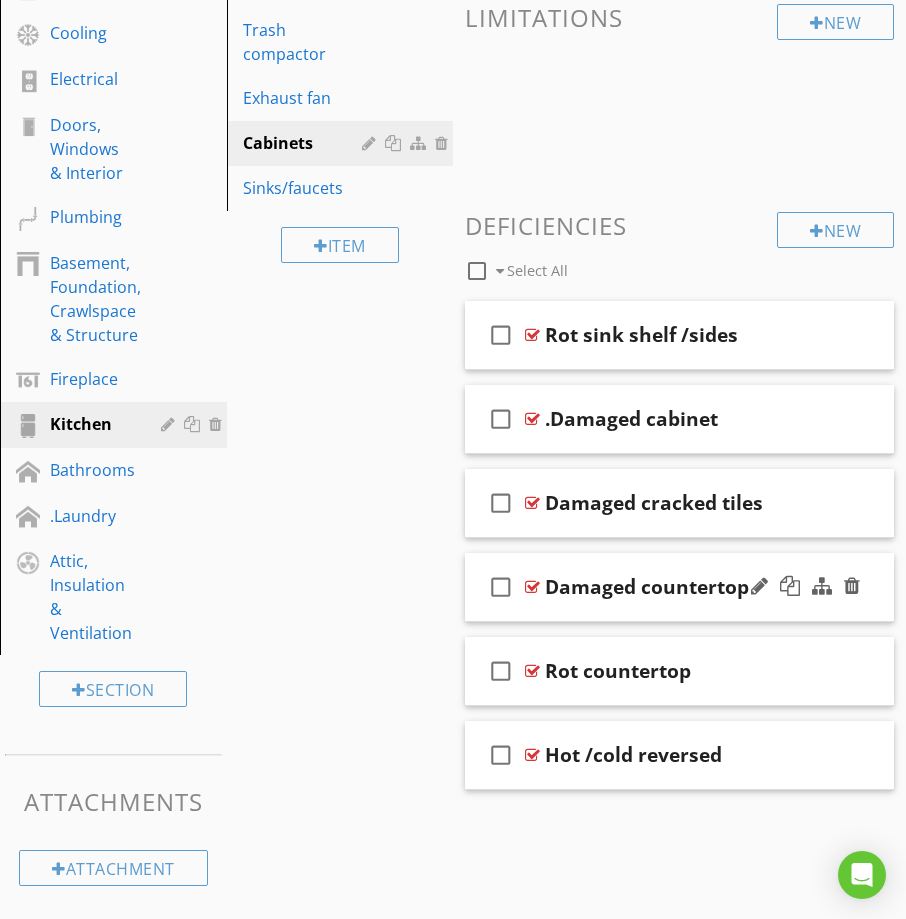 scroll, scrollTop: 679, scrollLeft: 0, axis: vertical 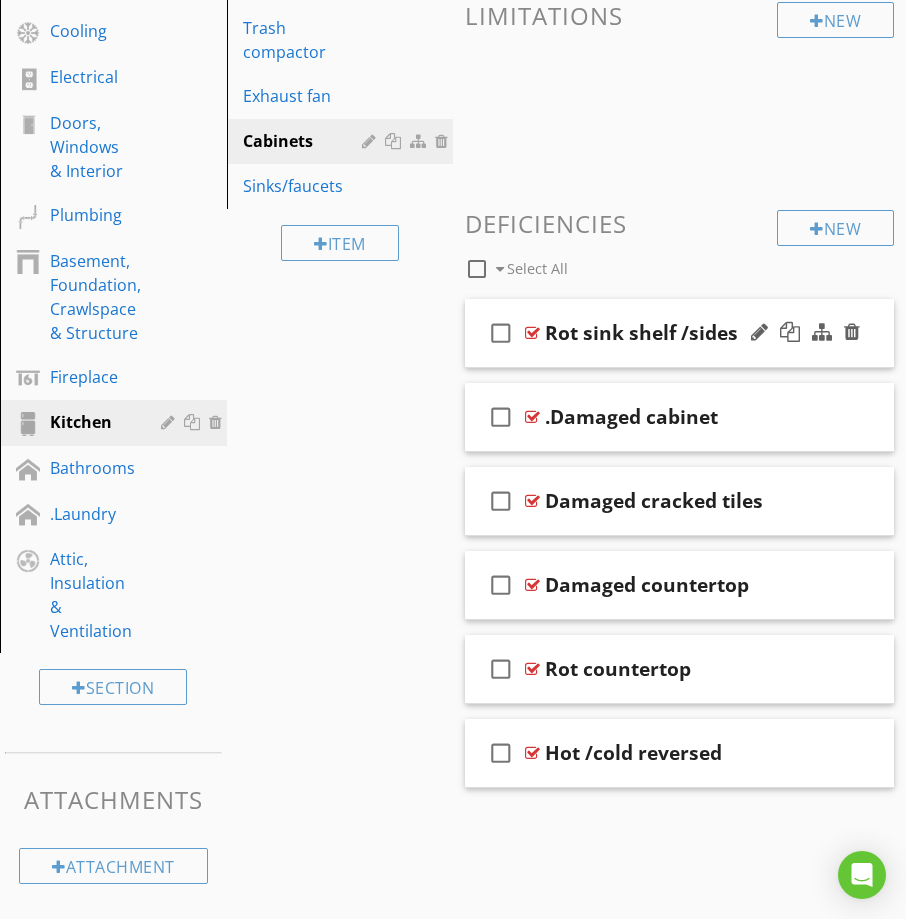 click on "check_box_outline_blank
Rot sink shelf /sides" at bounding box center [679, 333] 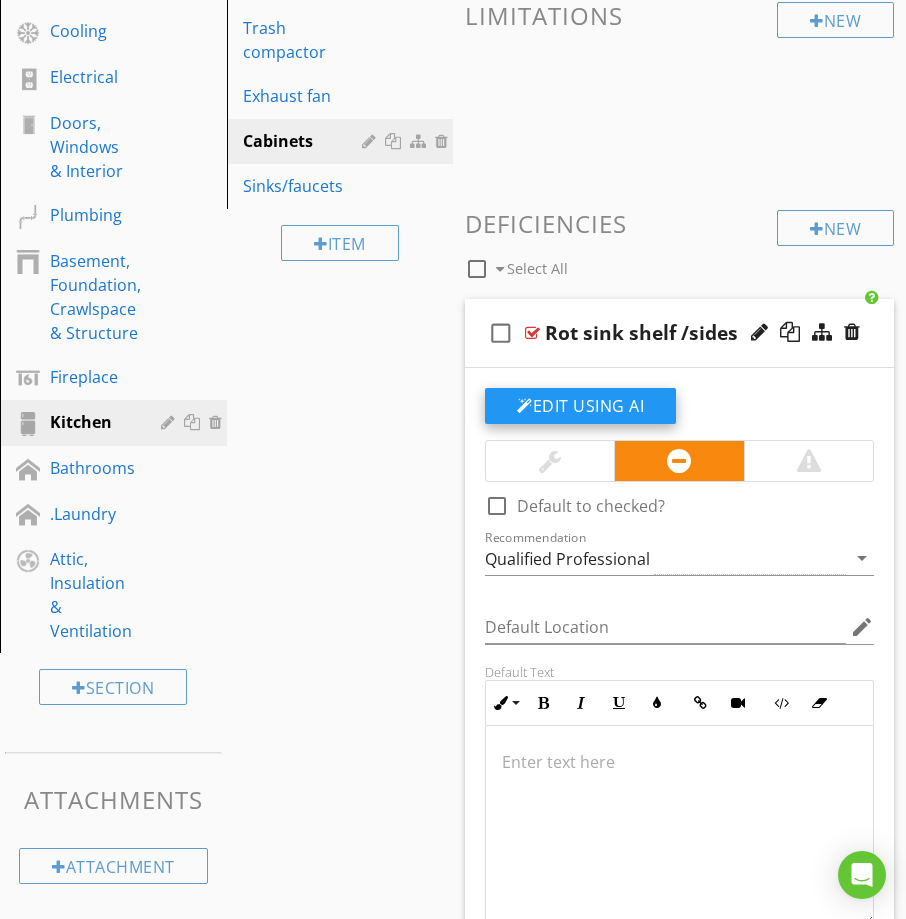 click on "Edit Using AI" at bounding box center (580, 406) 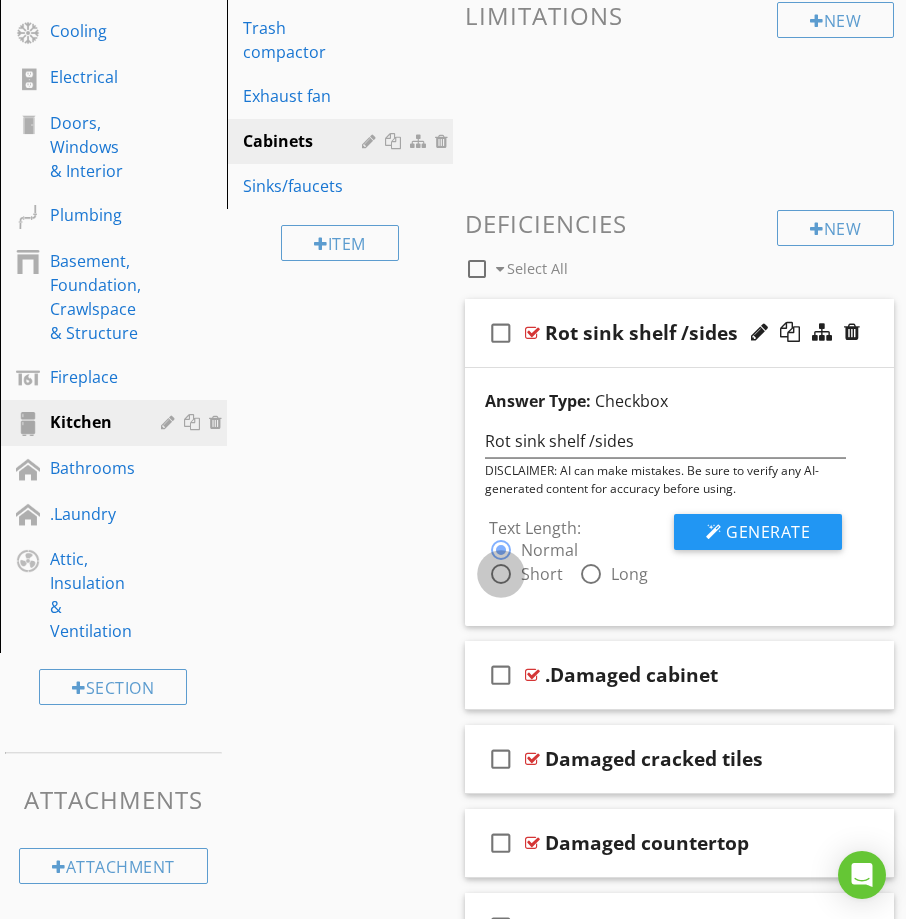drag, startPoint x: 496, startPoint y: 569, endPoint x: 510, endPoint y: 569, distance: 14 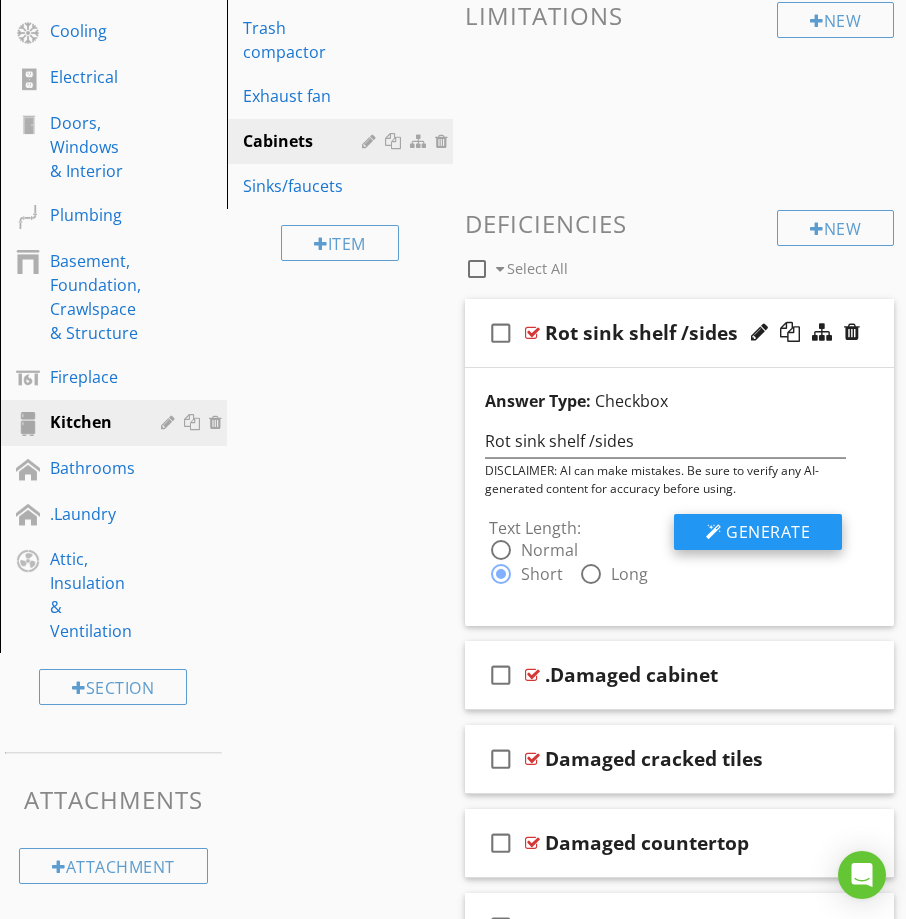 click on "Generate" at bounding box center (768, 532) 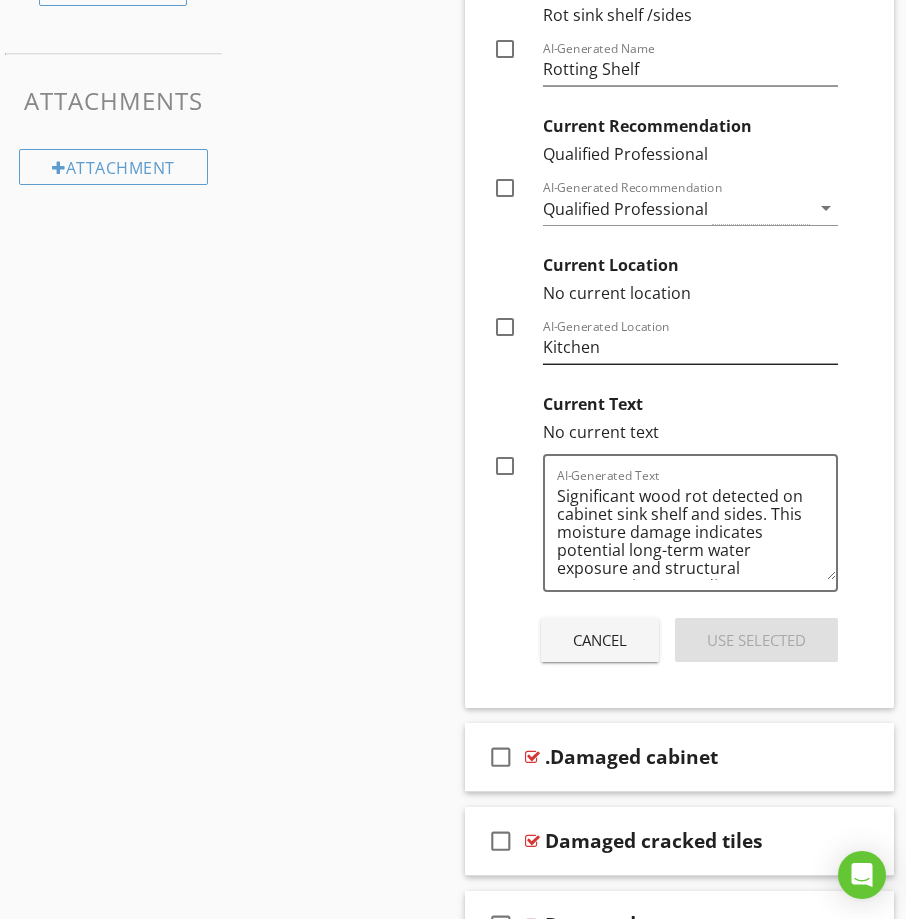 scroll, scrollTop: 1379, scrollLeft: 0, axis: vertical 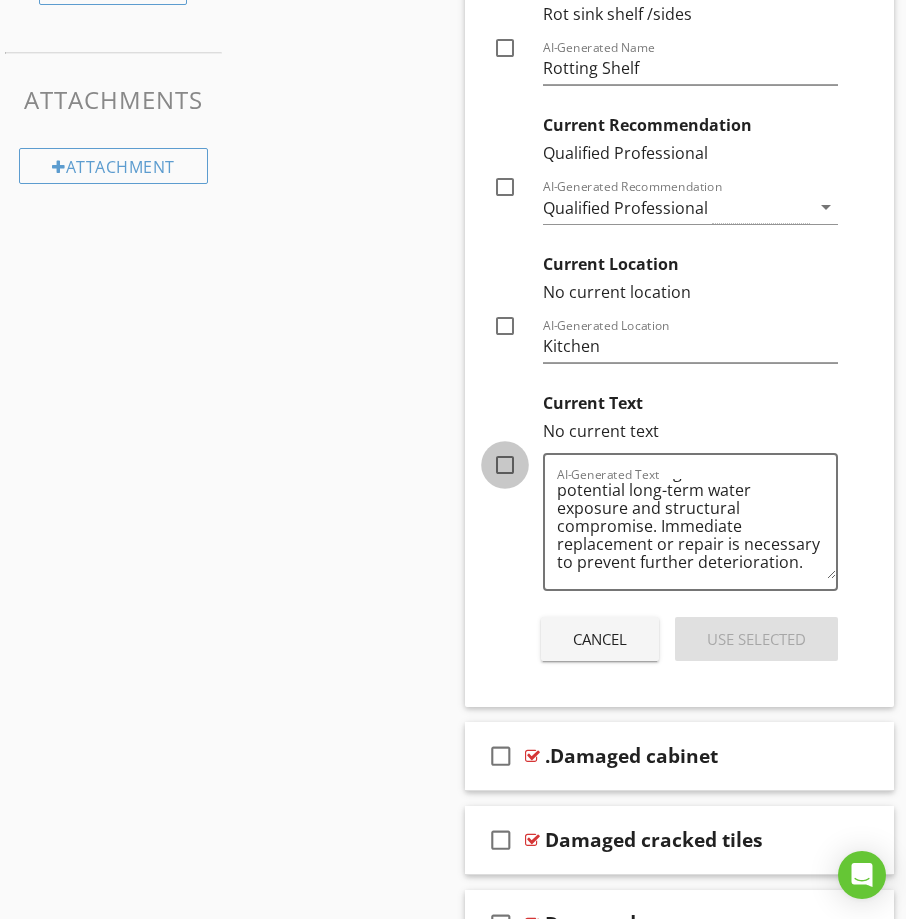 click at bounding box center (505, 465) 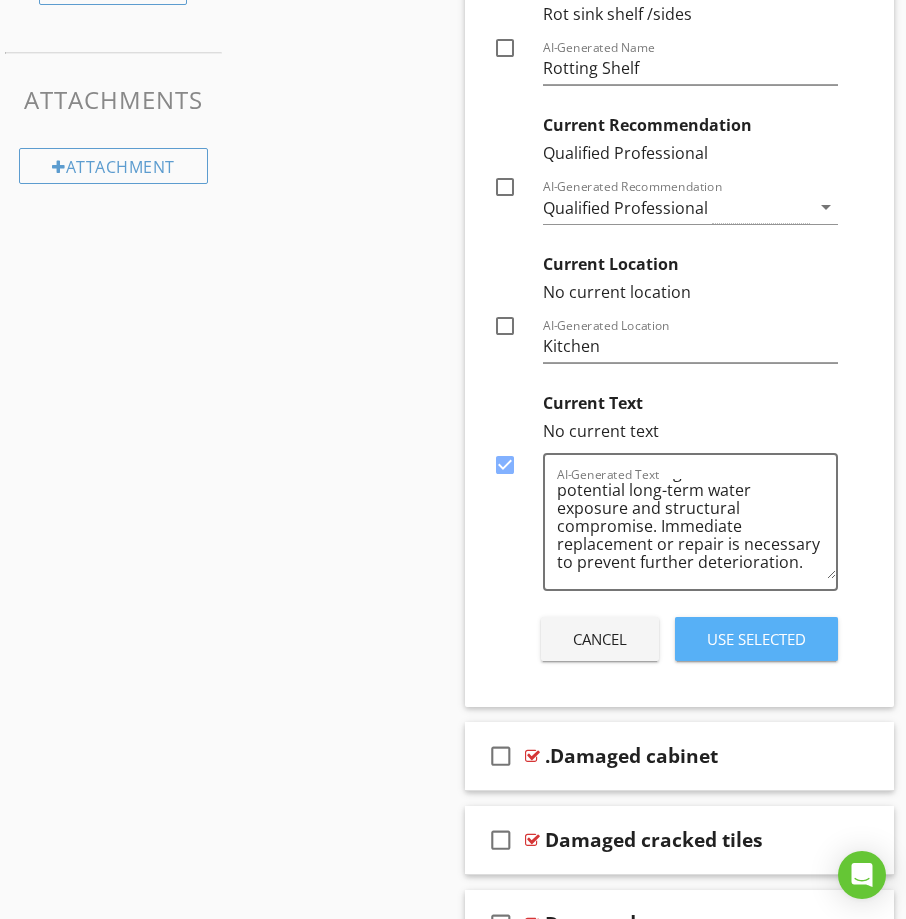 click on "Use Selected" at bounding box center [756, 639] 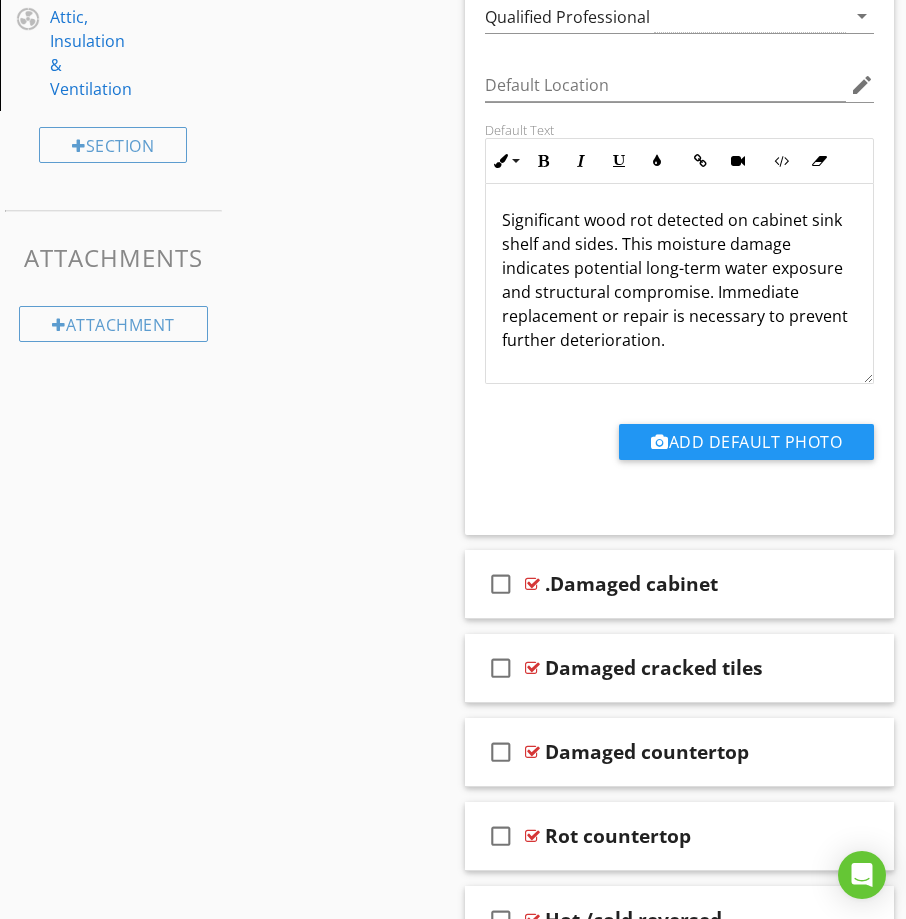 click on "Significant wood rot detected on cabinet sink shelf and sides. This moisture damage indicates potential long-term water exposure and structural compromise. Immediate replacement or repair is necessary to prevent further deterioration." at bounding box center [679, 280] 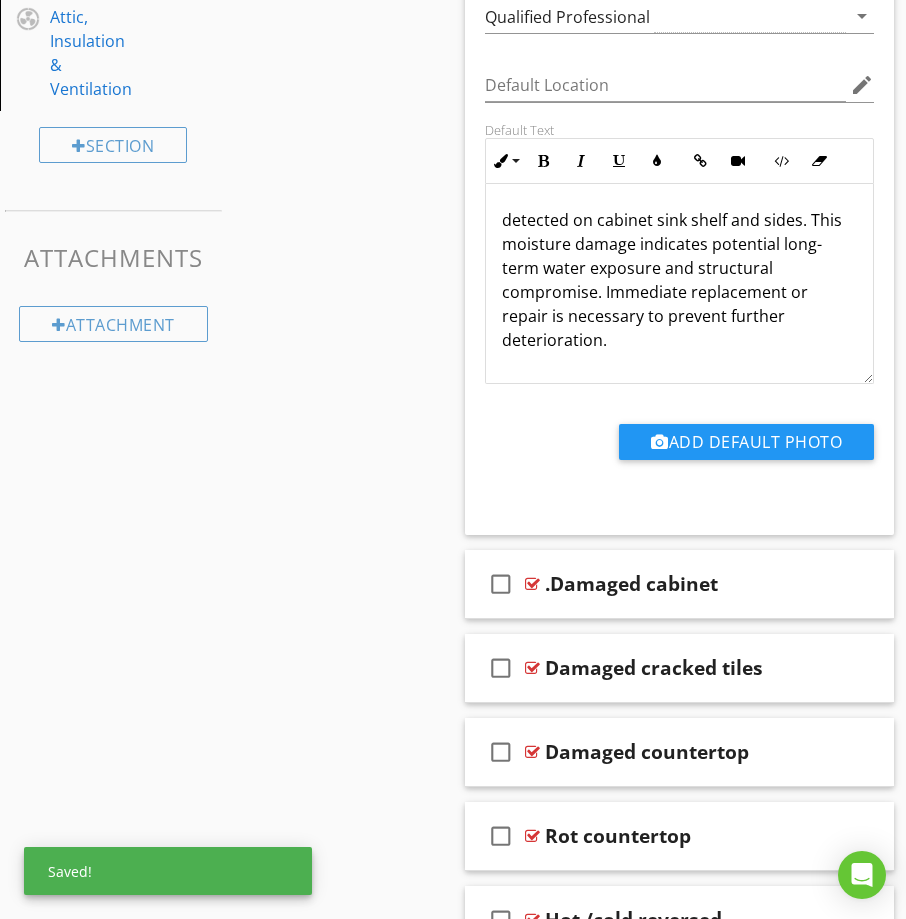 type 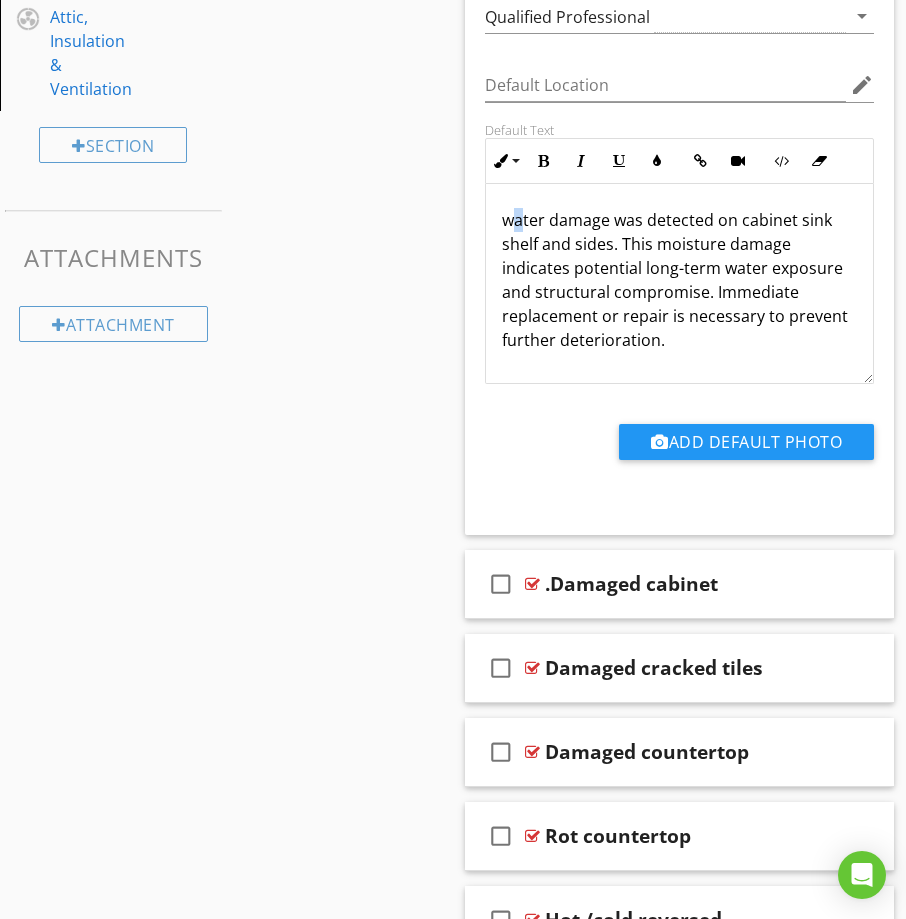 click on "water damage was detected on cabinet sink shelf and sides. This moisture damage indicates potential long-term water exposure and structural compromise. Immediate replacement or repair is necessary to prevent further deterioration." at bounding box center [679, 280] 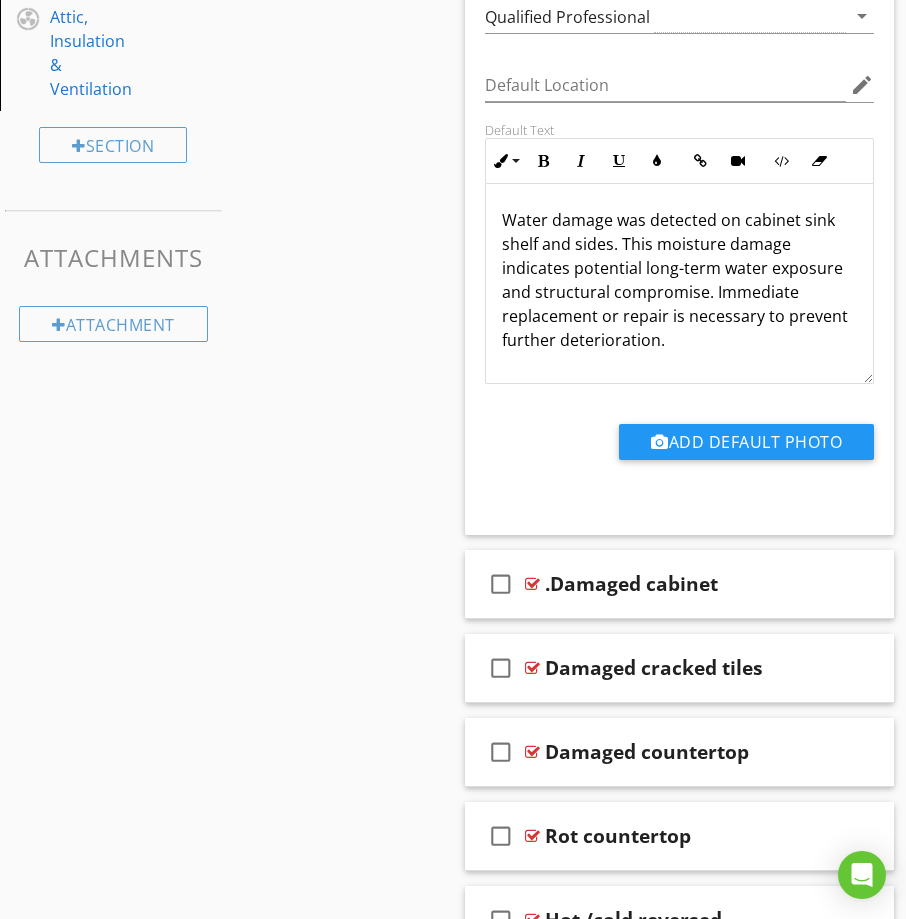 scroll, scrollTop: 1, scrollLeft: 0, axis: vertical 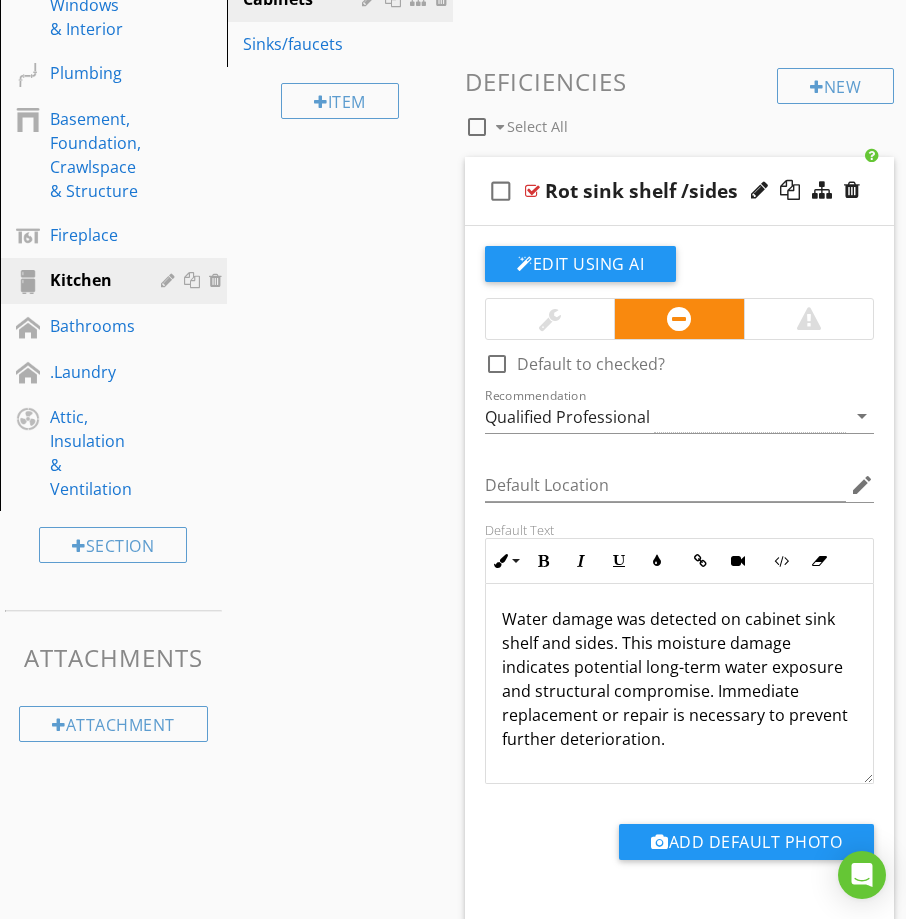 click on "check_box_outline_blank
Rot sink shelf /sides" at bounding box center [679, 191] 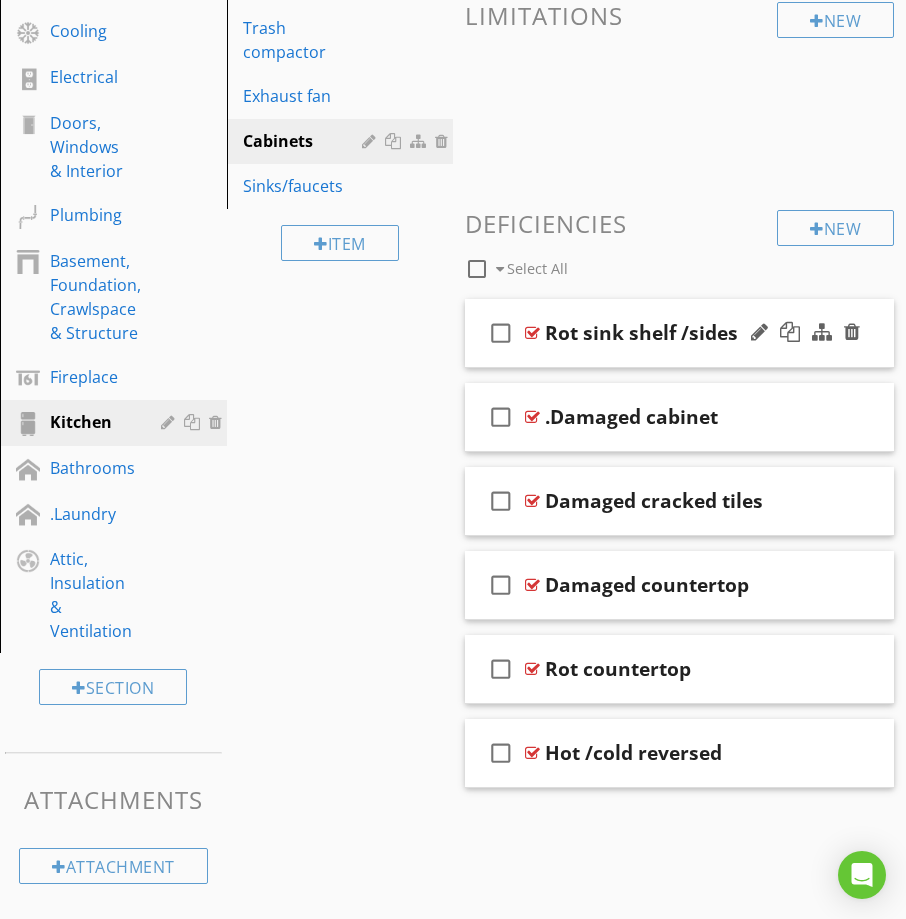 scroll, scrollTop: 679, scrollLeft: 0, axis: vertical 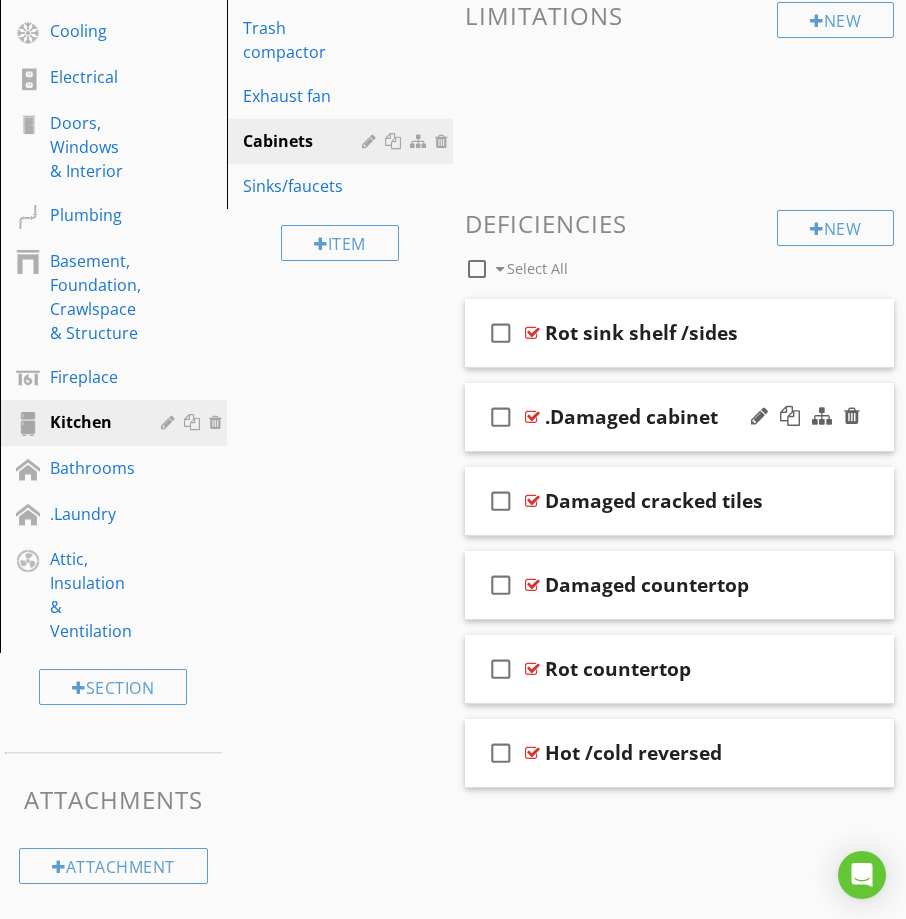 click on "check_box_outline_blank
.Damaged cabinet" at bounding box center (679, 417) 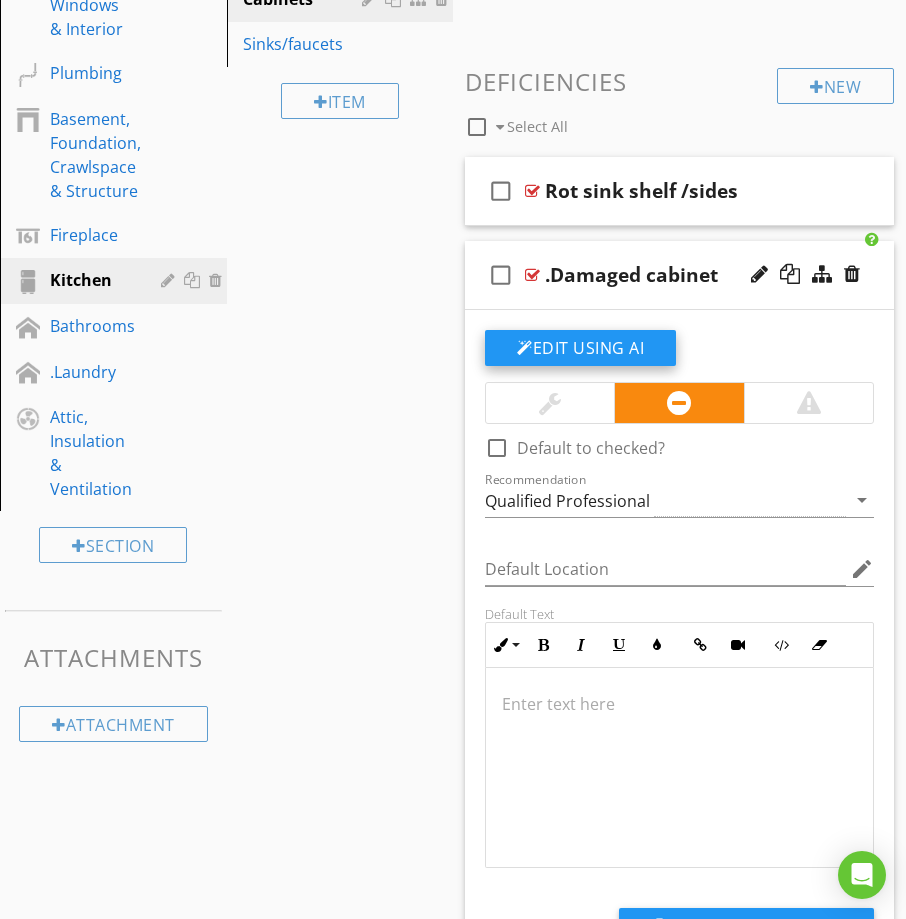 click on "Edit Using AI" at bounding box center (580, 348) 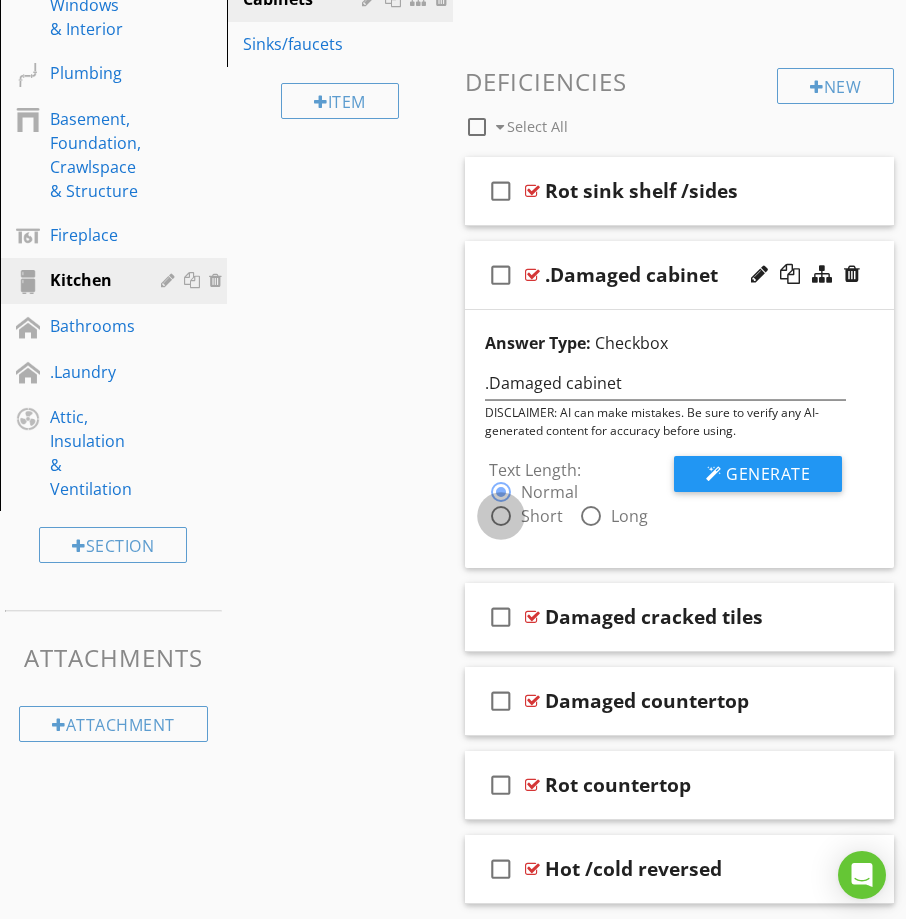 click at bounding box center [501, 516] 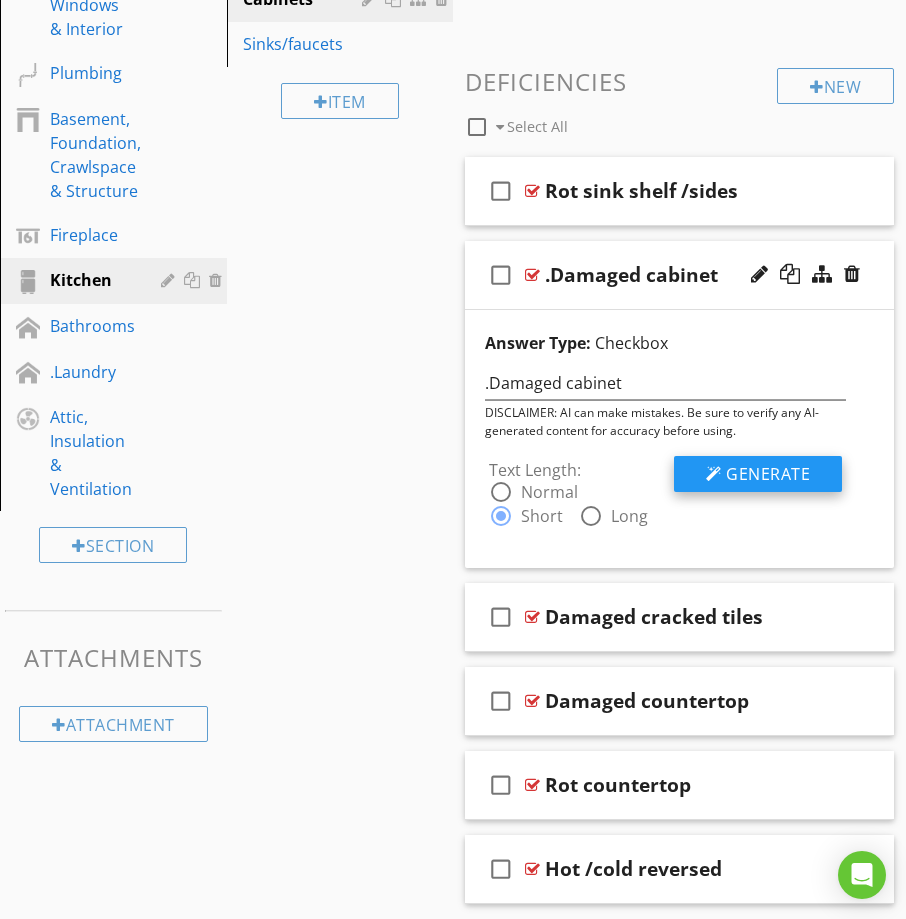 click on "Generate" at bounding box center (768, 474) 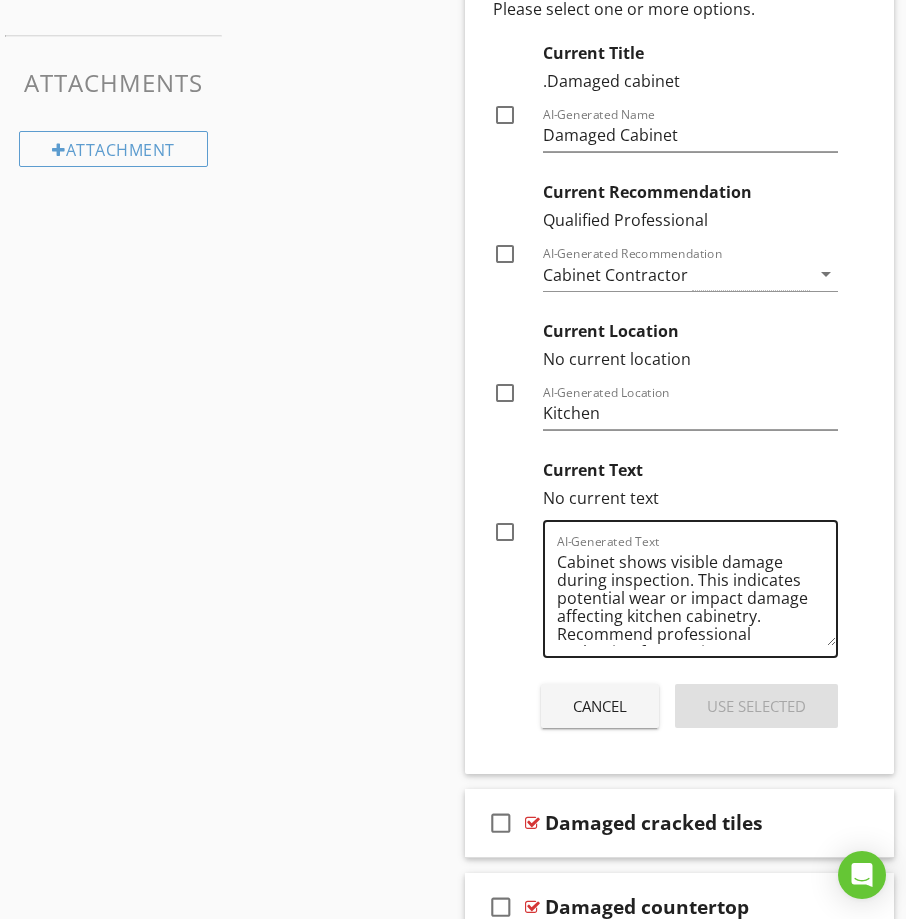 scroll, scrollTop: 1421, scrollLeft: 0, axis: vertical 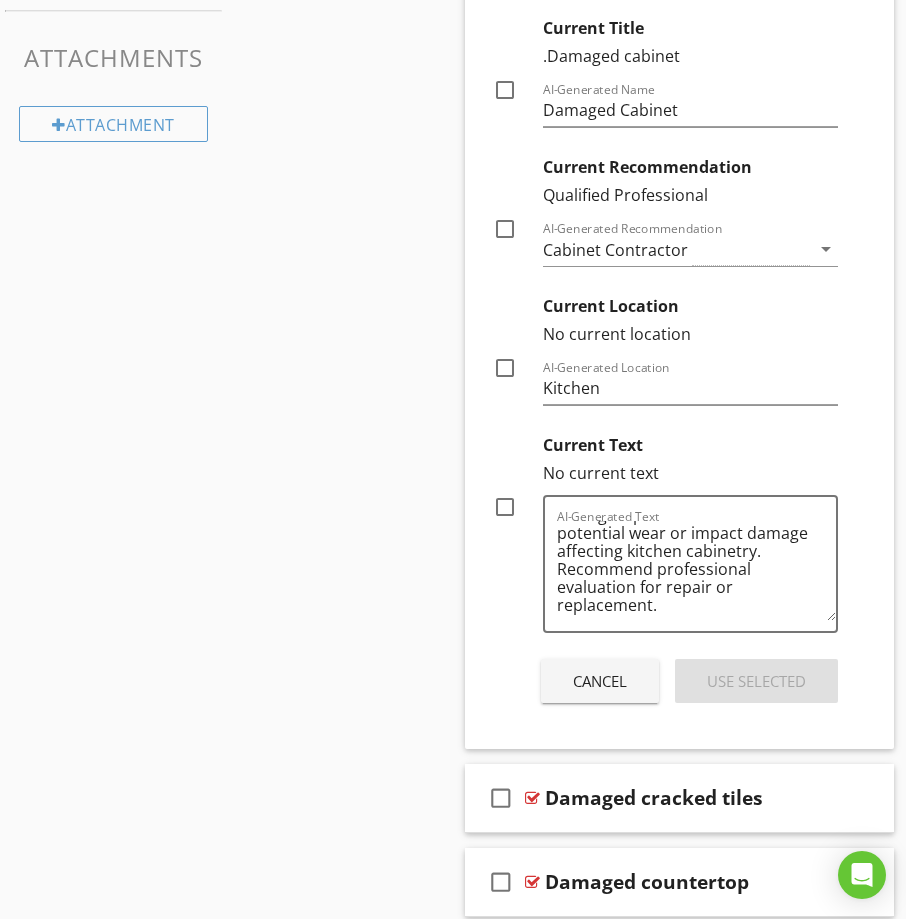click at bounding box center (505, 507) 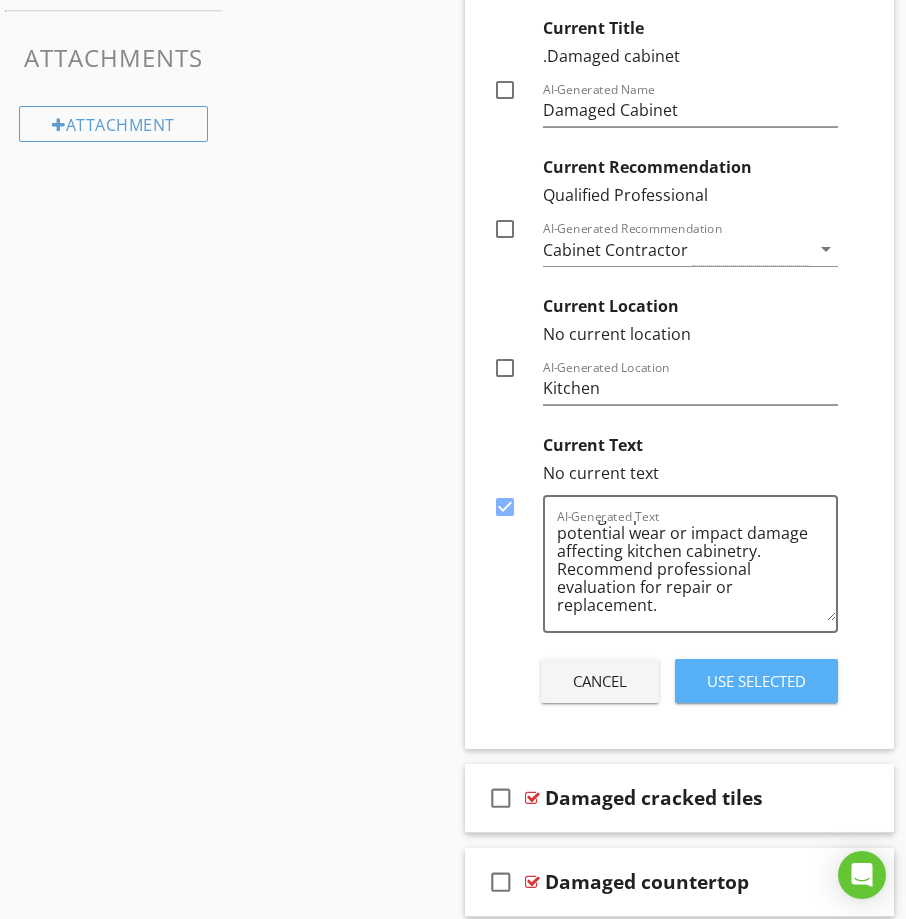 click on "Use Selected" at bounding box center (756, 681) 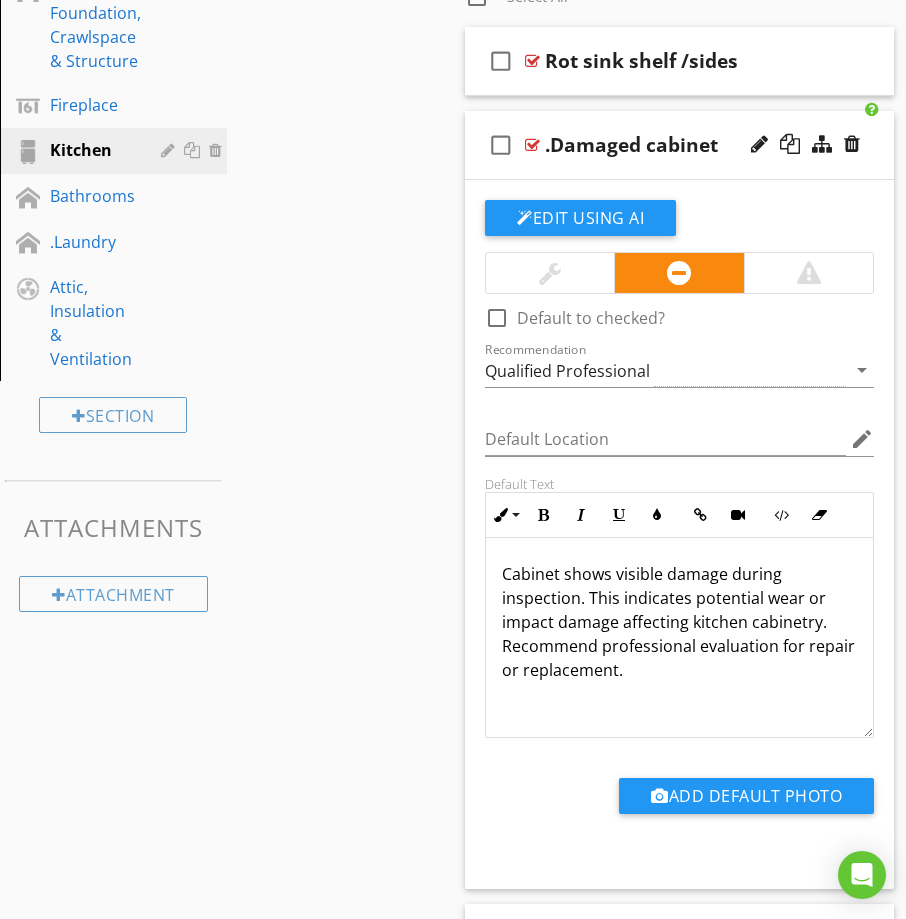 scroll, scrollTop: 921, scrollLeft: 0, axis: vertical 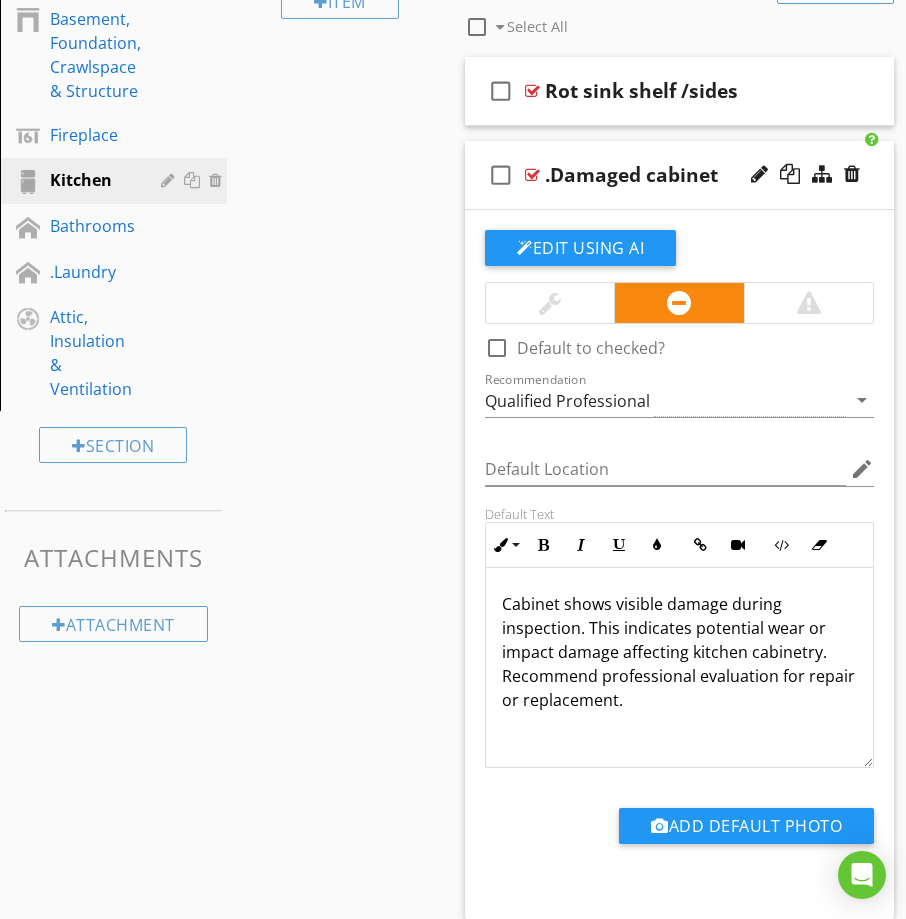 drag, startPoint x: 549, startPoint y: 146, endPoint x: 391, endPoint y: 188, distance: 163.487 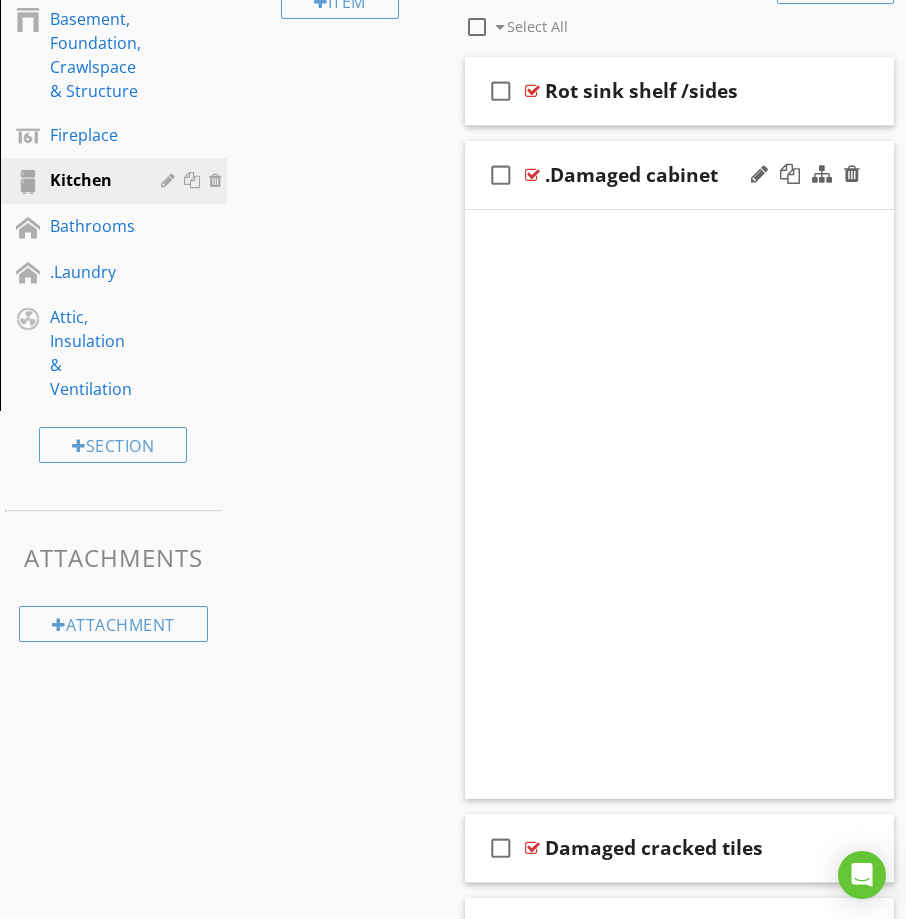 scroll, scrollTop: 679, scrollLeft: 0, axis: vertical 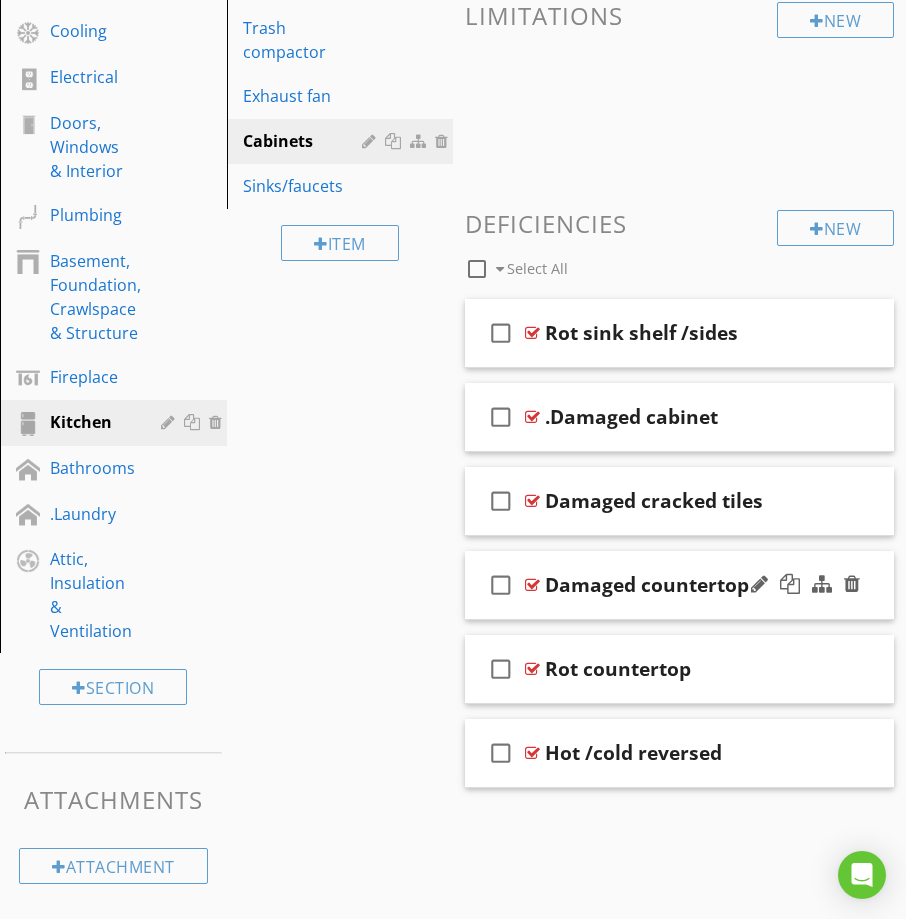 click on "check_box_outline_blank
Damaged countertop" at bounding box center (679, 585) 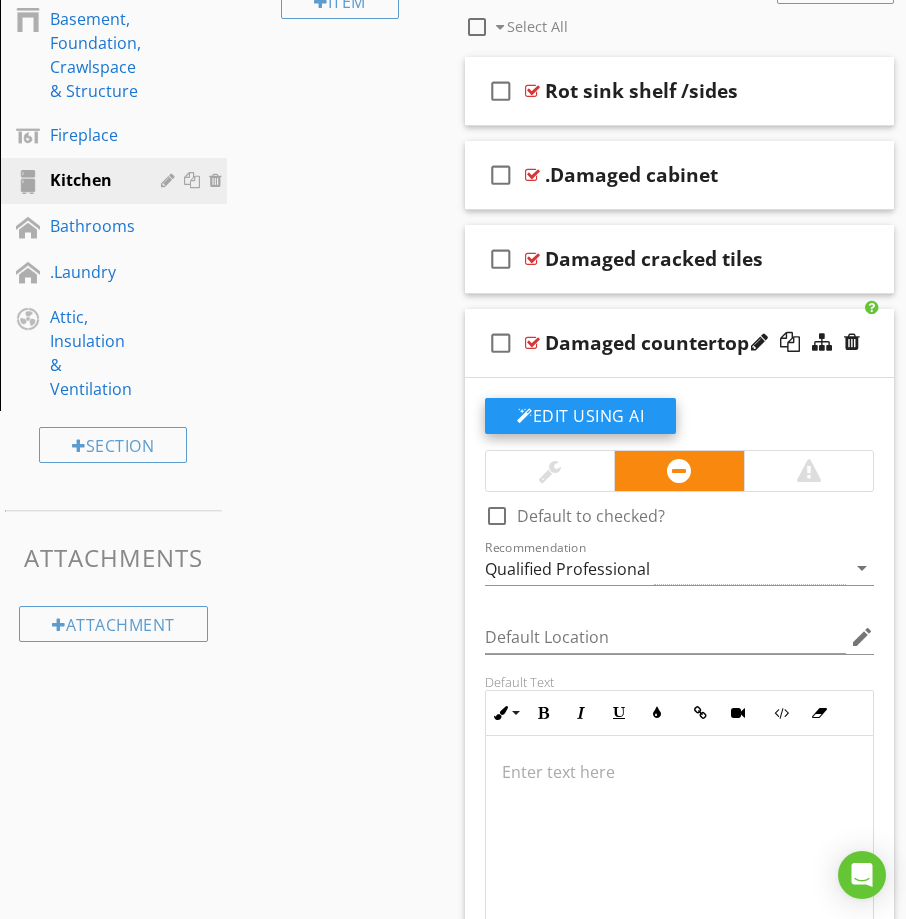 click on "Edit Using AI" at bounding box center (580, 416) 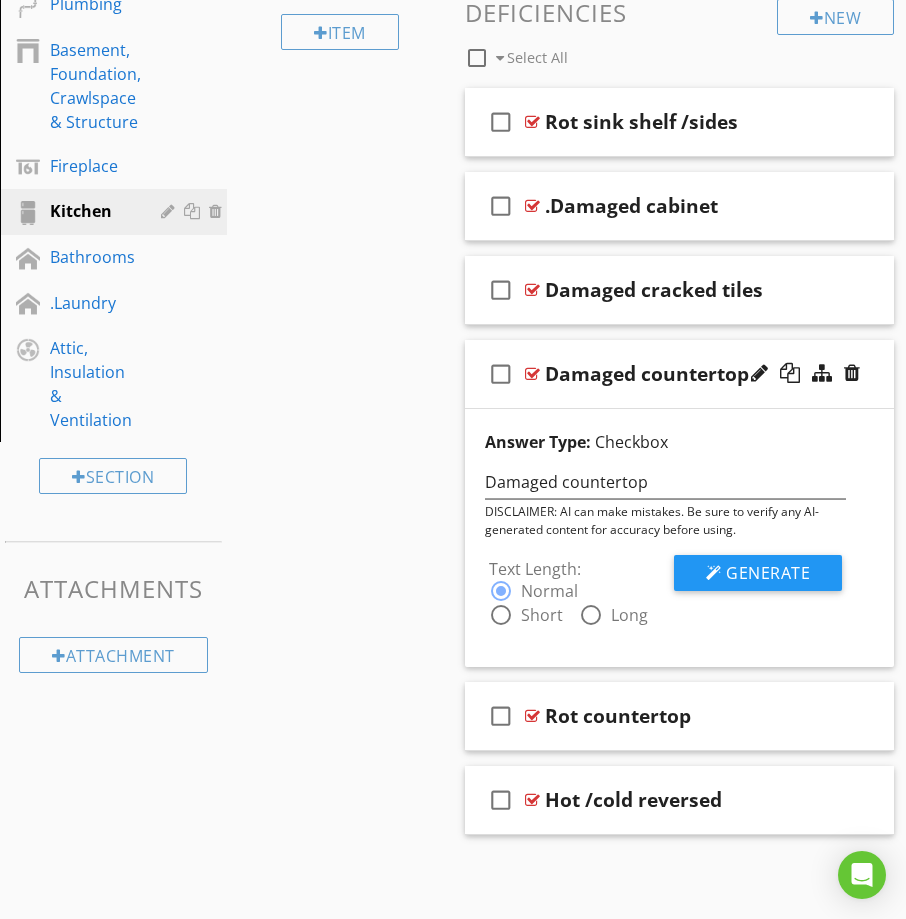 scroll, scrollTop: 890, scrollLeft: 0, axis: vertical 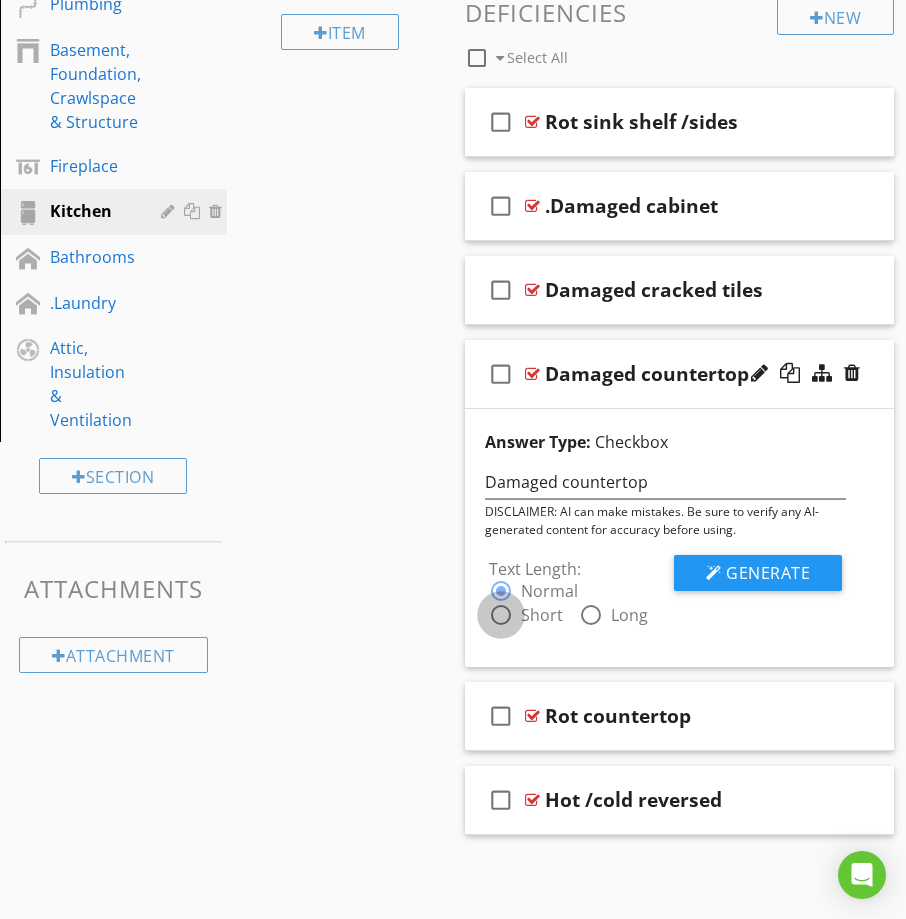 click at bounding box center (501, 615) 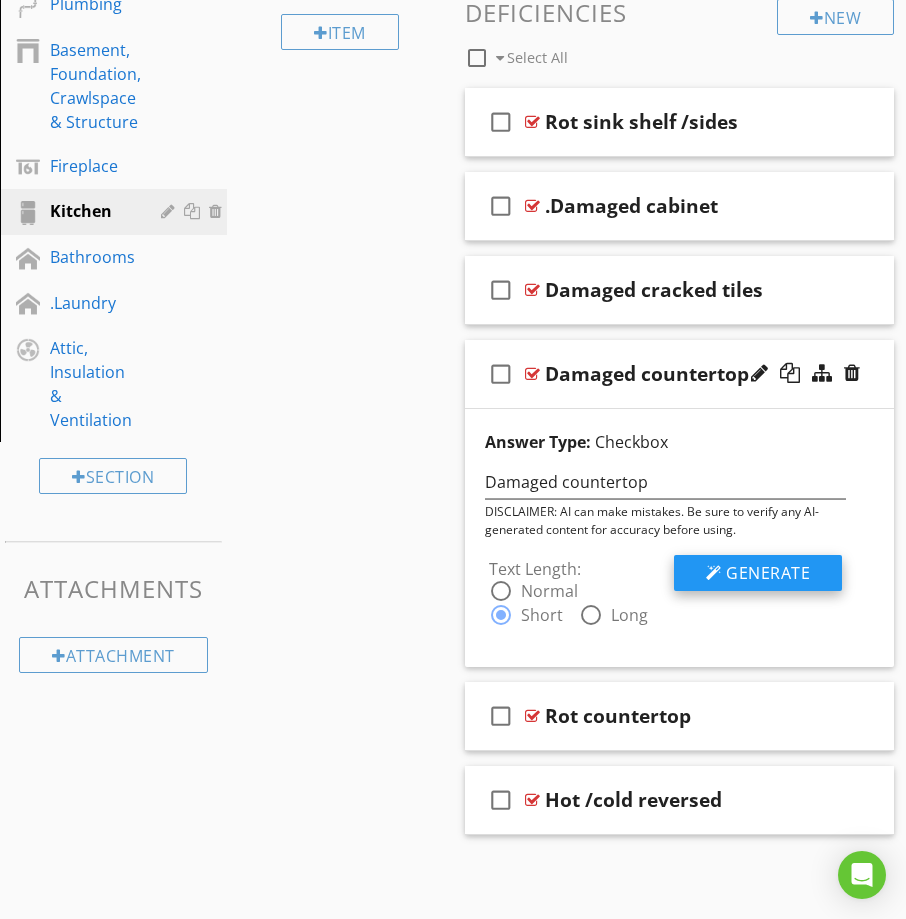 click on "Generate" at bounding box center [768, 573] 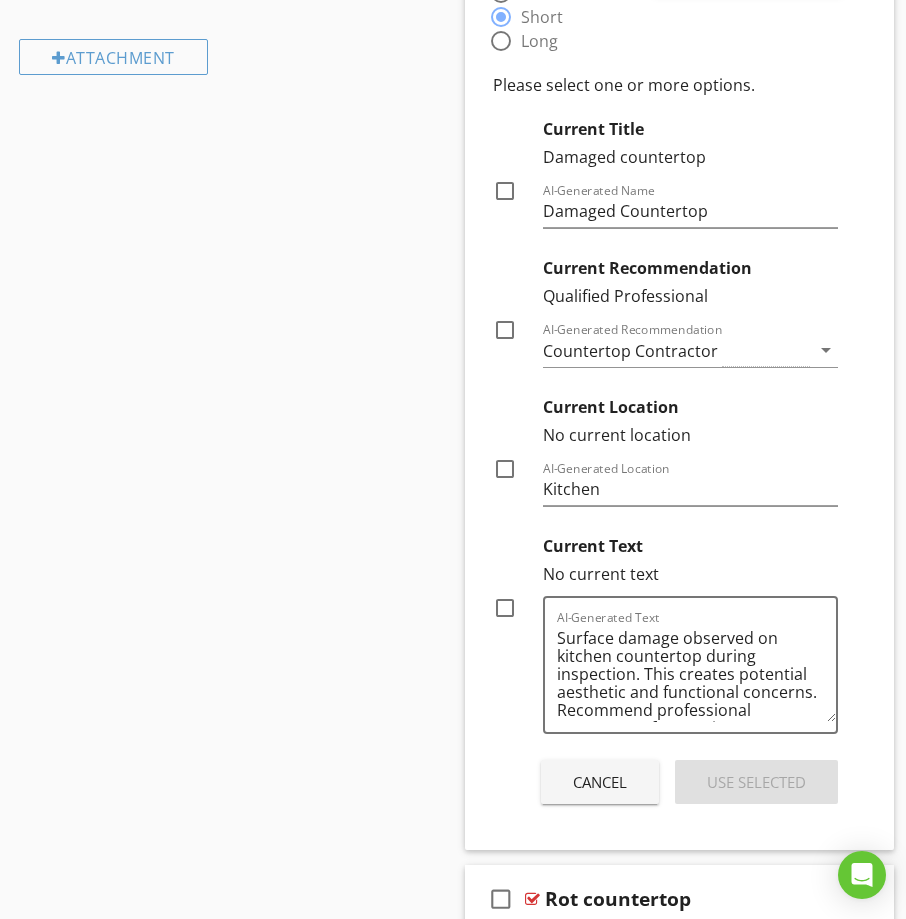 scroll, scrollTop: 1490, scrollLeft: 0, axis: vertical 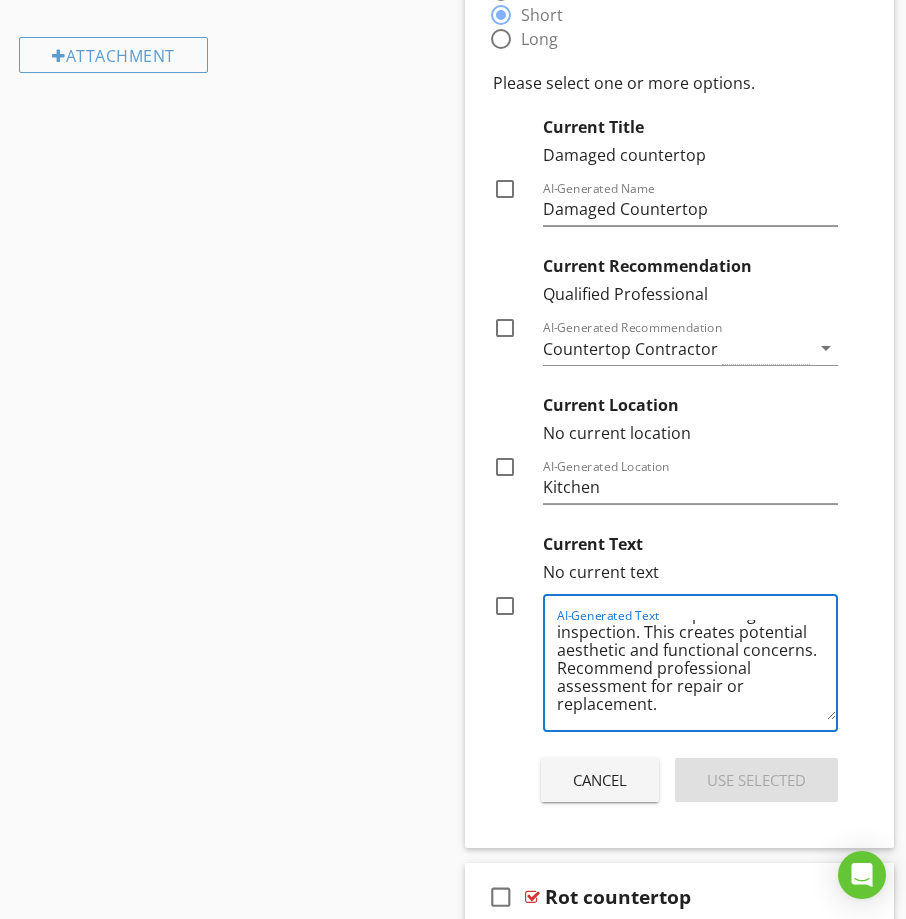 click at bounding box center (505, 606) 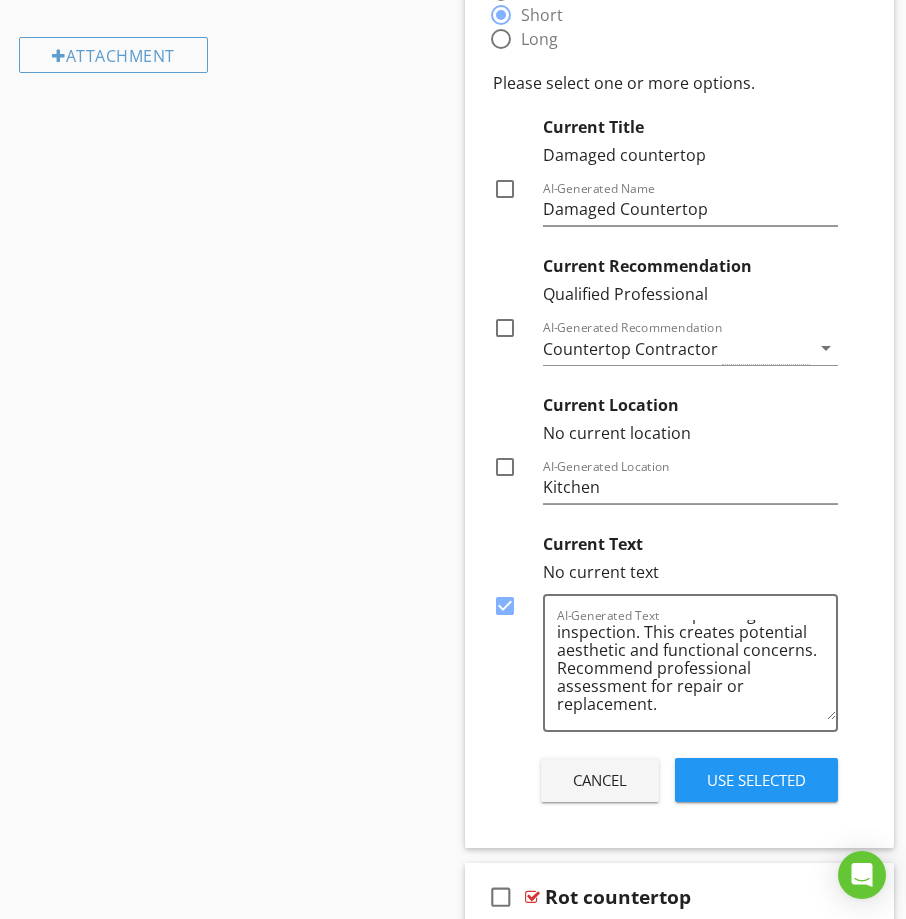 drag, startPoint x: 509, startPoint y: 605, endPoint x: 344, endPoint y: 556, distance: 172.12206 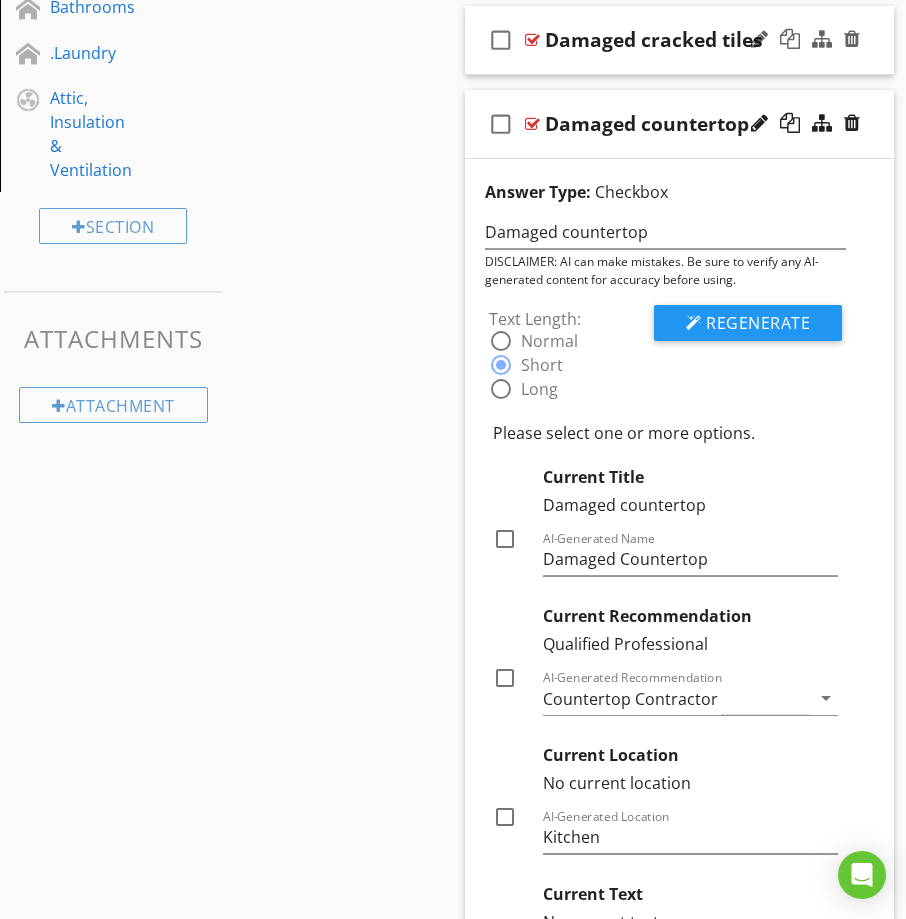 scroll, scrollTop: 1090, scrollLeft: 0, axis: vertical 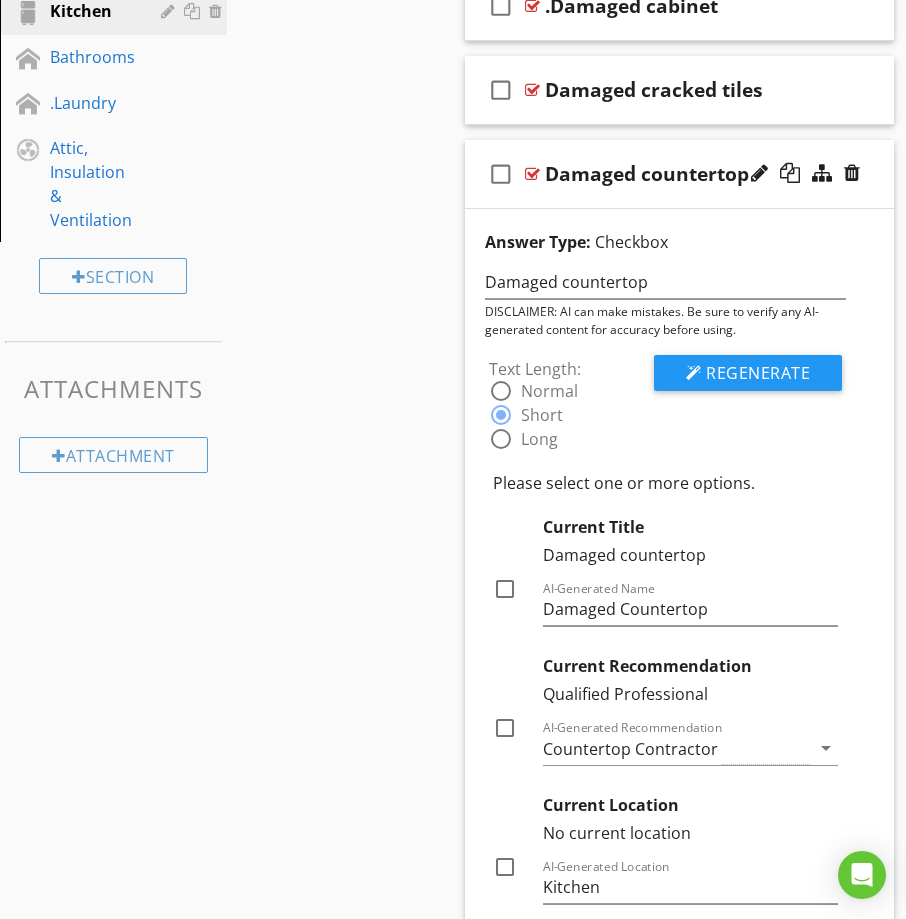 click on "check_box_outline_blank
Damaged countertop" at bounding box center (679, 174) 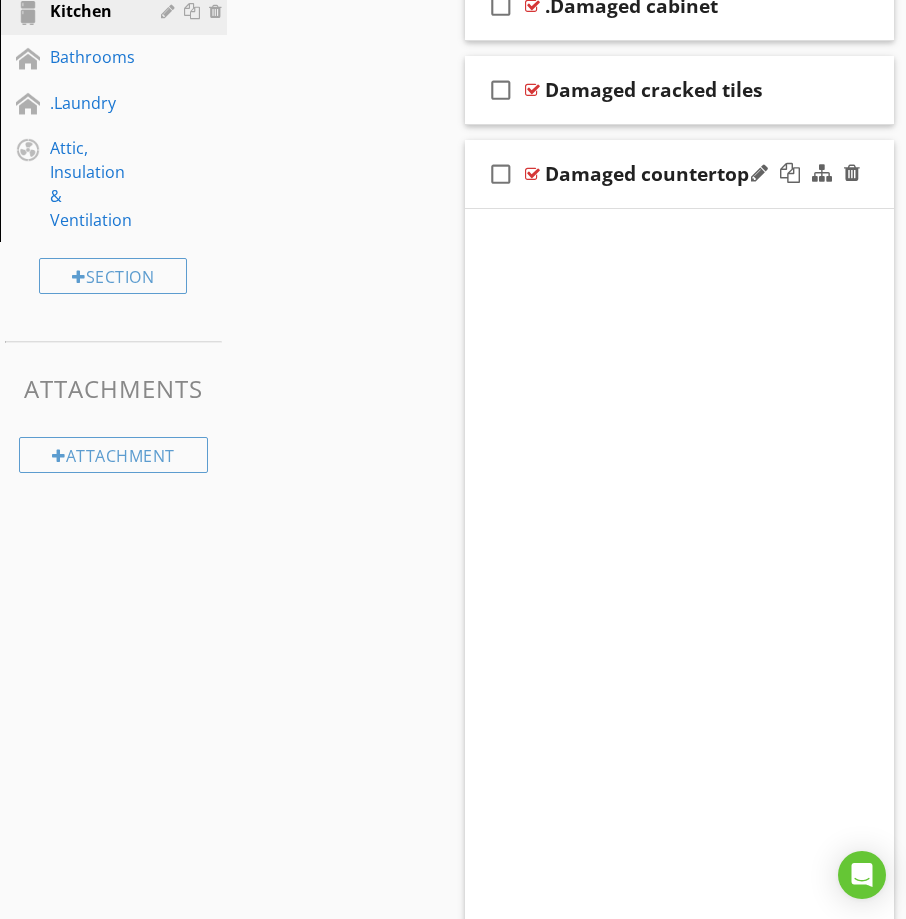scroll, scrollTop: 679, scrollLeft: 0, axis: vertical 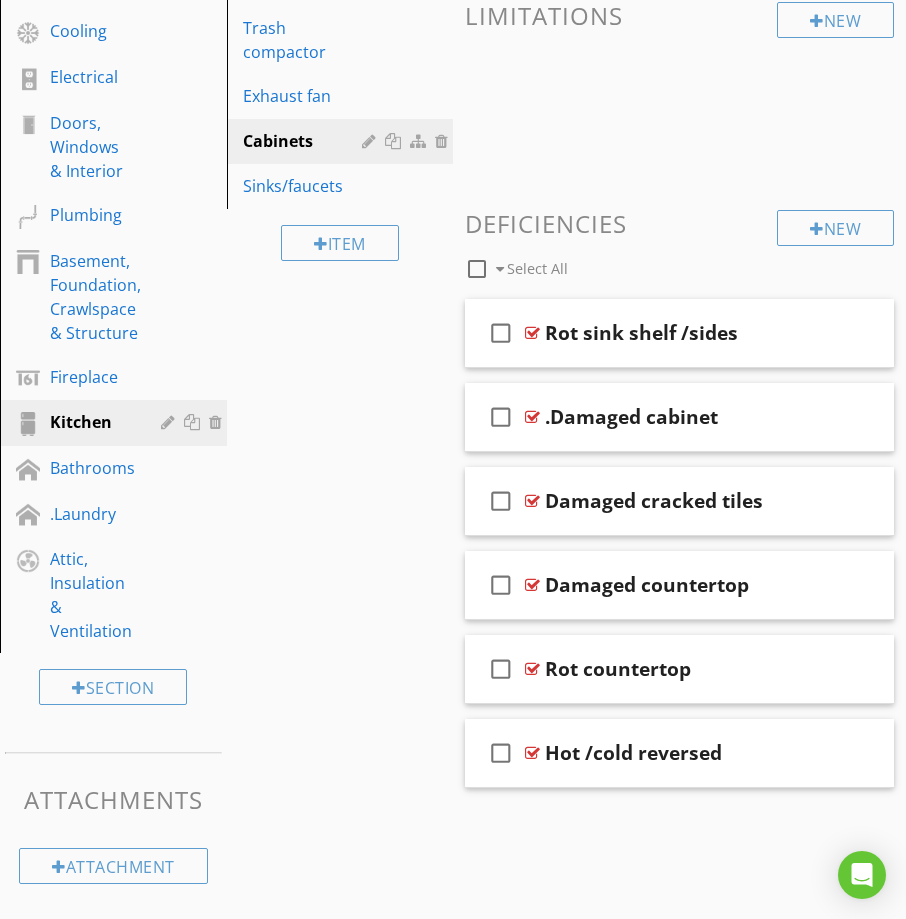 drag, startPoint x: 603, startPoint y: 153, endPoint x: 511, endPoint y: 141, distance: 92.779305 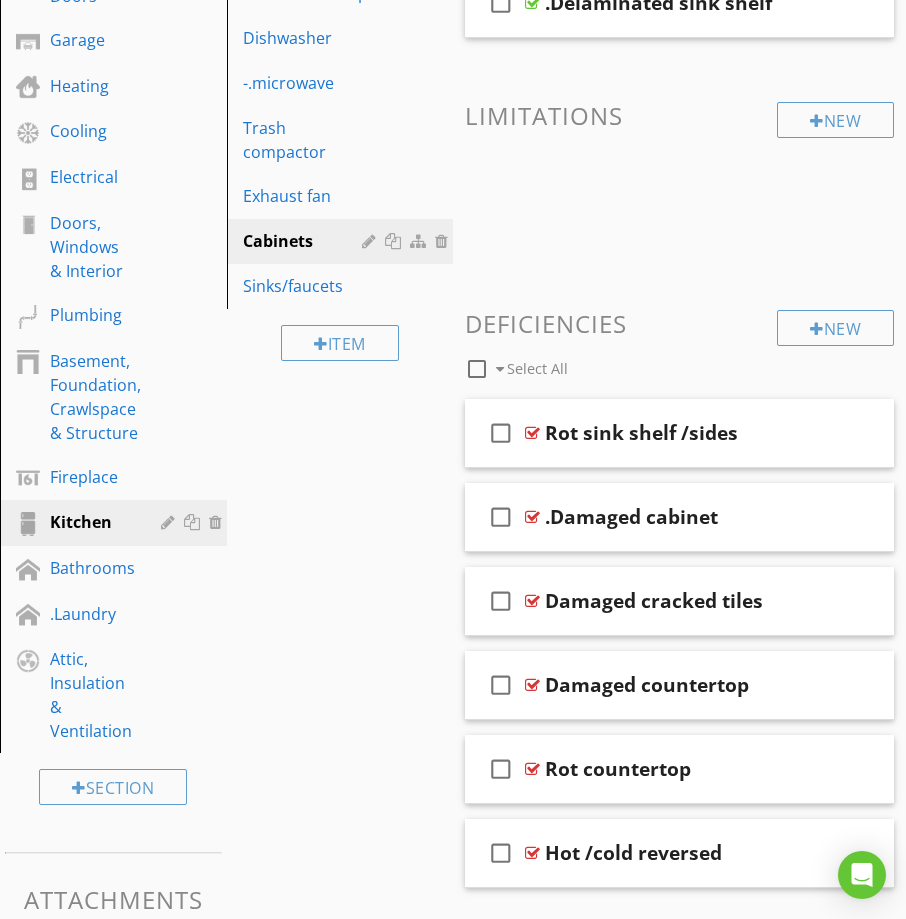 scroll, scrollTop: 679, scrollLeft: 0, axis: vertical 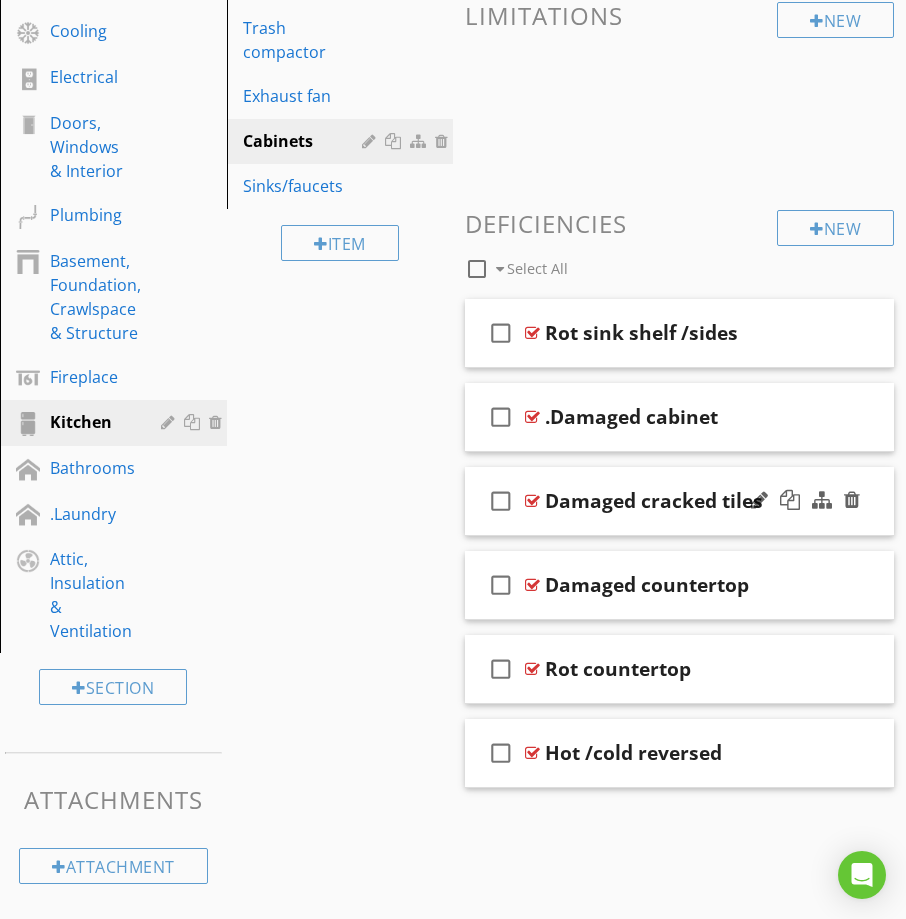 click on "check_box_outline_blank
Damaged cracked tiles" at bounding box center [679, 501] 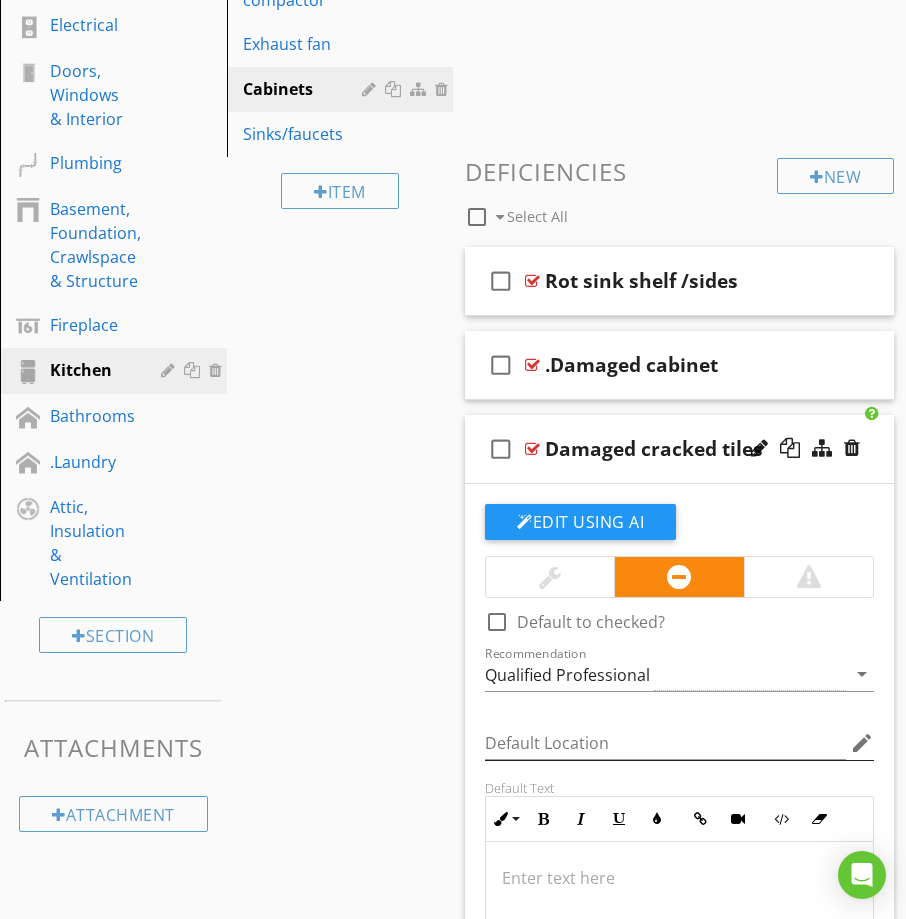 scroll, scrollTop: 679, scrollLeft: 0, axis: vertical 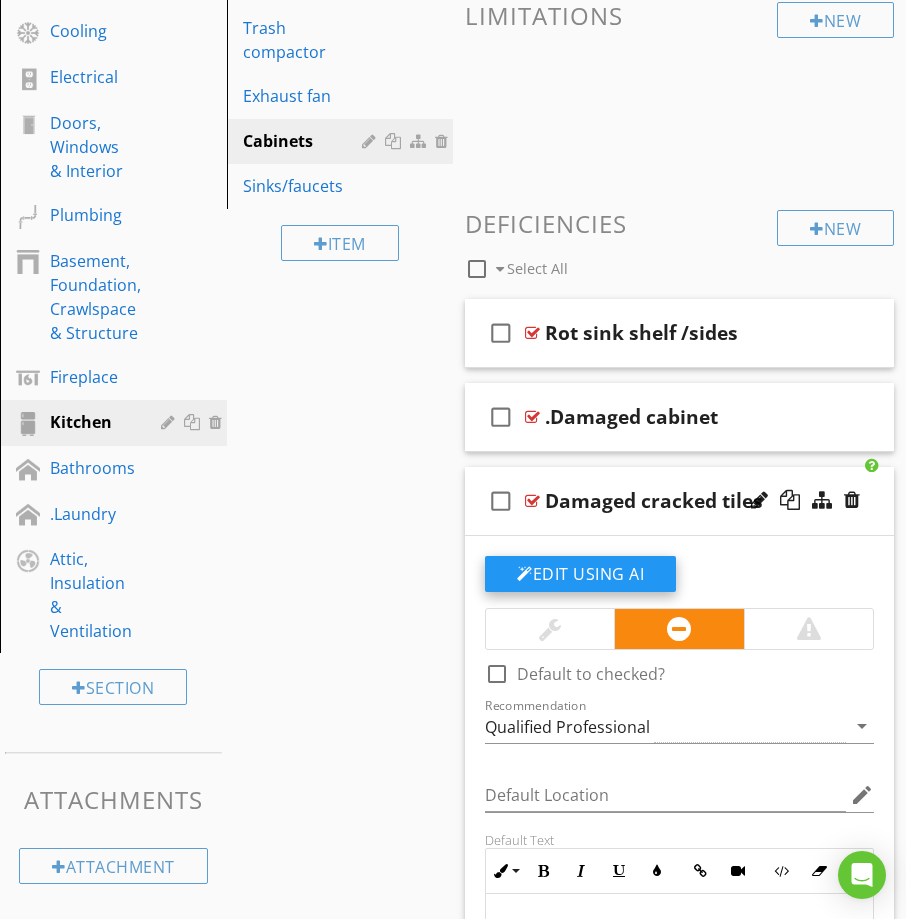 click on "Edit Using AI" at bounding box center [580, 574] 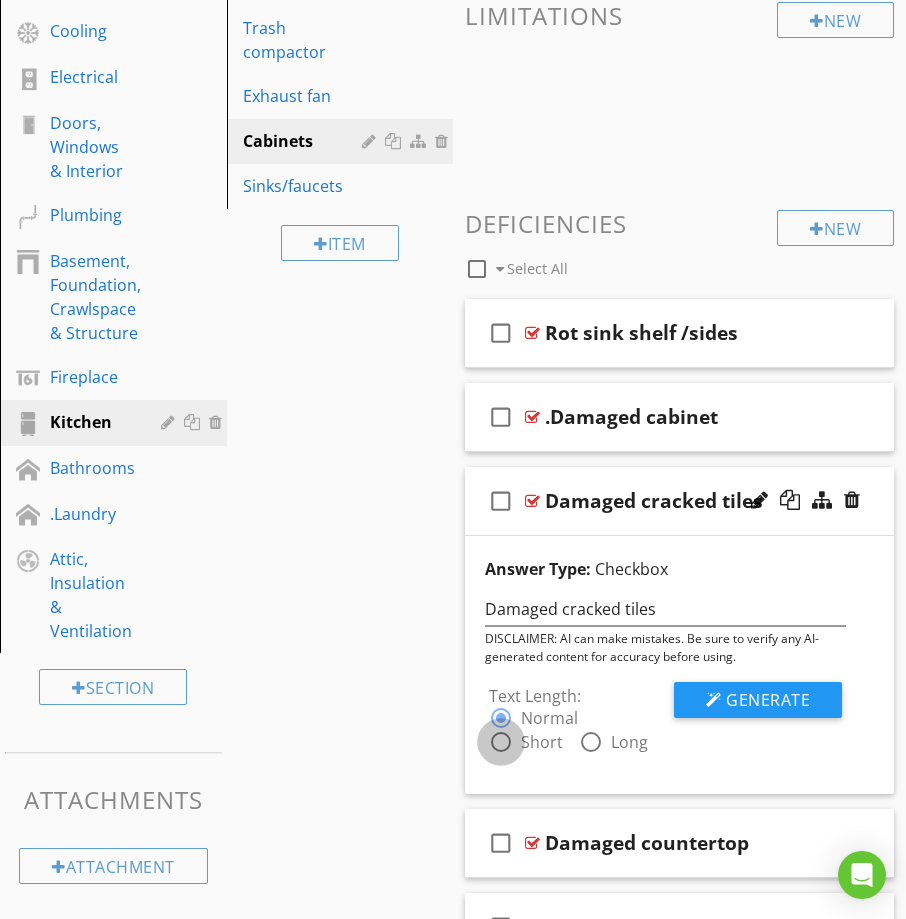 drag, startPoint x: 501, startPoint y: 738, endPoint x: 535, endPoint y: 735, distance: 34.132095 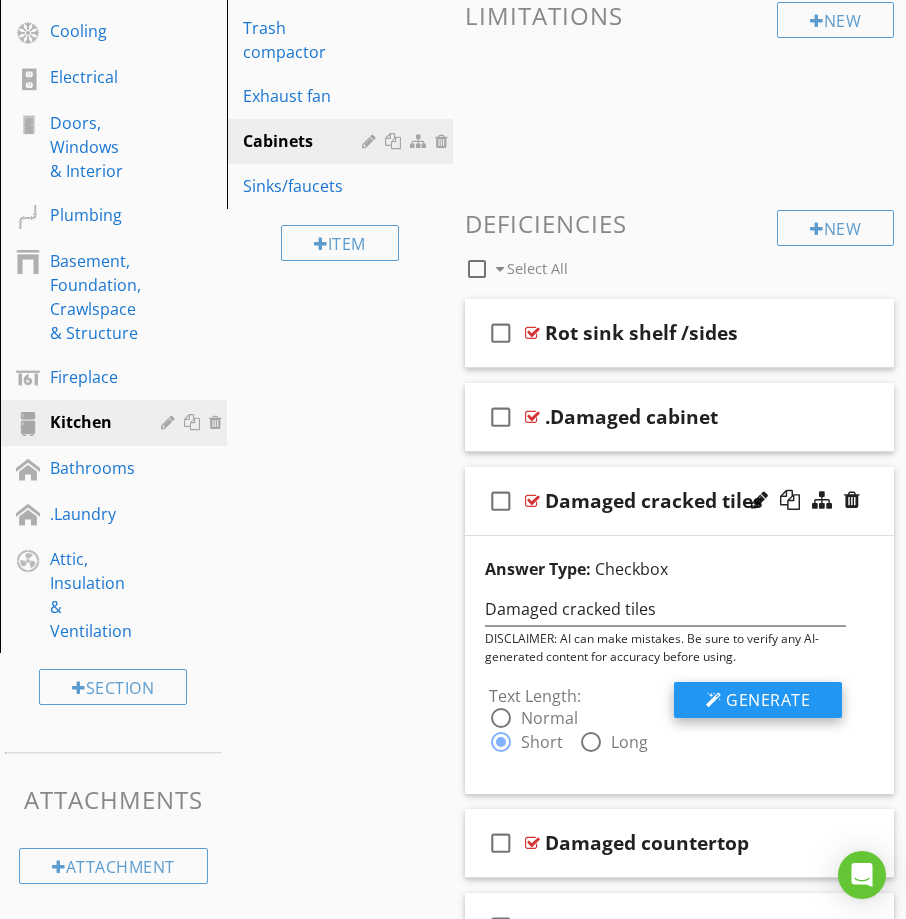 click on "Generate" at bounding box center (768, 700) 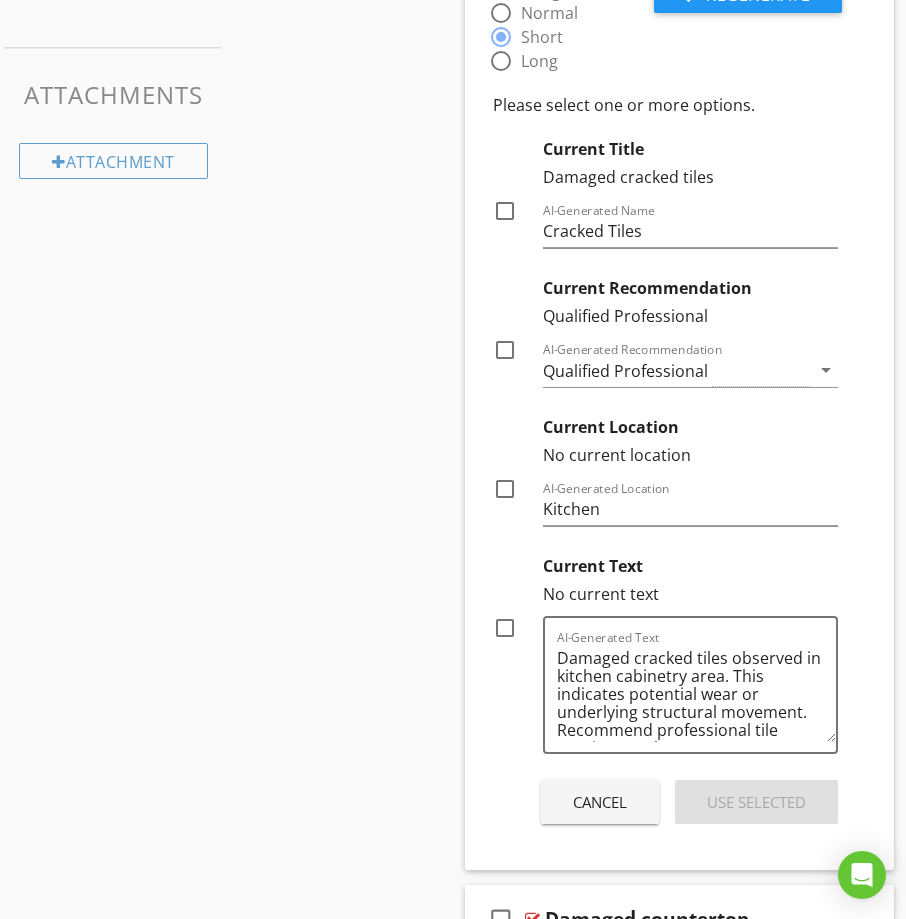 scroll, scrollTop: 1479, scrollLeft: 0, axis: vertical 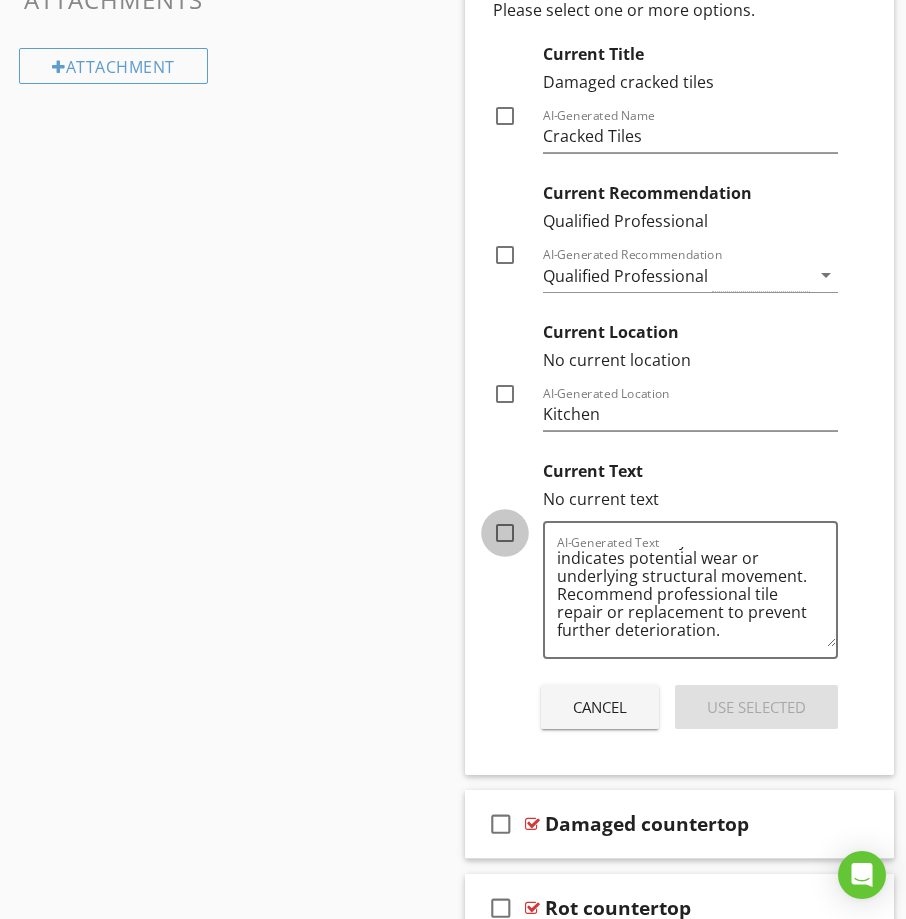 click at bounding box center (505, 533) 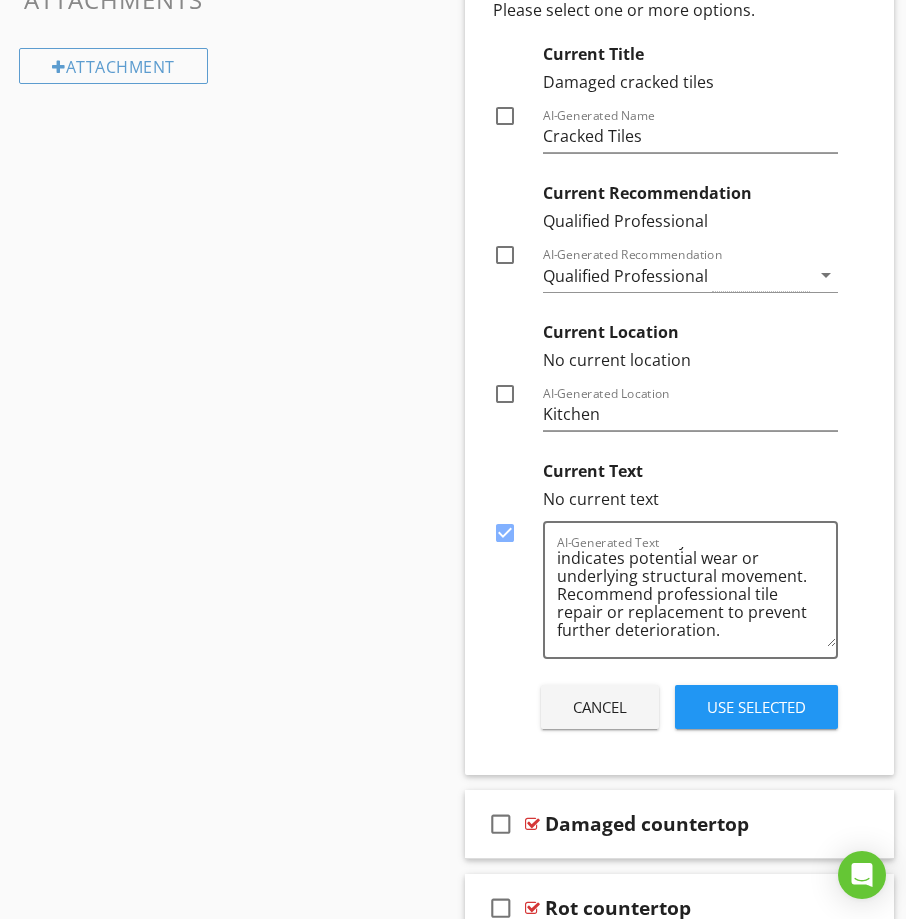 click on "Use Selected" at bounding box center (756, 707) 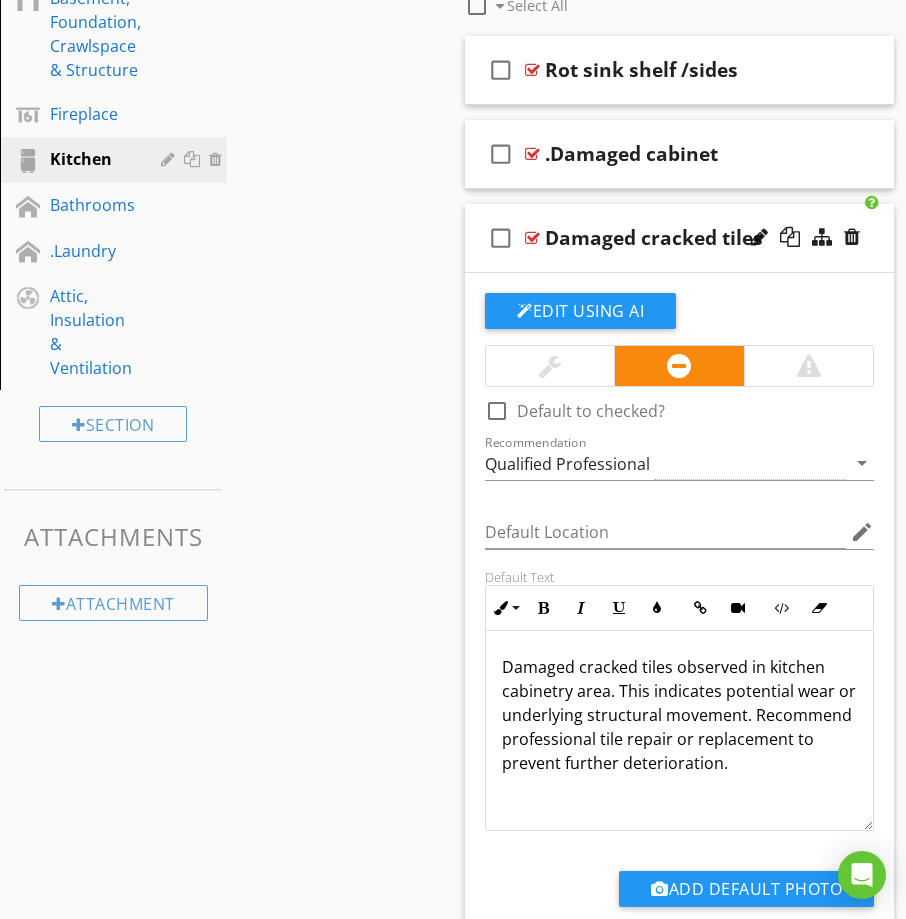scroll, scrollTop: 921, scrollLeft: 0, axis: vertical 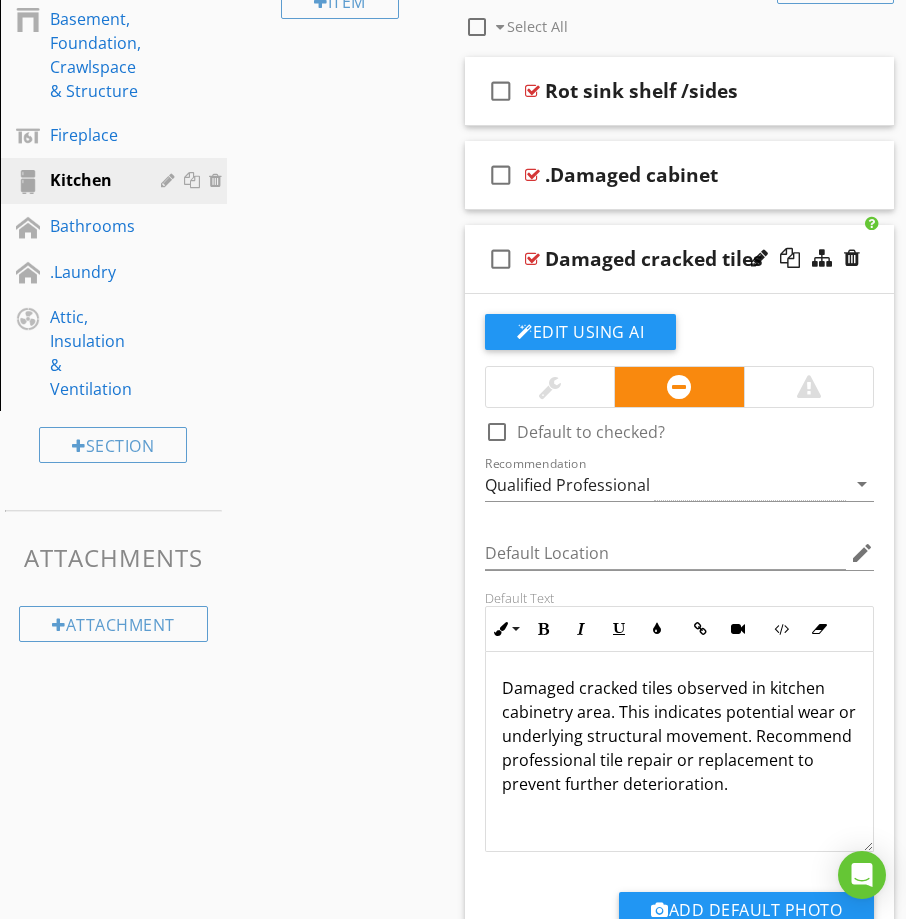 click on "check_box_outline_blank
Damaged cracked tiles" at bounding box center [679, 259] 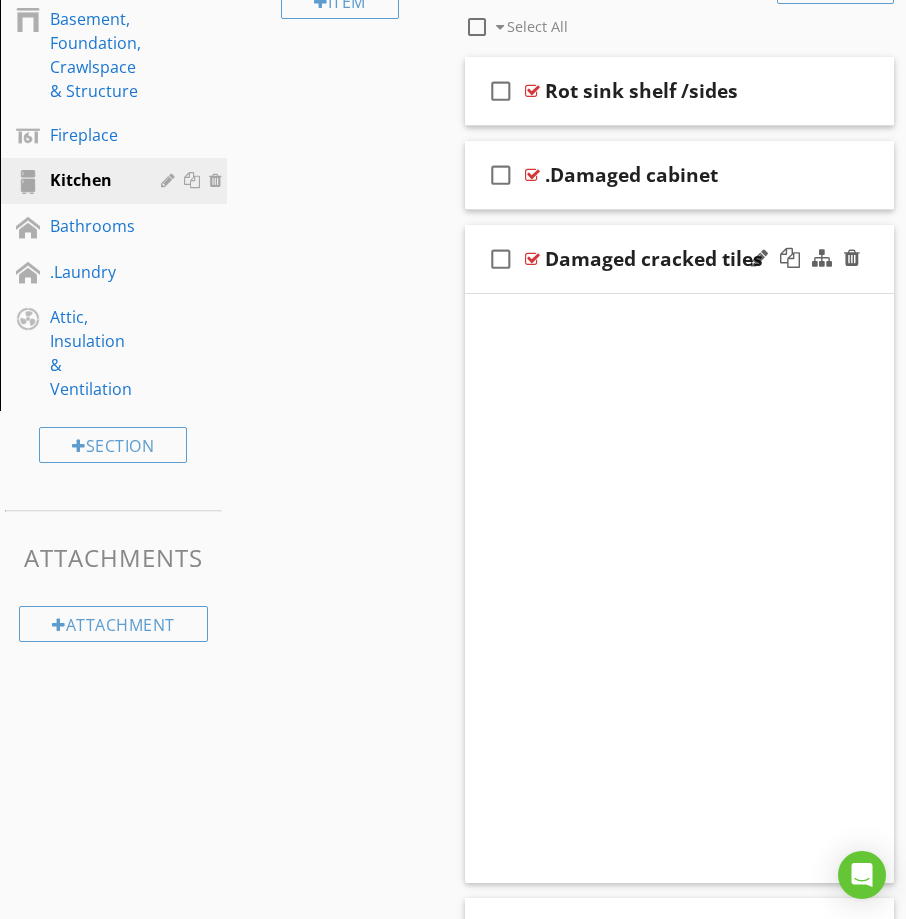 scroll, scrollTop: 679, scrollLeft: 0, axis: vertical 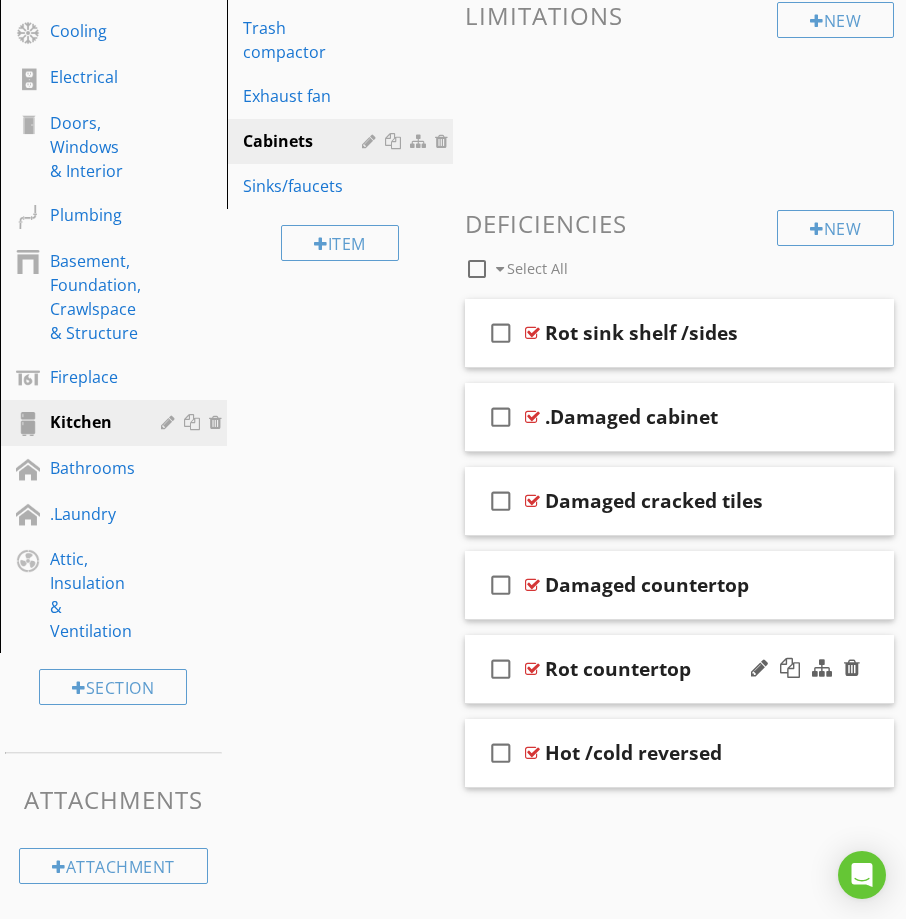 click on "check_box_outline_blank
Rot countertop" at bounding box center (679, 669) 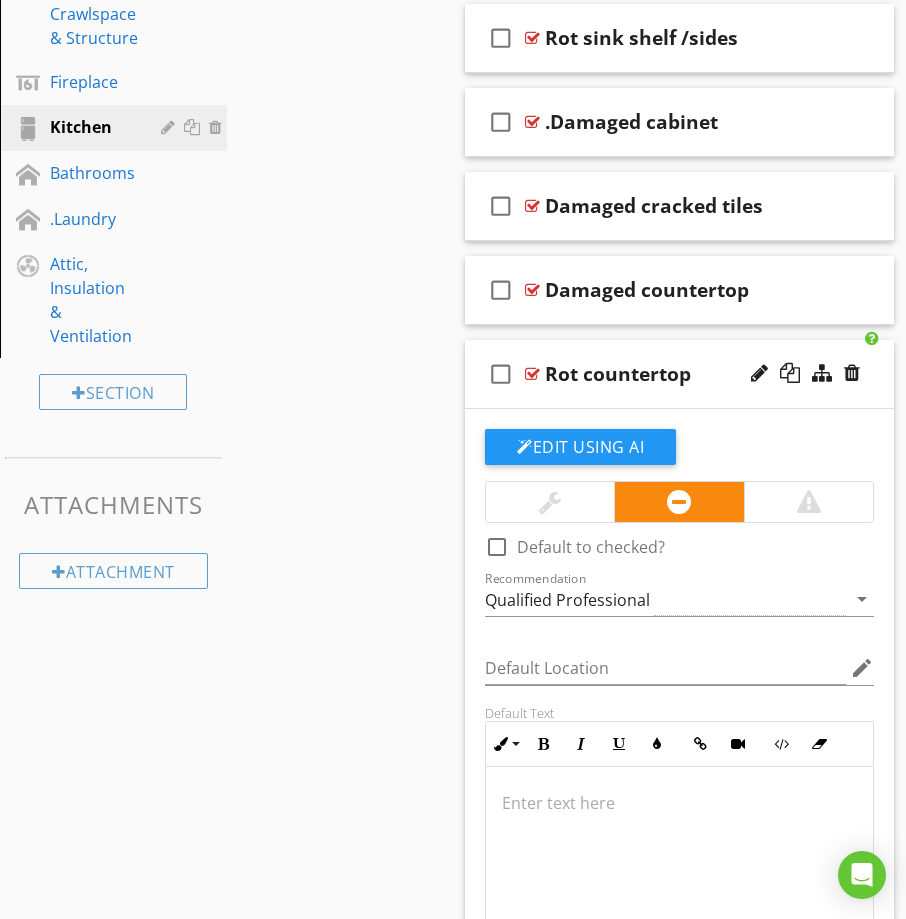 scroll, scrollTop: 921, scrollLeft: 0, axis: vertical 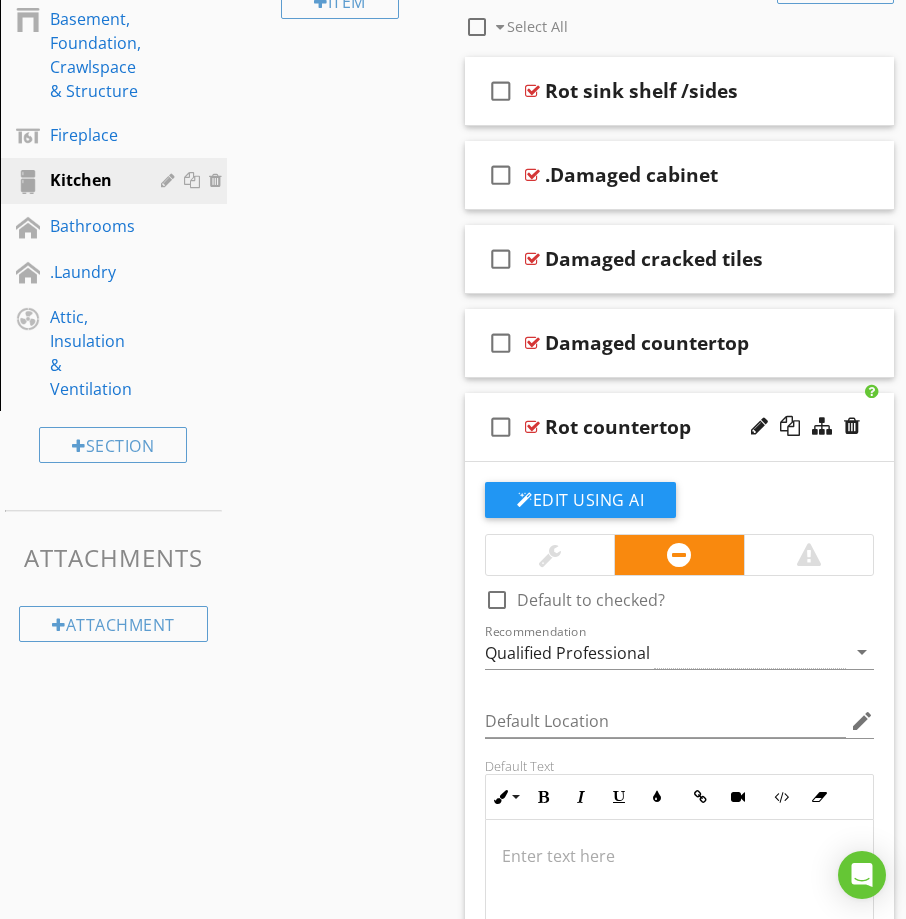 click on "Edit Using AI" at bounding box center [580, 500] 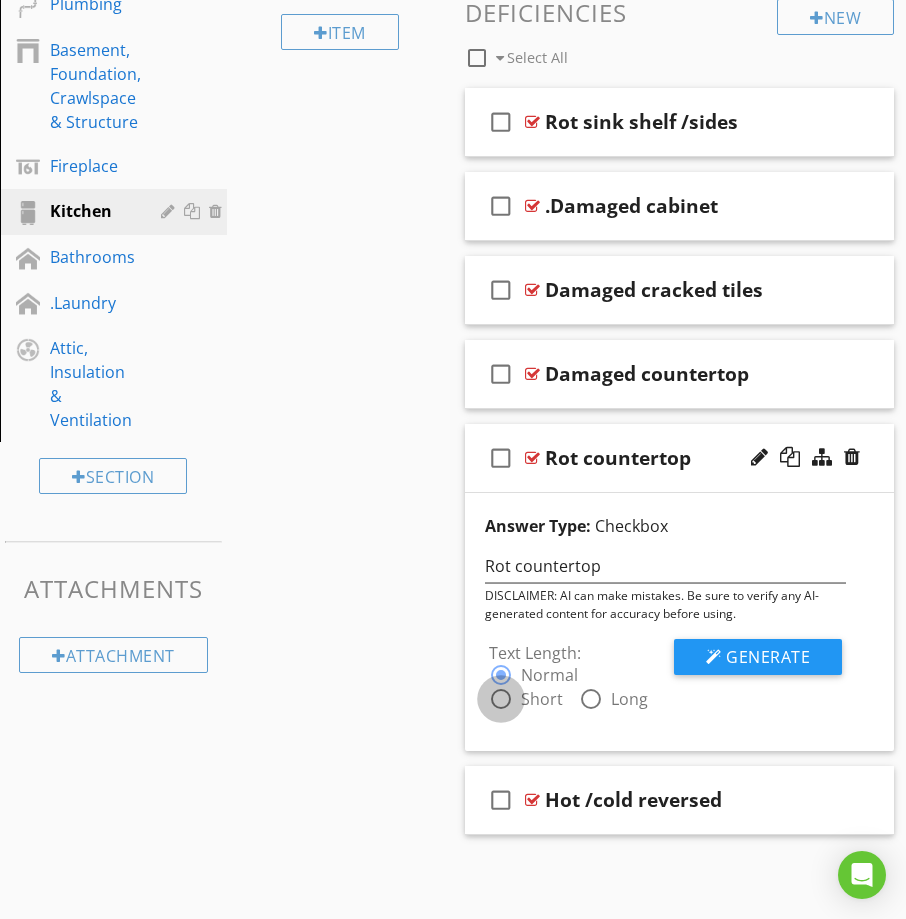 drag, startPoint x: 505, startPoint y: 692, endPoint x: 524, endPoint y: 689, distance: 19.235384 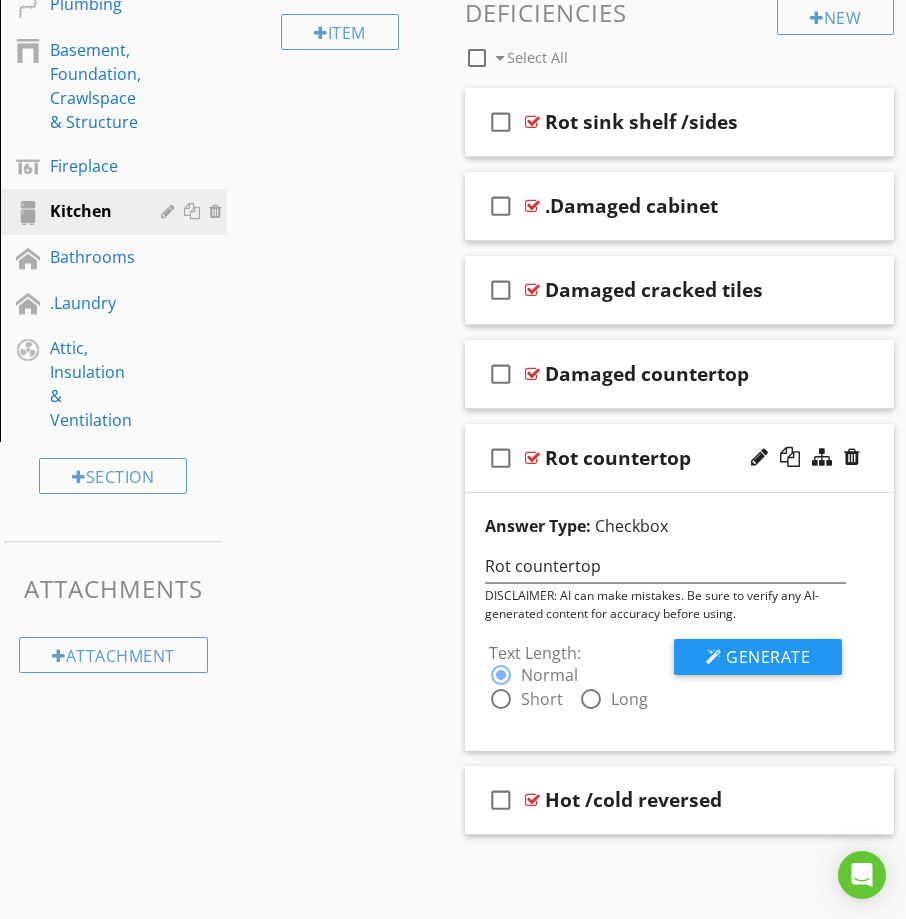 click at bounding box center [501, 699] 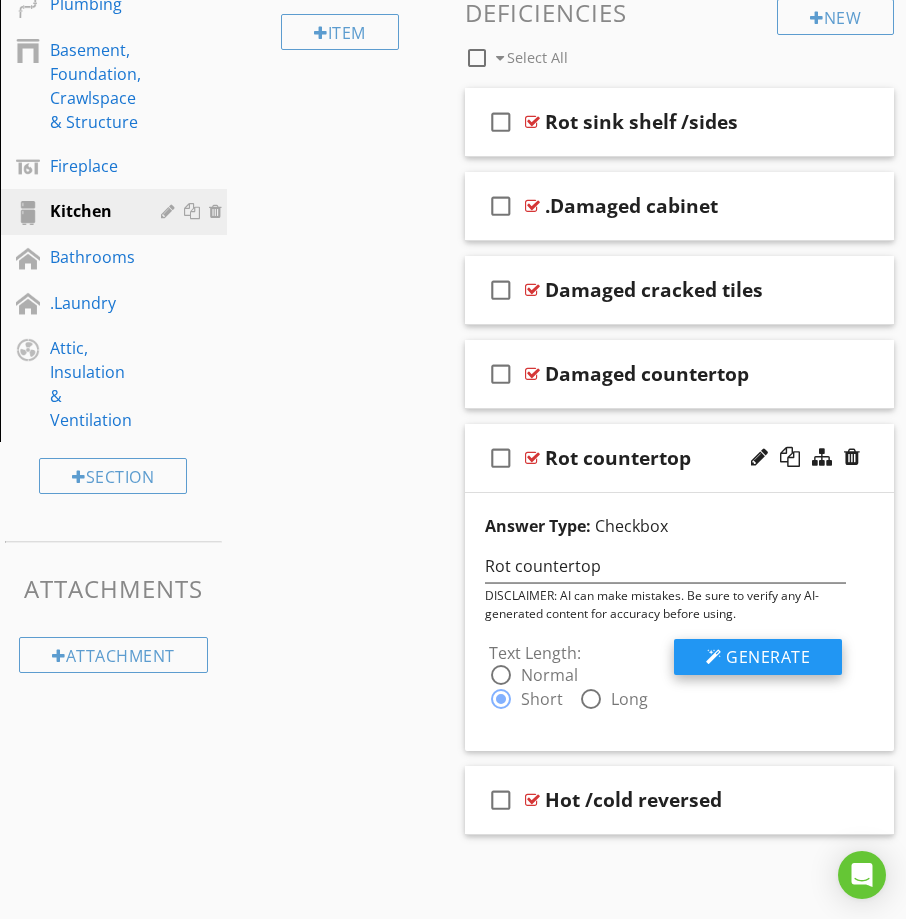 click on "Generate" at bounding box center (768, 657) 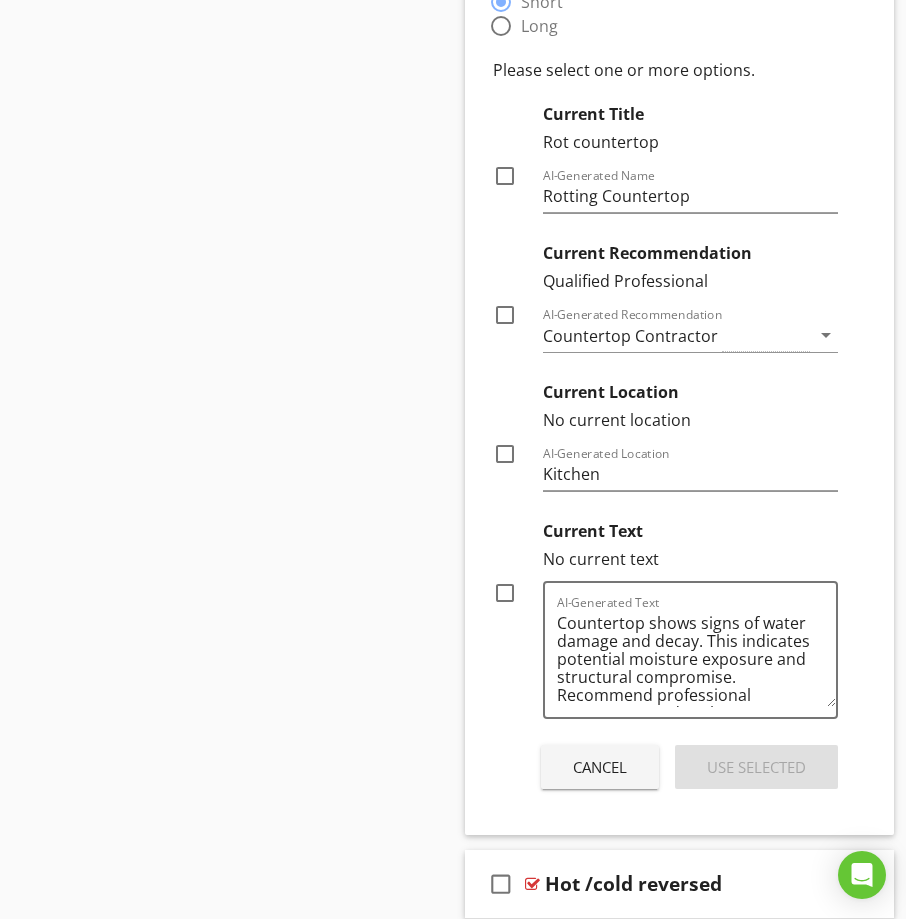 scroll, scrollTop: 1590, scrollLeft: 0, axis: vertical 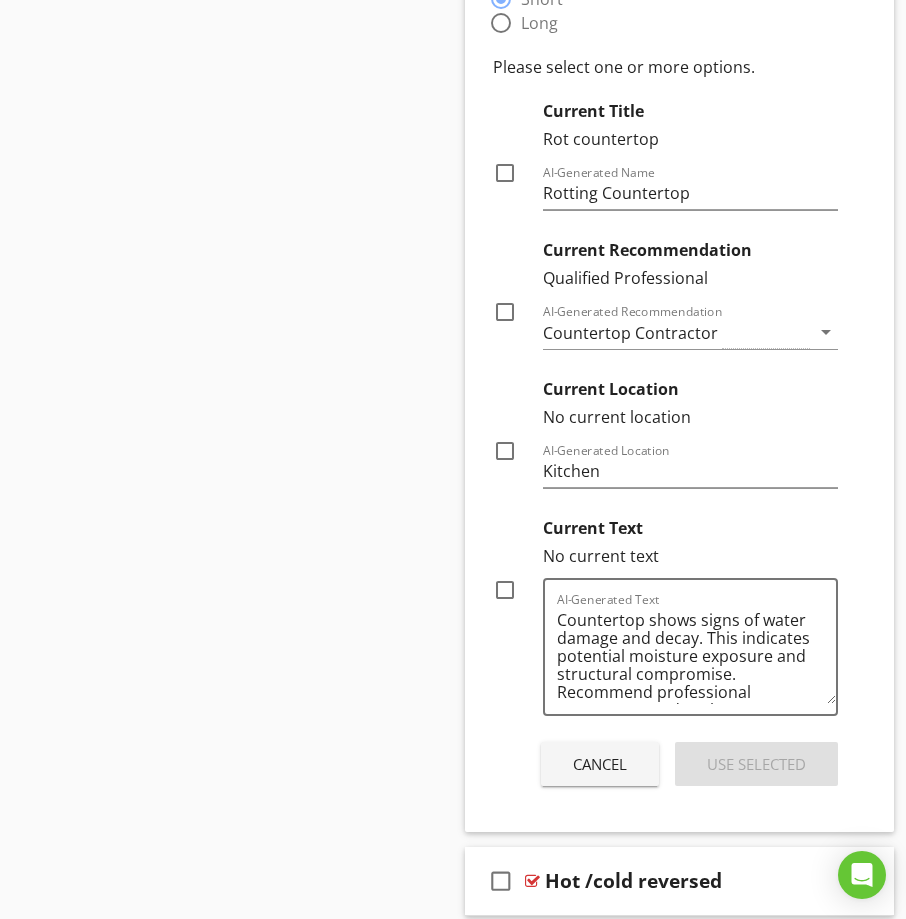 click at bounding box center [505, 590] 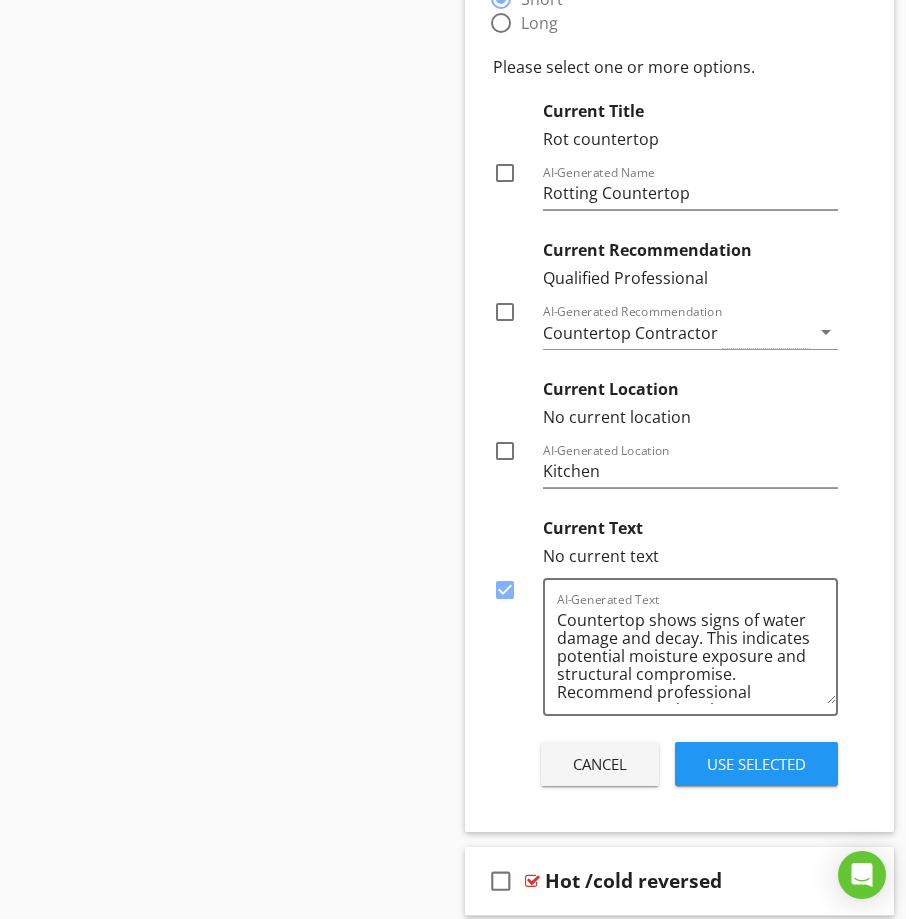 drag, startPoint x: 834, startPoint y: 677, endPoint x: 849, endPoint y: 696, distance: 24.207438 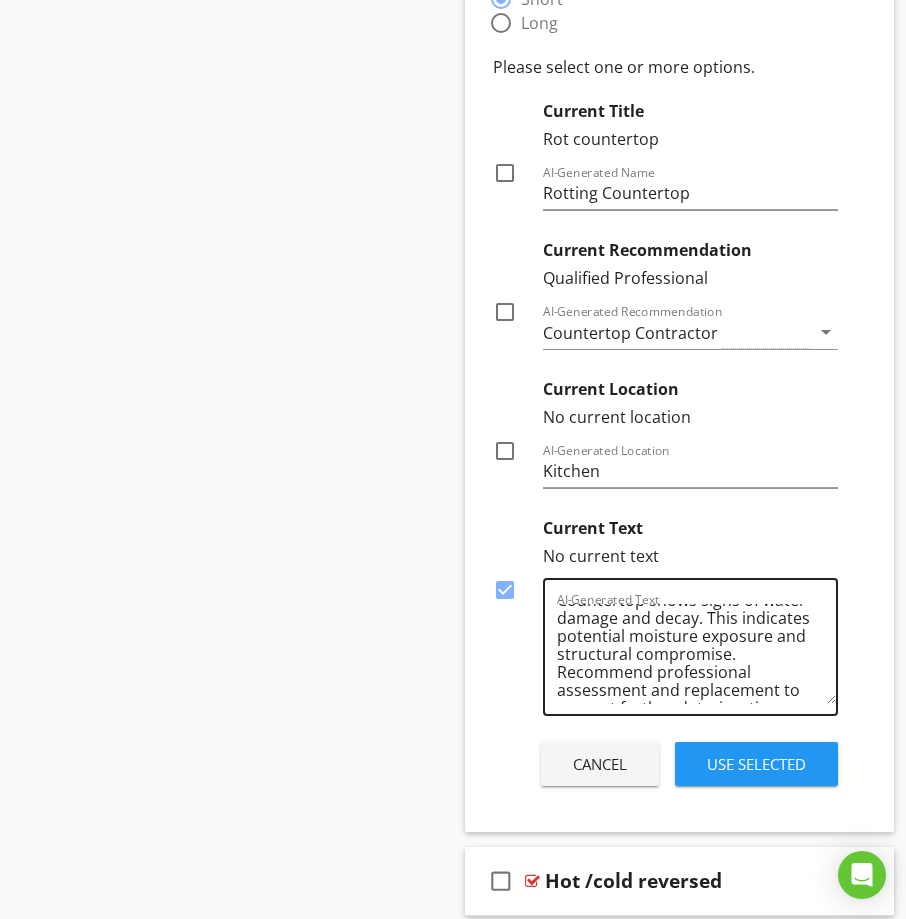 scroll, scrollTop: 41, scrollLeft: 0, axis: vertical 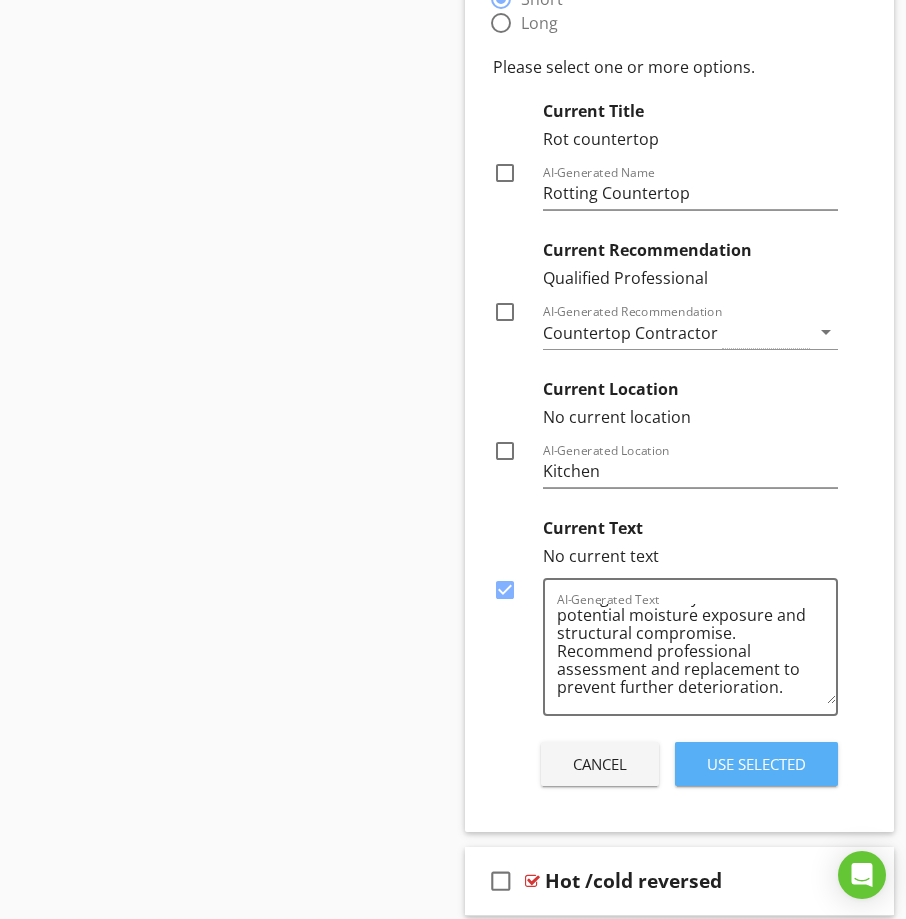 click on "Use Selected" at bounding box center [756, 764] 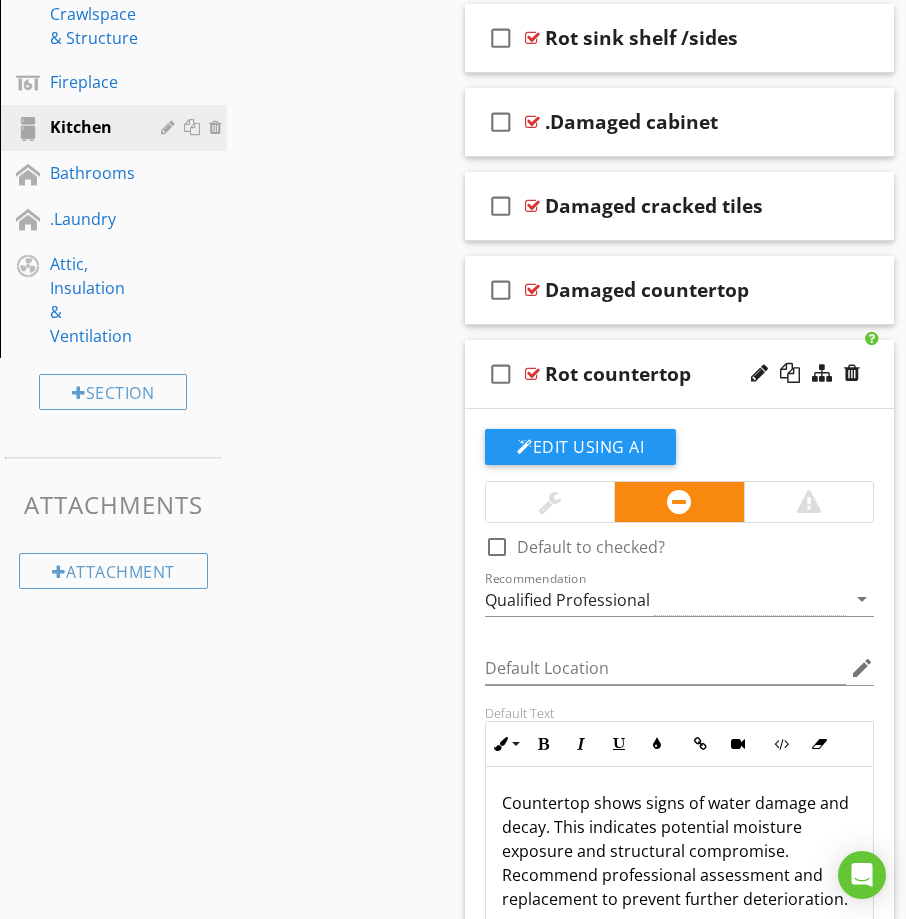 click on "check_box_outline_blank
Rot countertop" at bounding box center (679, 374) 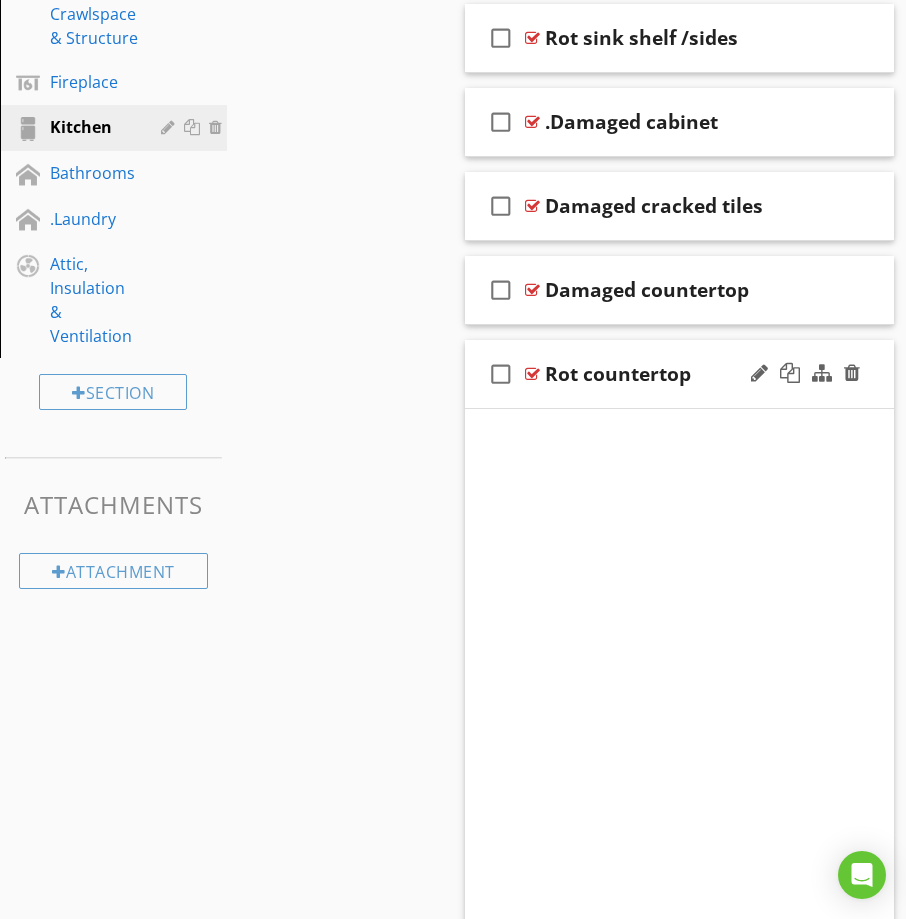 scroll, scrollTop: 679, scrollLeft: 0, axis: vertical 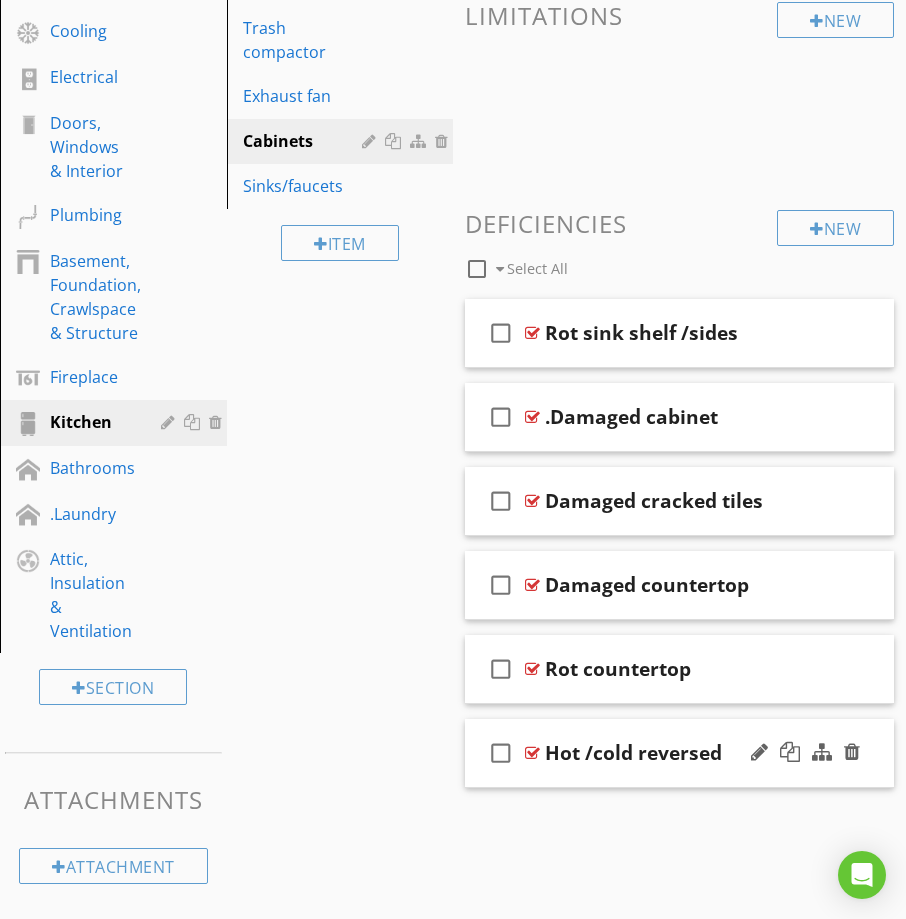 click on "check_box_outline_blank
Hot /cold reversed" at bounding box center [679, 753] 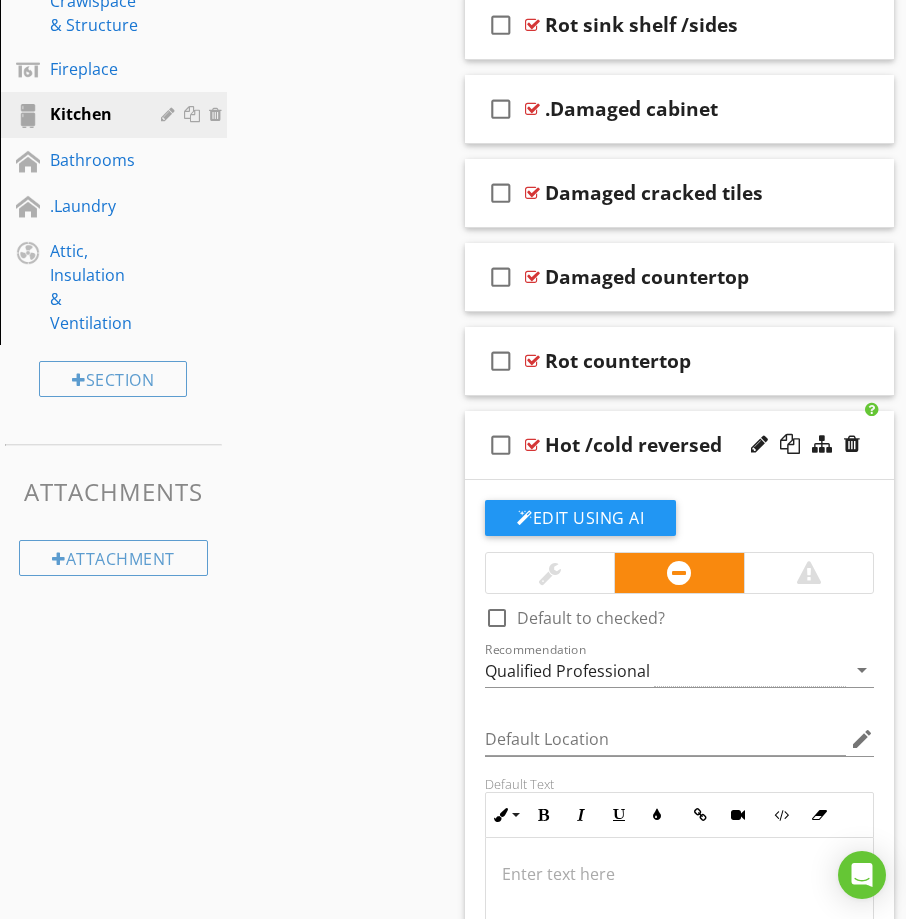 scroll, scrollTop: 974, scrollLeft: 0, axis: vertical 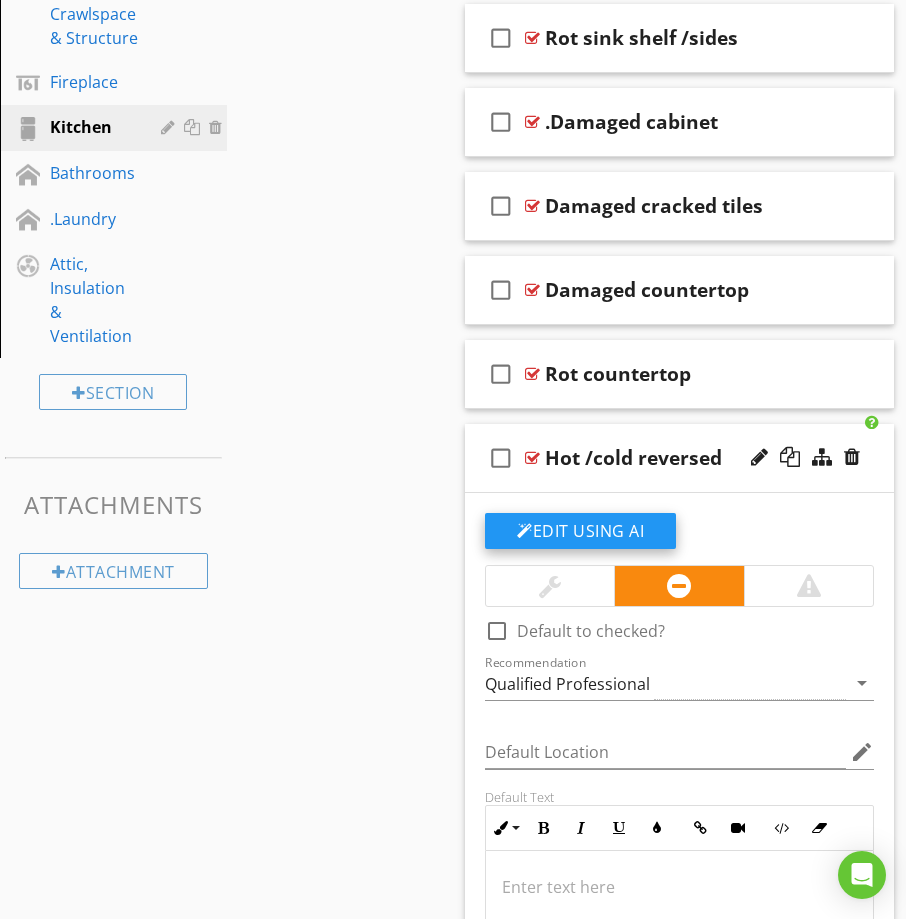 click on "Edit Using AI" at bounding box center [580, 531] 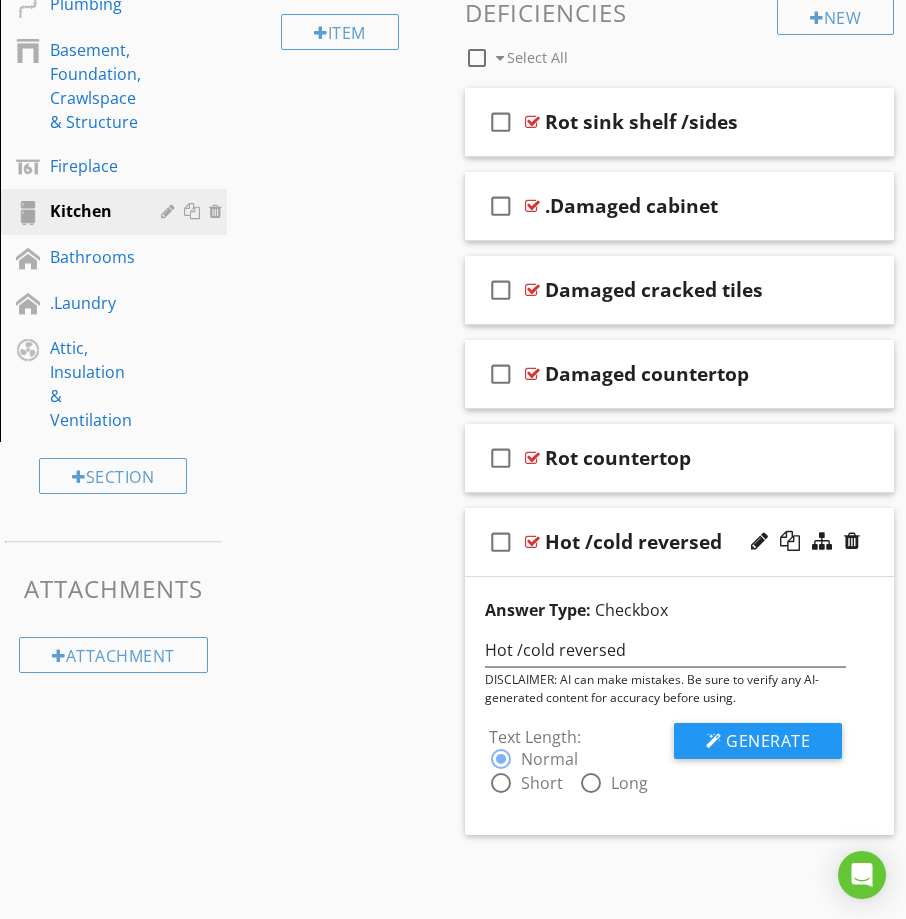 scroll, scrollTop: 890, scrollLeft: 0, axis: vertical 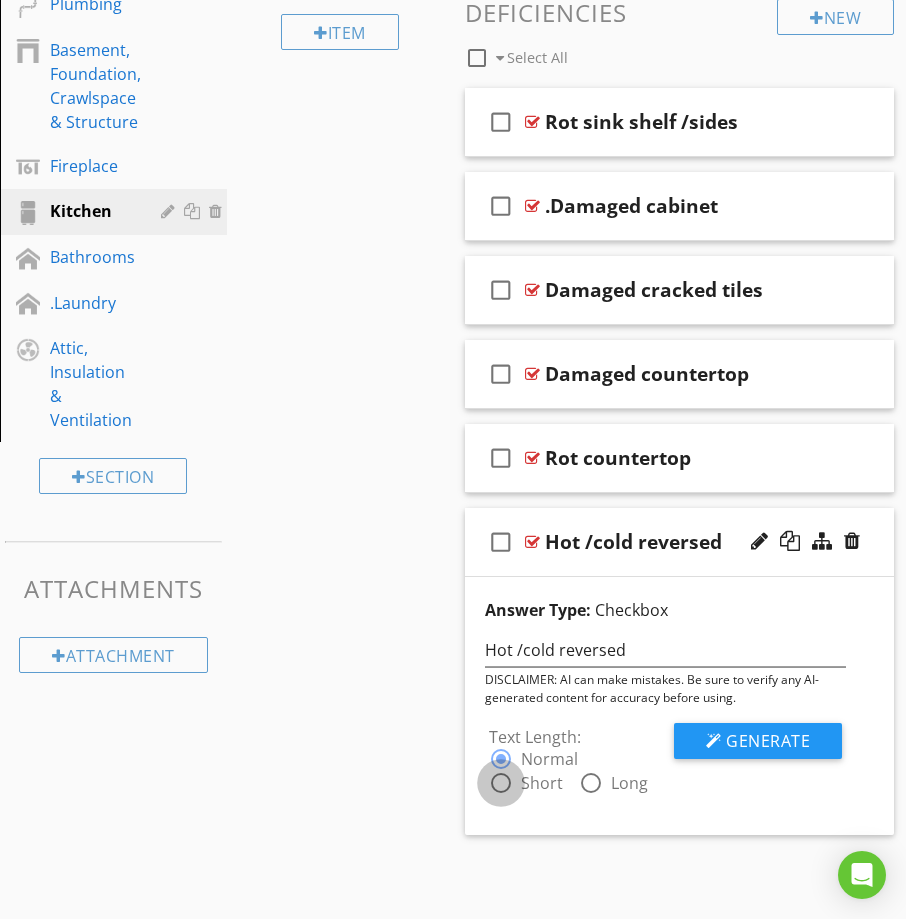click at bounding box center (501, 783) 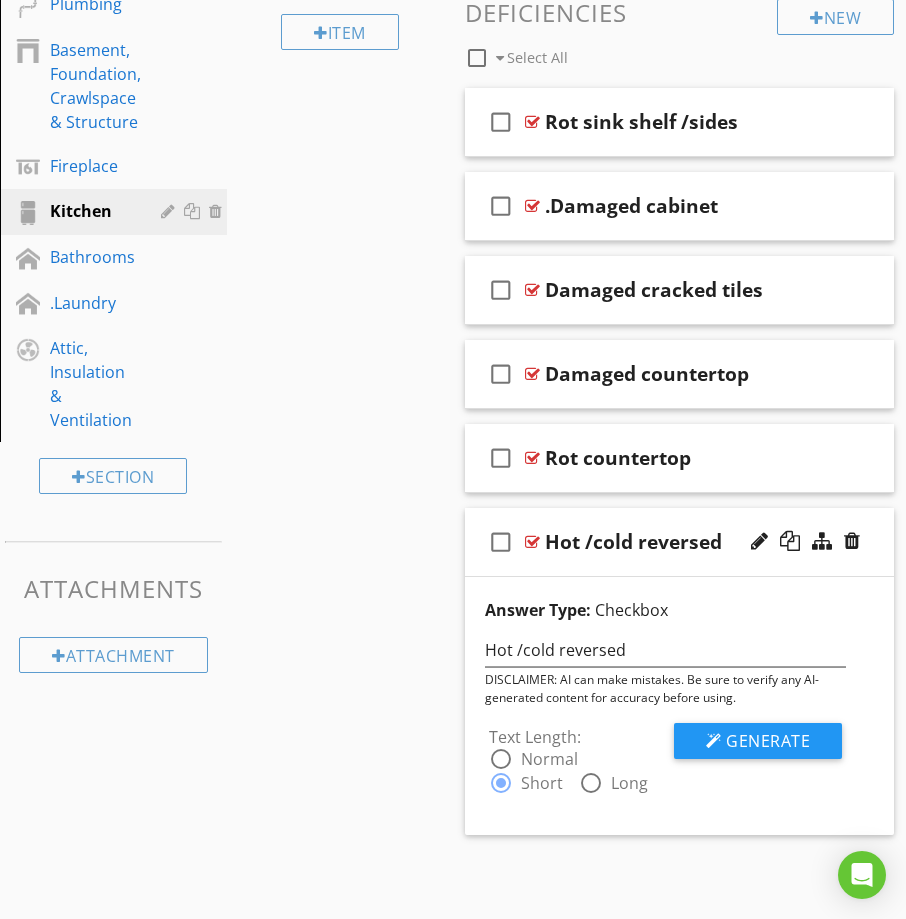 click on "Generate" at bounding box center [768, 741] 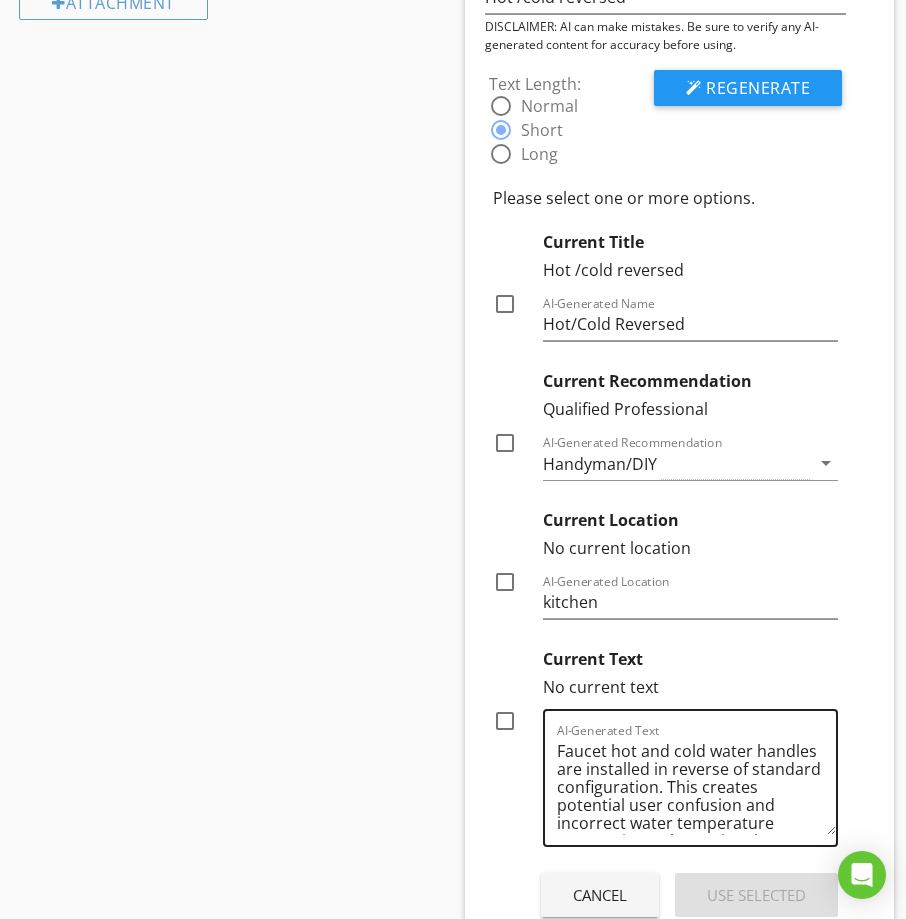 scroll, scrollTop: 1671, scrollLeft: 0, axis: vertical 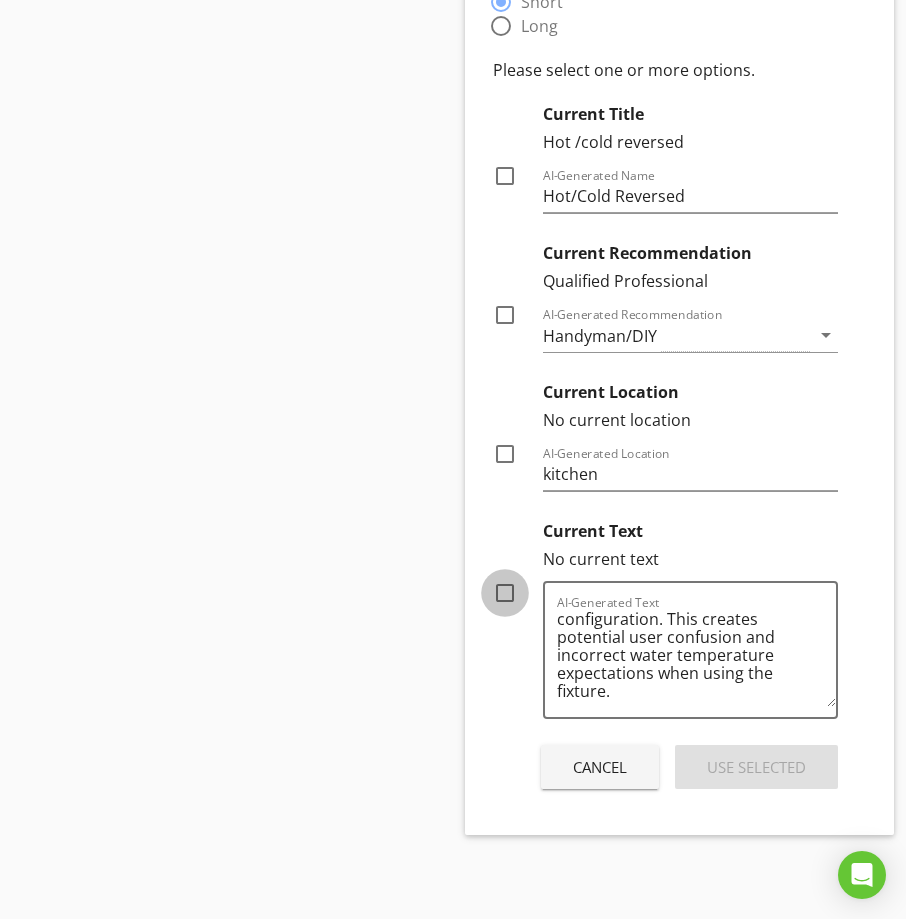 click at bounding box center (505, 593) 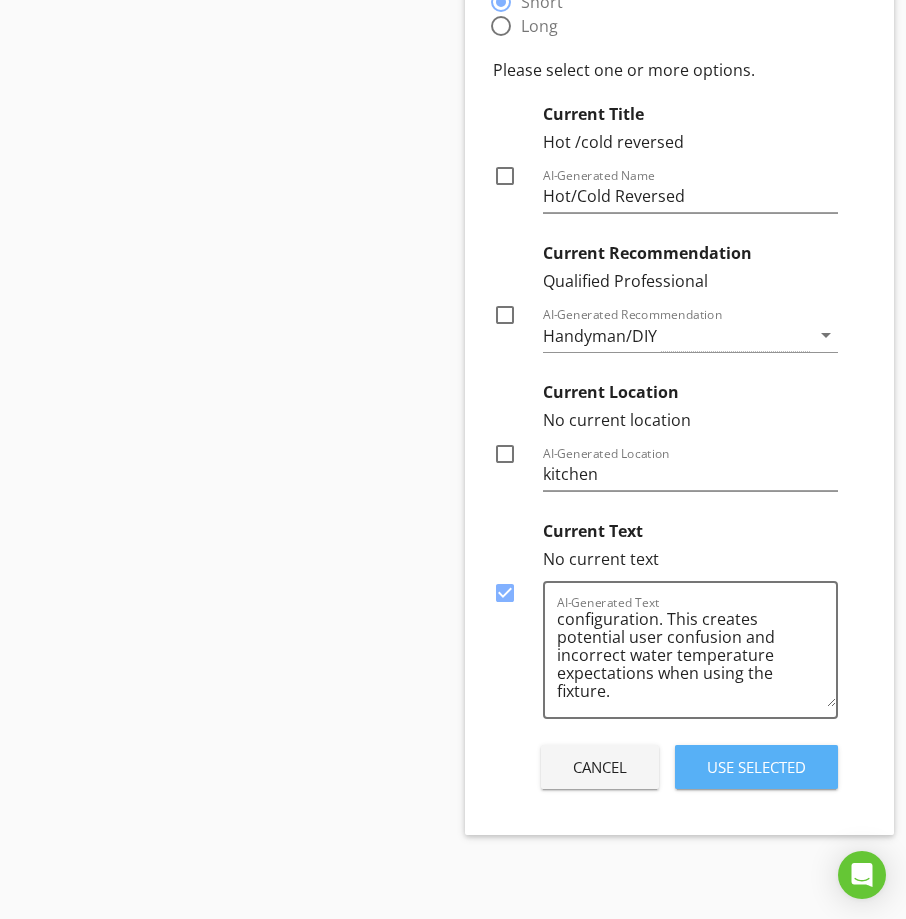 click on "Use Selected" at bounding box center [756, 767] 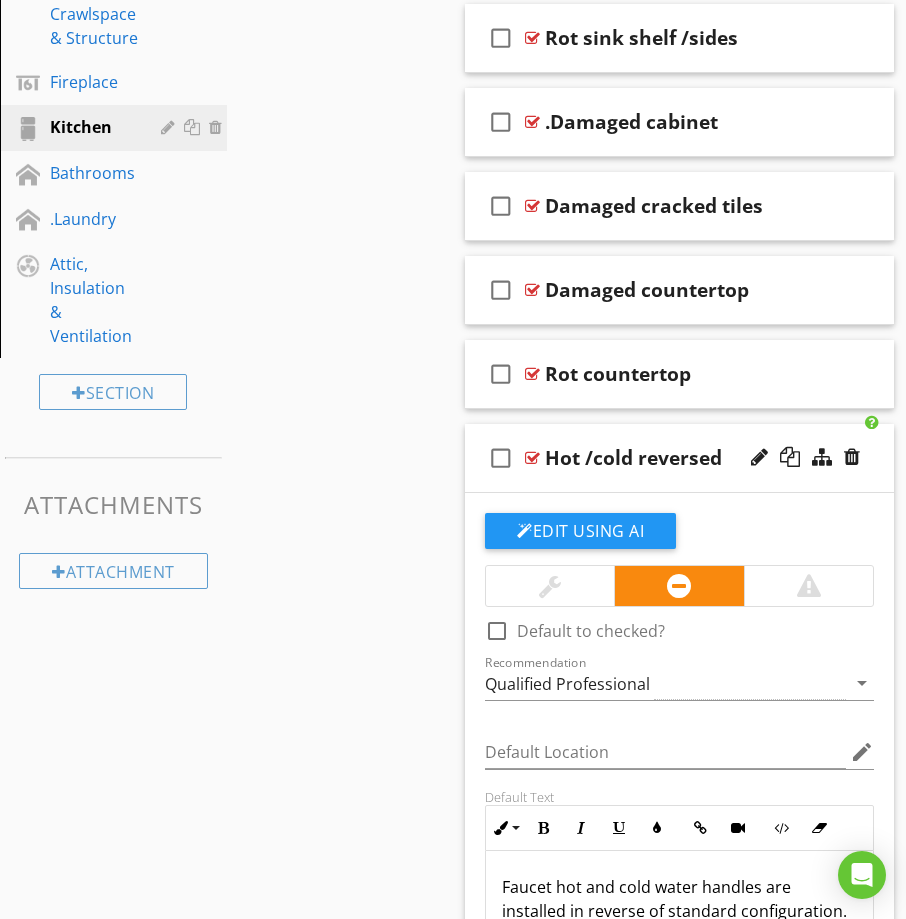 scroll, scrollTop: 1074, scrollLeft: 0, axis: vertical 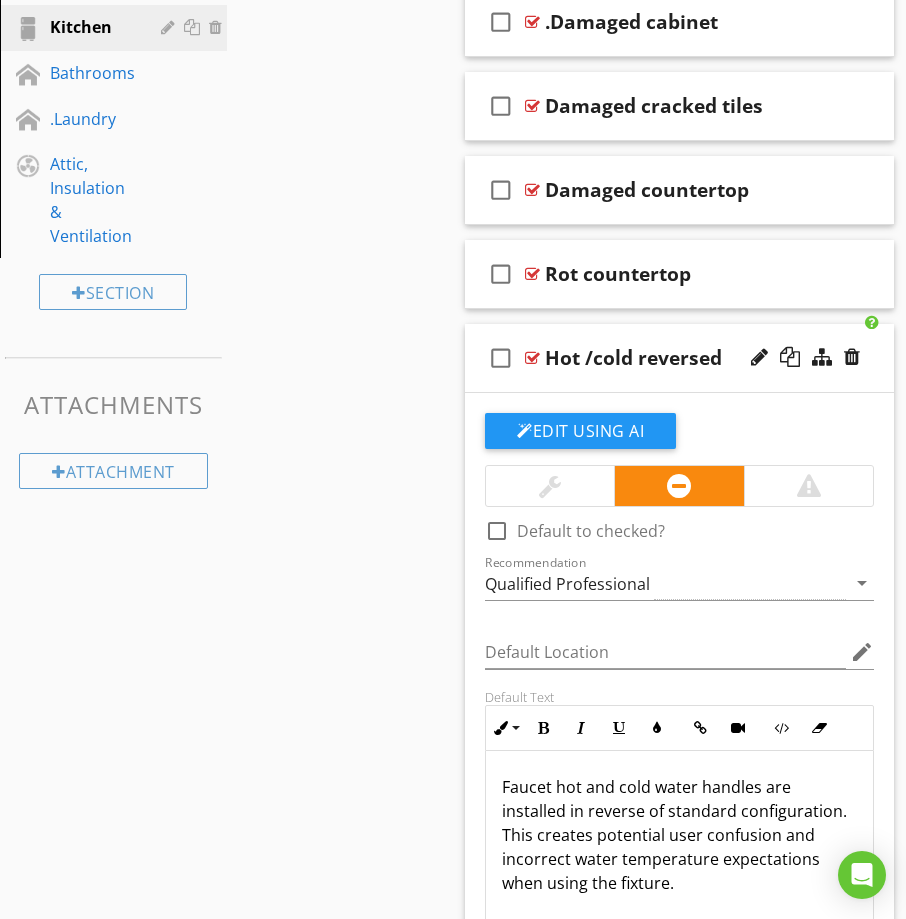 click on "check_box_outline_blank
Hot /cold reversed" at bounding box center [679, 358] 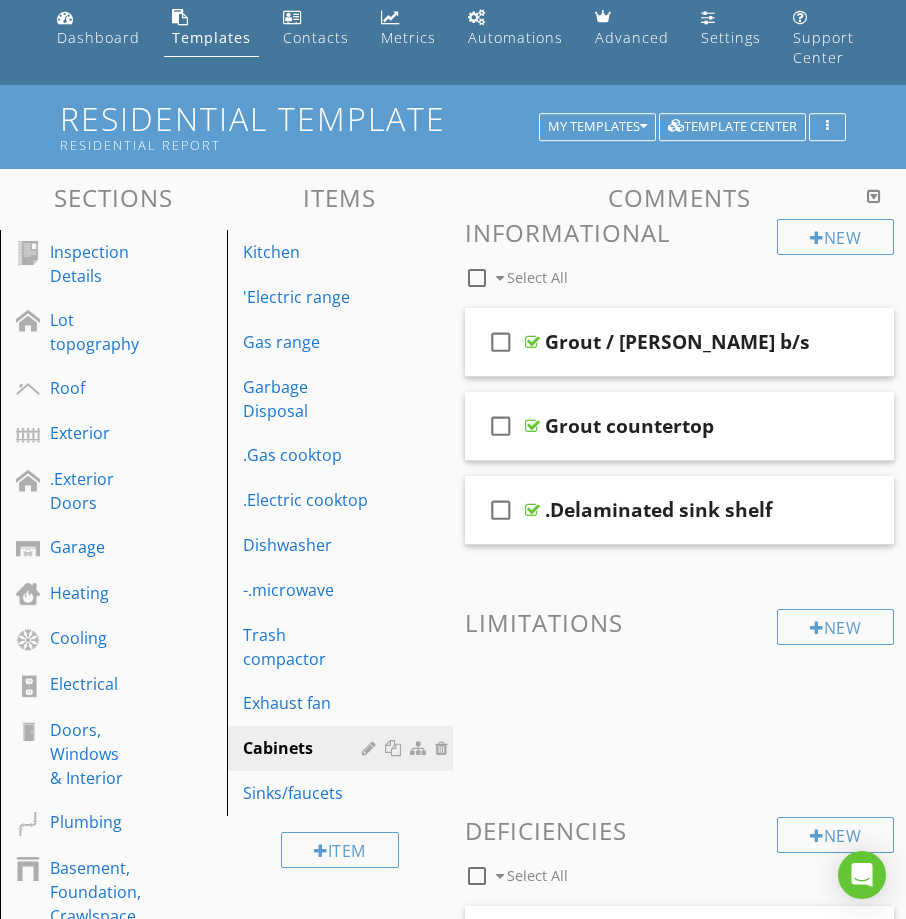 scroll, scrollTop: 0, scrollLeft: 0, axis: both 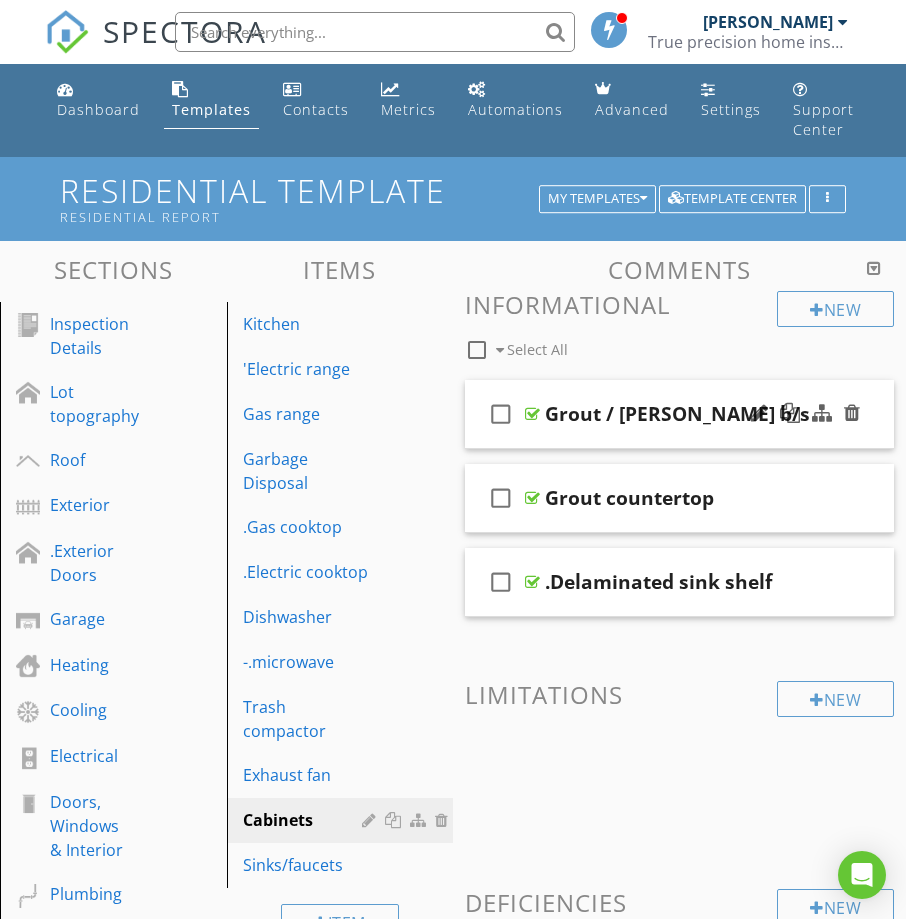 click on "check_box_outline_blank
Grout / [PERSON_NAME] b/s" at bounding box center (679, 414) 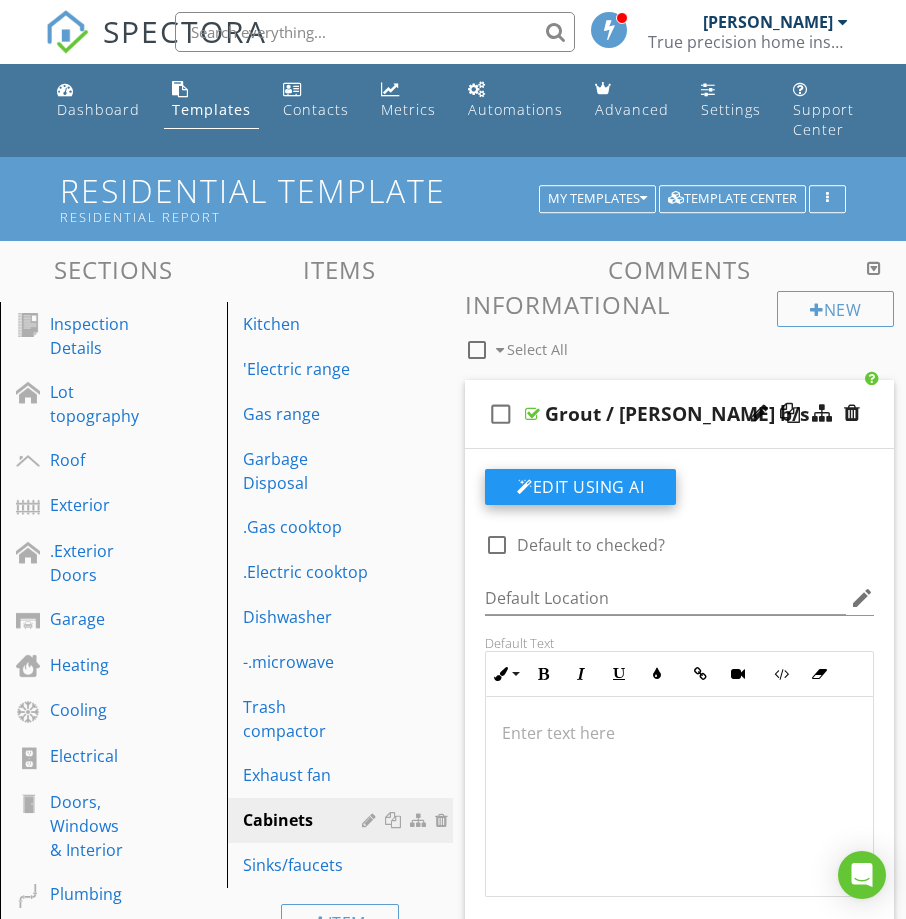 click on "Edit Using AI" at bounding box center (580, 487) 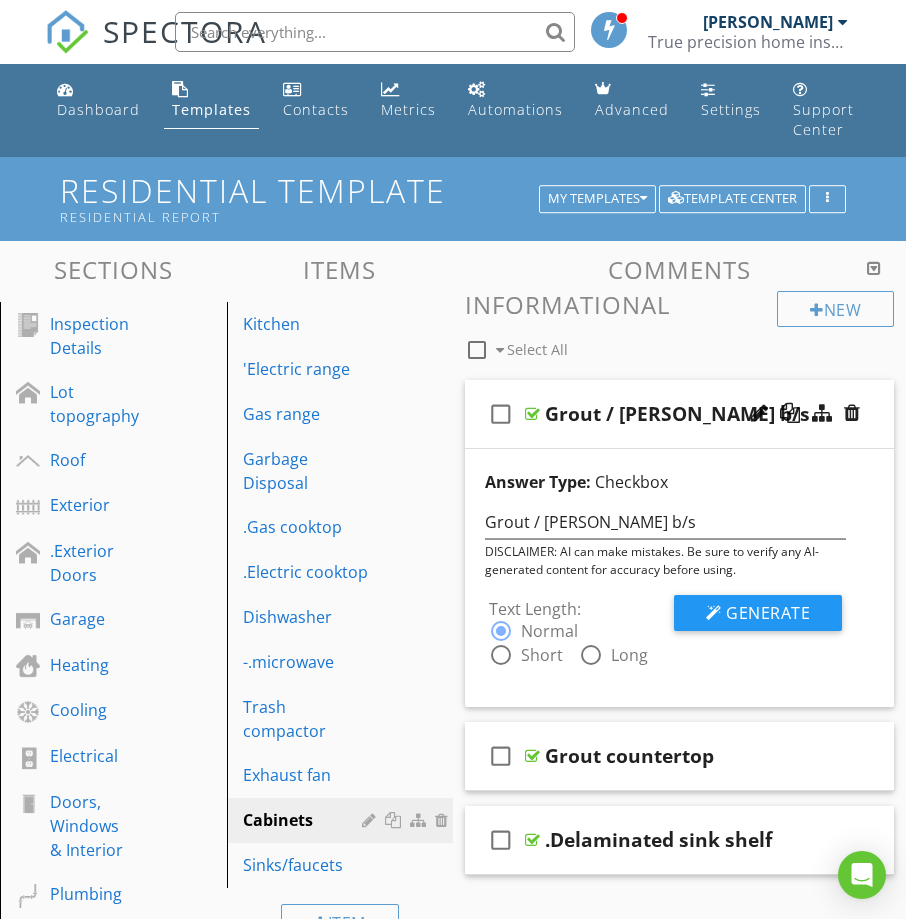click at bounding box center [501, 655] 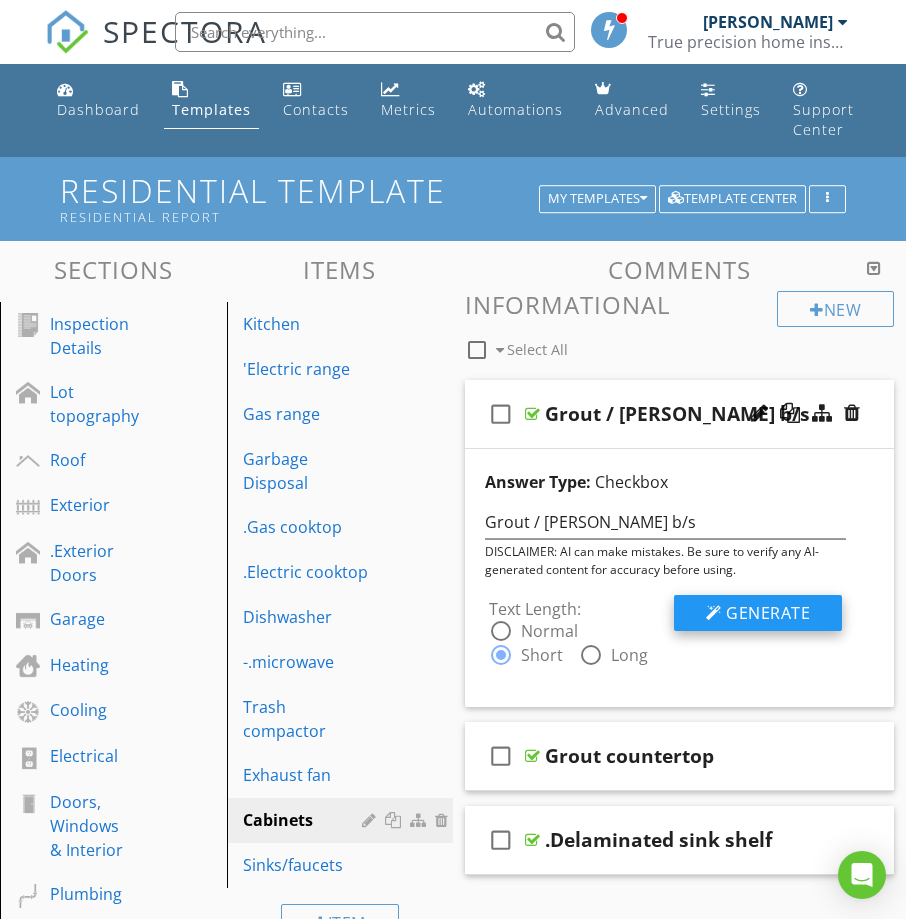 click on "Generate" at bounding box center (768, 613) 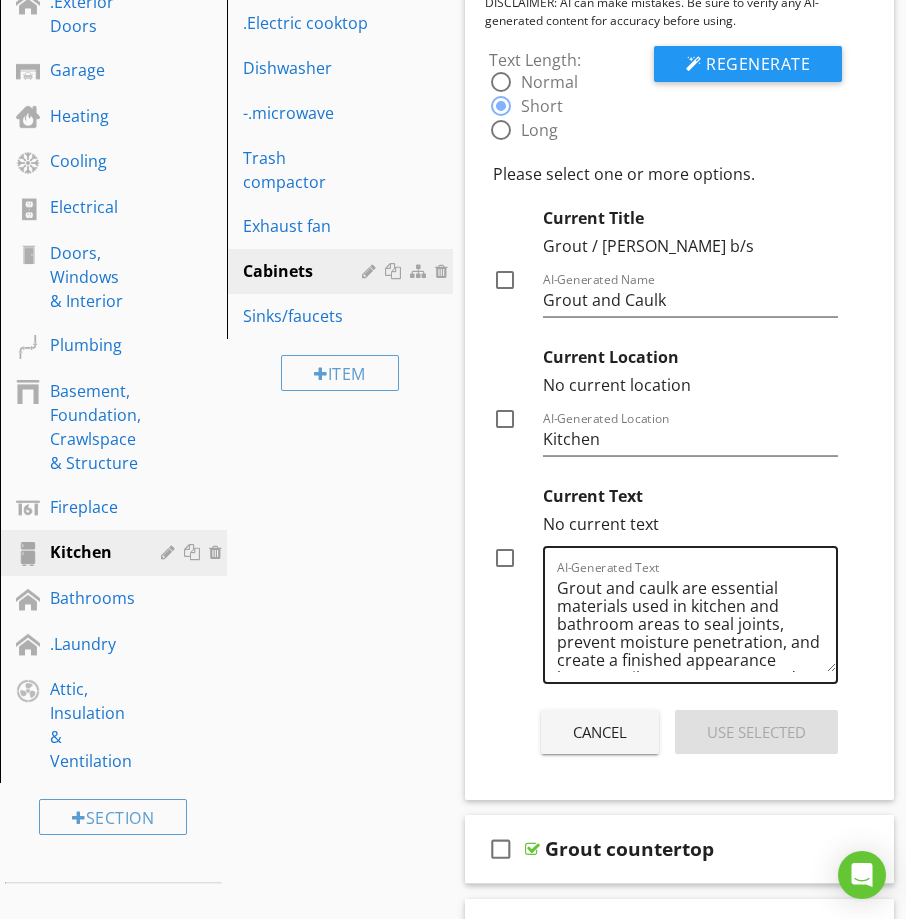scroll, scrollTop: 600, scrollLeft: 0, axis: vertical 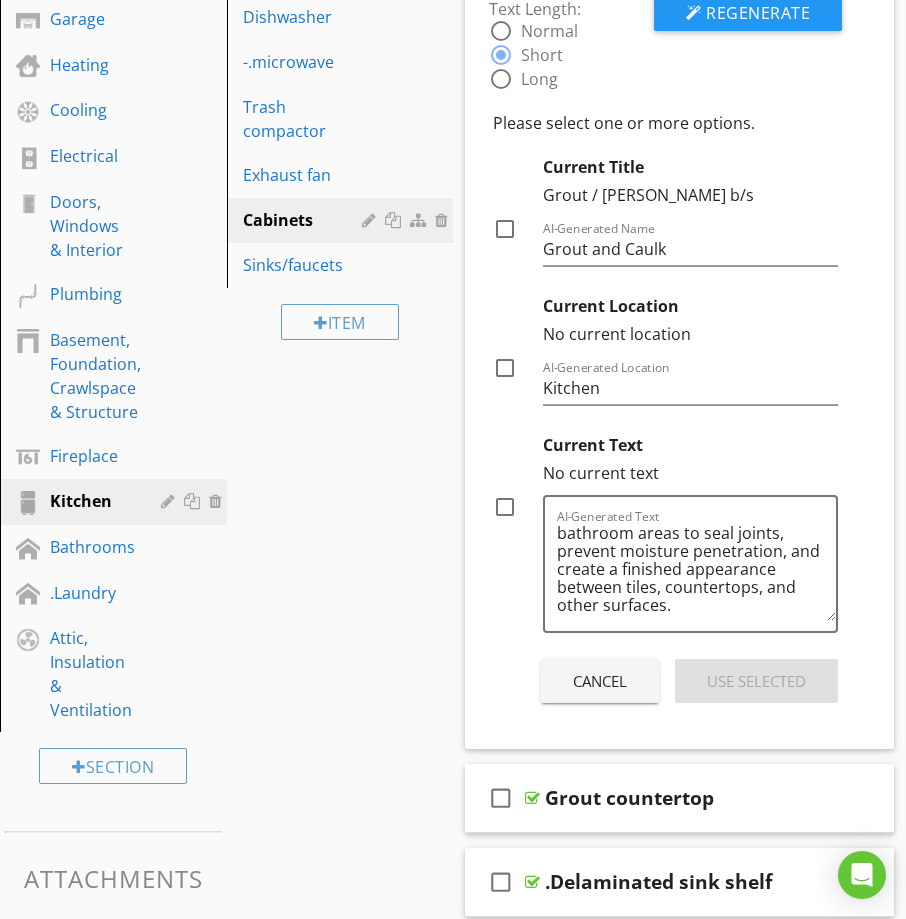 drag, startPoint x: 821, startPoint y: 532, endPoint x: 864, endPoint y: 604, distance: 83.86298 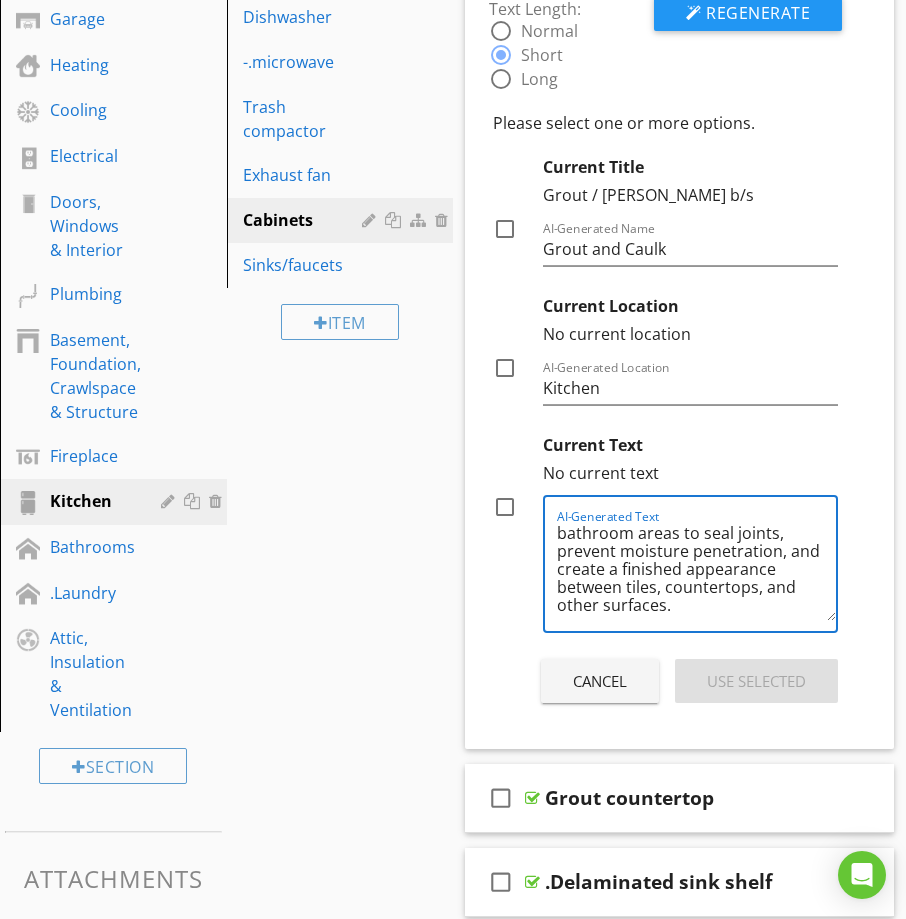 scroll, scrollTop: 0, scrollLeft: 0, axis: both 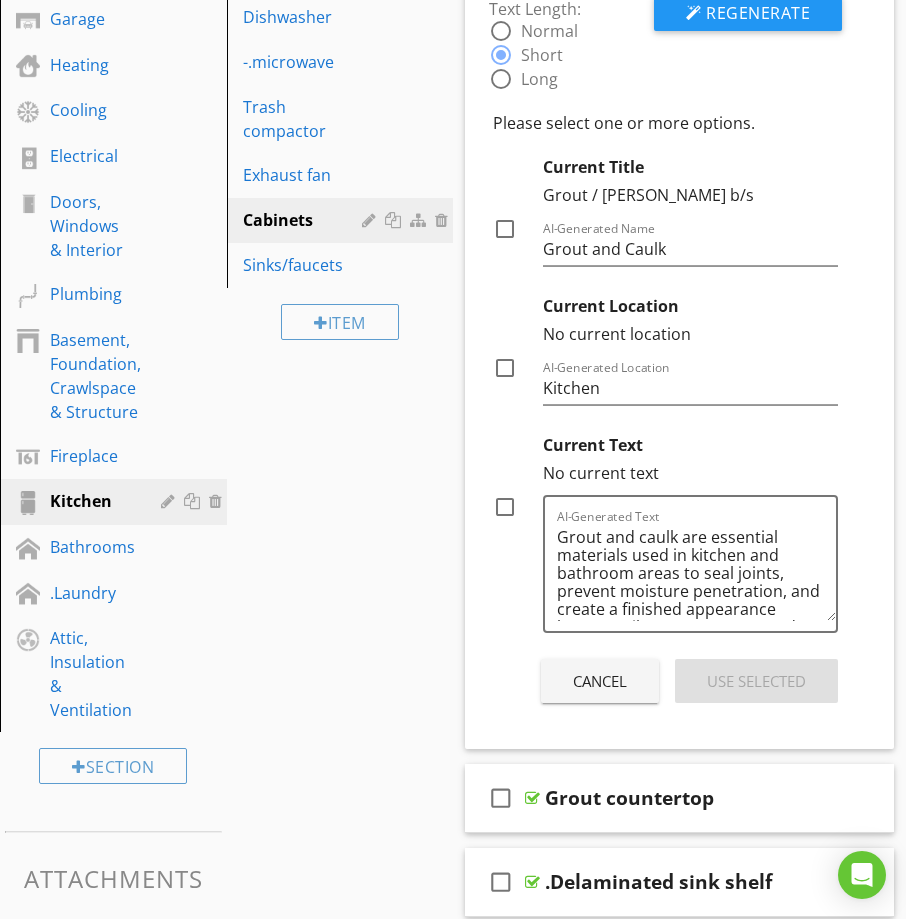 drag, startPoint x: 822, startPoint y: 527, endPoint x: 740, endPoint y: 453, distance: 110.45361 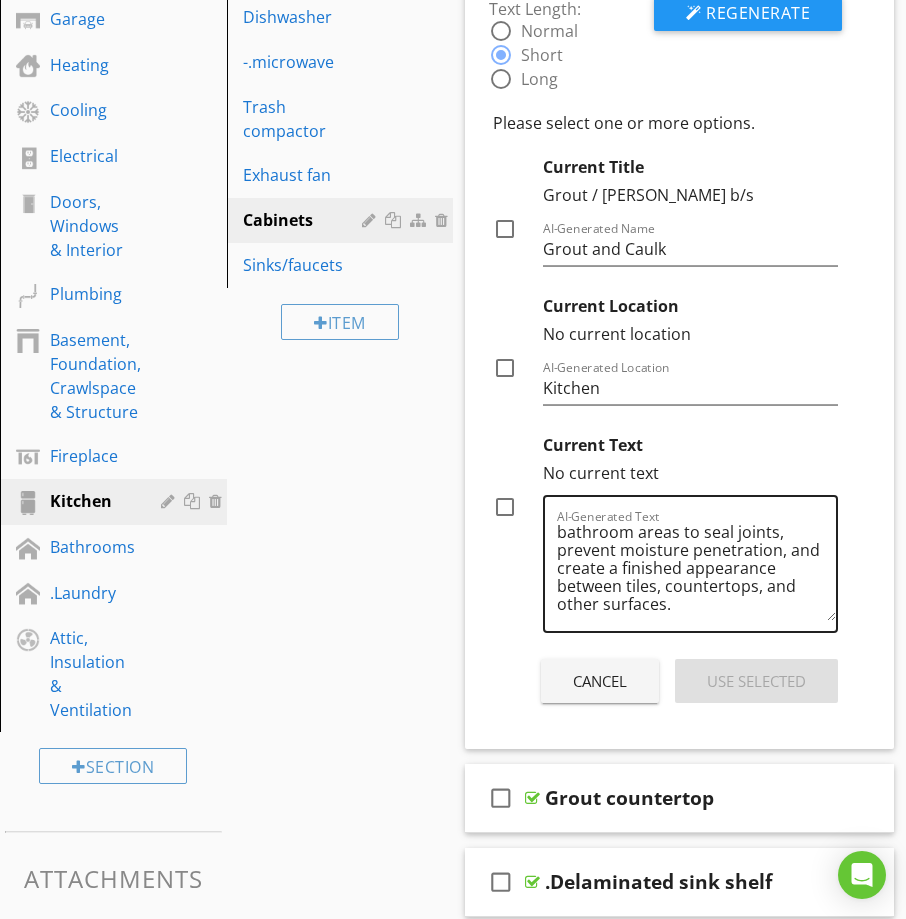 scroll, scrollTop: 0, scrollLeft: 0, axis: both 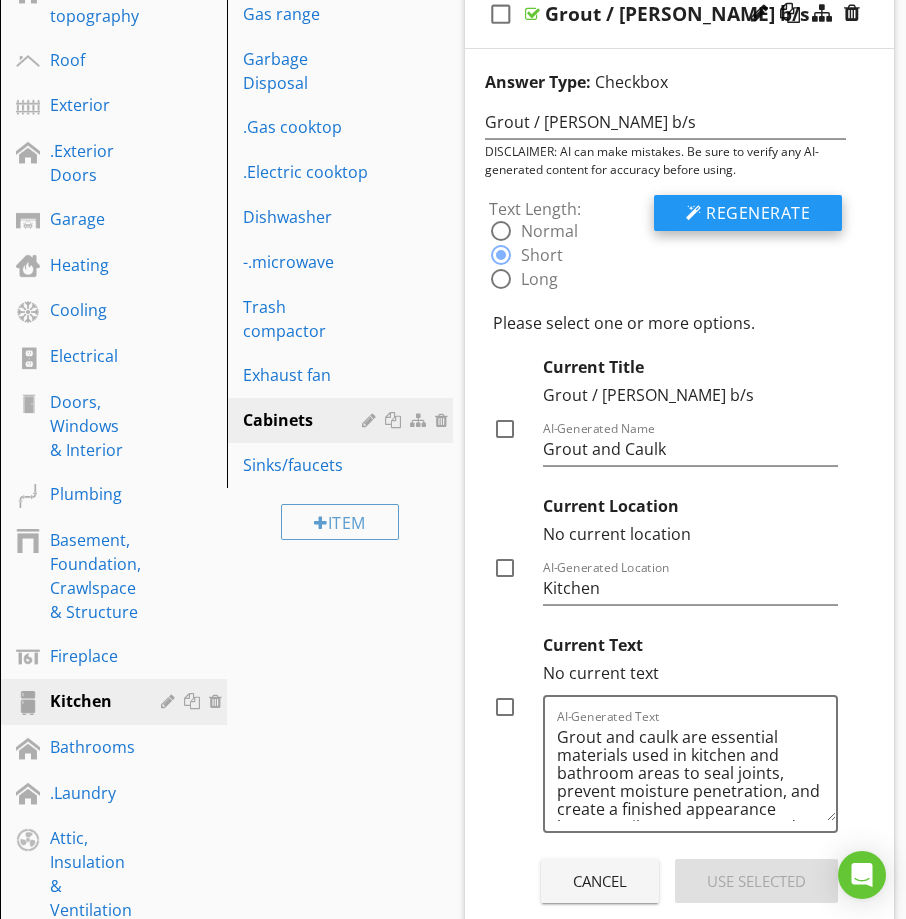 click on "Regenerate" at bounding box center (758, 213) 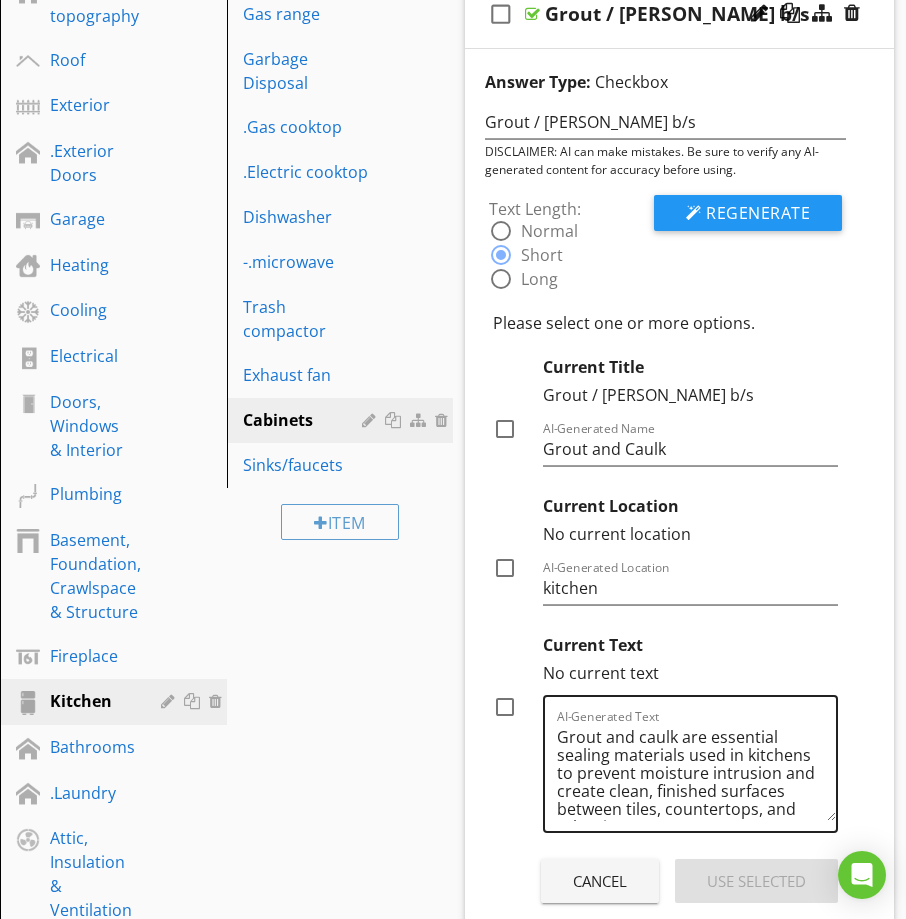 scroll, scrollTop: 23, scrollLeft: 0, axis: vertical 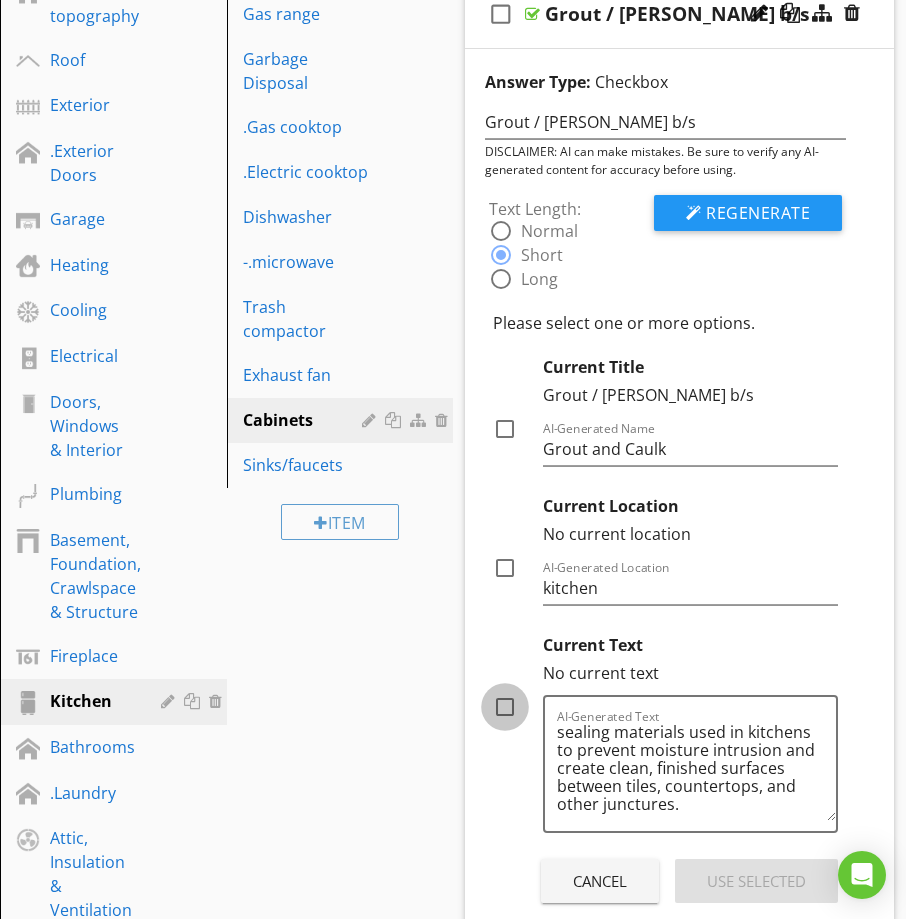 click at bounding box center (505, 707) 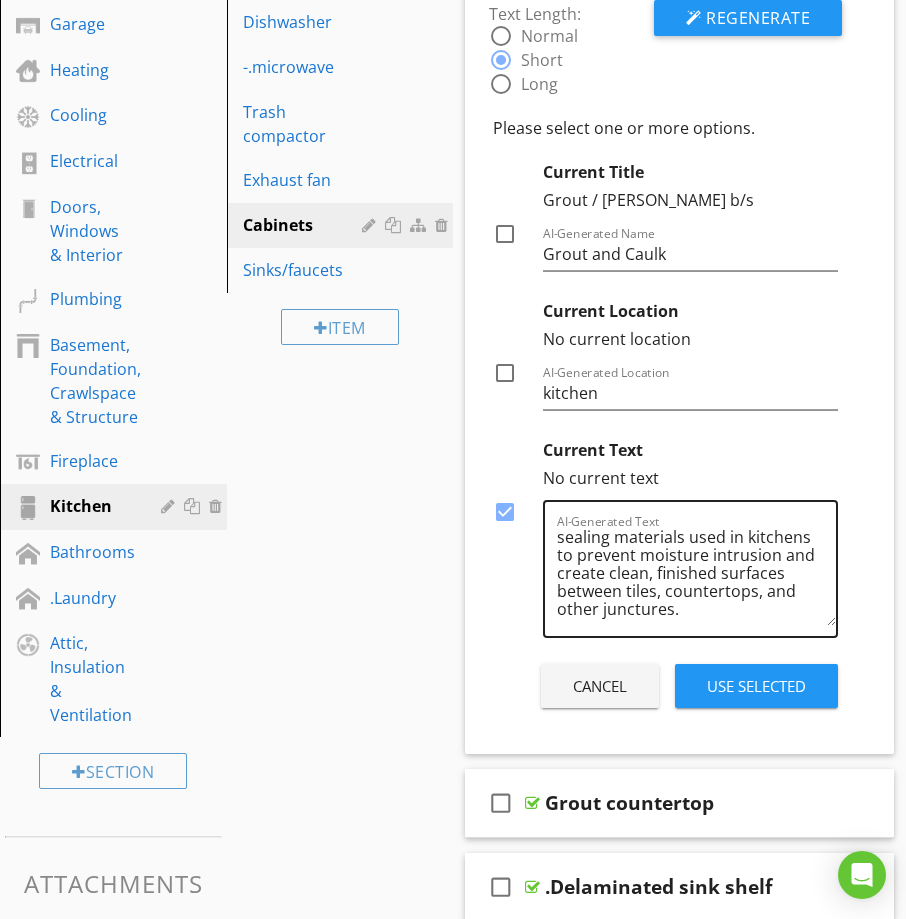 scroll, scrollTop: 600, scrollLeft: 0, axis: vertical 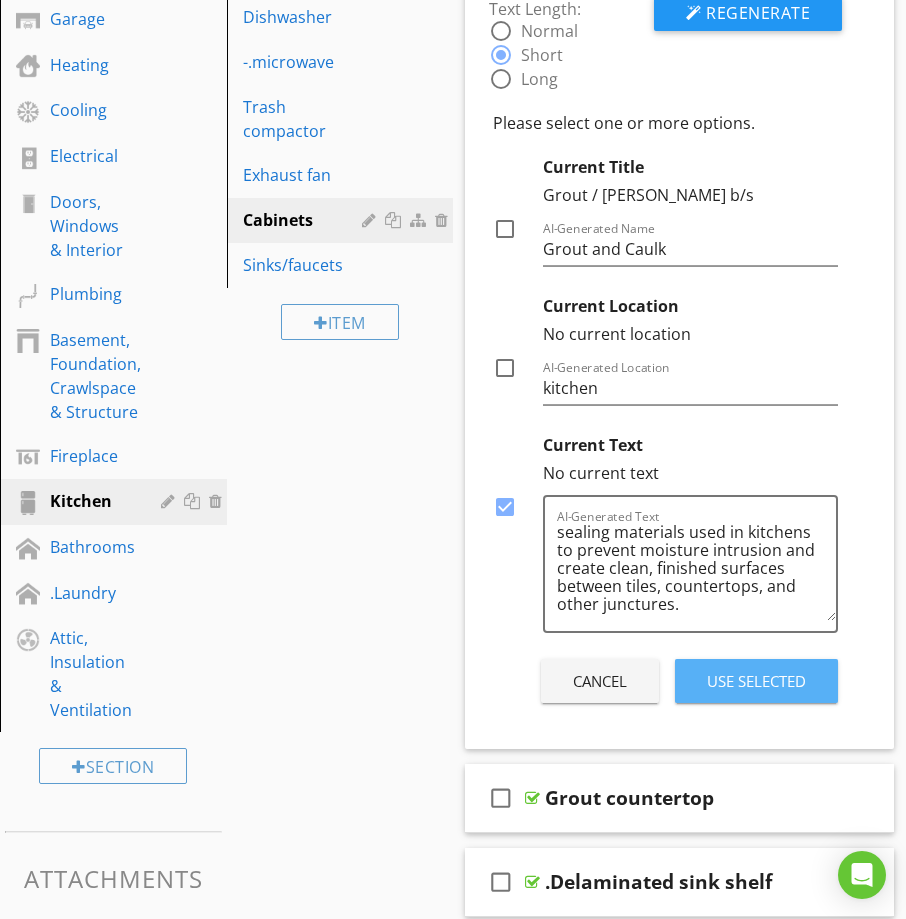 click on "Use Selected" at bounding box center [756, 681] 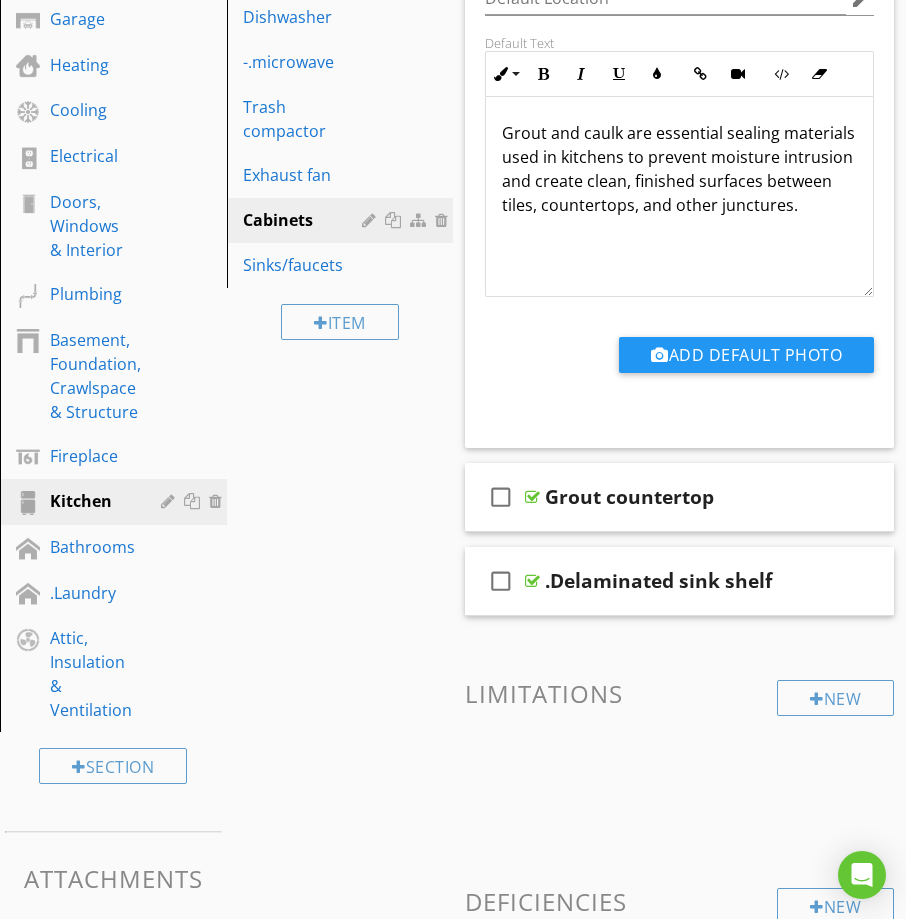 click on "Grout and caulk are essential sealing materials used in kitchens to prevent moisture intrusion and create clean, finished surfaces between tiles, countertops, and other junctures." at bounding box center [679, 169] 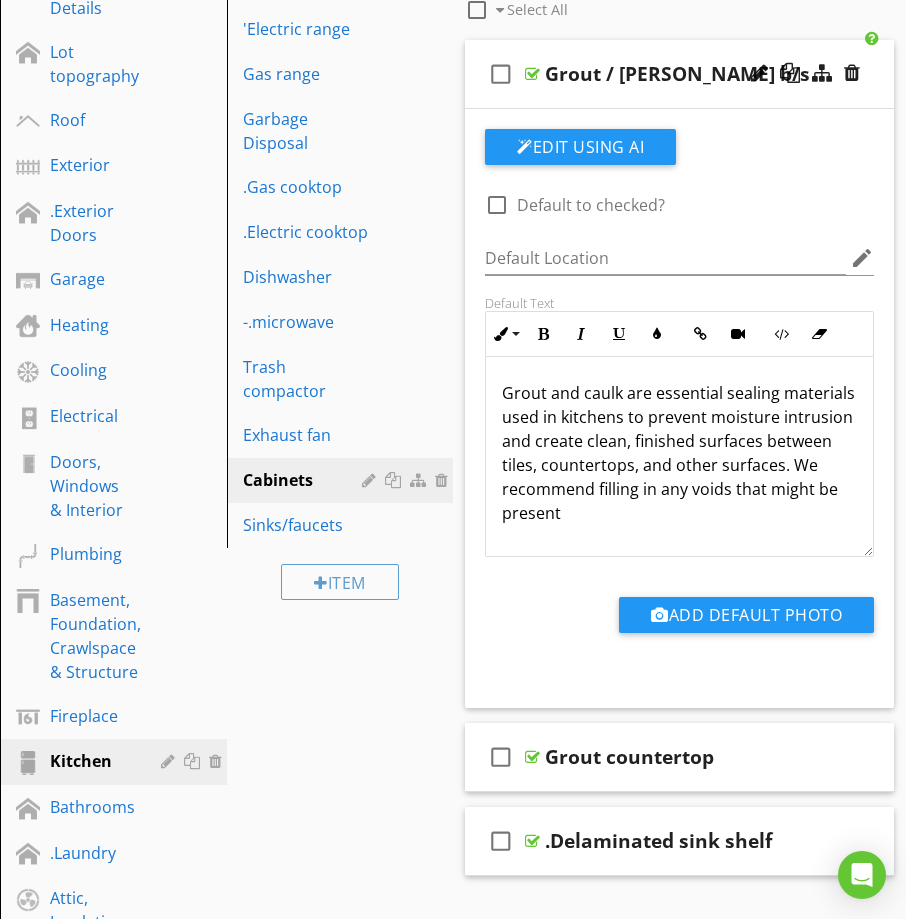 scroll, scrollTop: 300, scrollLeft: 0, axis: vertical 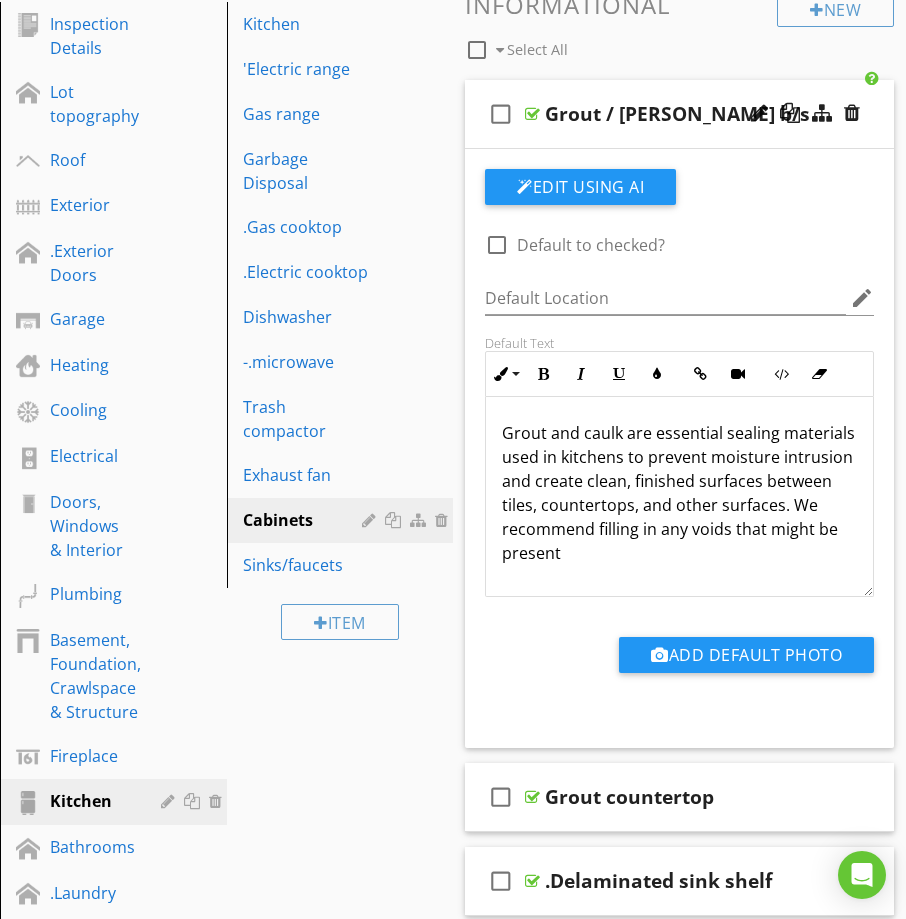 click on "check_box_outline_blank
Grout / [PERSON_NAME] b/s" at bounding box center (679, 114) 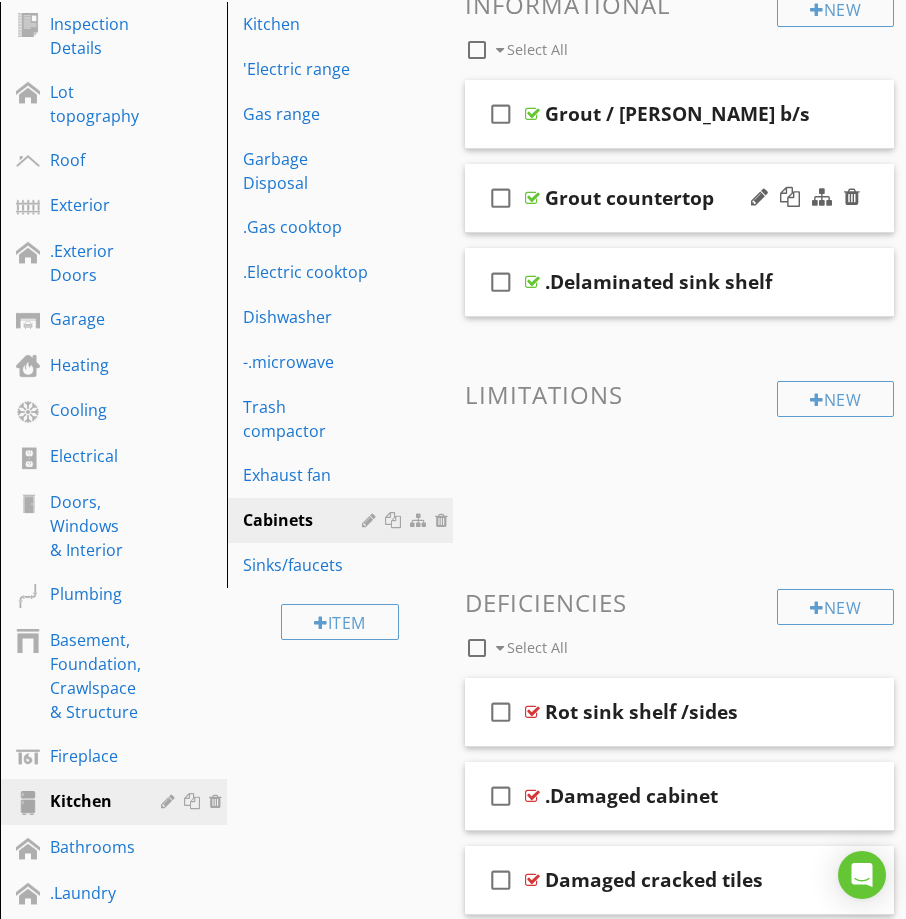 click on "check_box_outline_blank
Grout countertop" at bounding box center (679, 198) 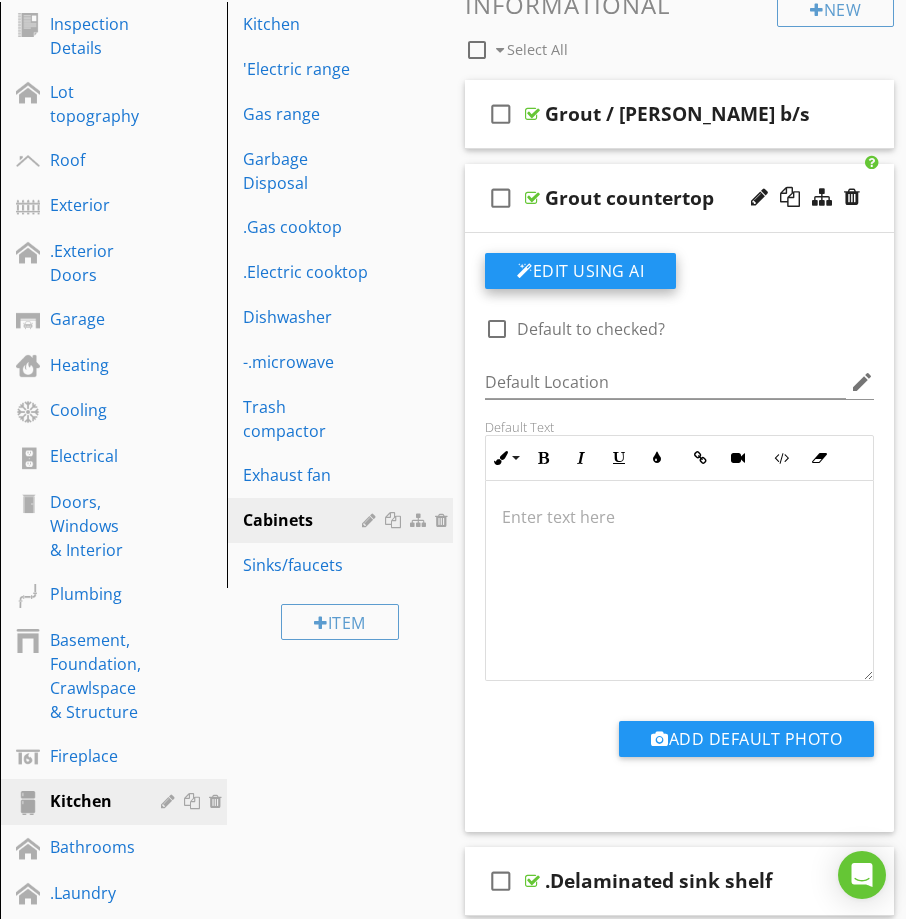 click on "Edit Using AI" at bounding box center [580, 271] 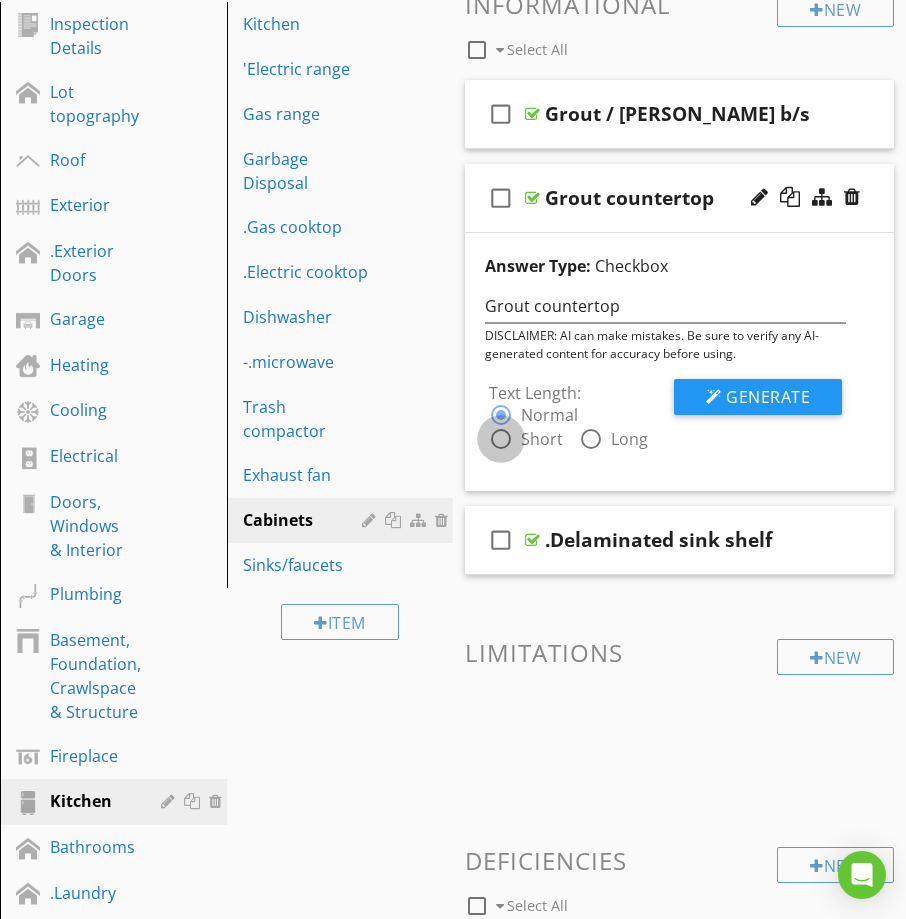 drag, startPoint x: 504, startPoint y: 435, endPoint x: 546, endPoint y: 431, distance: 42.190044 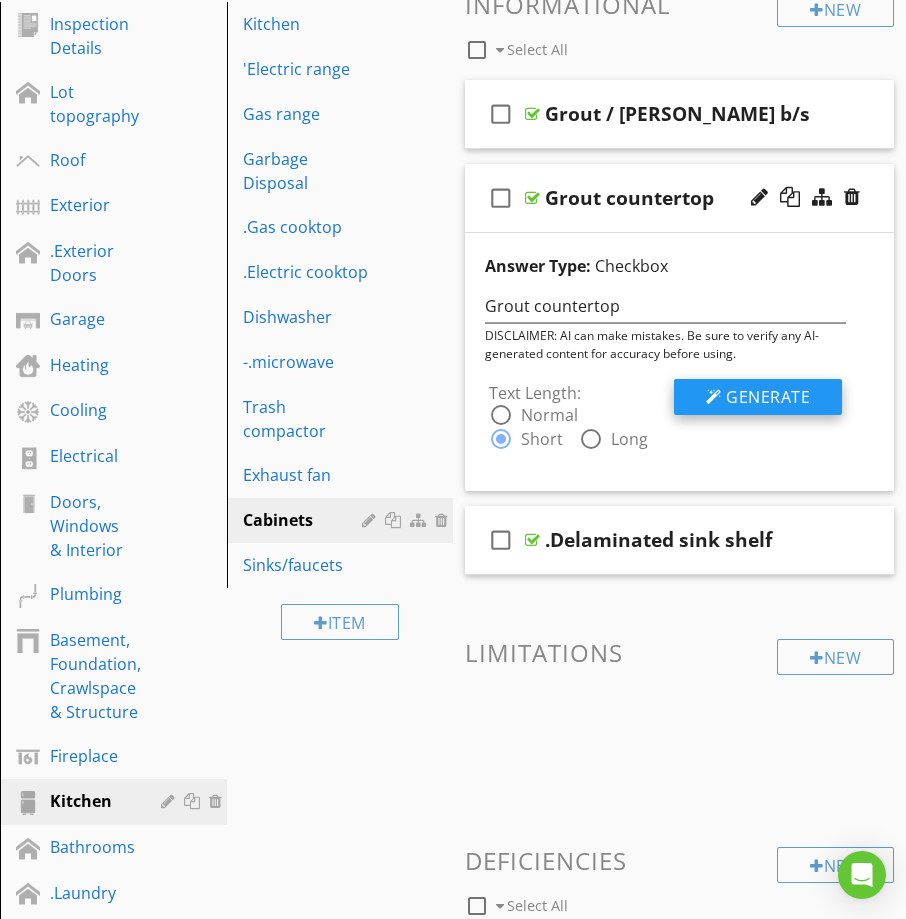 click on "Generate" at bounding box center [768, 397] 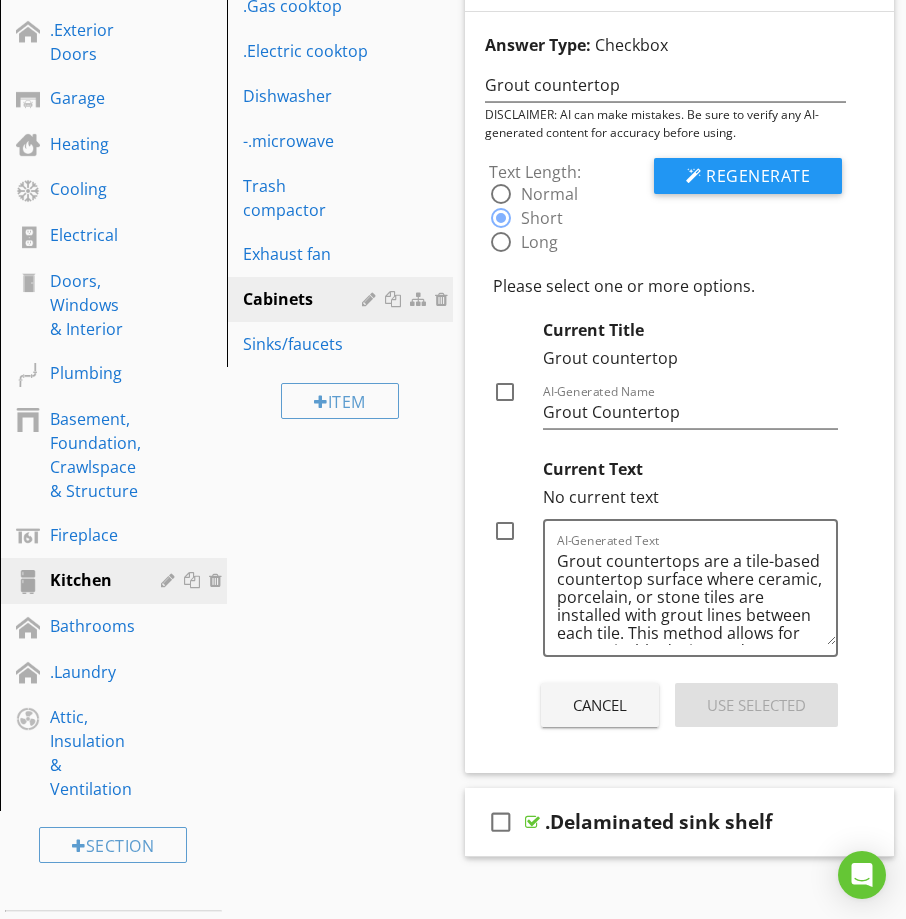 scroll, scrollTop: 600, scrollLeft: 0, axis: vertical 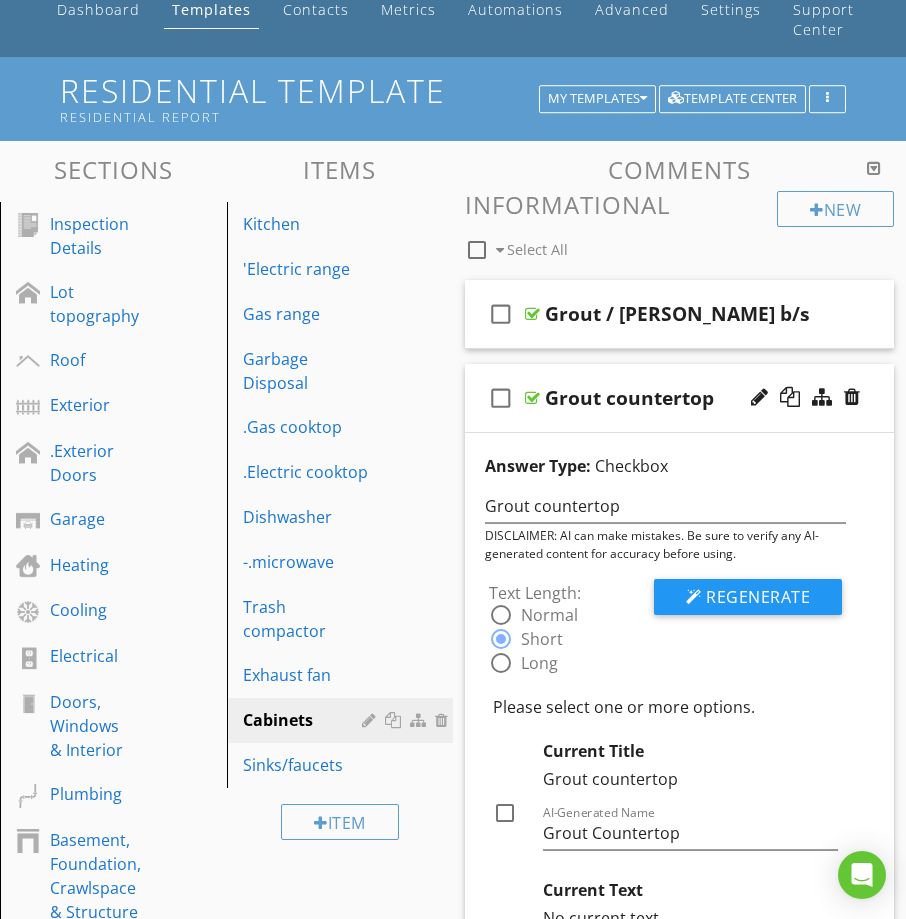click on "Grout countertop" at bounding box center [629, 398] 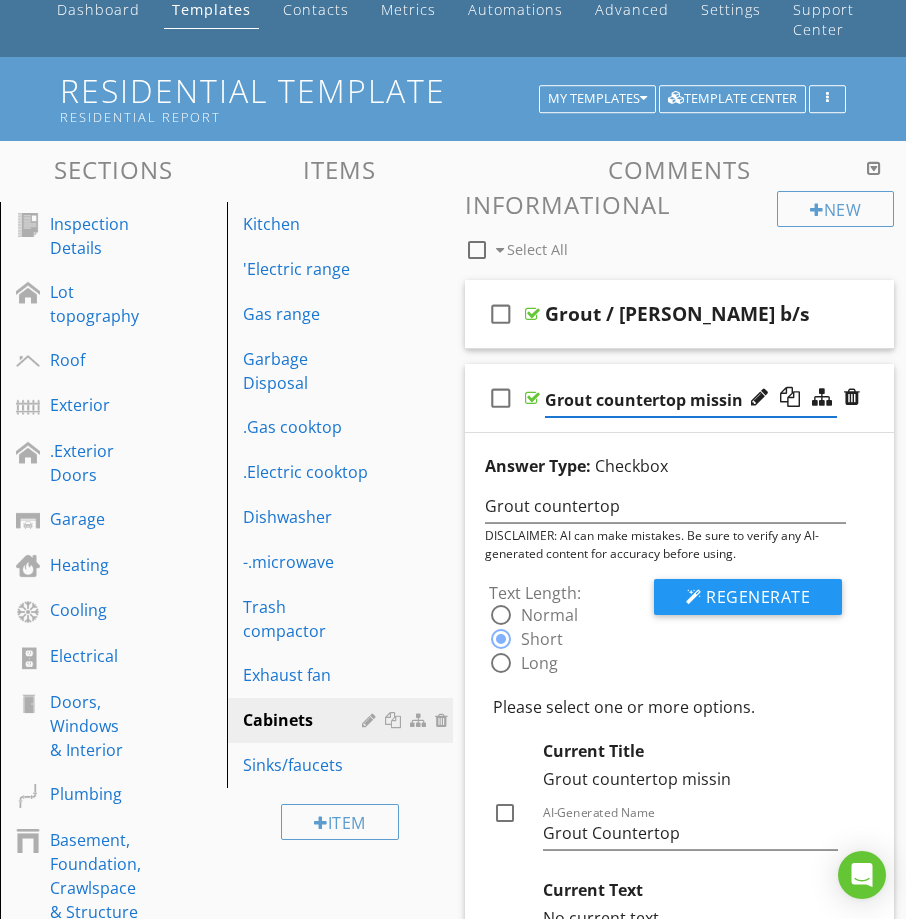 type on "Grout countertop missing" 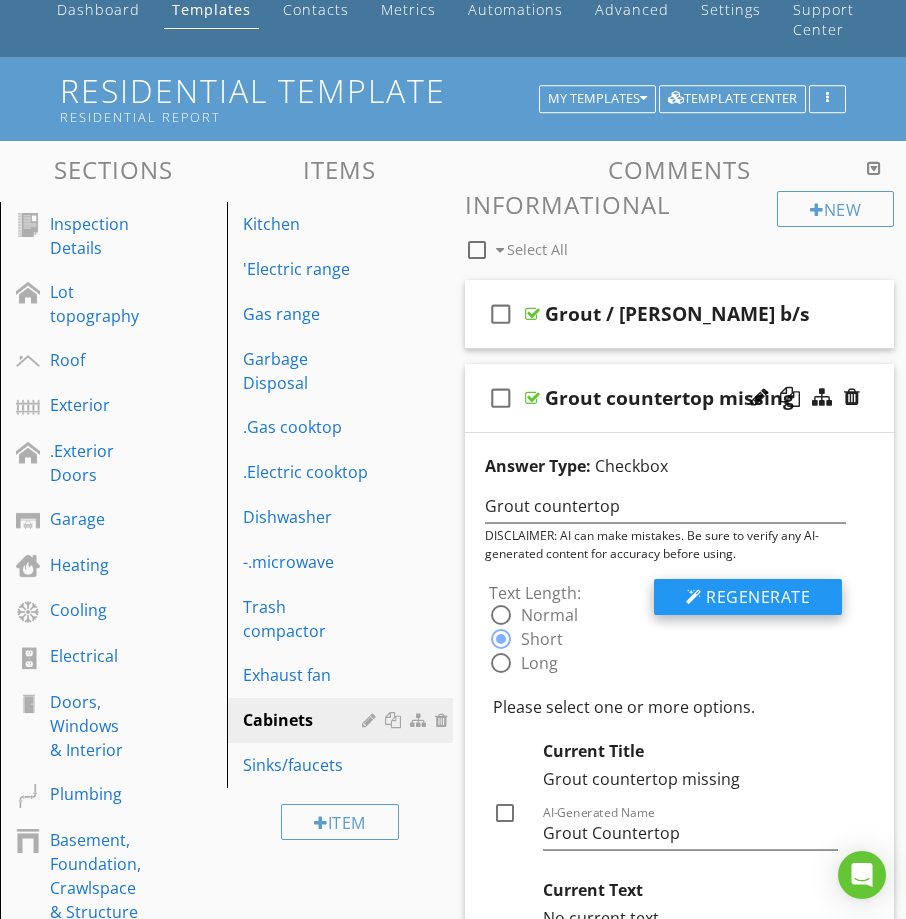 click on "Regenerate" at bounding box center (758, 597) 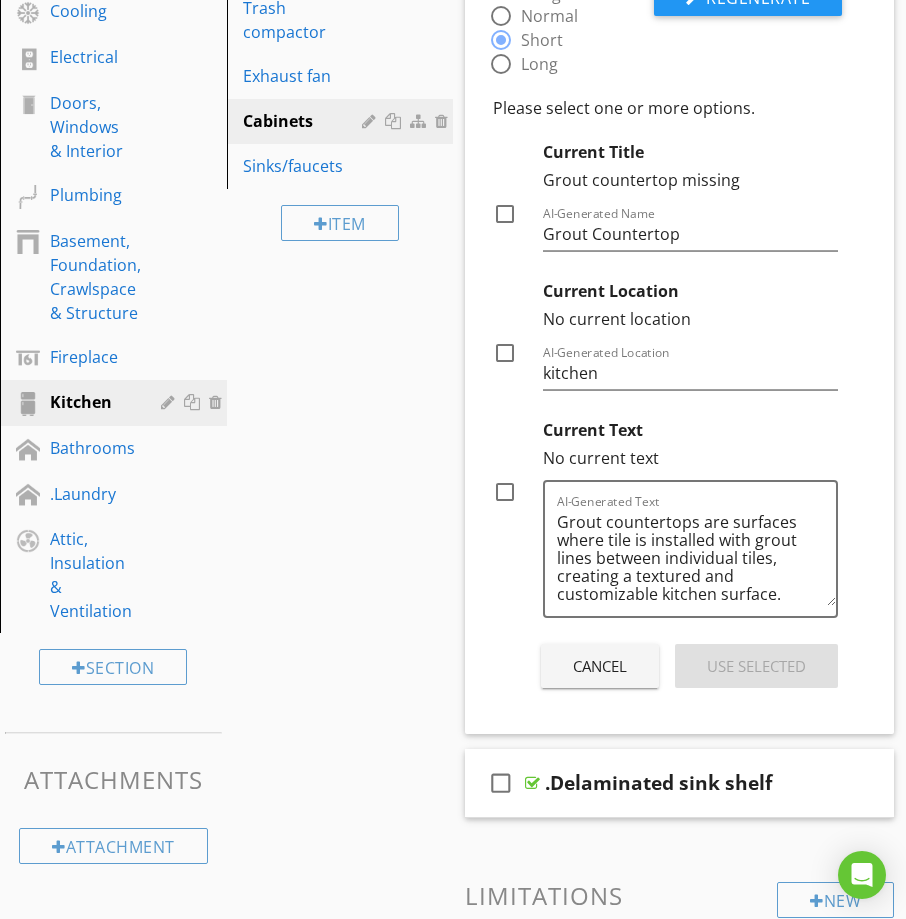 scroll, scrollTop: 700, scrollLeft: 0, axis: vertical 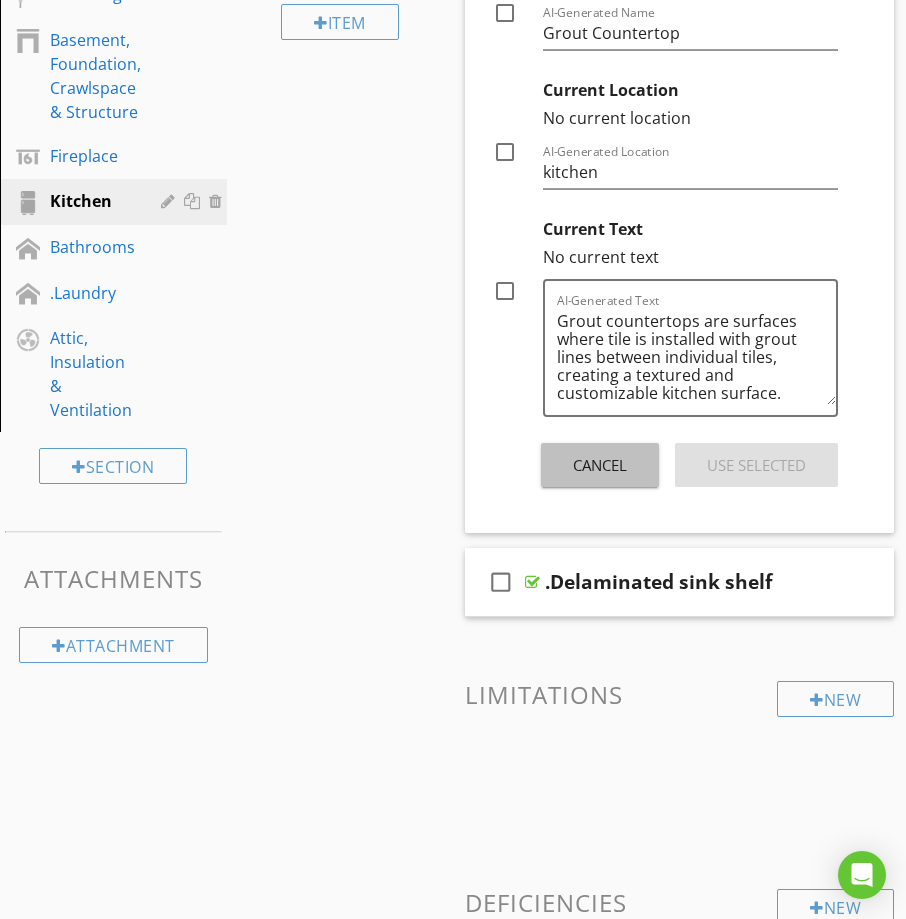 click on "Cancel" at bounding box center [600, 465] 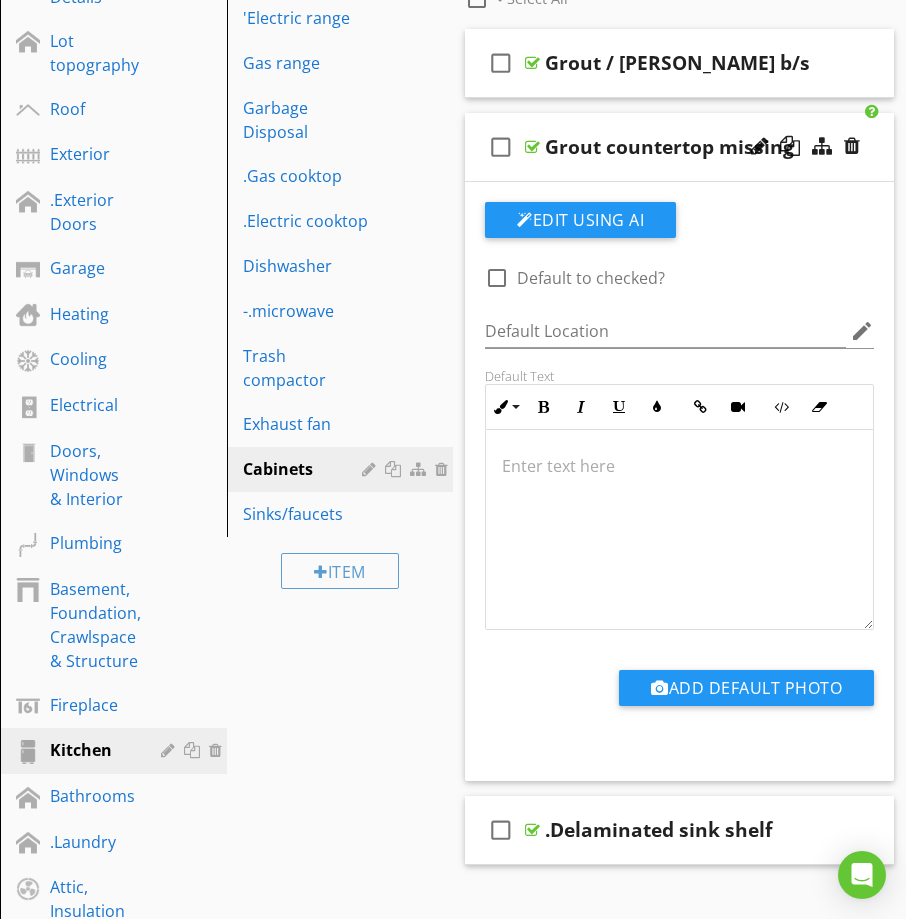scroll, scrollTop: 400, scrollLeft: 0, axis: vertical 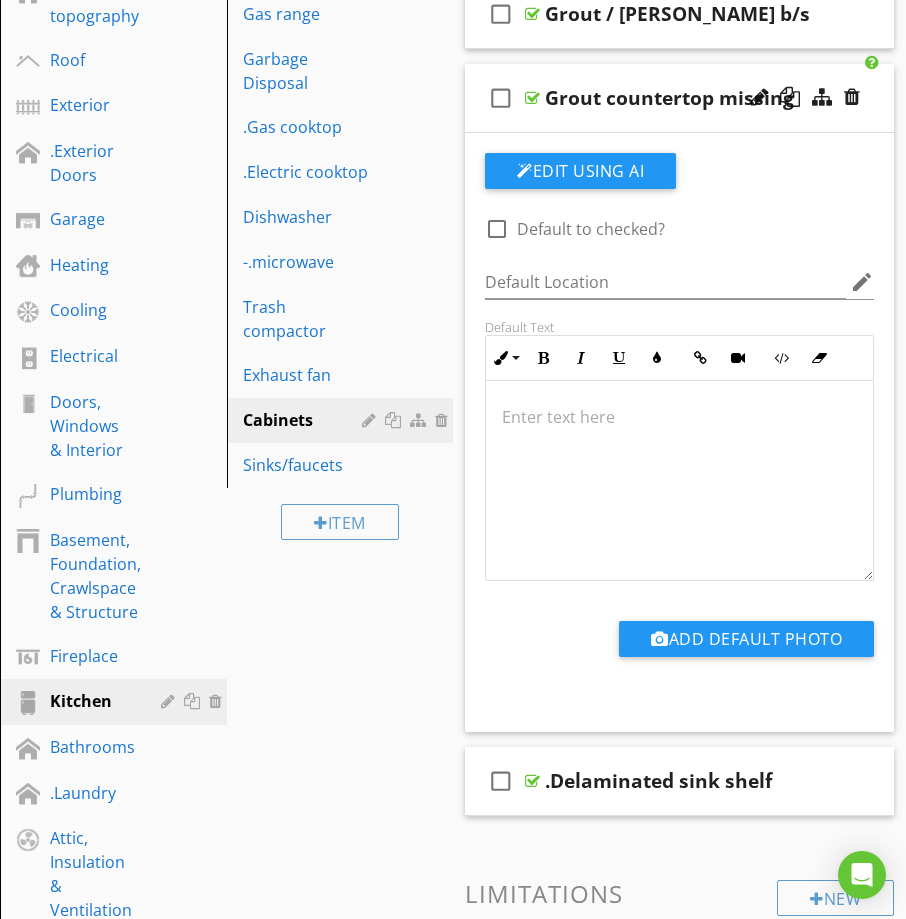 click at bounding box center [679, 481] 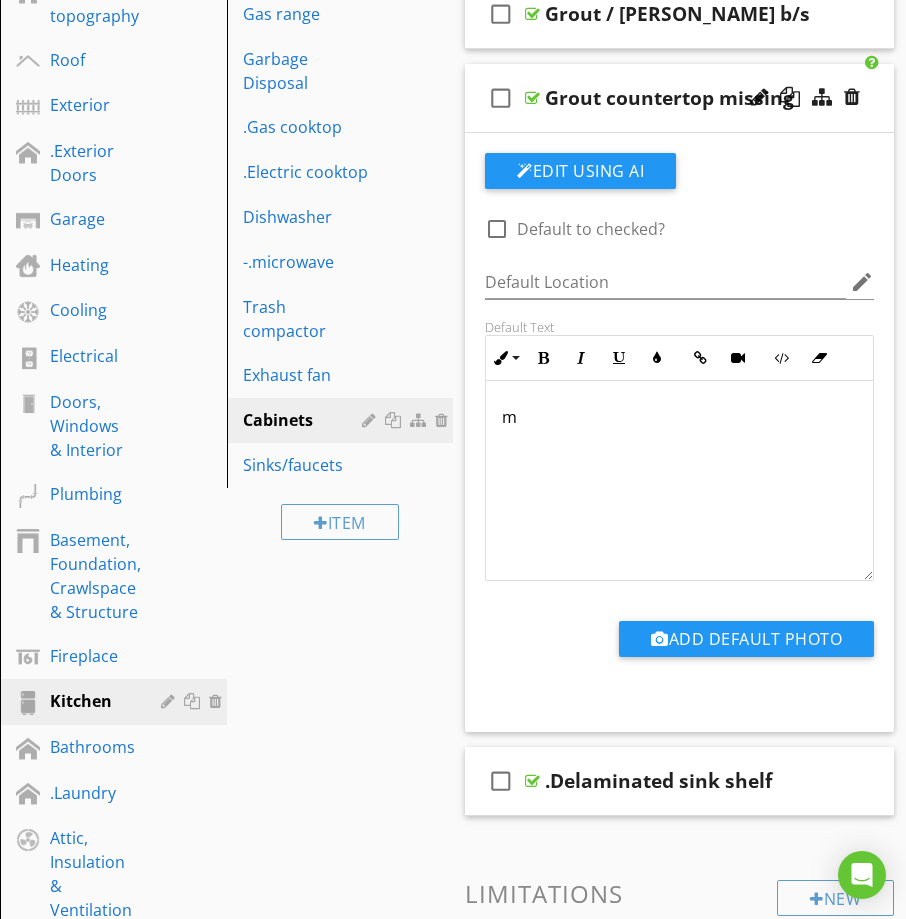 type 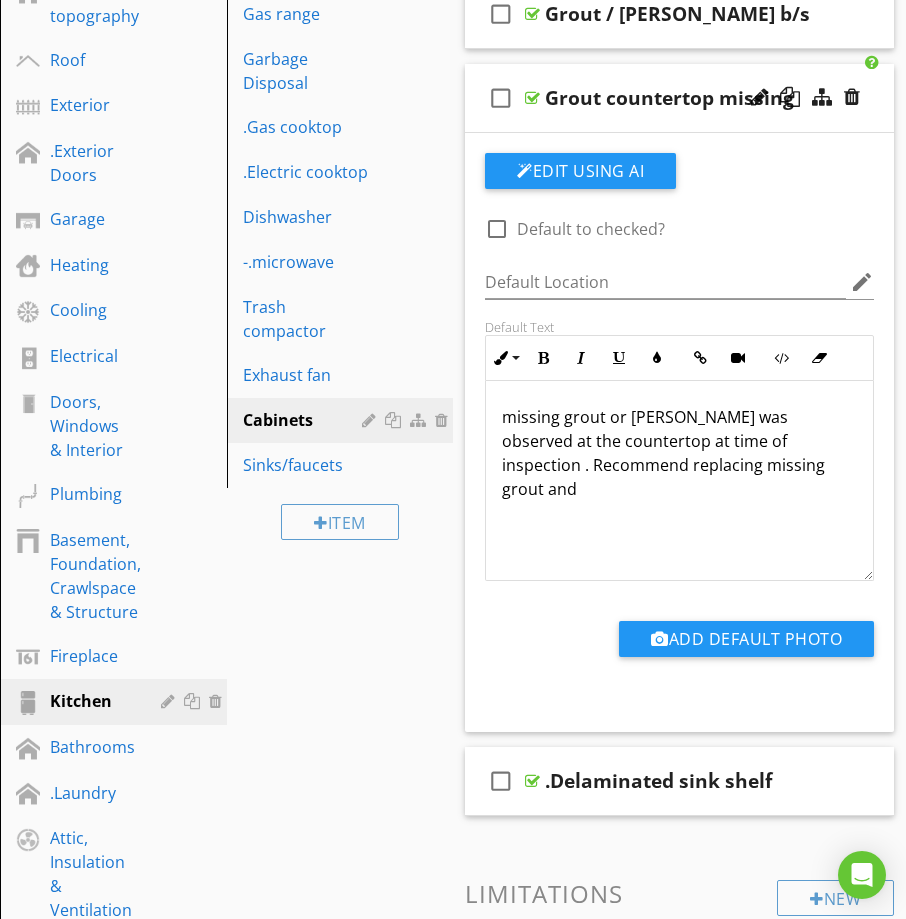 type 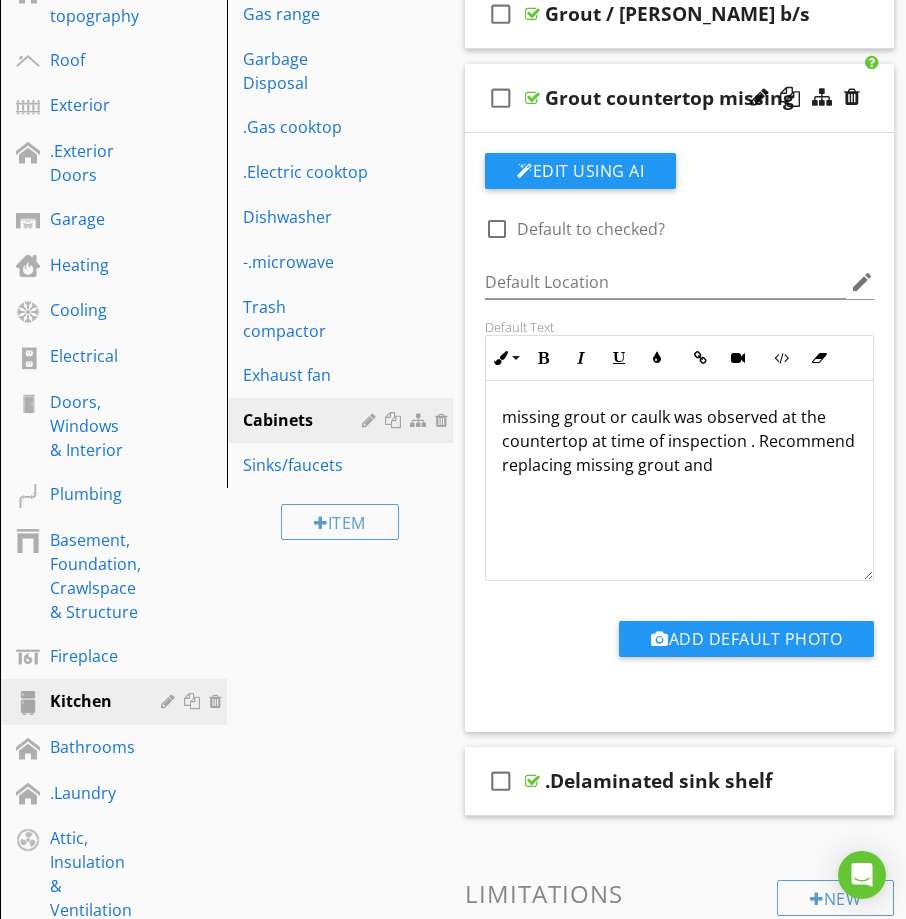 click on "missing grout or caulk was observed at the countertop at time of inspection . Recommend replacing missing grout and" at bounding box center (679, 441) 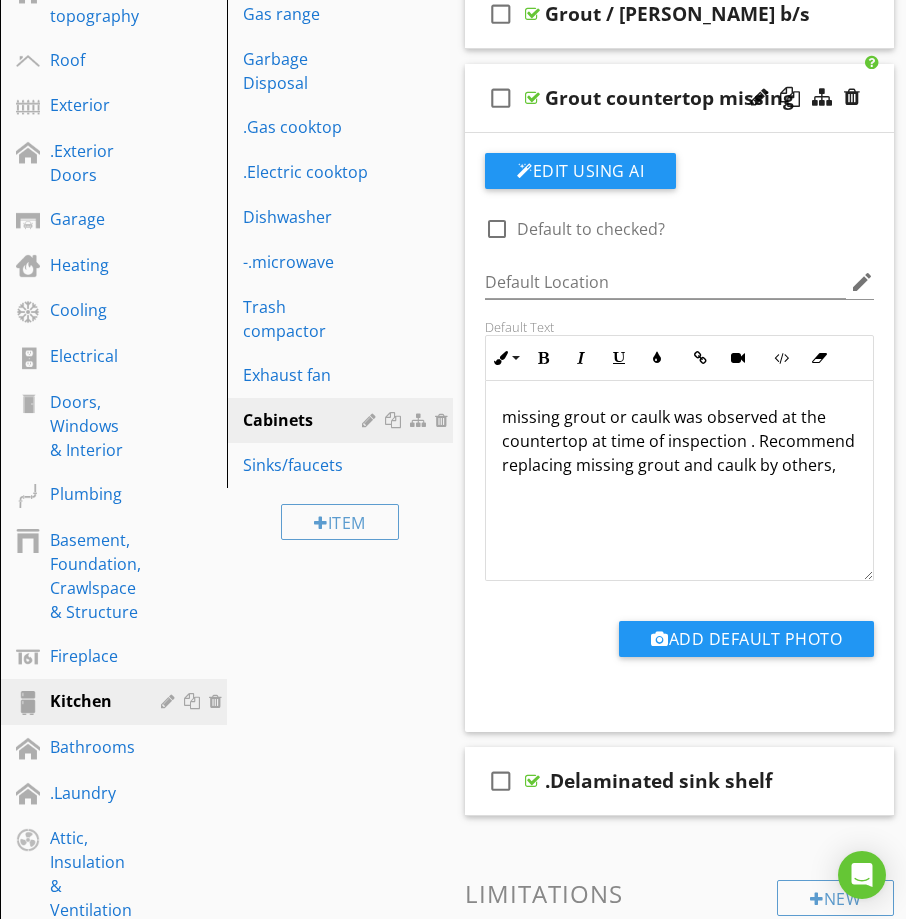 click on "check_box_outline_blank
Grout countertop missing" at bounding box center [679, 98] 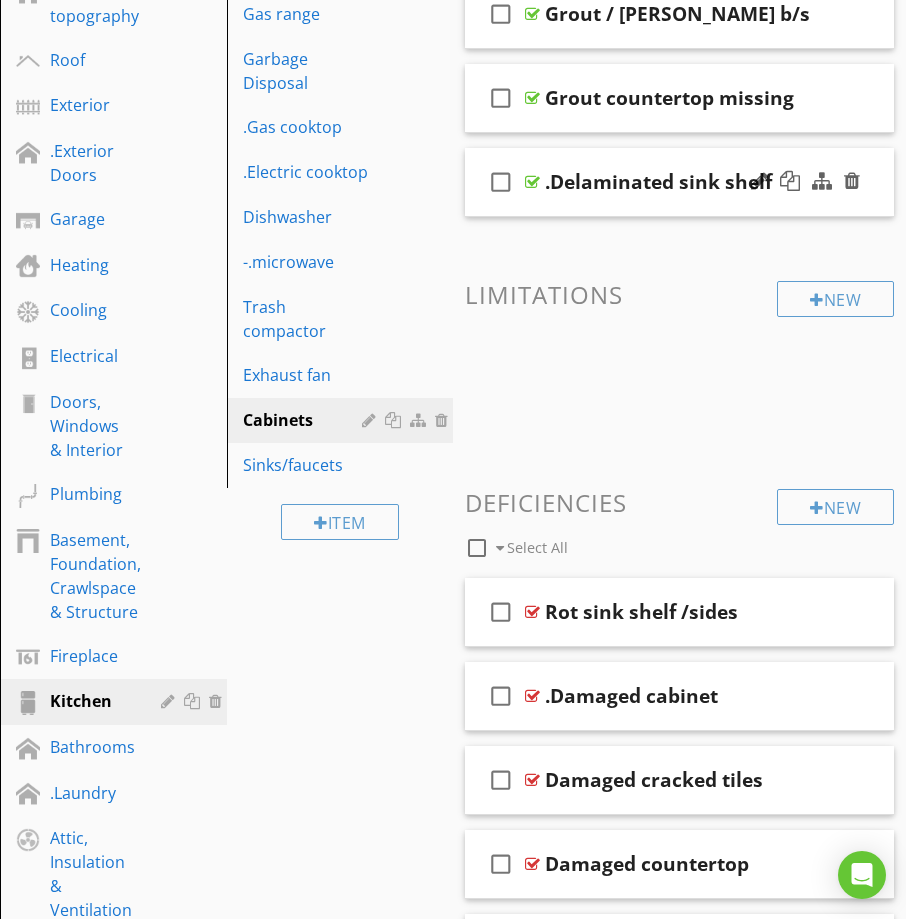 click on "check_box_outline_blank
.Delaminated sink shelf" at bounding box center [679, 182] 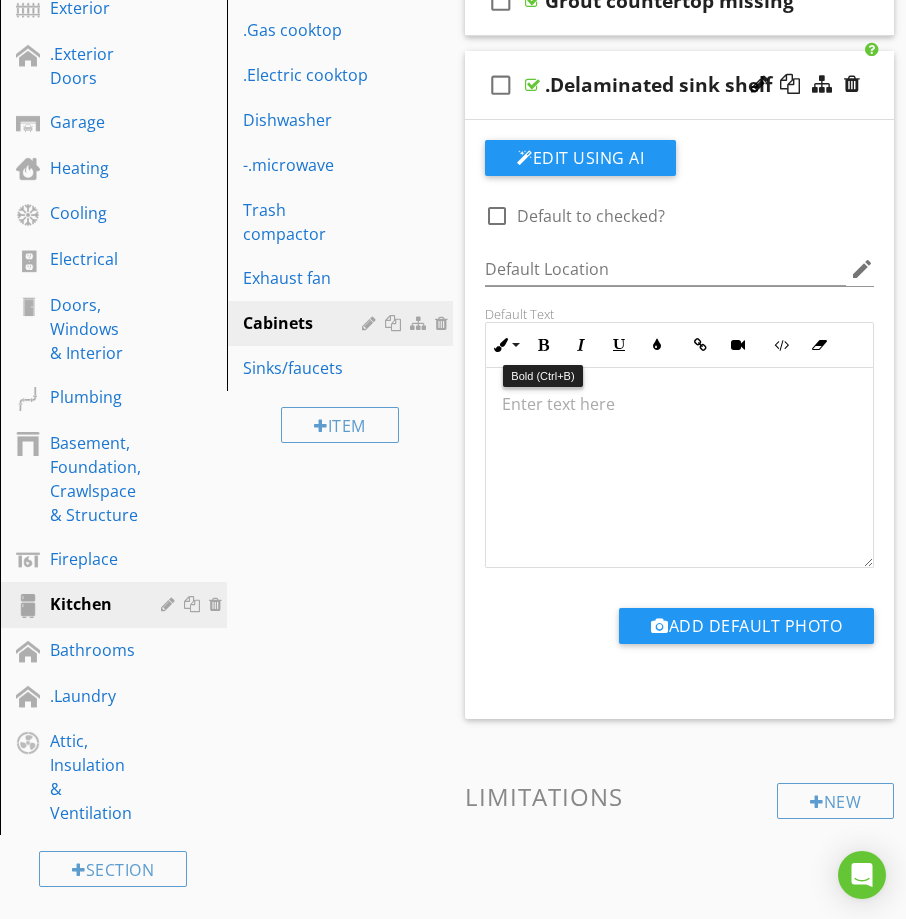 scroll, scrollTop: 500, scrollLeft: 0, axis: vertical 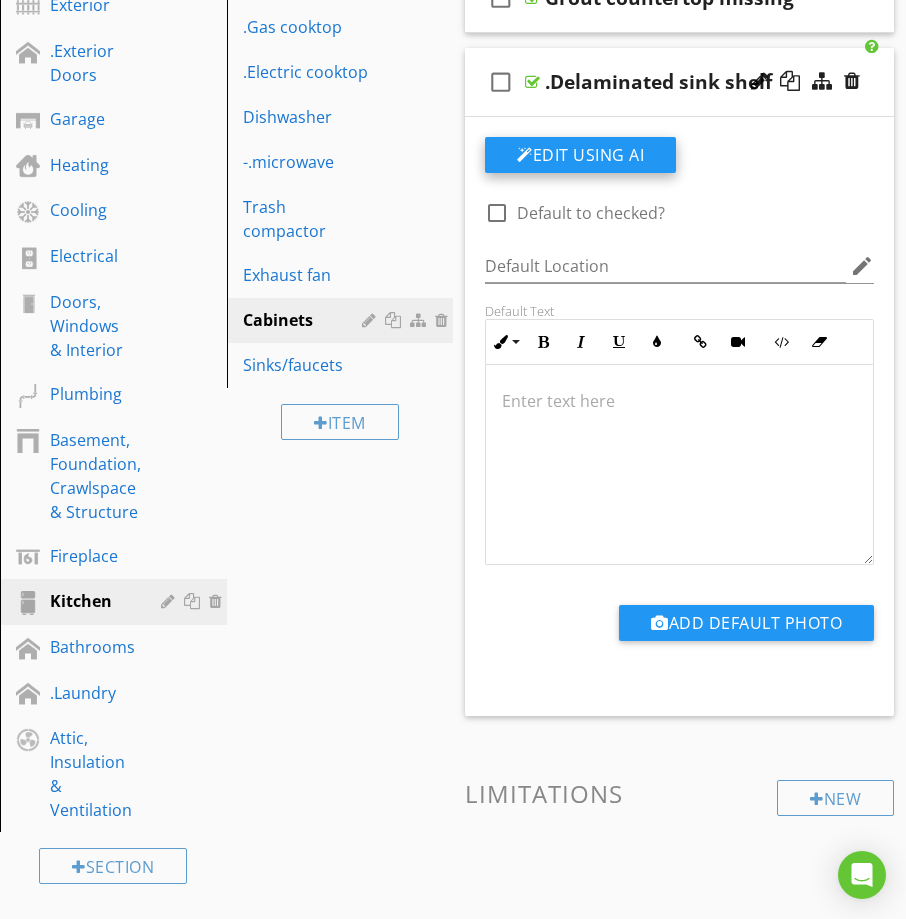 click on "Edit Using AI" at bounding box center [580, 155] 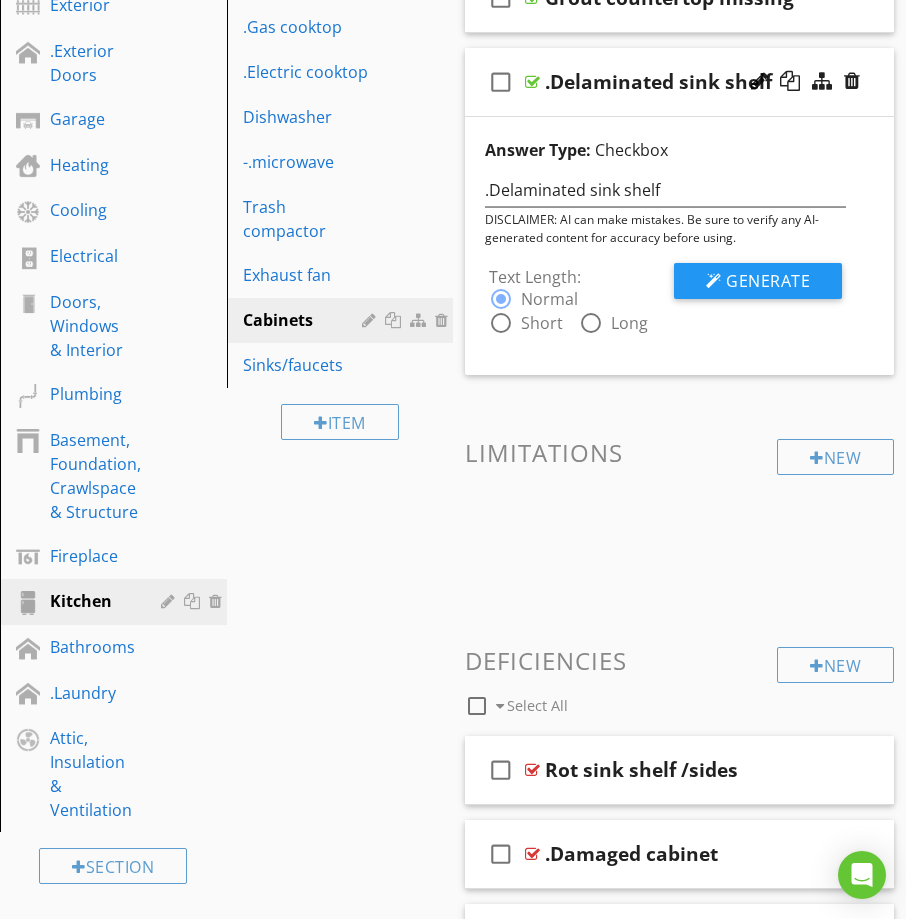 drag, startPoint x: 492, startPoint y: 316, endPoint x: 509, endPoint y: 318, distance: 17.117243 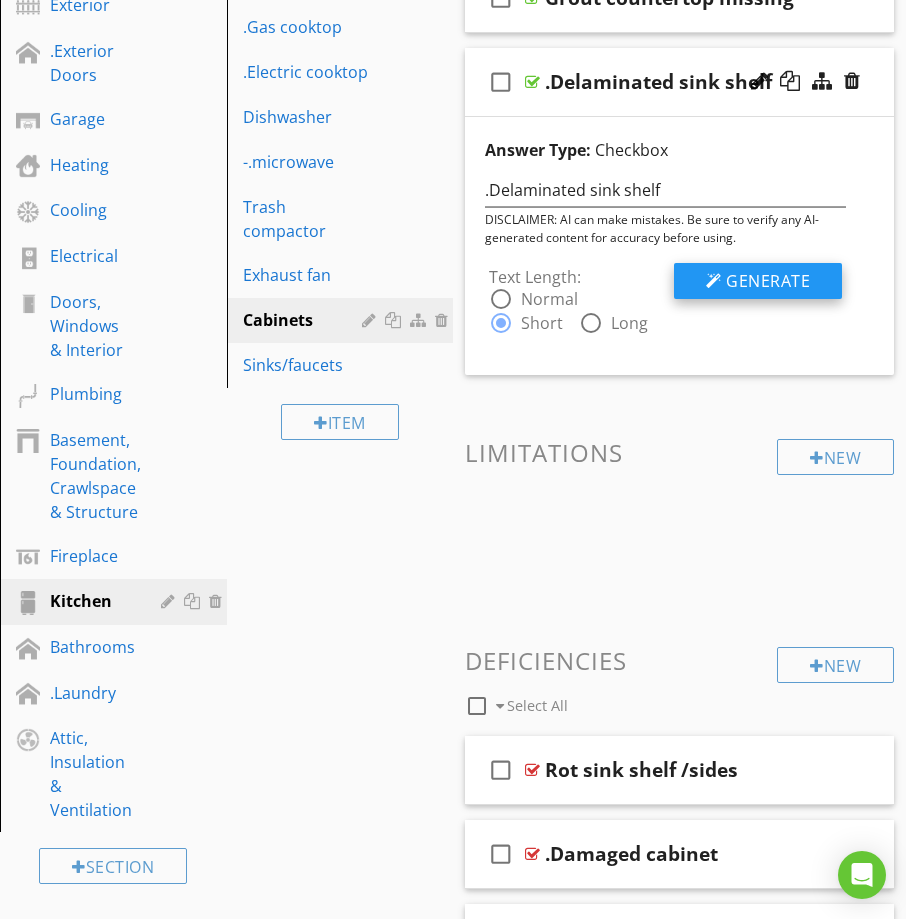 click on "Generate" at bounding box center [758, 281] 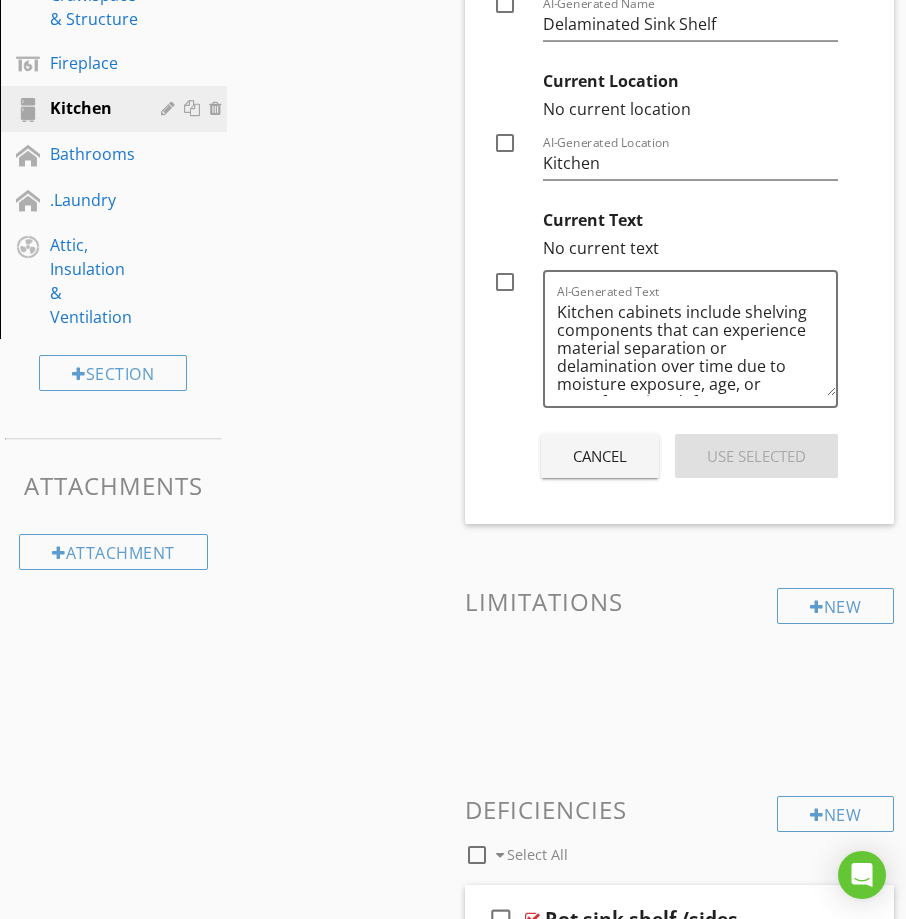 scroll, scrollTop: 1000, scrollLeft: 0, axis: vertical 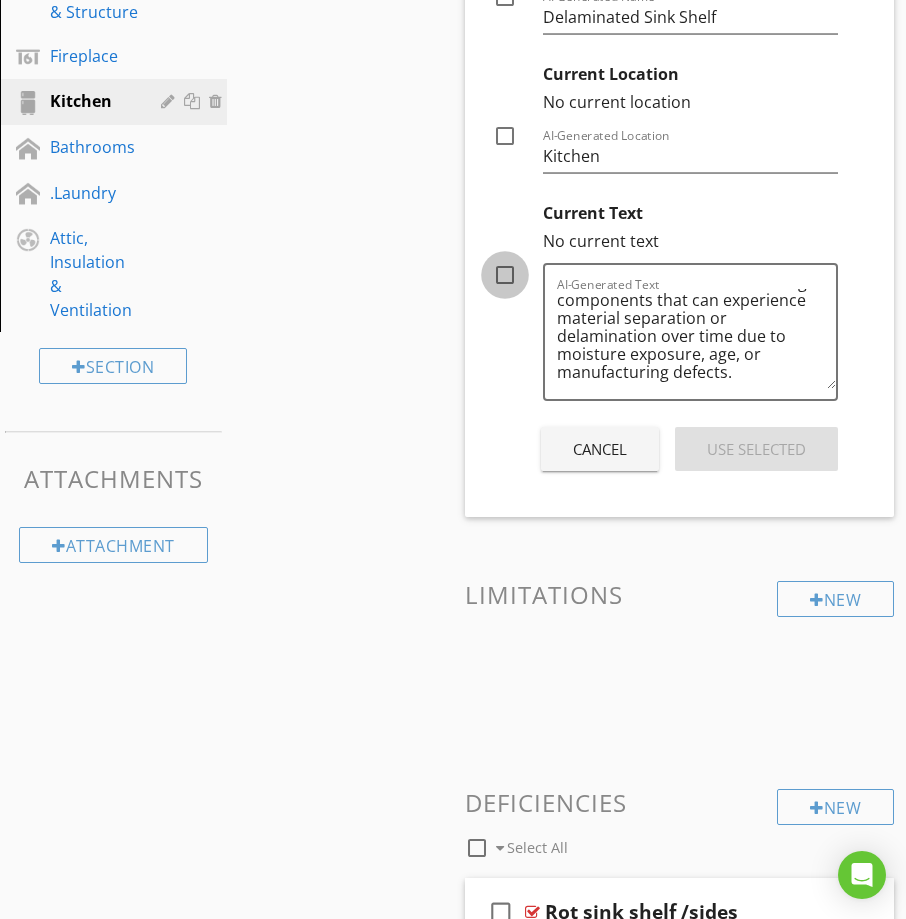 click at bounding box center (505, 275) 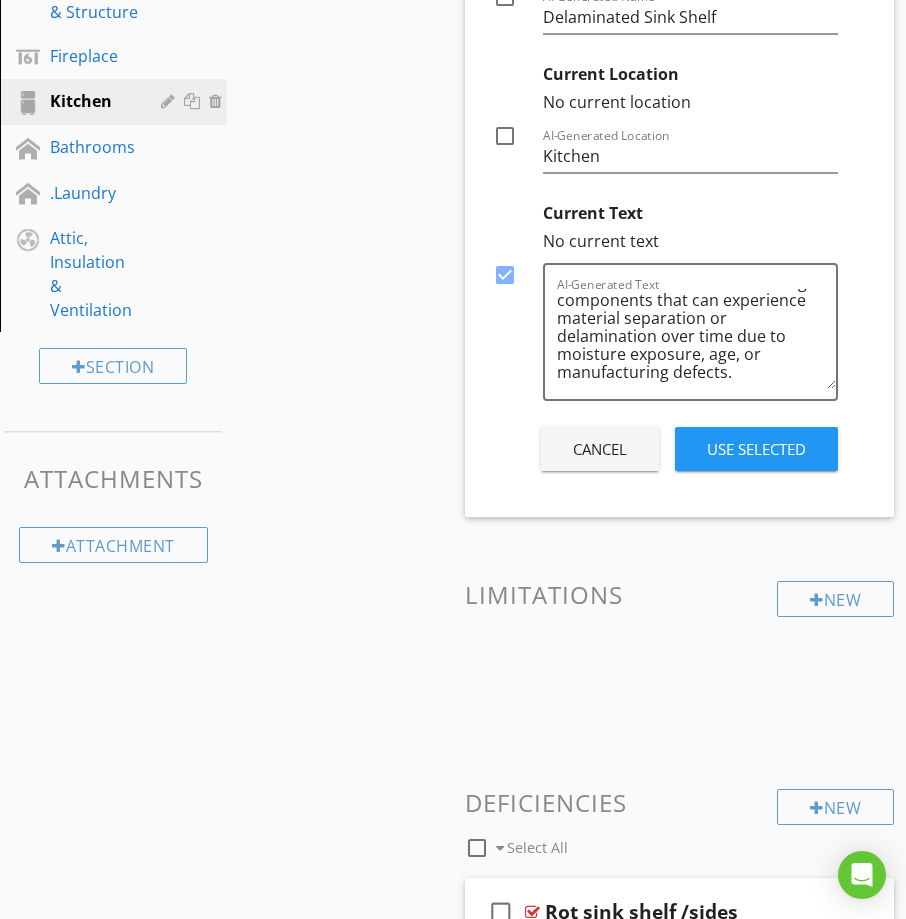 click on "Use Selected" at bounding box center [756, 449] 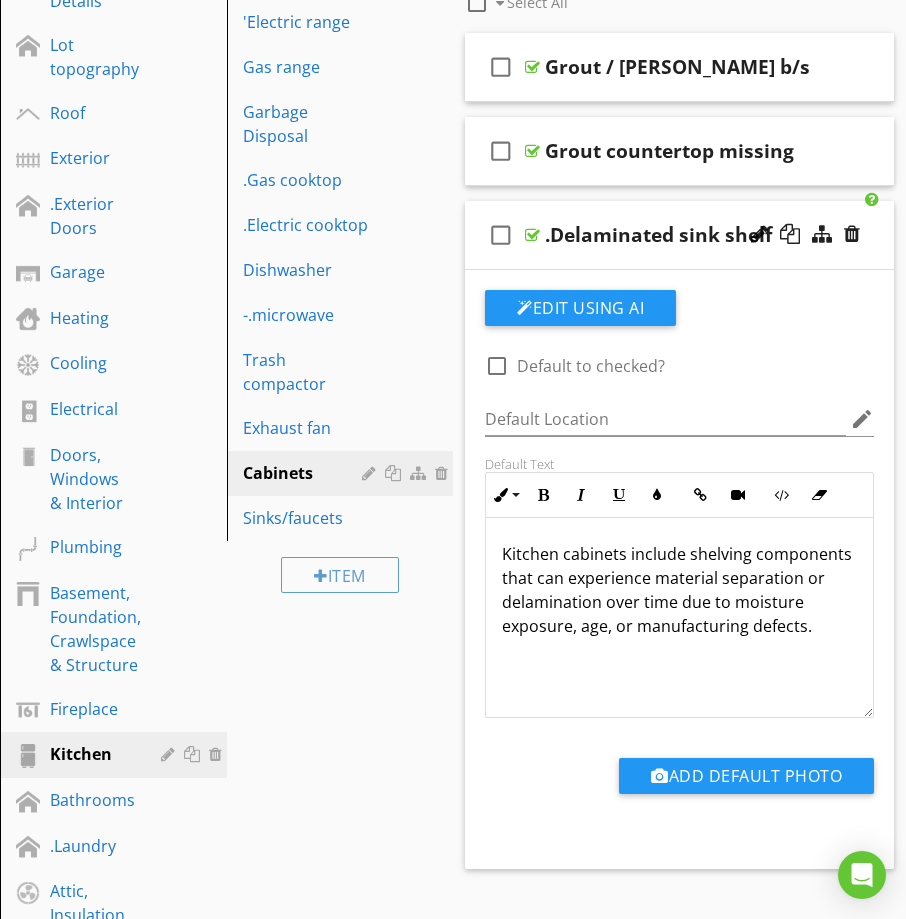 scroll, scrollTop: 331, scrollLeft: 0, axis: vertical 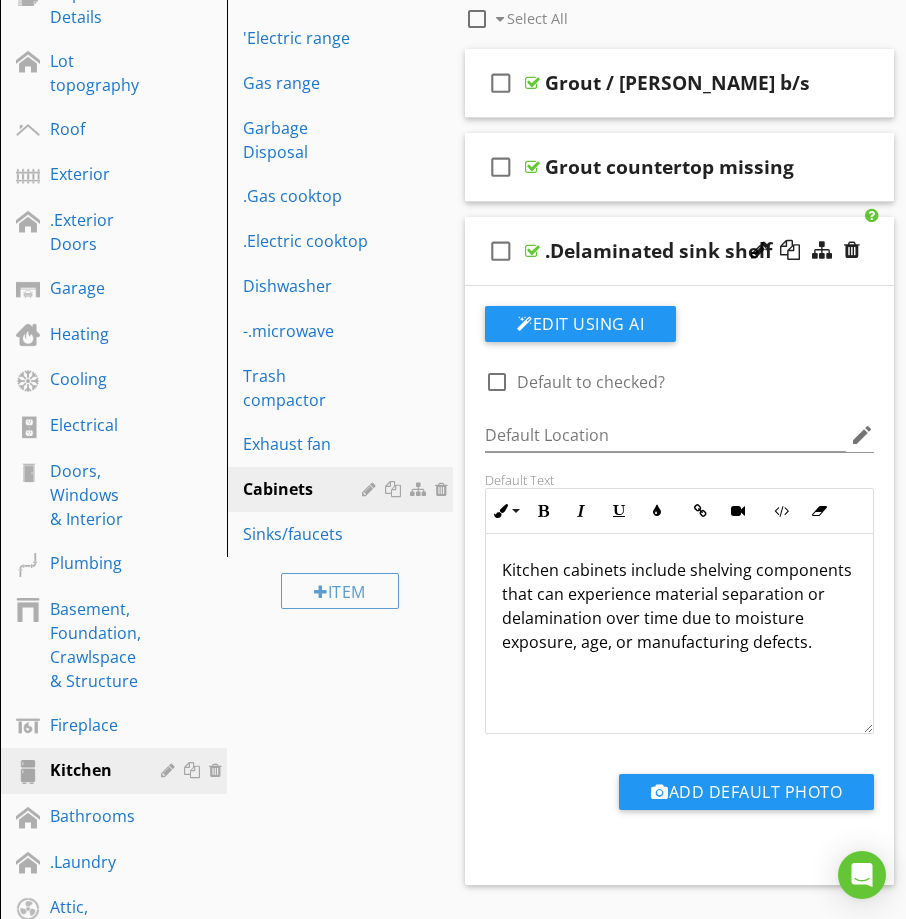 click on "check_box_outline_blank
.Delaminated sink shelf" at bounding box center [679, 251] 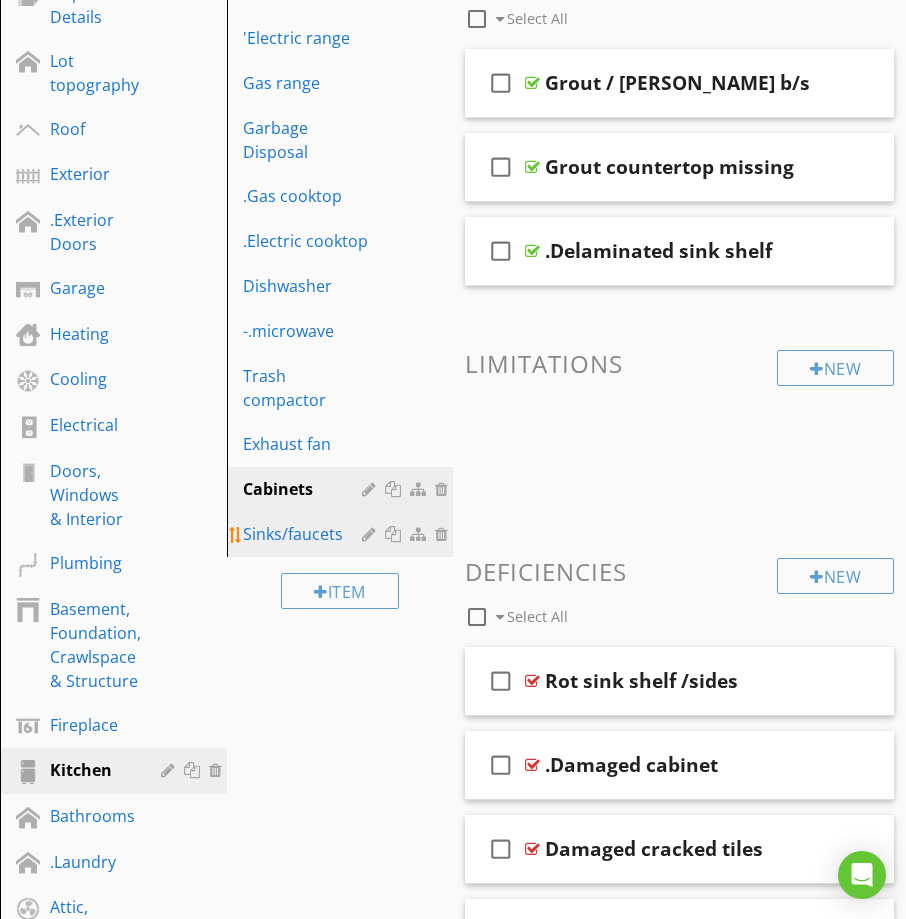 click on "Sinks/faucets" at bounding box center (306, 534) 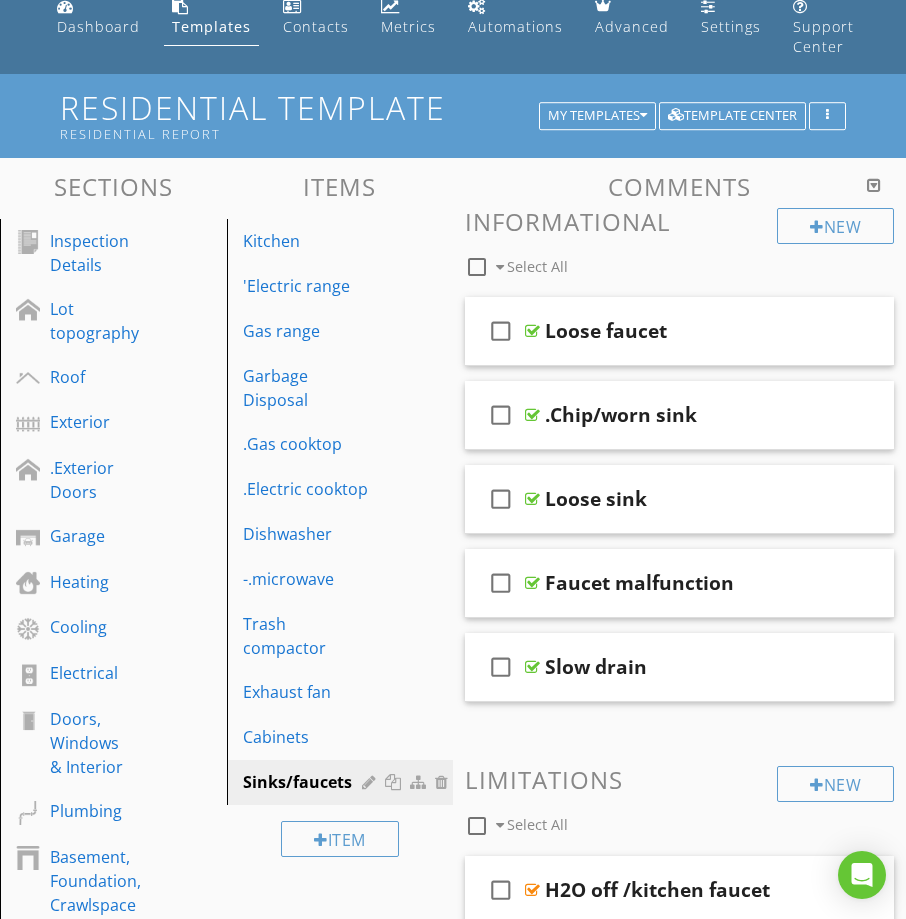 scroll, scrollTop: 79, scrollLeft: 0, axis: vertical 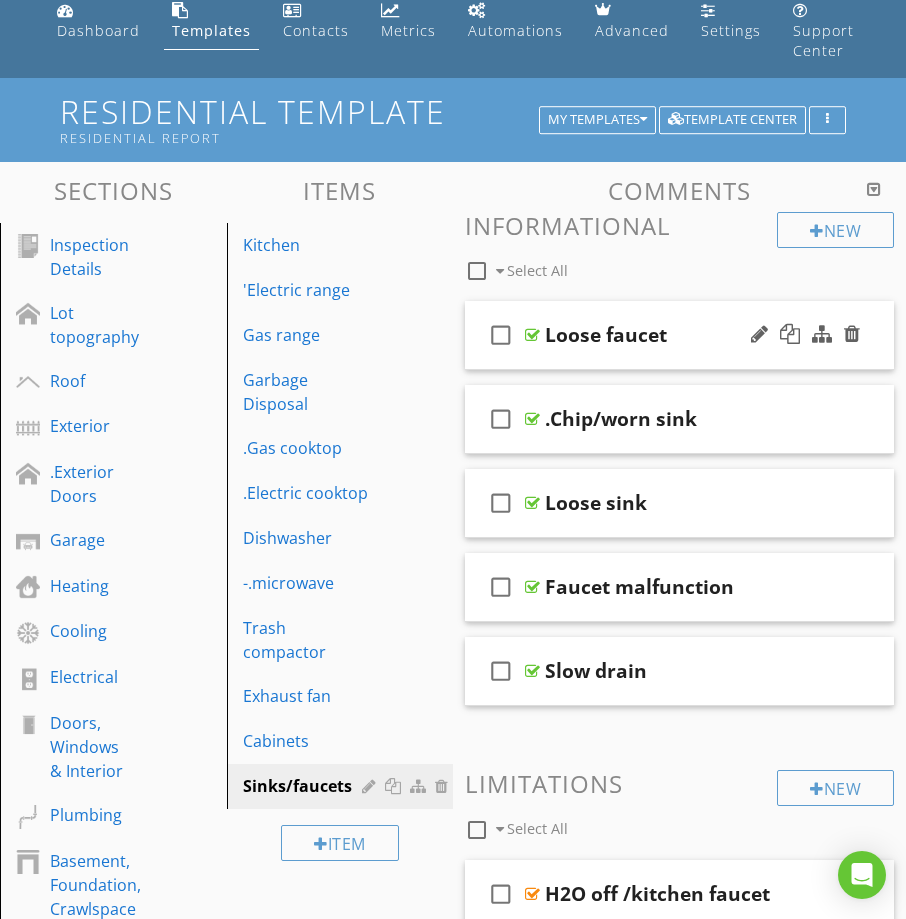 click on "check_box_outline_blank
Loose faucet" at bounding box center (679, 335) 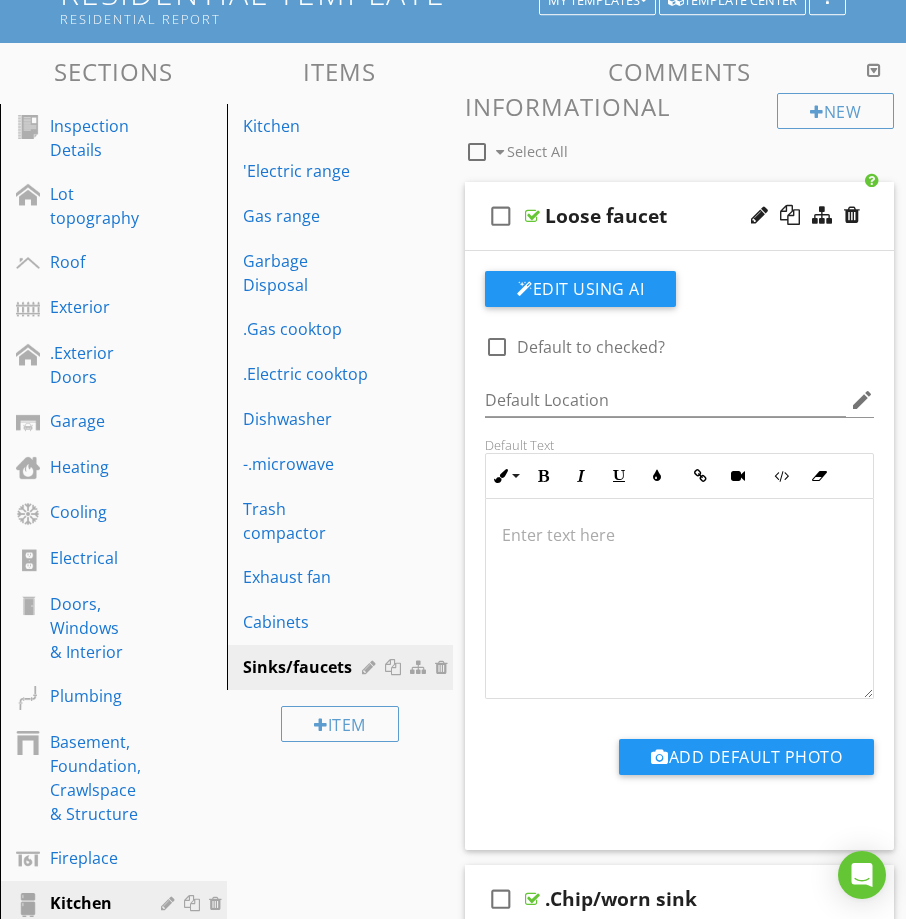 scroll, scrollTop: 178, scrollLeft: 0, axis: vertical 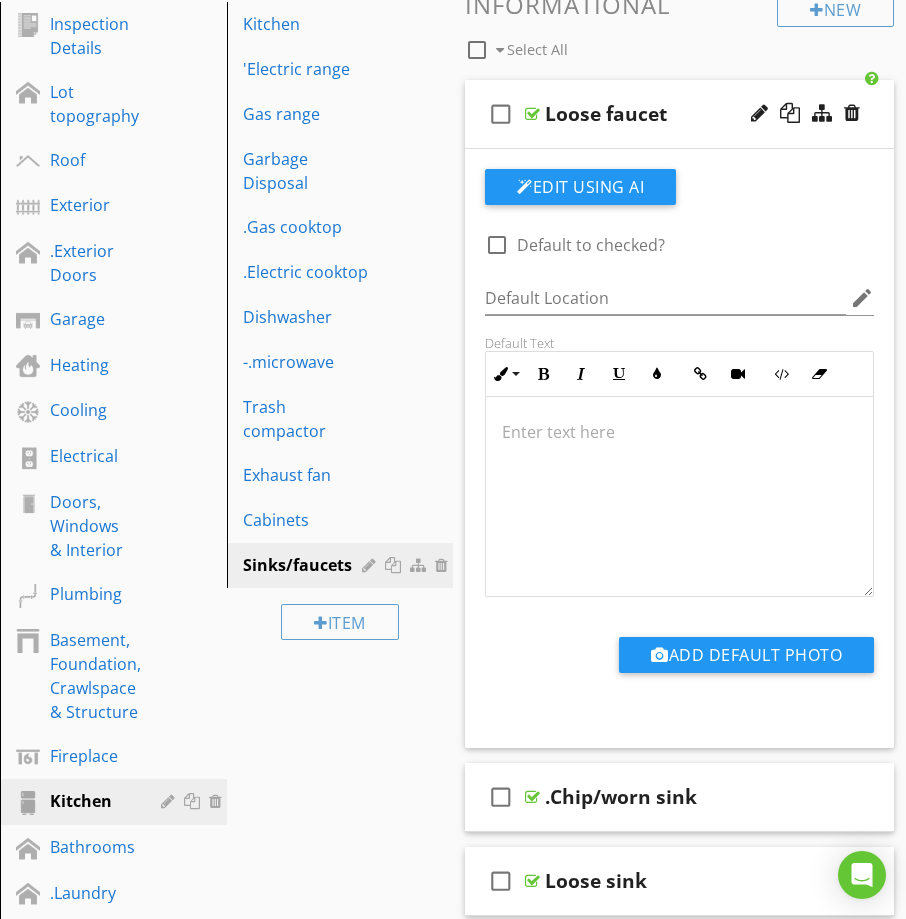 click at bounding box center [679, 496] 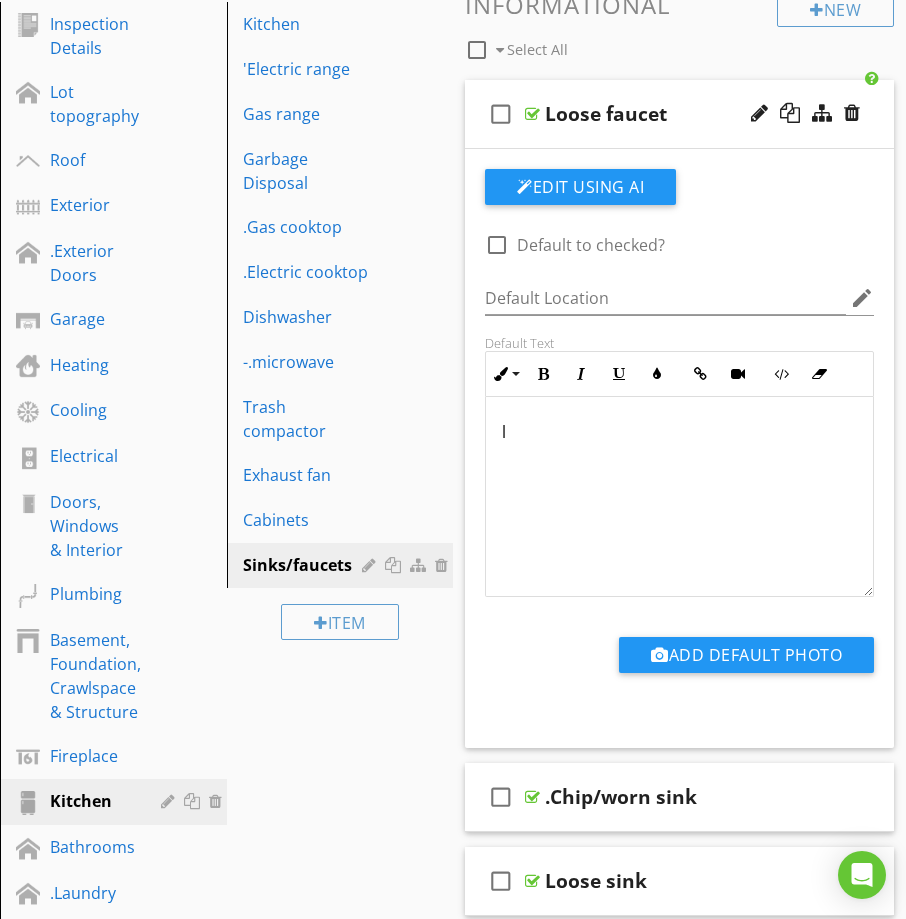type 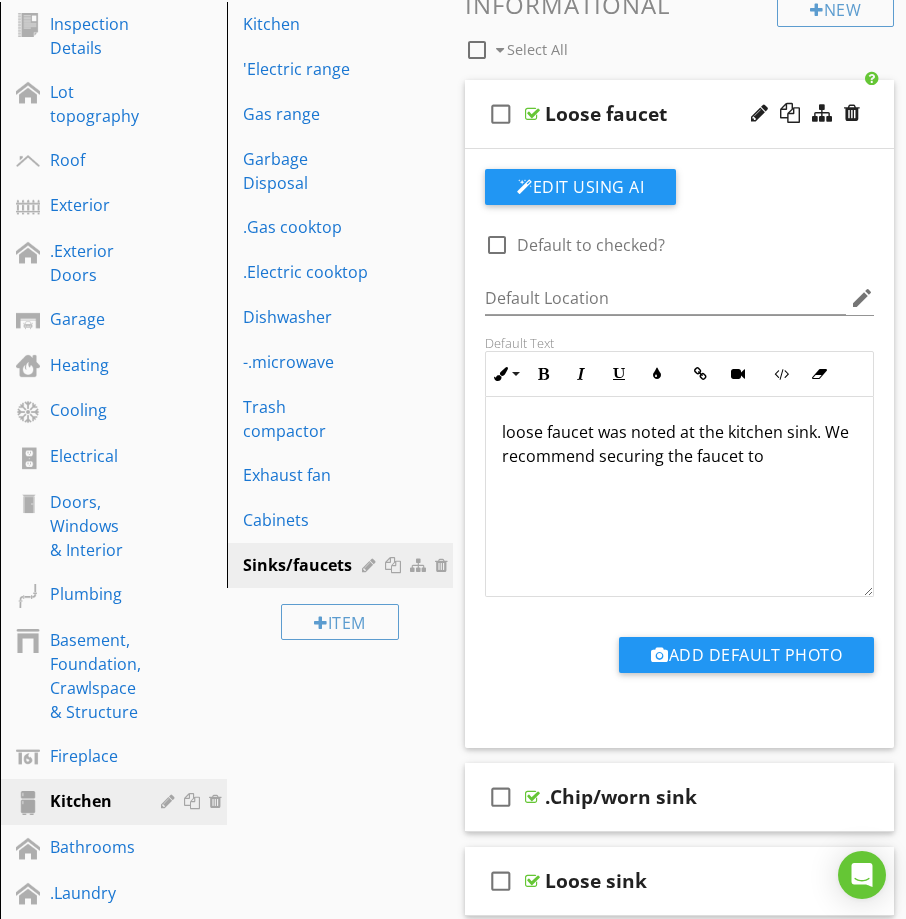 click on "loose faucet was noted at the kitchen sink. We recommend securing the faucet to" at bounding box center [679, 444] 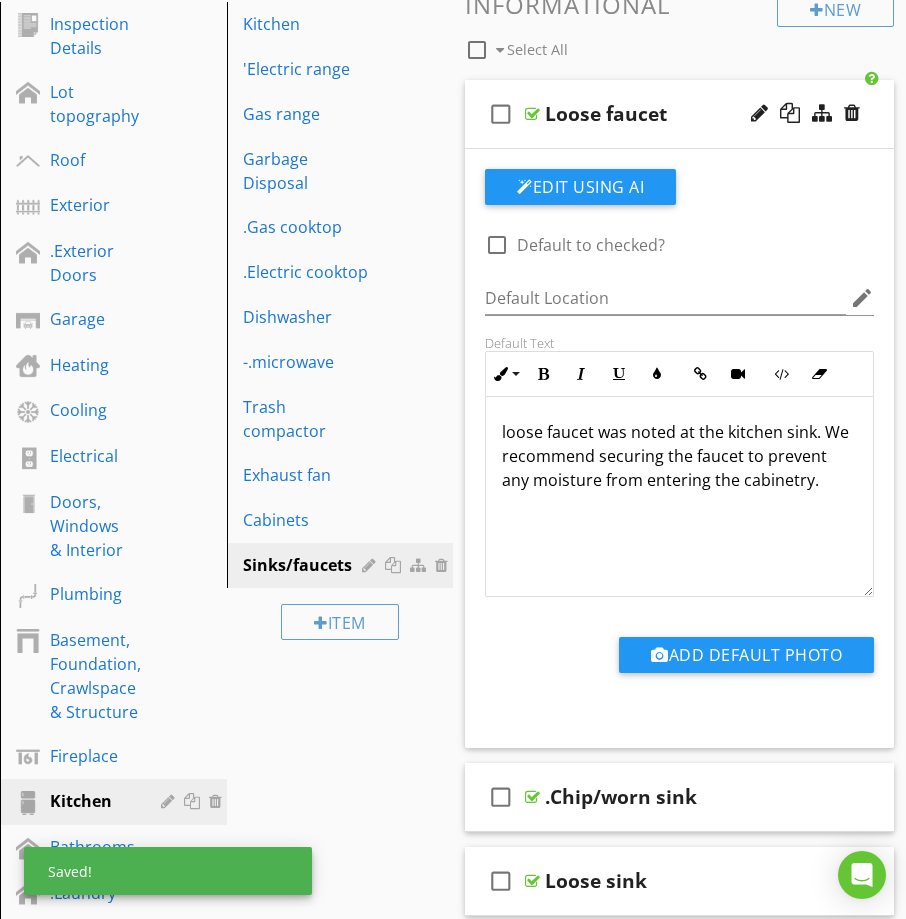 click on "check_box_outline_blank
Loose faucet" at bounding box center (679, 114) 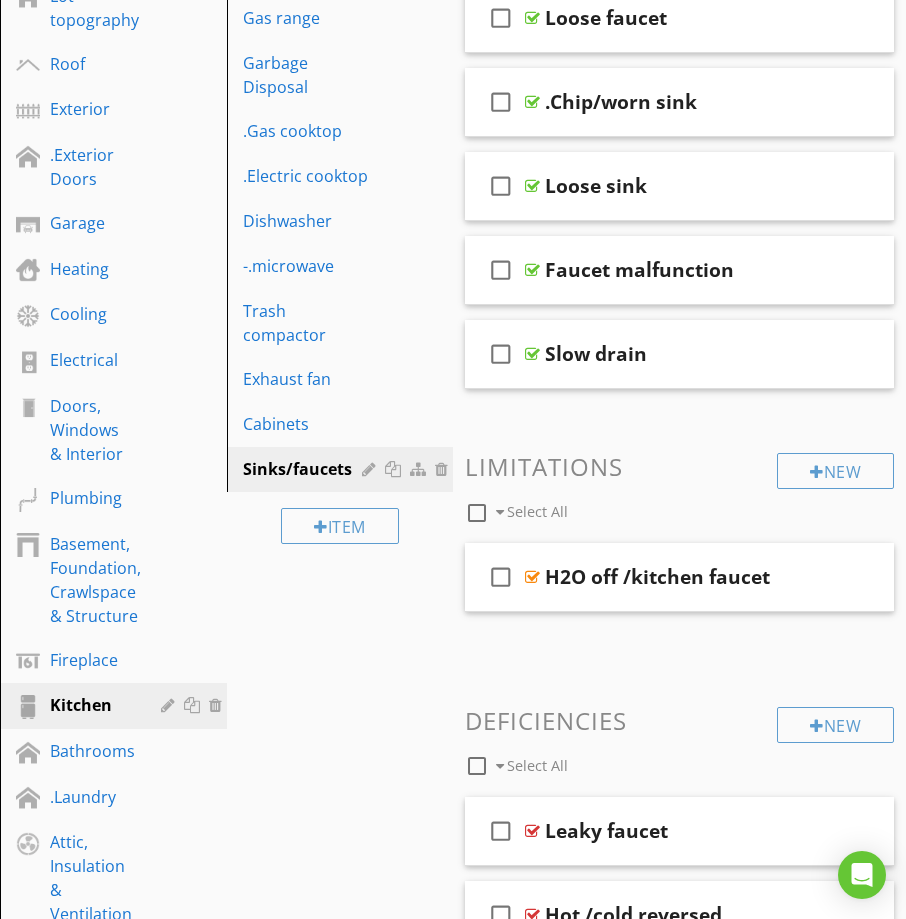 scroll, scrollTop: 400, scrollLeft: 0, axis: vertical 